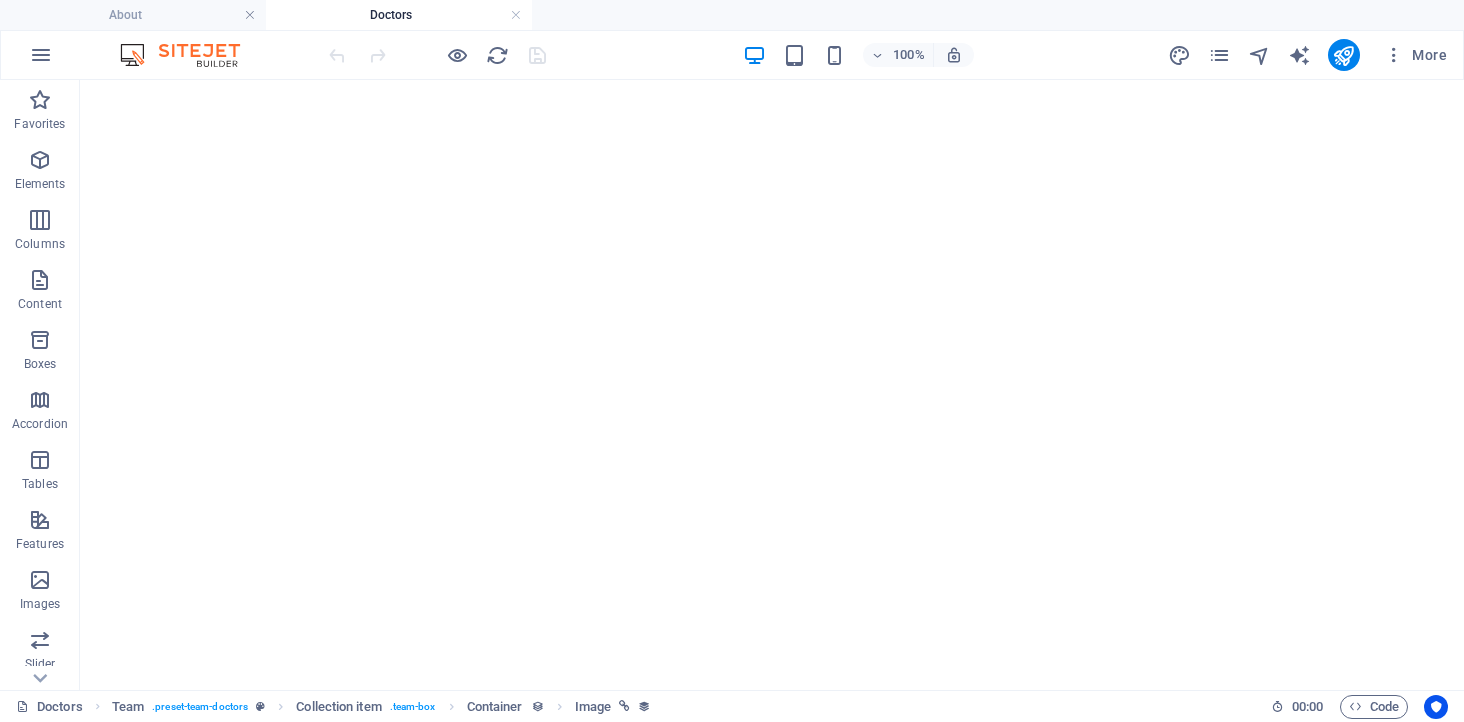 scroll, scrollTop: 0, scrollLeft: 0, axis: both 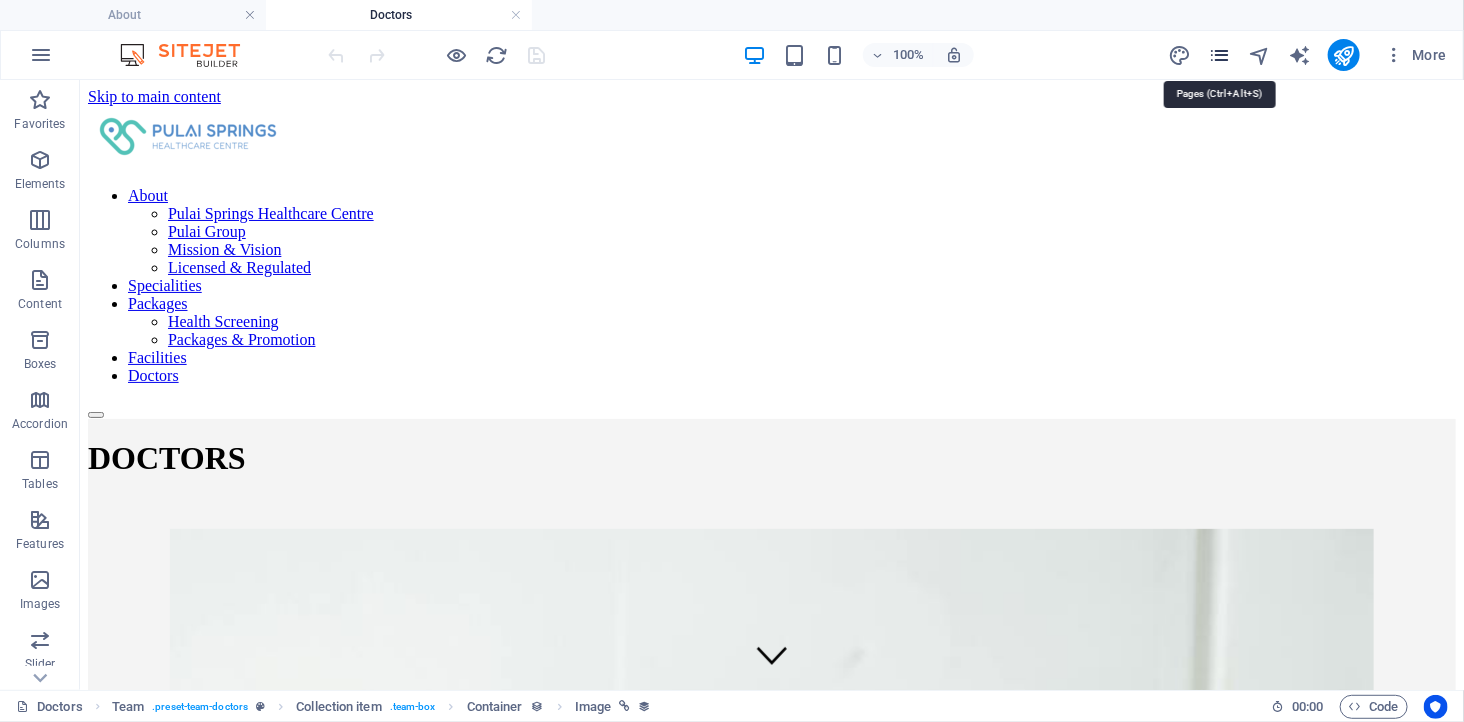 click at bounding box center (1219, 55) 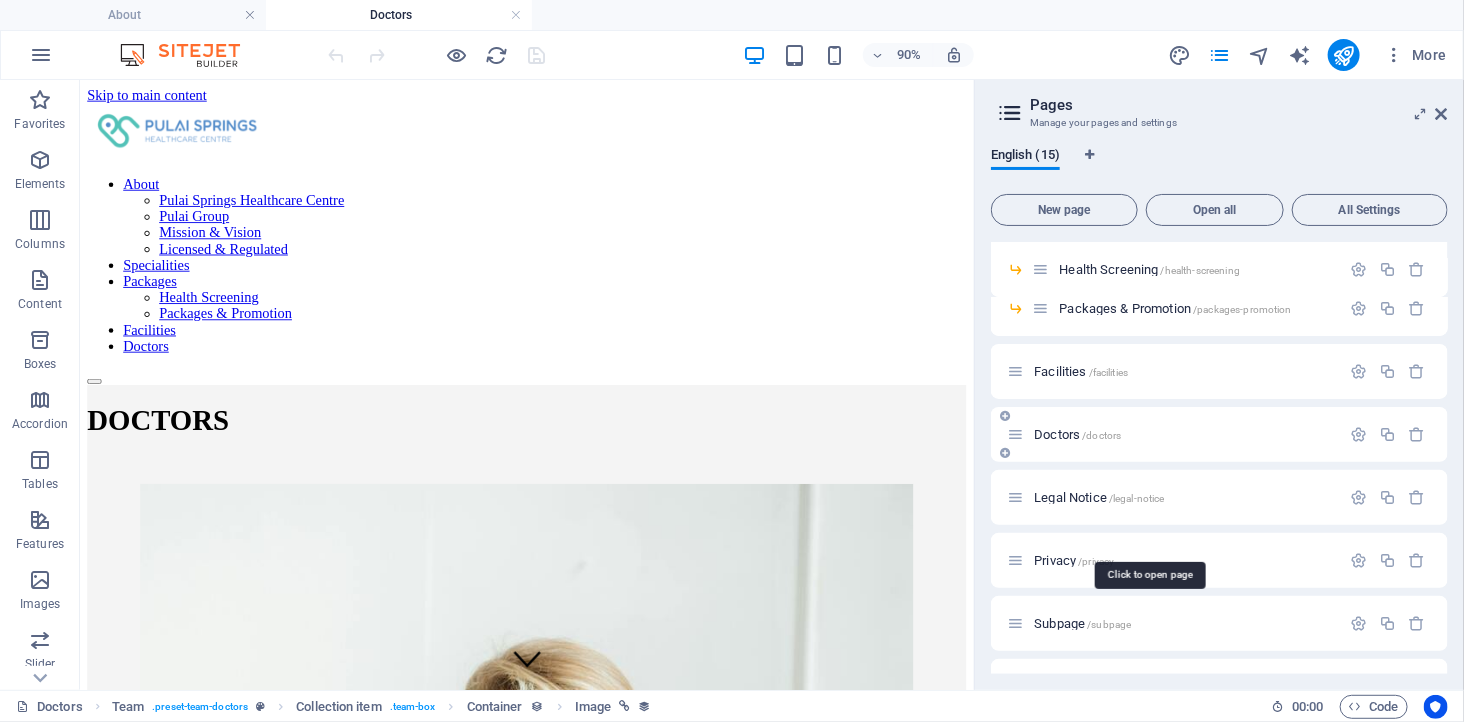 scroll, scrollTop: 367, scrollLeft: 0, axis: vertical 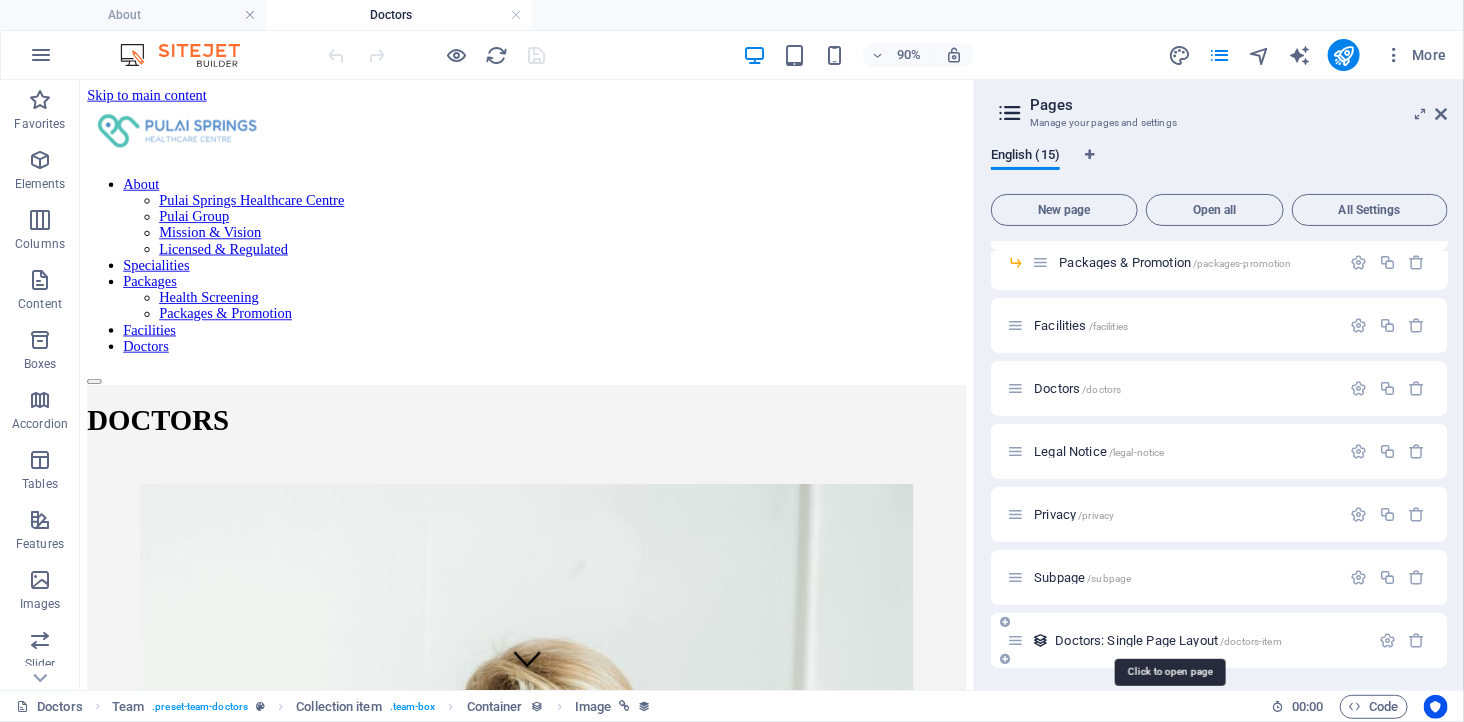 click on "Doctors: Single Page Layout /doctors-item" at bounding box center (1168, 640) 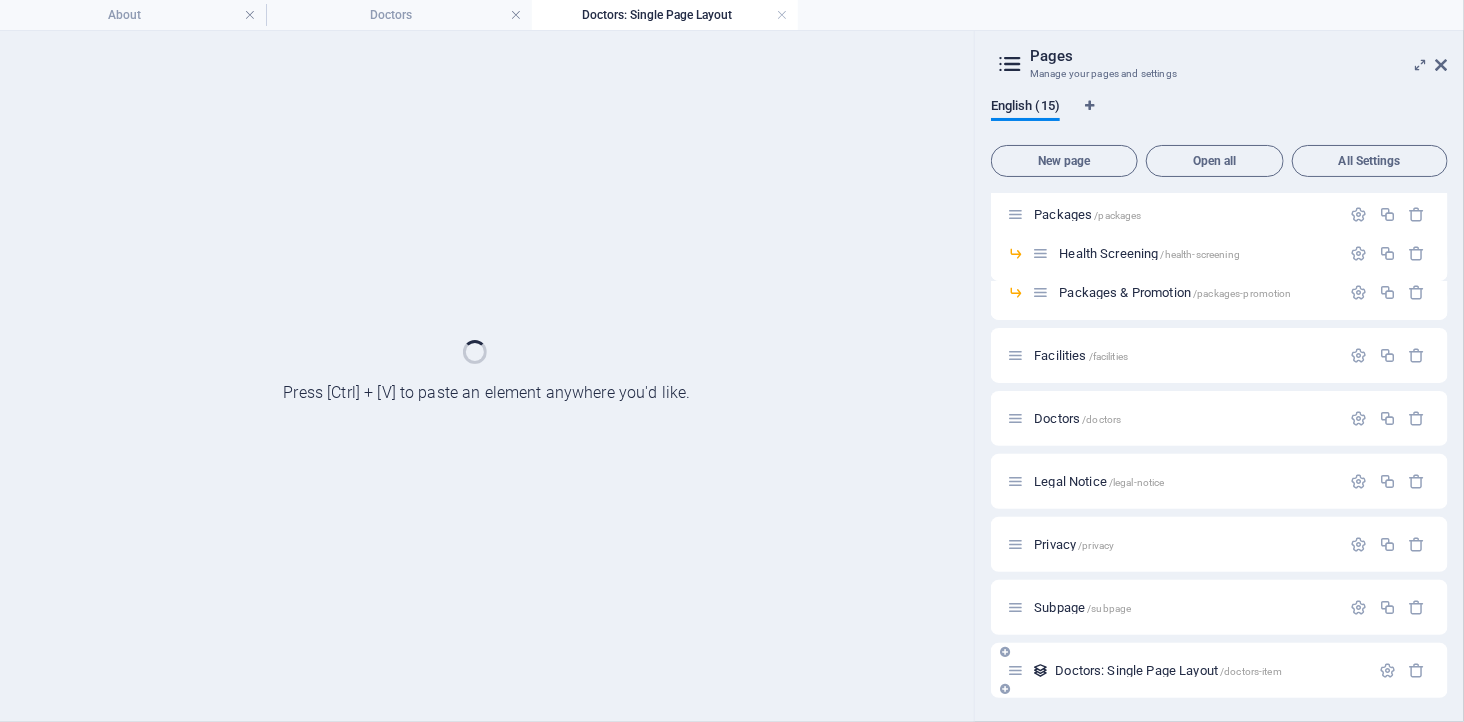 scroll, scrollTop: 286, scrollLeft: 0, axis: vertical 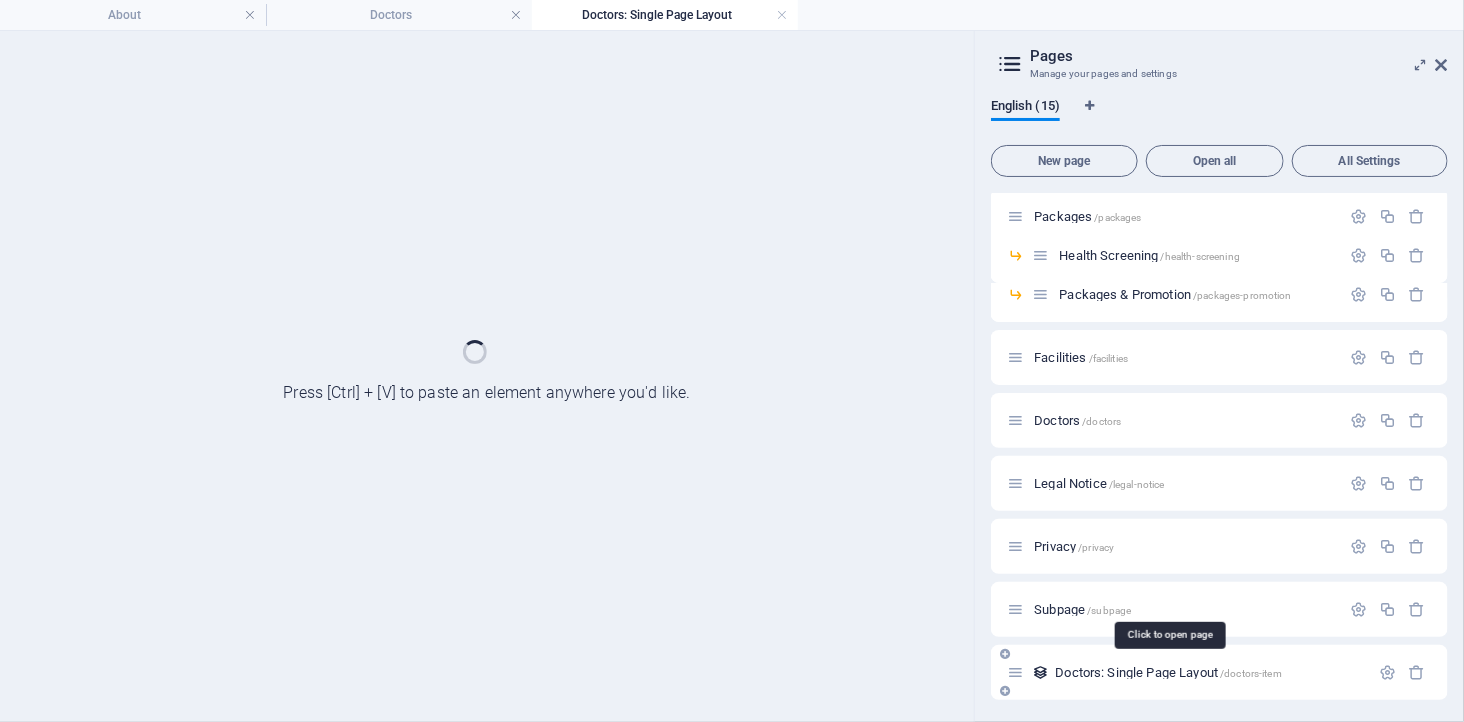 click on "Subpage /subpage" at bounding box center [1173, 609] 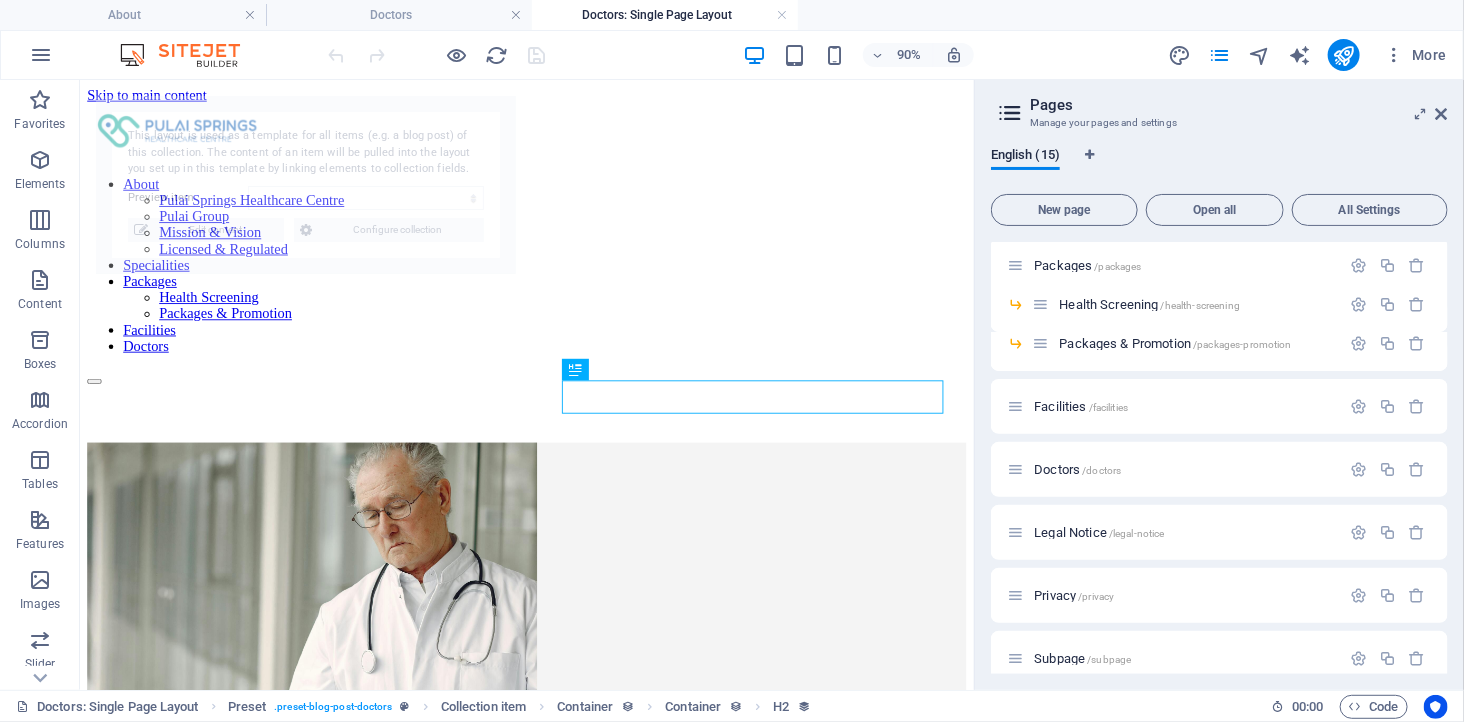 scroll, scrollTop: 0, scrollLeft: 0, axis: both 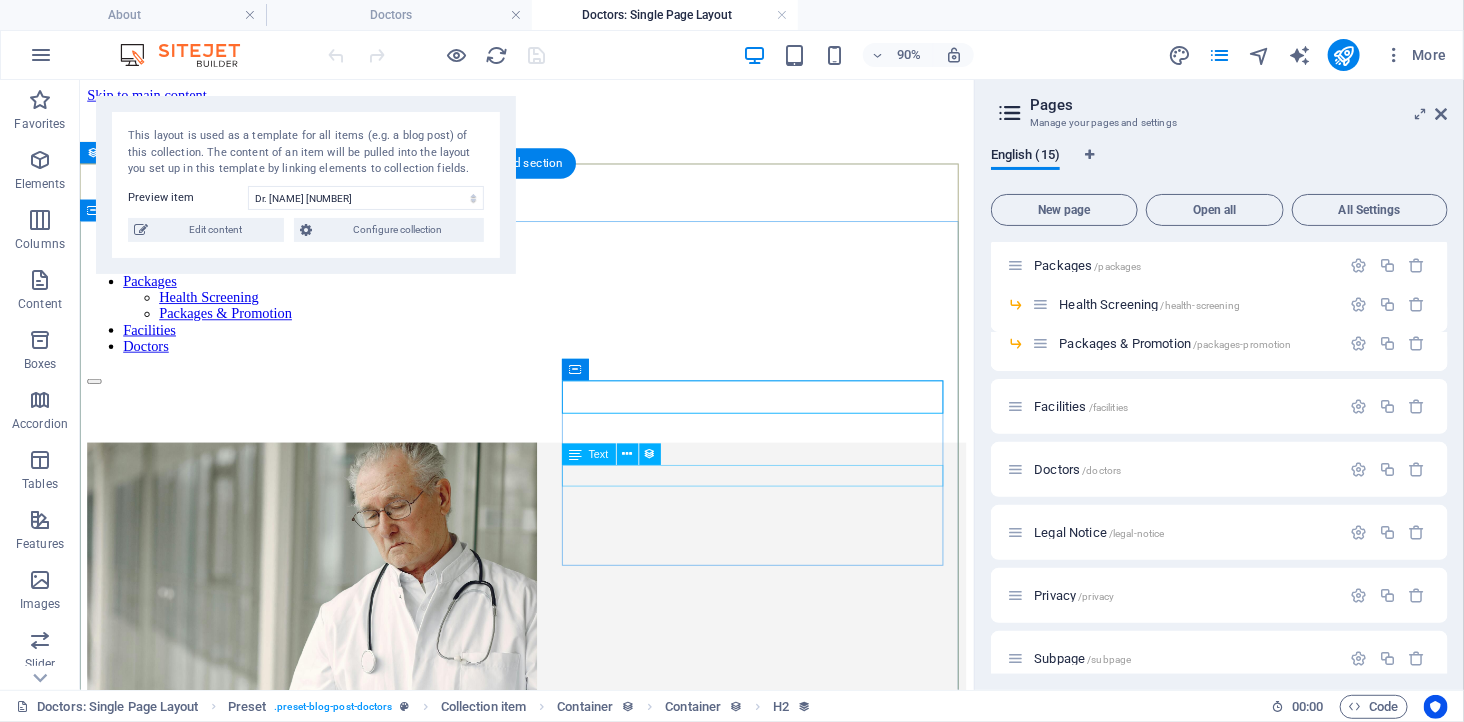 click at bounding box center [575, 1052] 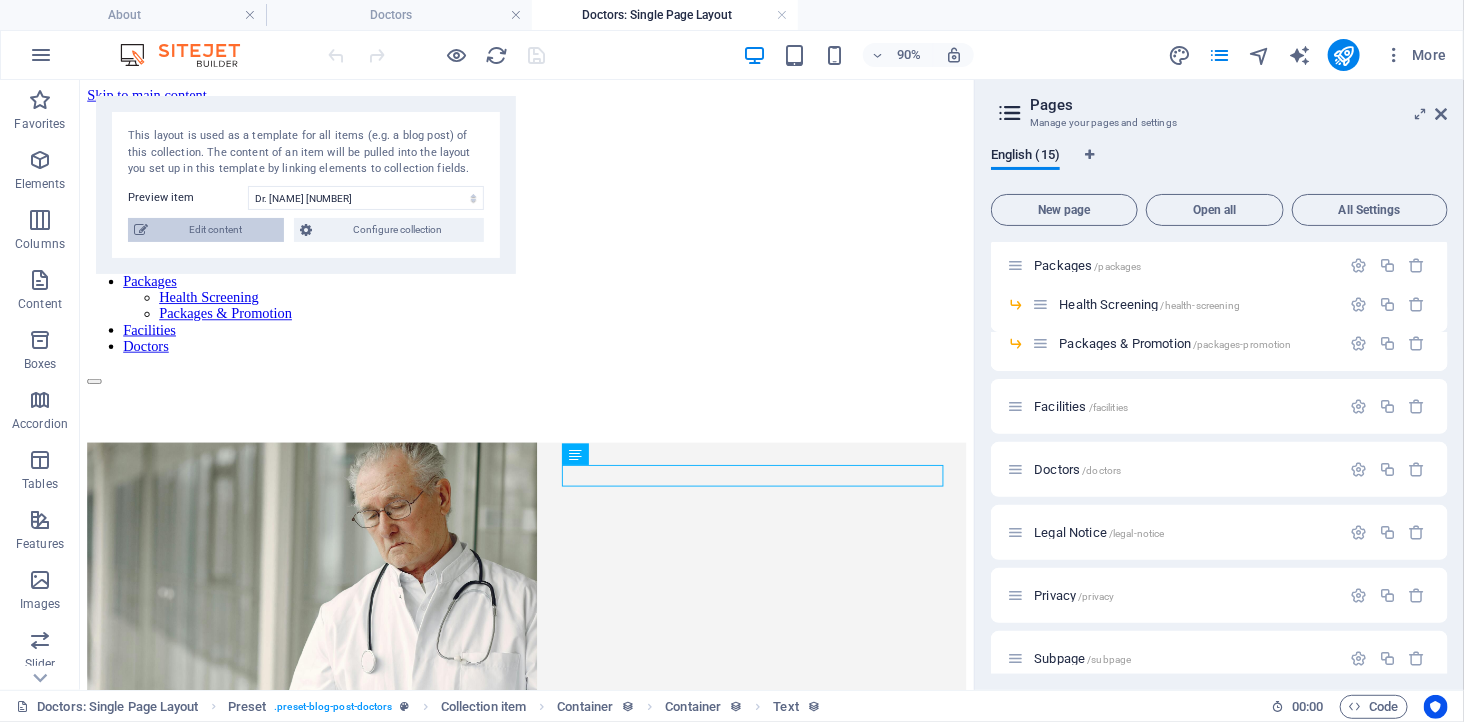 click on "Edit content" at bounding box center (216, 230) 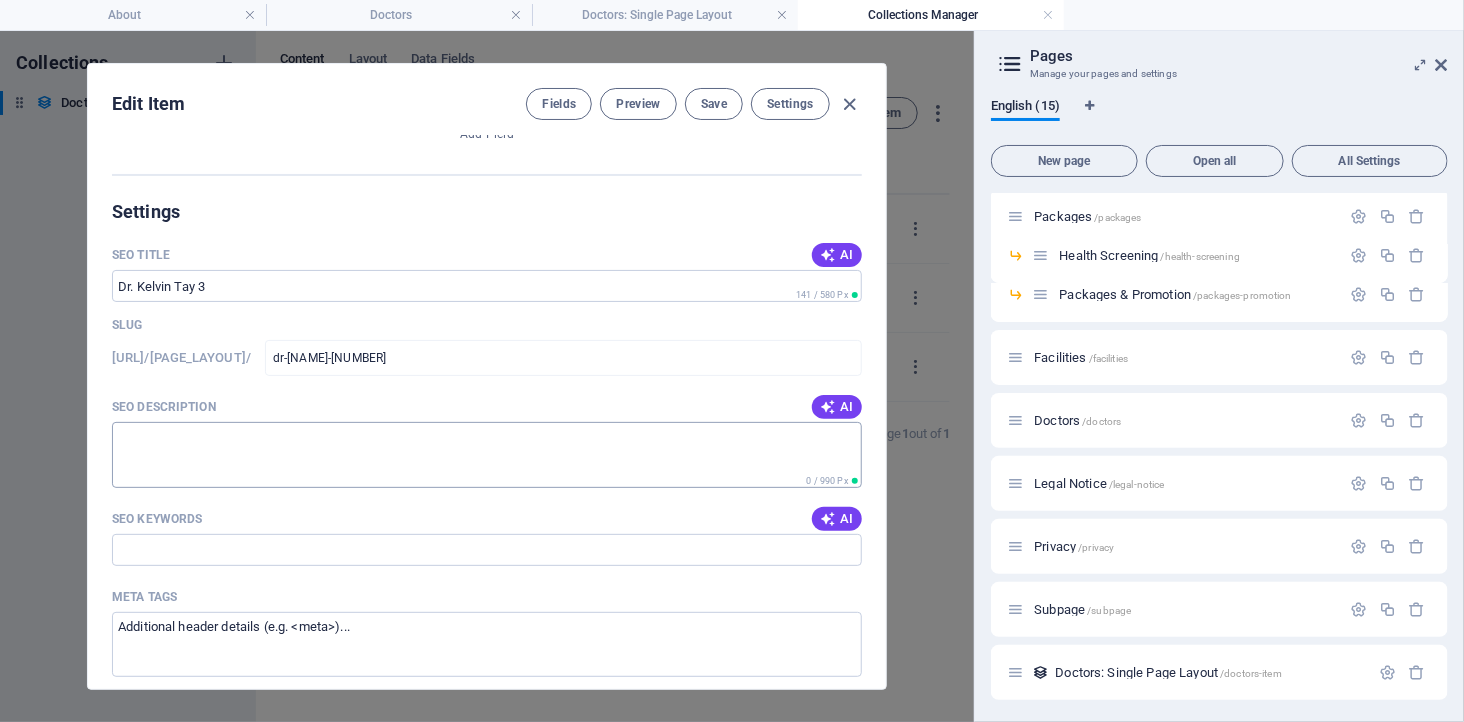 scroll, scrollTop: 1111, scrollLeft: 0, axis: vertical 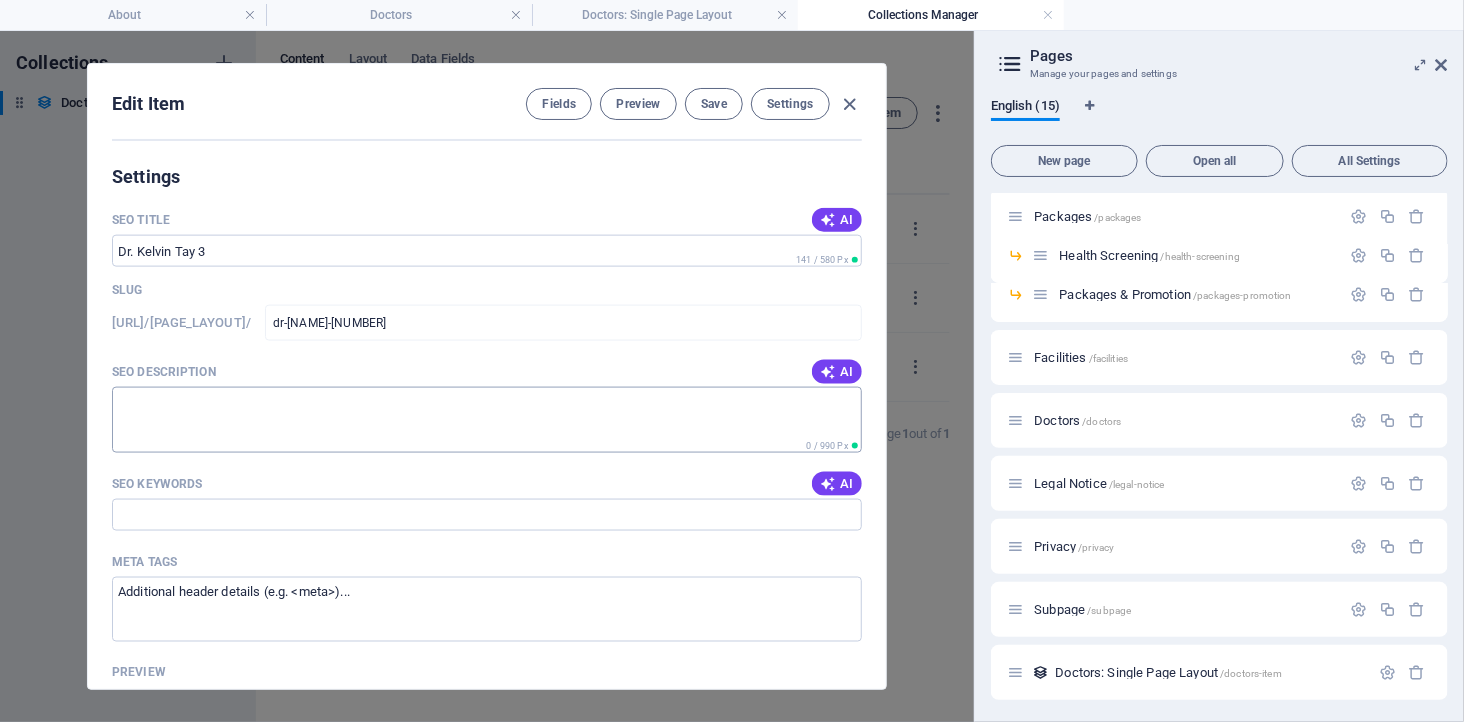 click on "SEO Description" at bounding box center [487, 419] 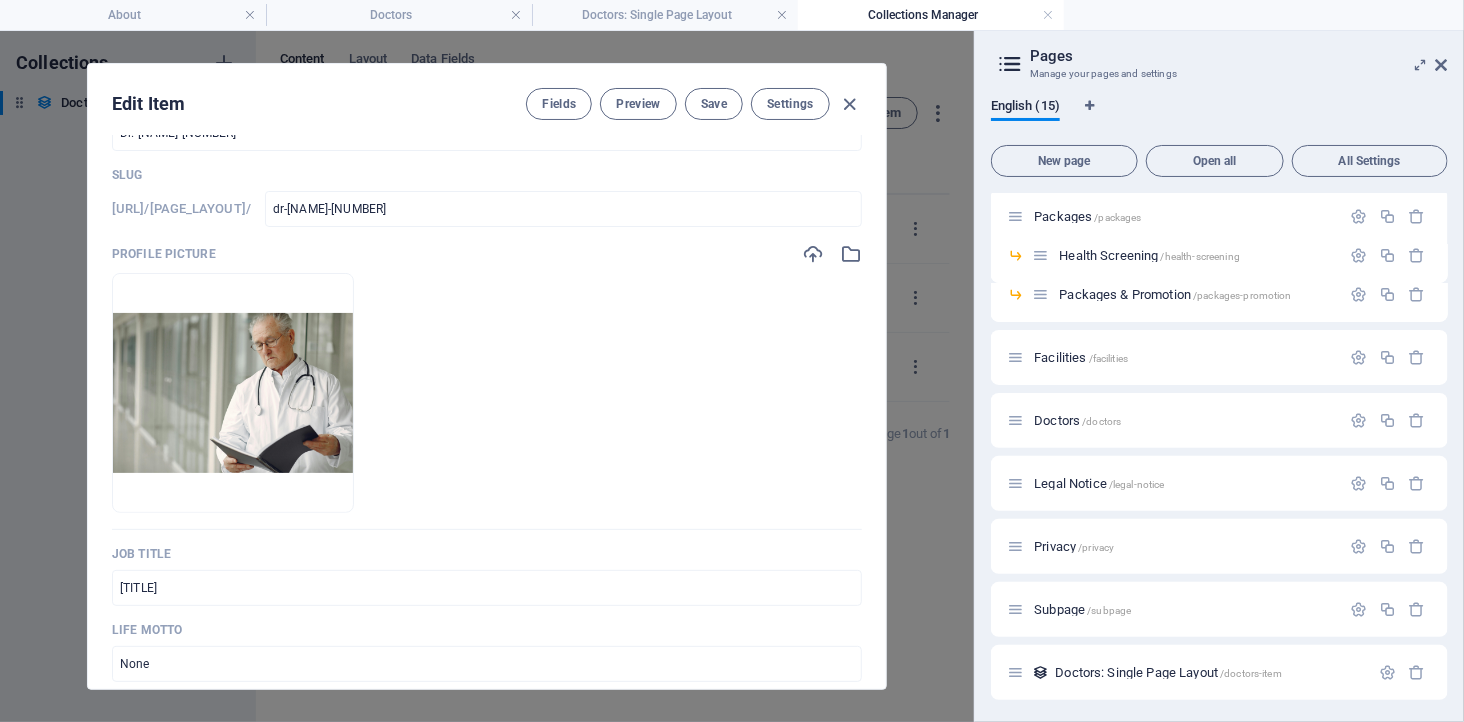 scroll, scrollTop: 0, scrollLeft: 0, axis: both 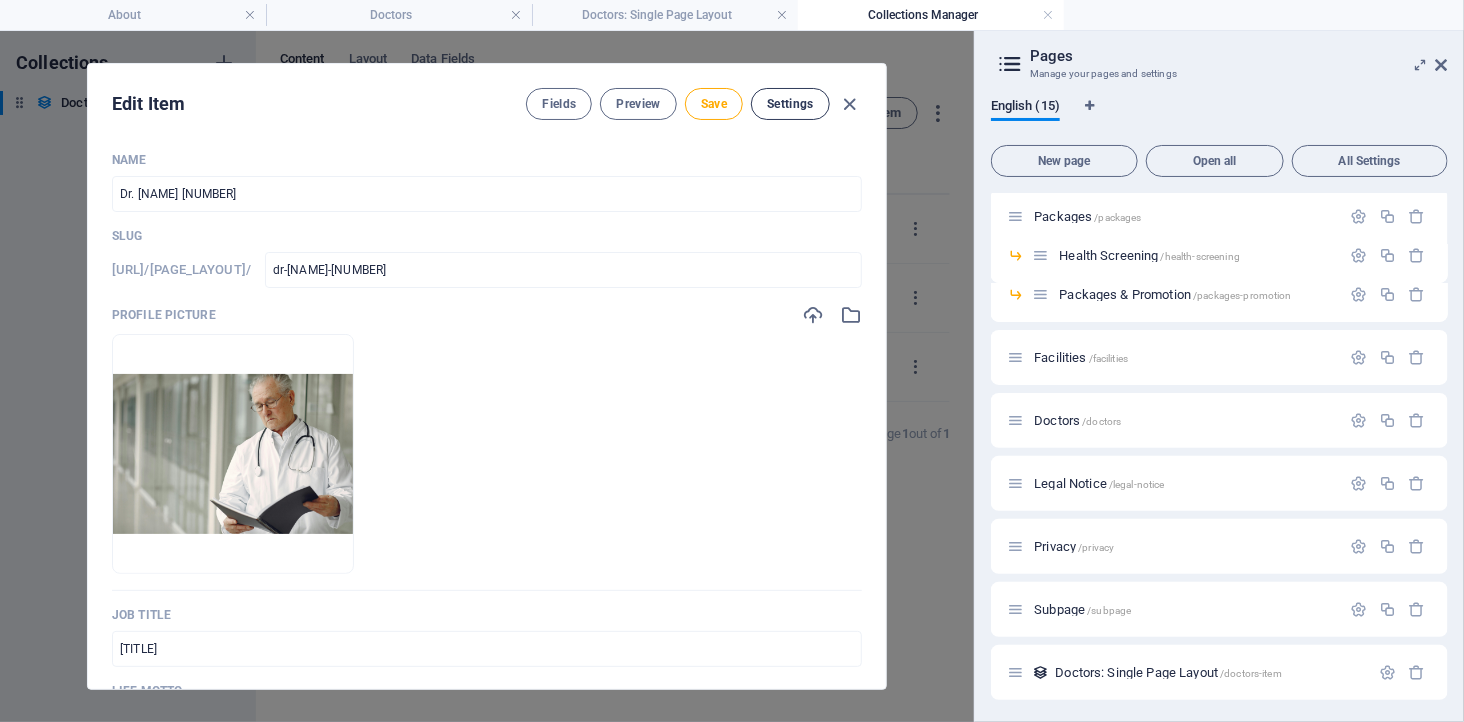 click on "Settings" at bounding box center (790, 104) 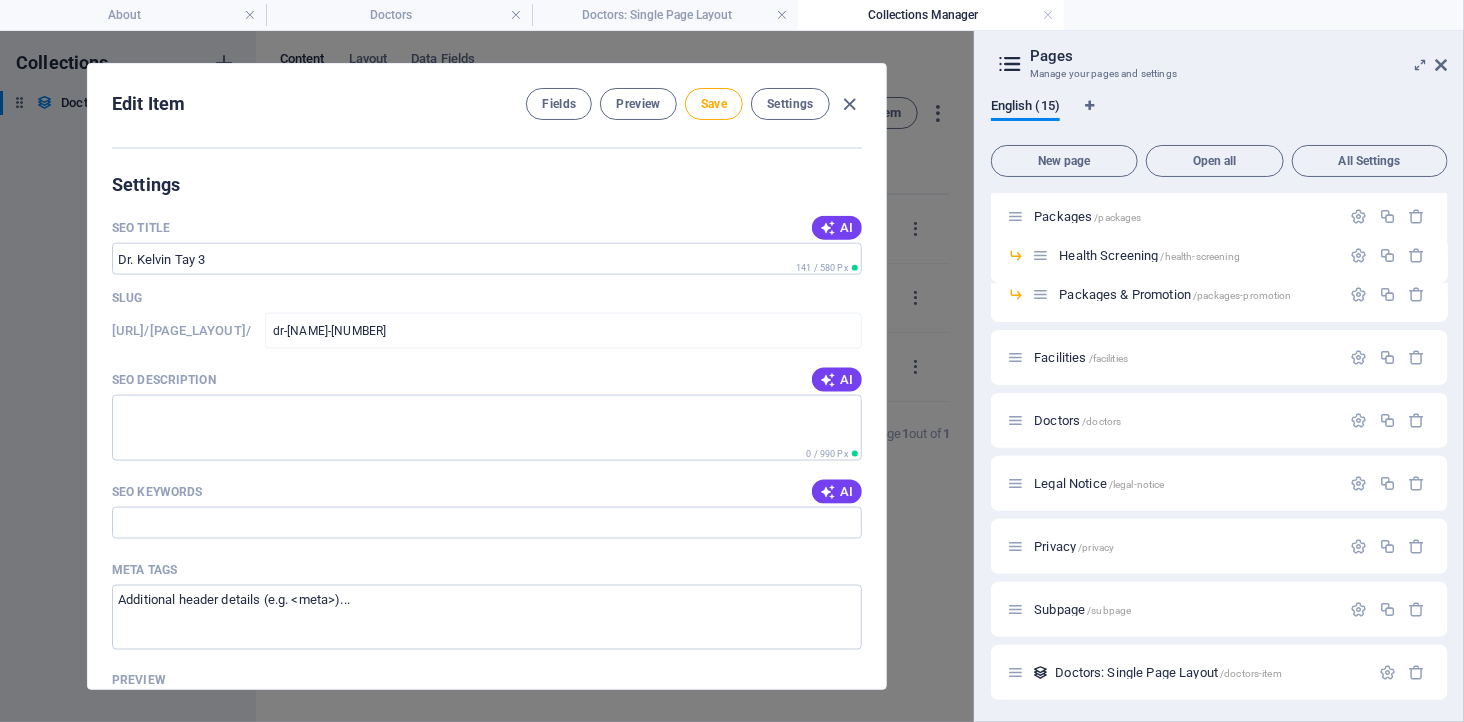 scroll, scrollTop: 1140, scrollLeft: 0, axis: vertical 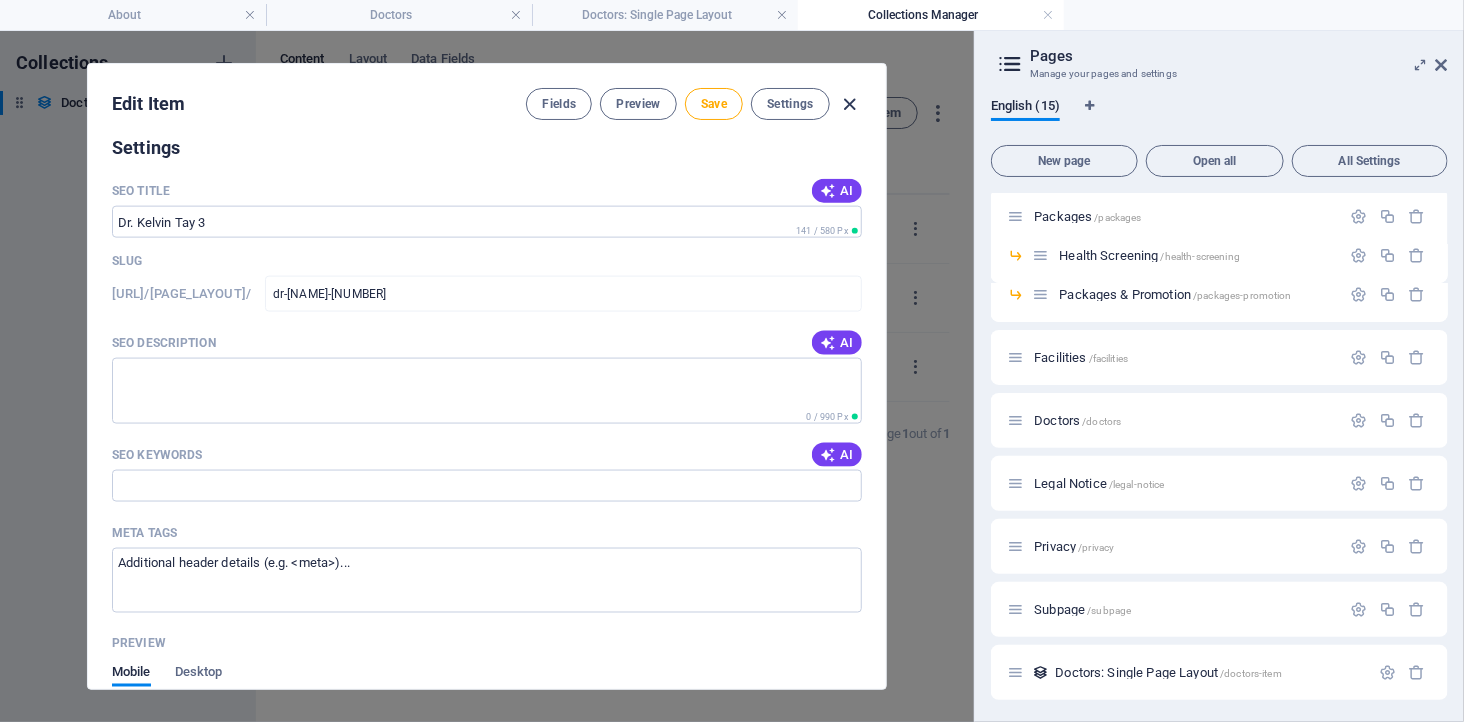 click at bounding box center (850, 104) 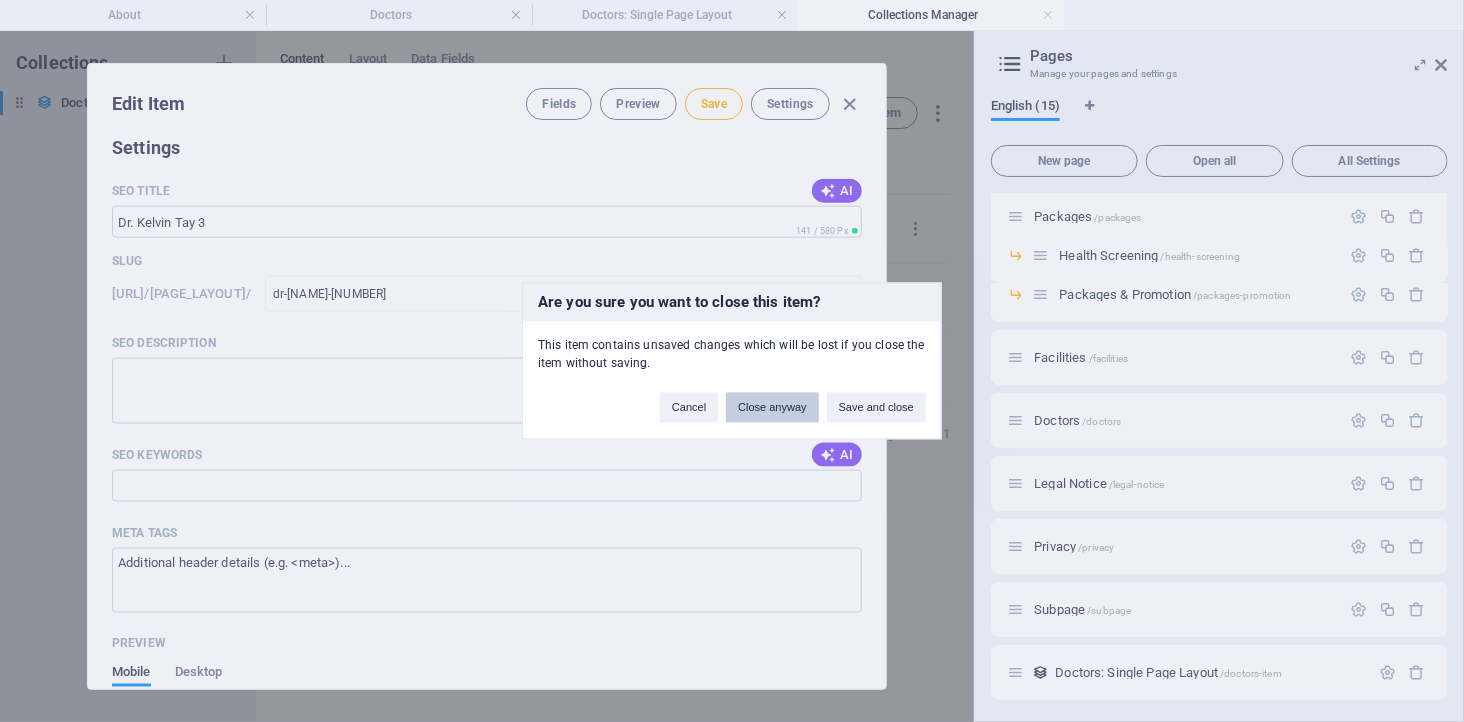 click on "Close anyway" at bounding box center [772, 408] 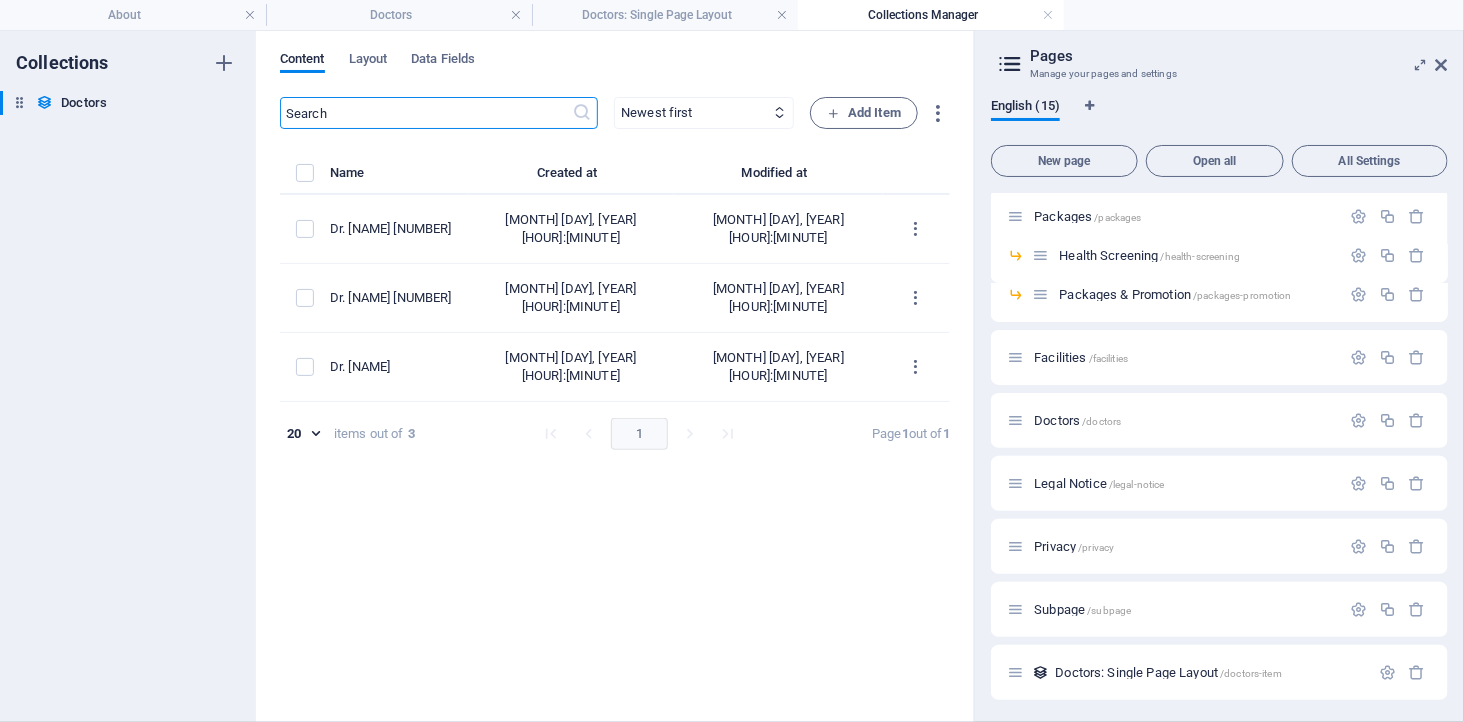 scroll, scrollTop: 0, scrollLeft: 0, axis: both 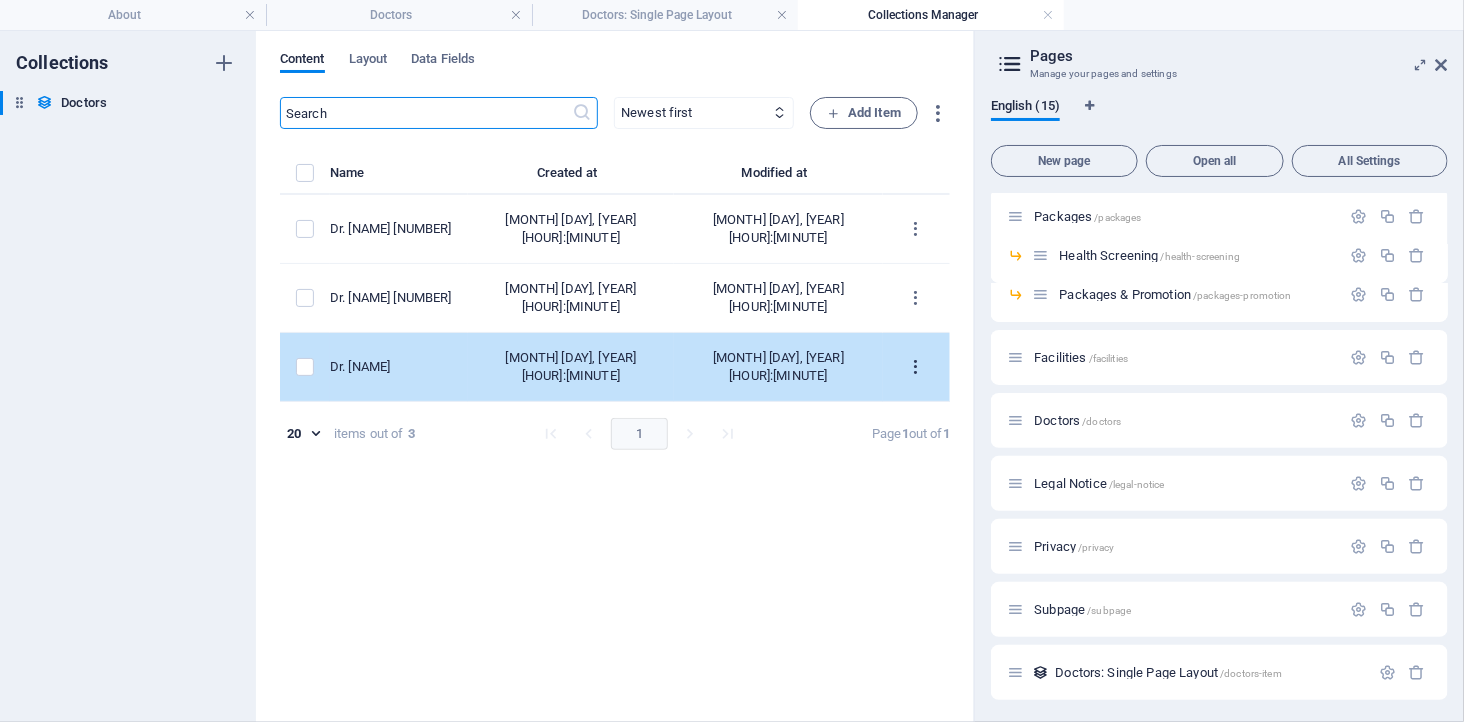 click at bounding box center [916, 367] 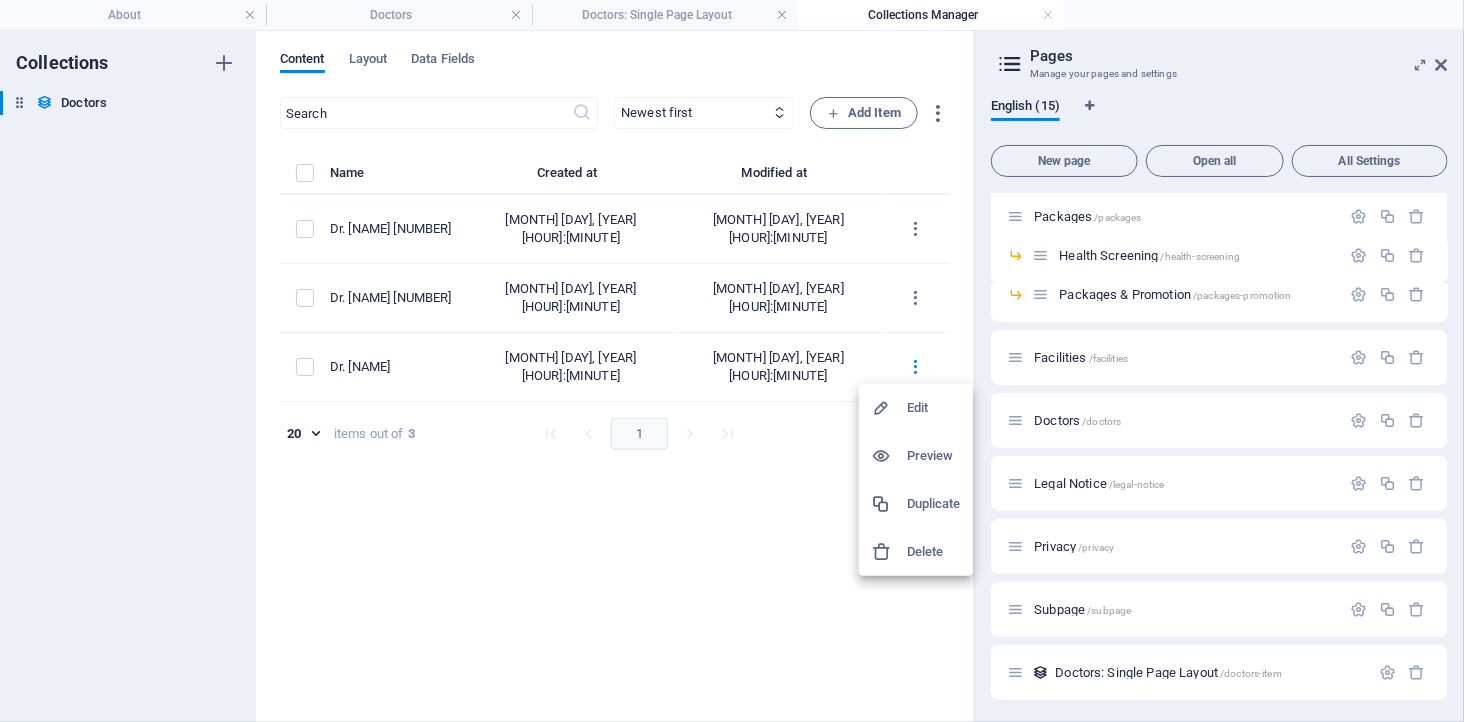 click at bounding box center (732, 361) 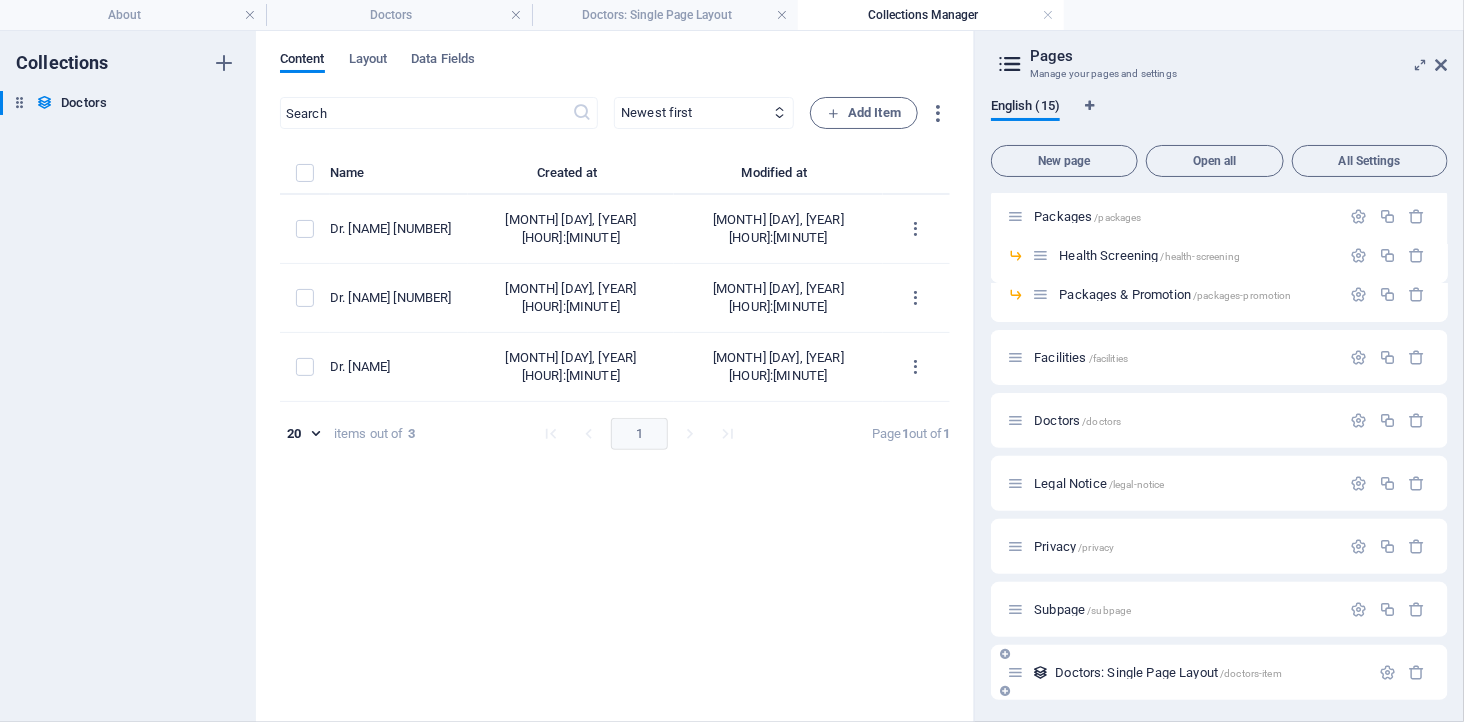 click on "Doctors: Single Page Layout /doctors-item" at bounding box center [1188, 672] 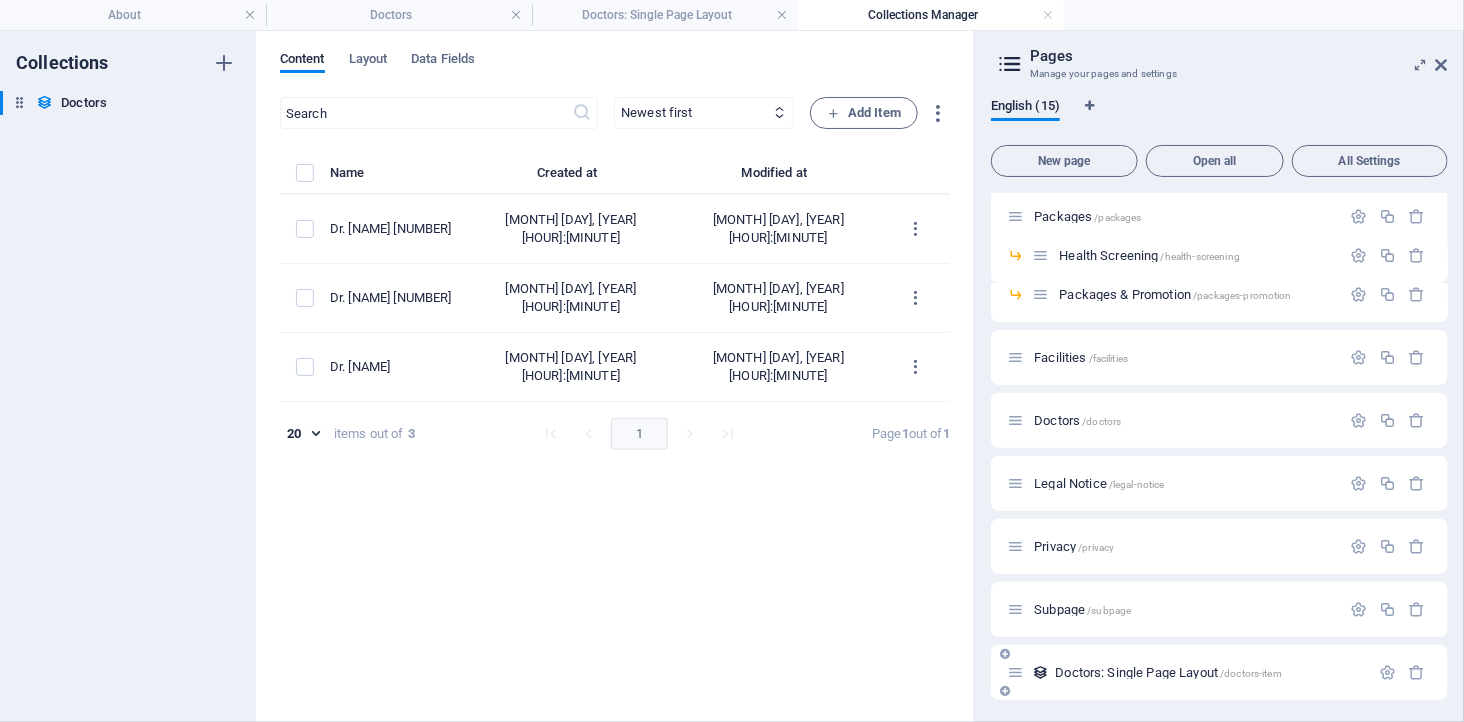 click on "Doctors: Single Page Layout /doctors-item" at bounding box center [1168, 672] 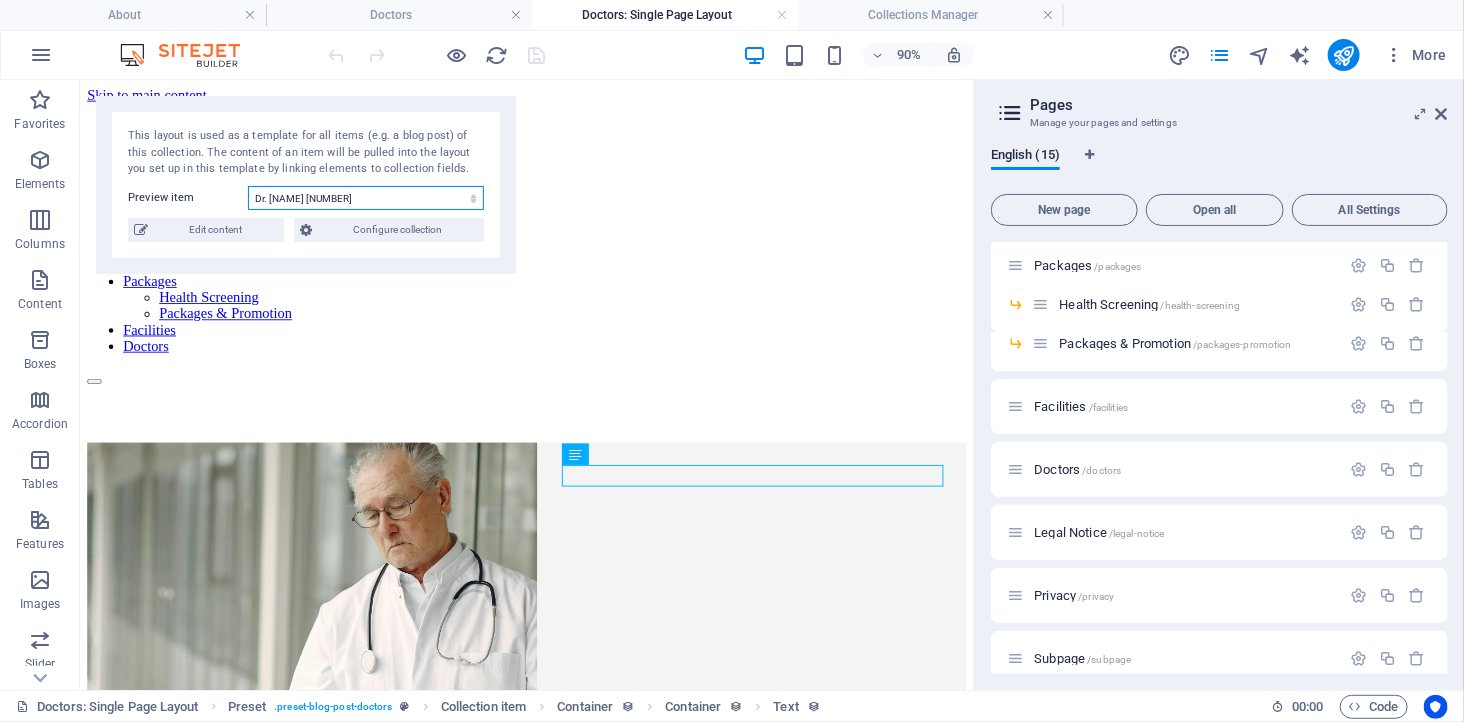 click on "Dr. Kelvin Tay 3 Dr. Kelvin Tay 2 Dr. Kelvin Tay" at bounding box center [366, 198] 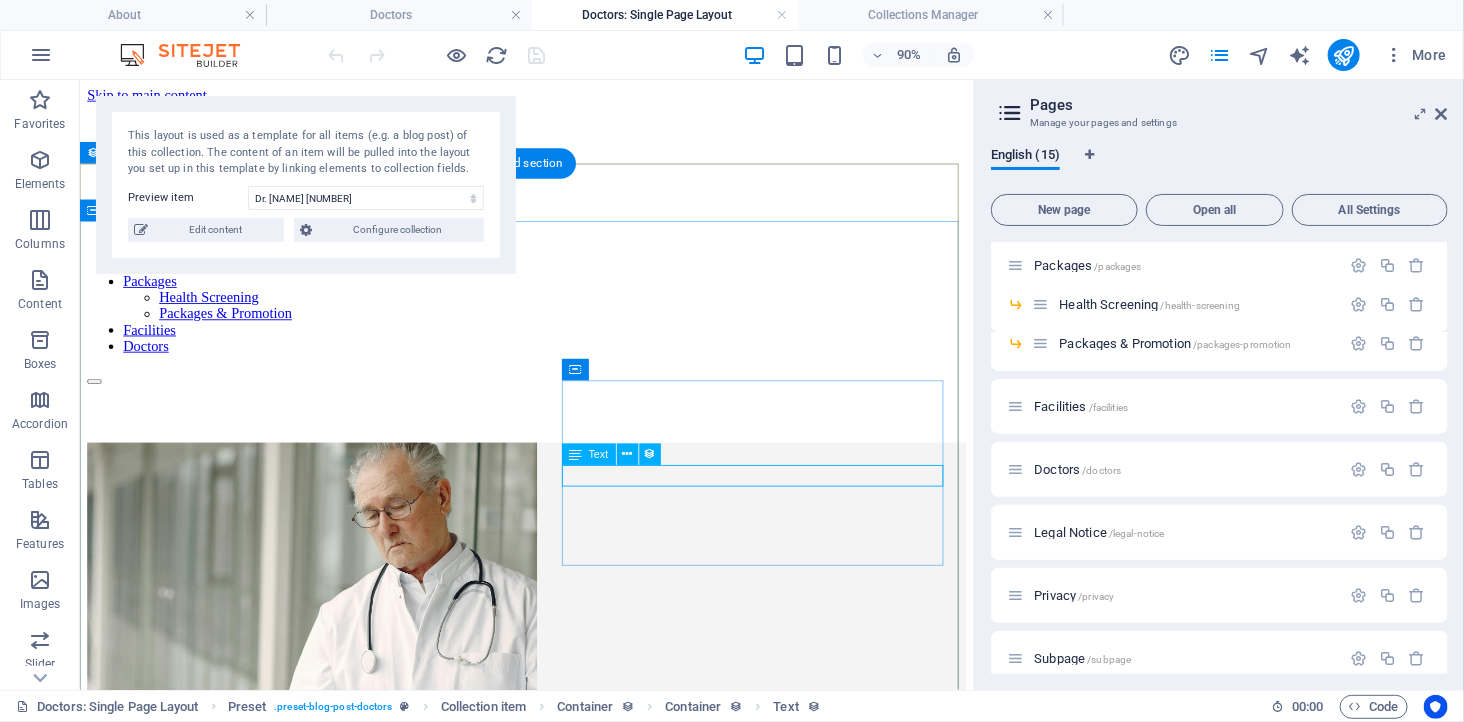 click at bounding box center (575, 1052) 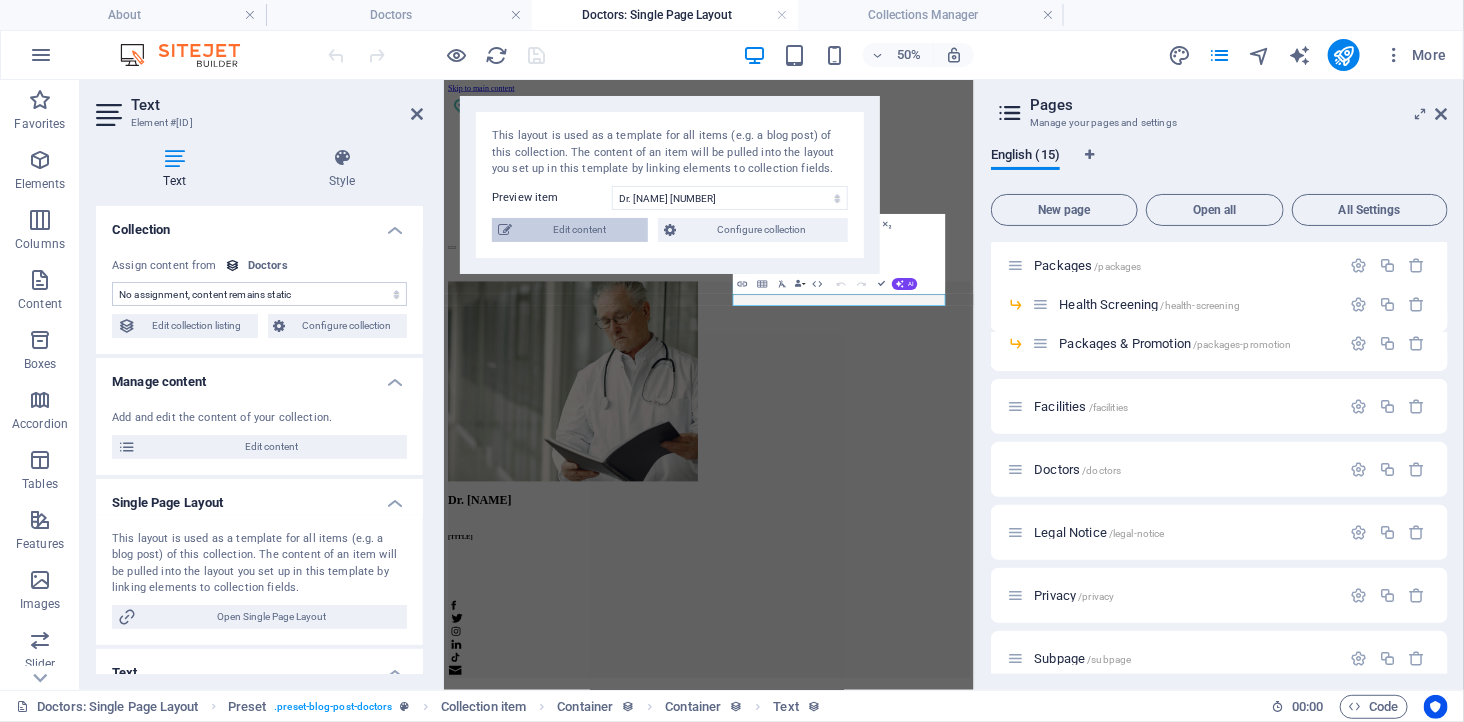 click on "Edit content" at bounding box center [580, 230] 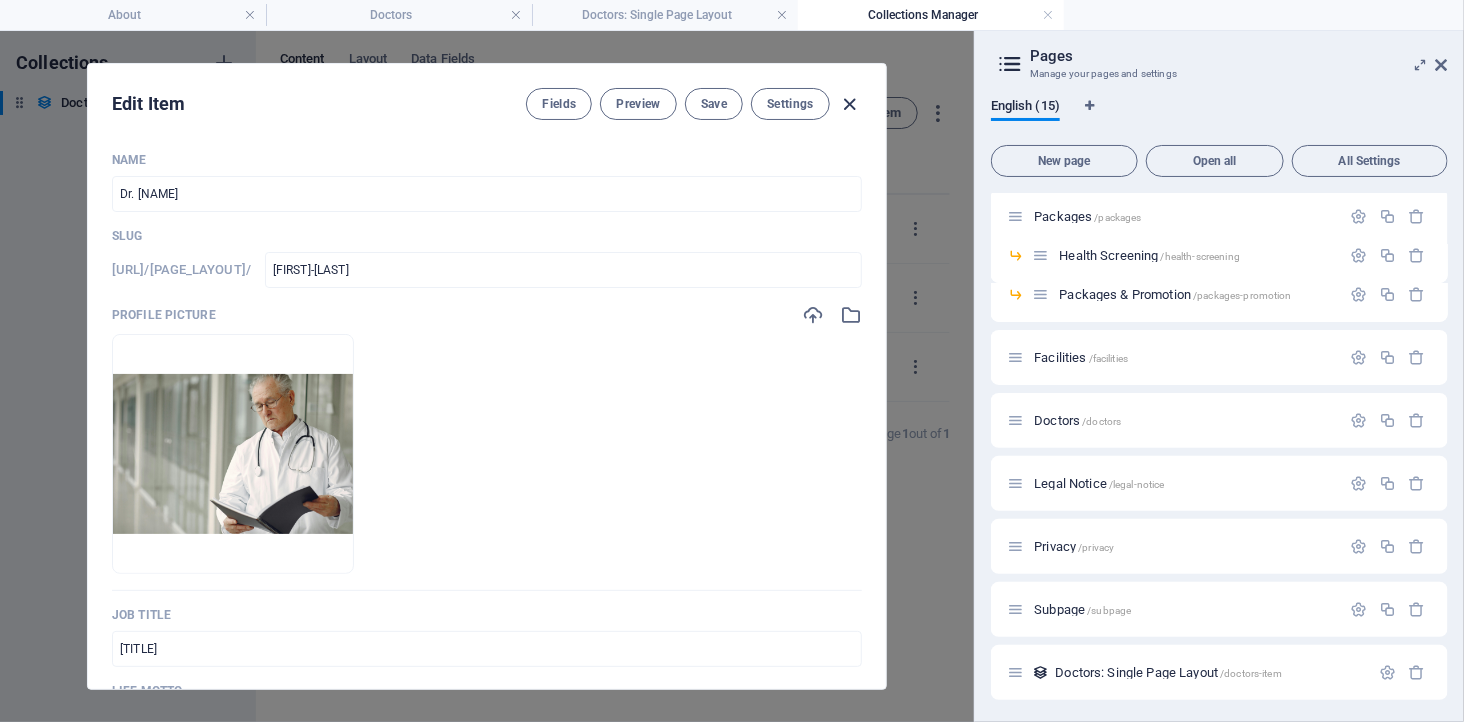 click at bounding box center [850, 104] 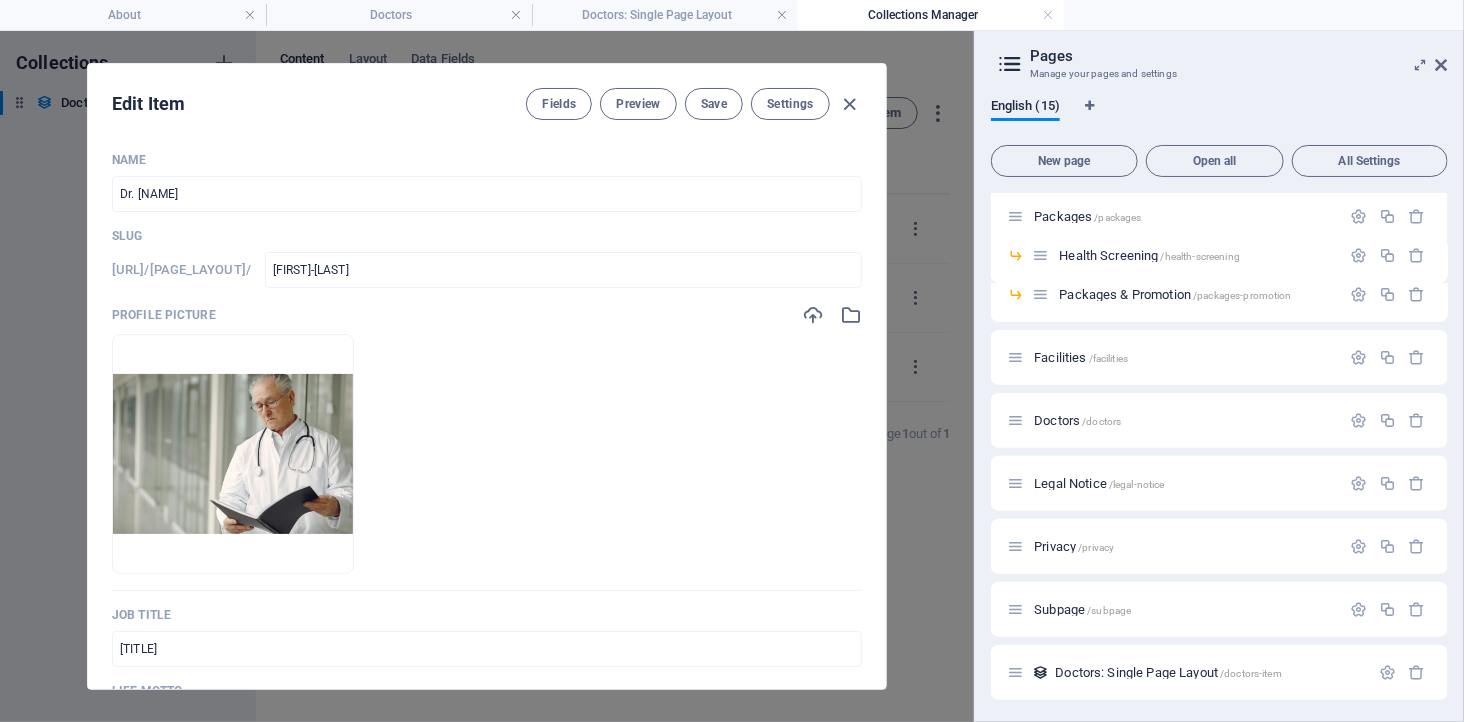 type on "kelvin-tay" 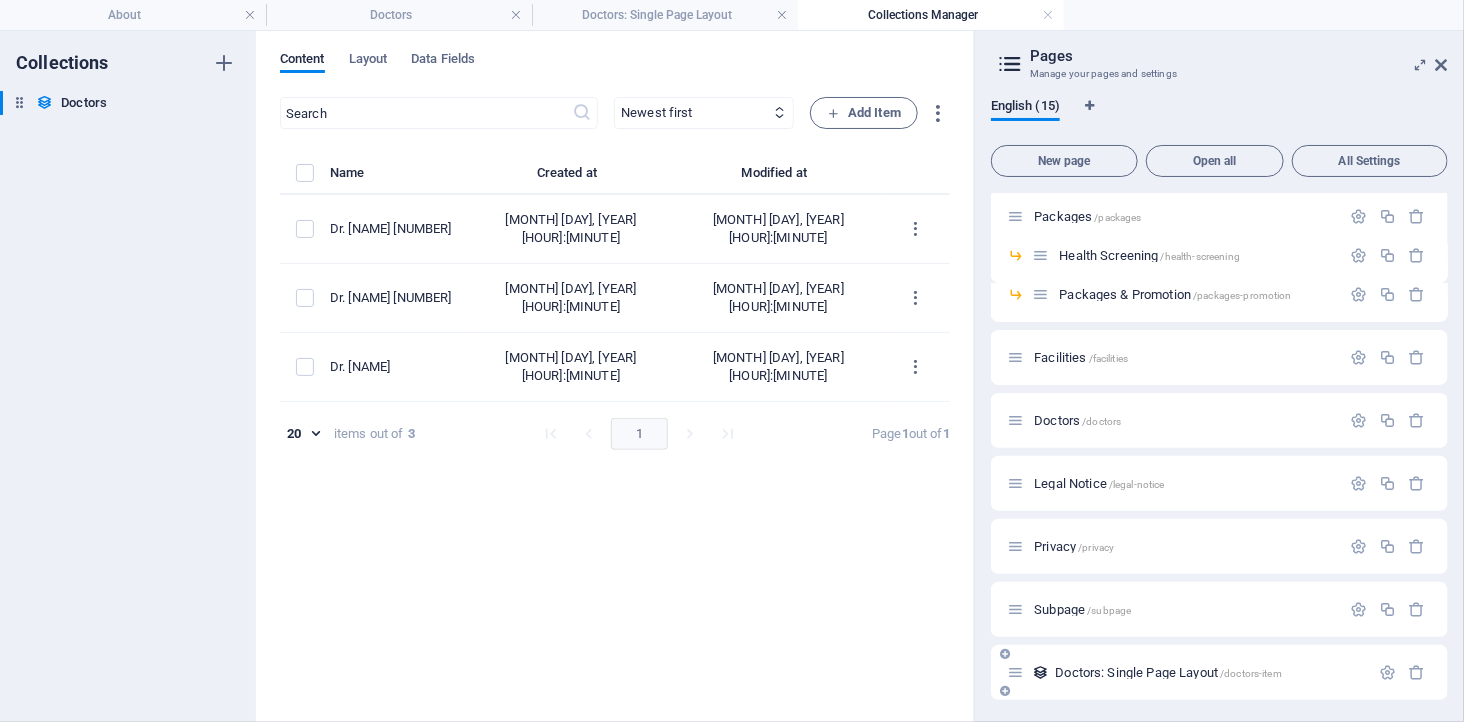 click on "Doctors: Single Page Layout /doctors-item" at bounding box center [1188, 672] 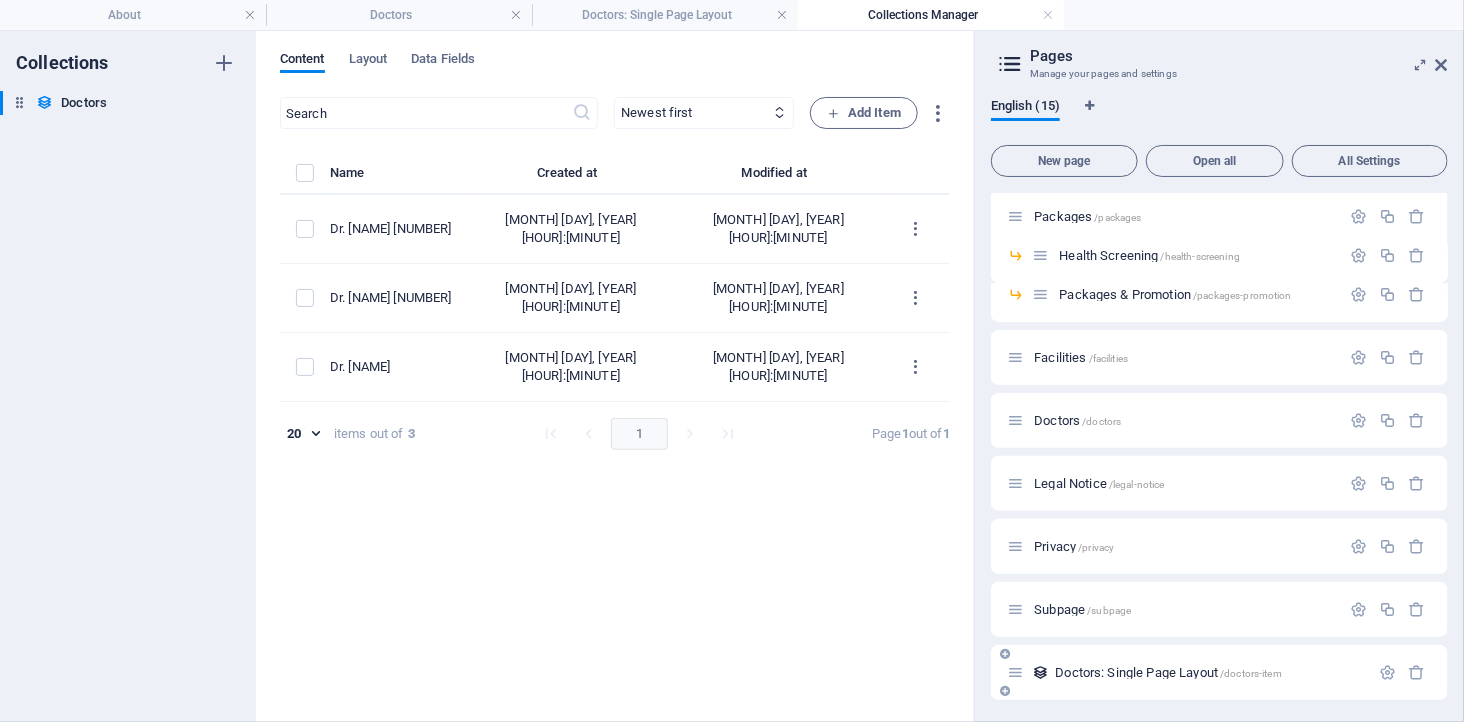 click on "Doctors: Single Page Layout /doctors-item" at bounding box center (1168, 672) 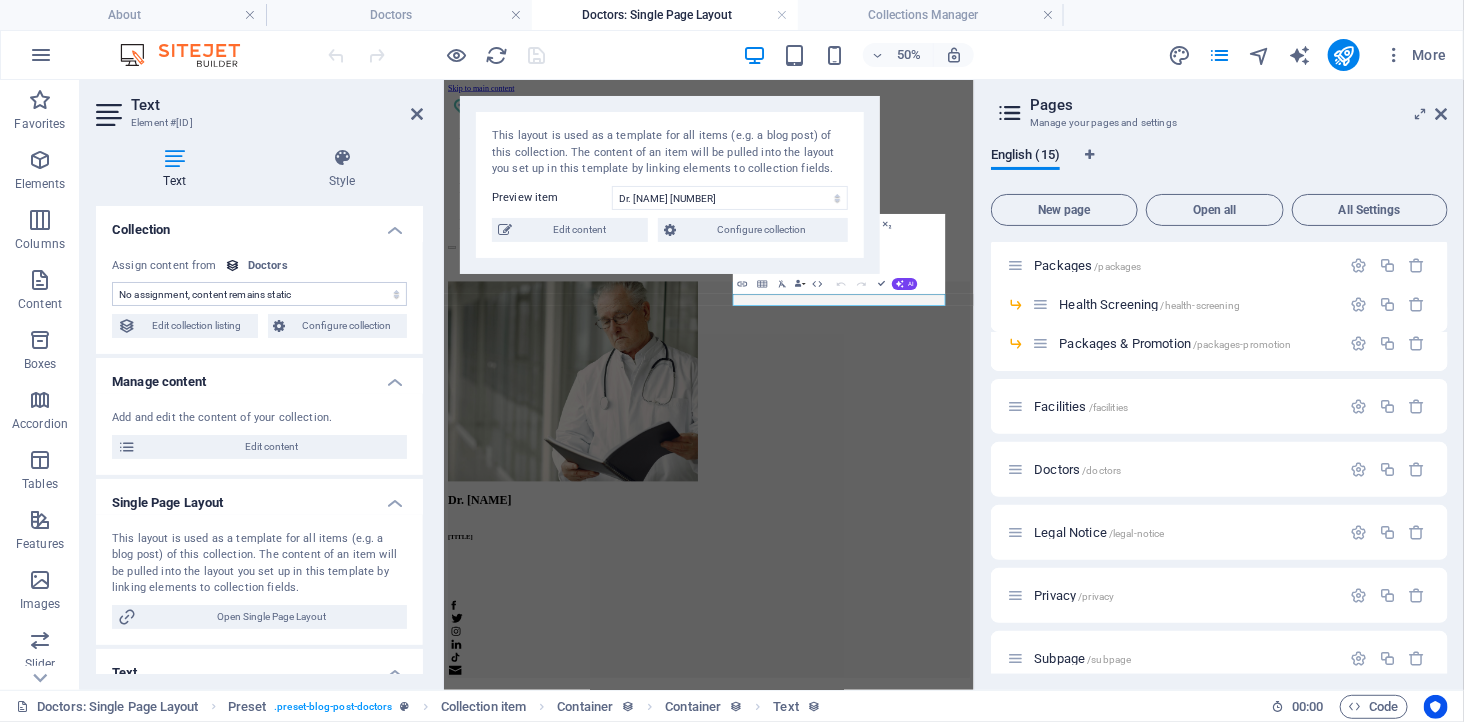 click on "Paragraph Format Normal Heading 1 Heading 2 Heading 3 Heading 4 Heading 5 Heading 6 Code Font Family Arial Georgia Impact Tahoma Times New Roman Verdana Flexo CapsDEMO webfont GqCtlbYRKC3Z1DRZ6wmuXQ Flexo CapsDEMO webfont HsHd1glTVg35jN kNqPhvA Open Sans Roboto Font Size 8 9 10 11 12 14 18 24 30 36 48 60 72 96 Line Height Default Single 1.15 1.5 Double Increase Indent Decrease Indent Superscript Subscript Bold Italic Underline Strikethrough Colors Icons Special Characters Align Left Align Center Align Right Align Justify Unordered List   Default Circle Disc Square    Ordered List   Default Lower Alpha Lower Greek Lower Roman Upper Alpha Upper Roman    Insert Link Insert Table Clear Formatting Data Bindings Company First name Last name Street ZIP code City Email Phone Mobile Fax Custom field 1 Custom field 2 Custom field 3 Custom field 4 Custom field 5 Custom field 6 HTML Undo Redo Confirm (Ctrl+⏎) AI Improve Make shorter Make longer Fix spelling & grammar Translate to English Generate text" at bounding box center [839, 254] 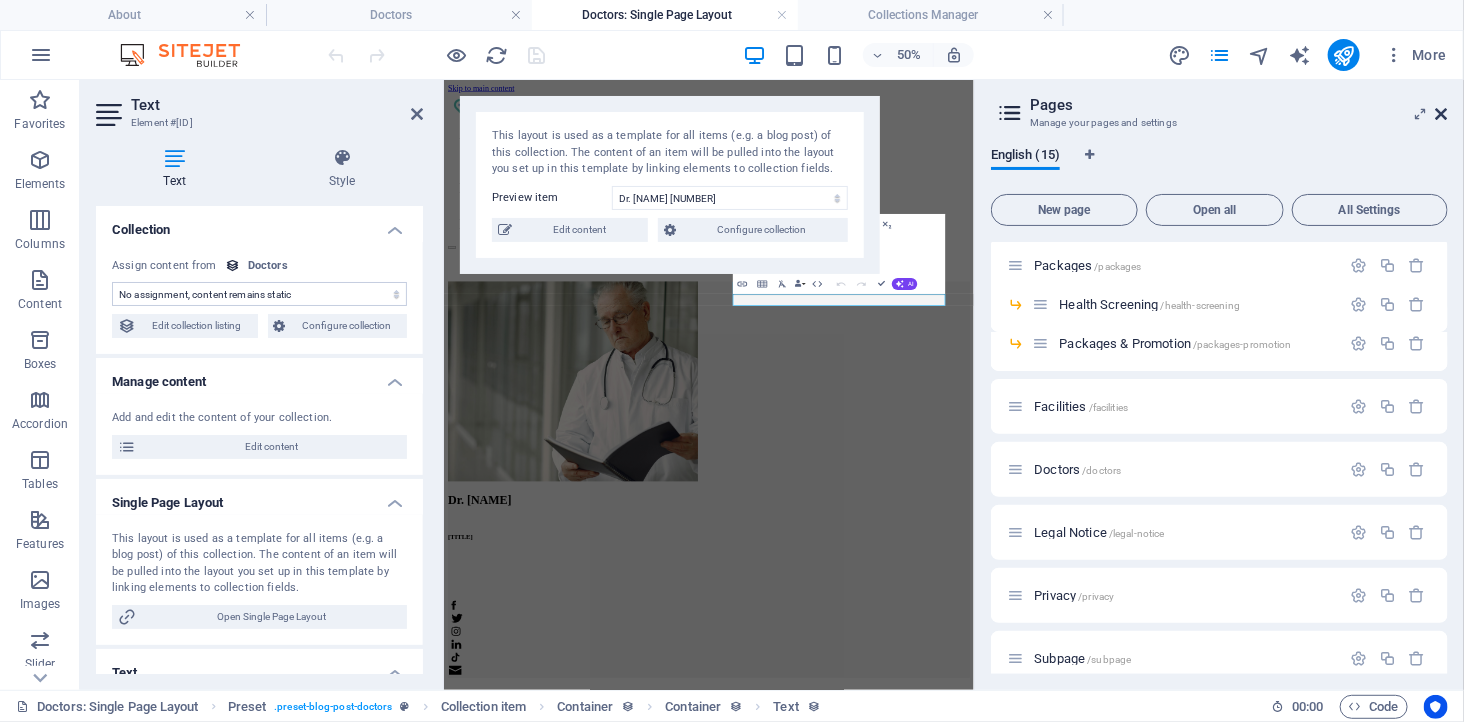 click at bounding box center (1442, 114) 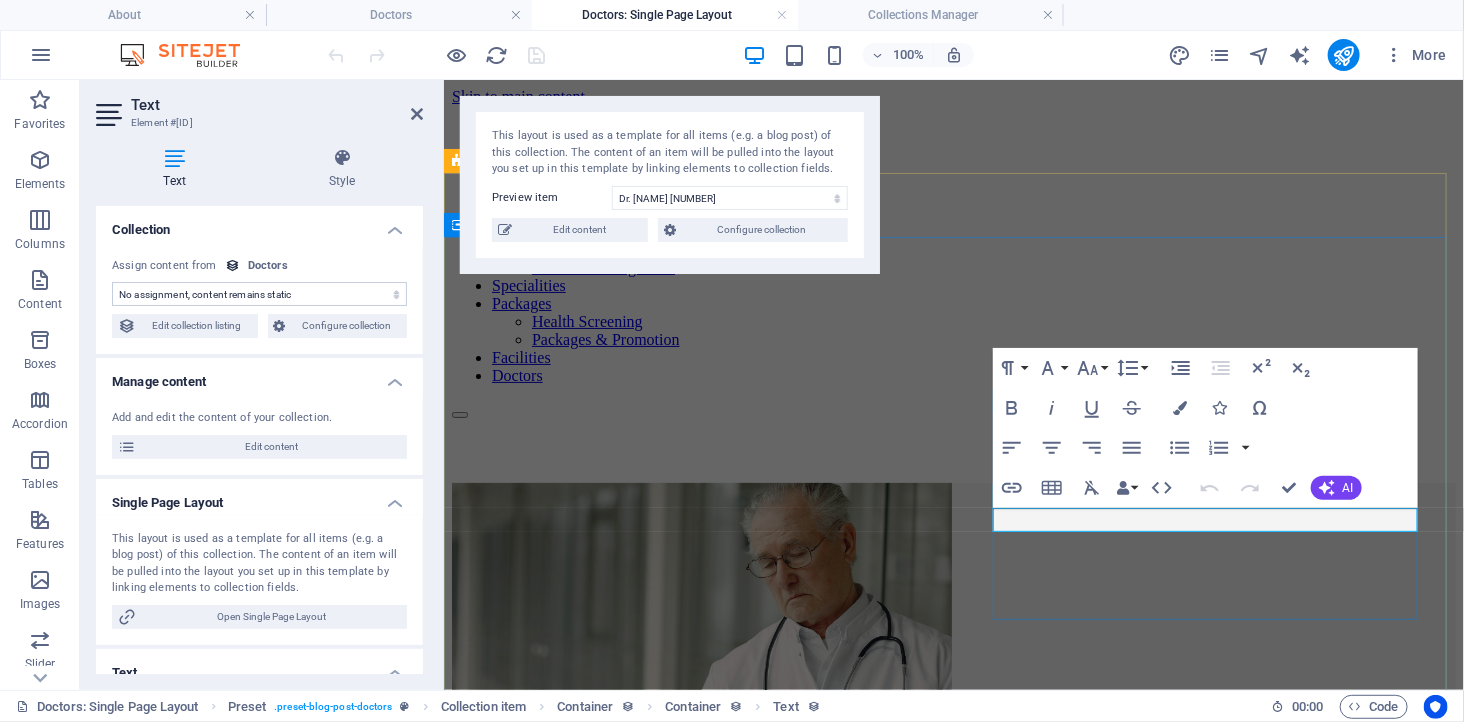 click at bounding box center [953, 1052] 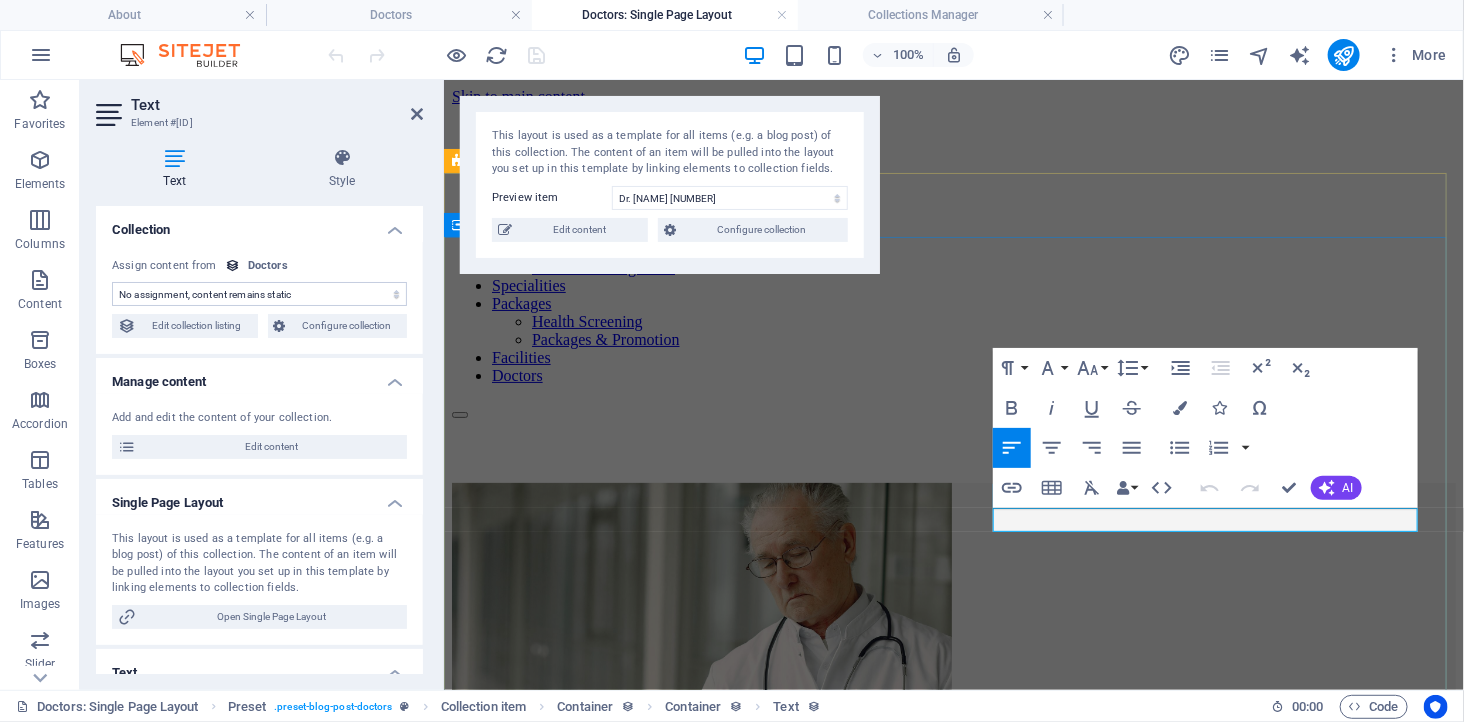 click on "Dr. Kelvin Tay Medical Officer | Community Health Advocate" at bounding box center (953, 878) 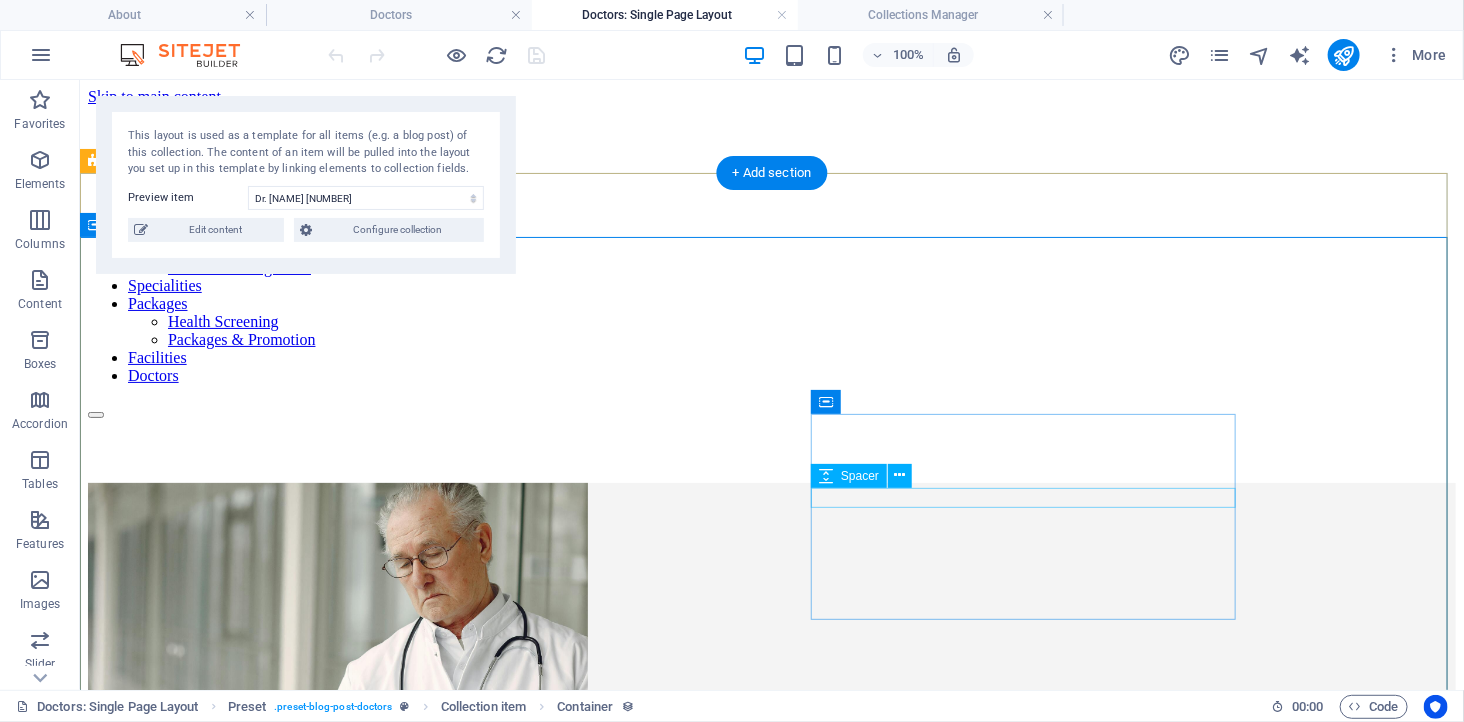 click at bounding box center (771, 1033) 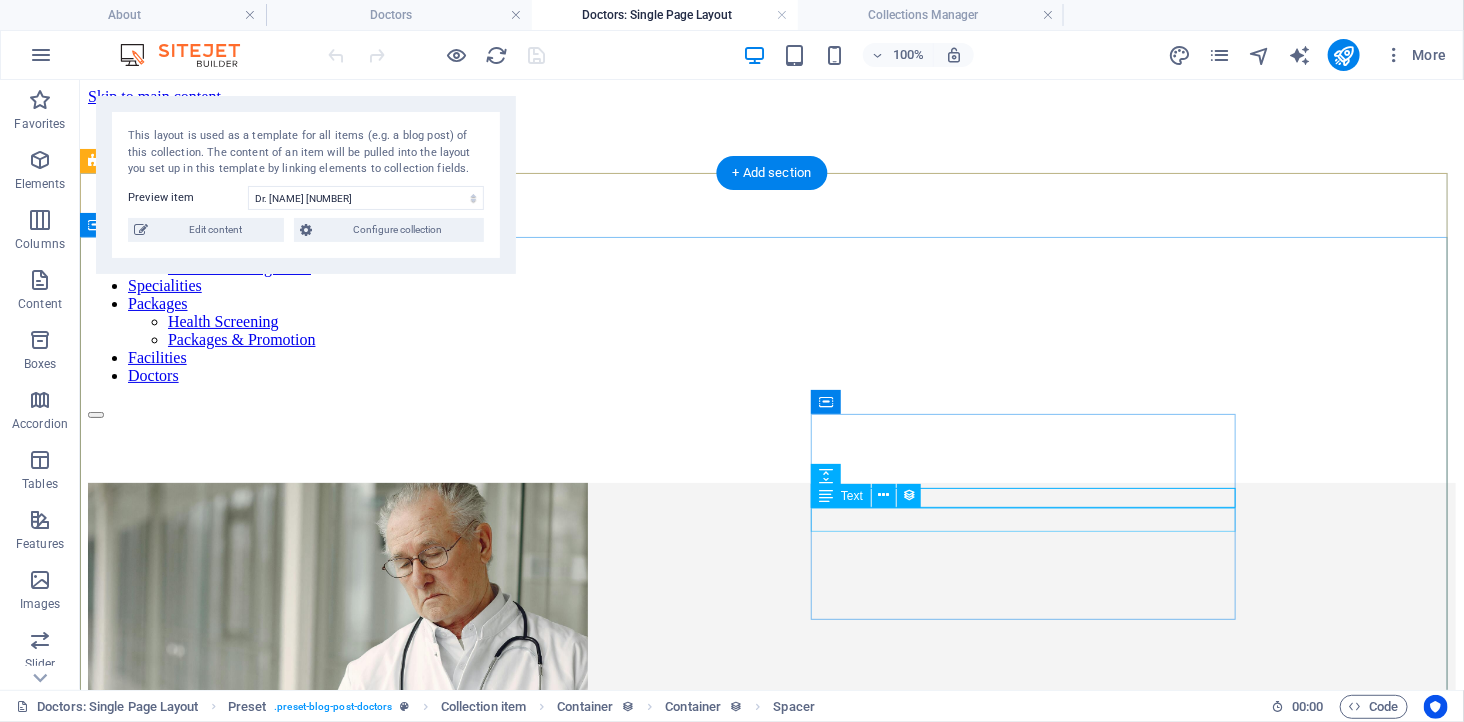 click at bounding box center (771, 1052) 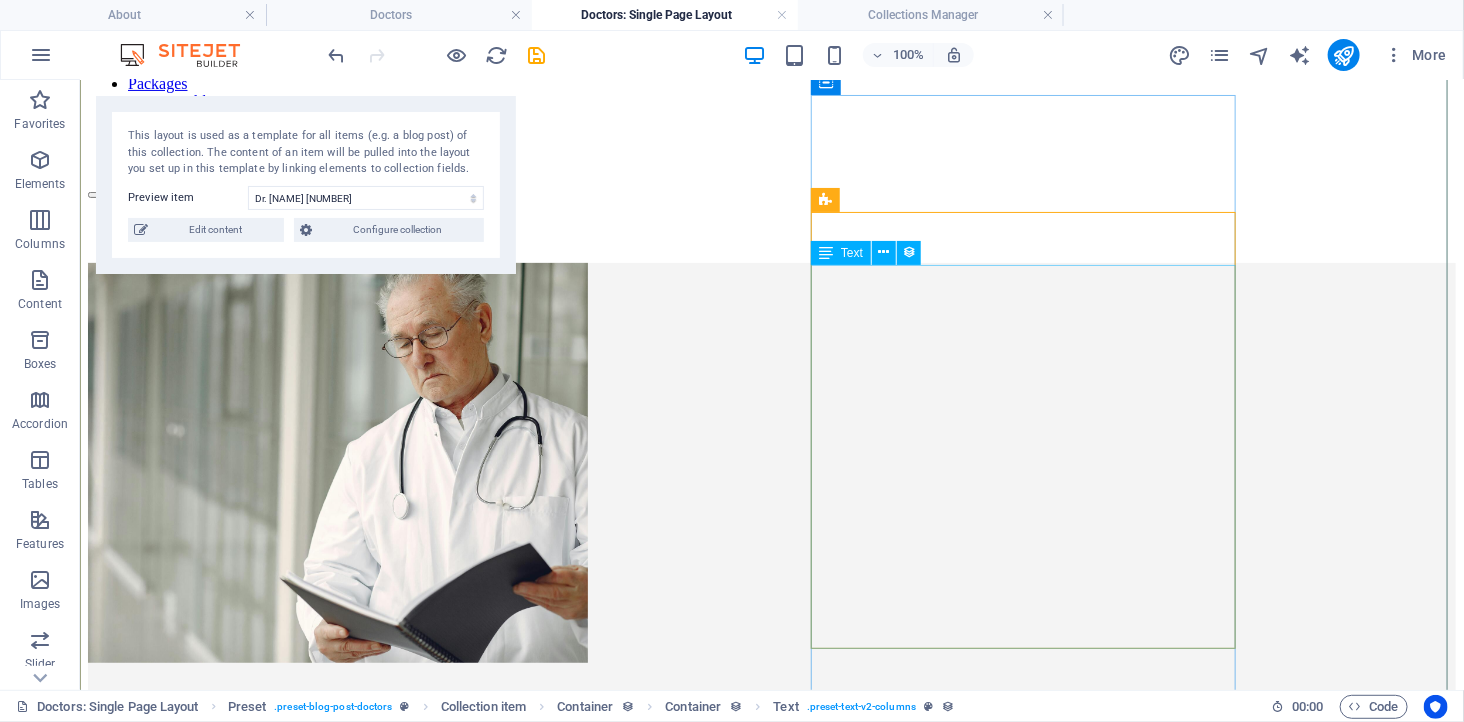 scroll, scrollTop: 222, scrollLeft: 0, axis: vertical 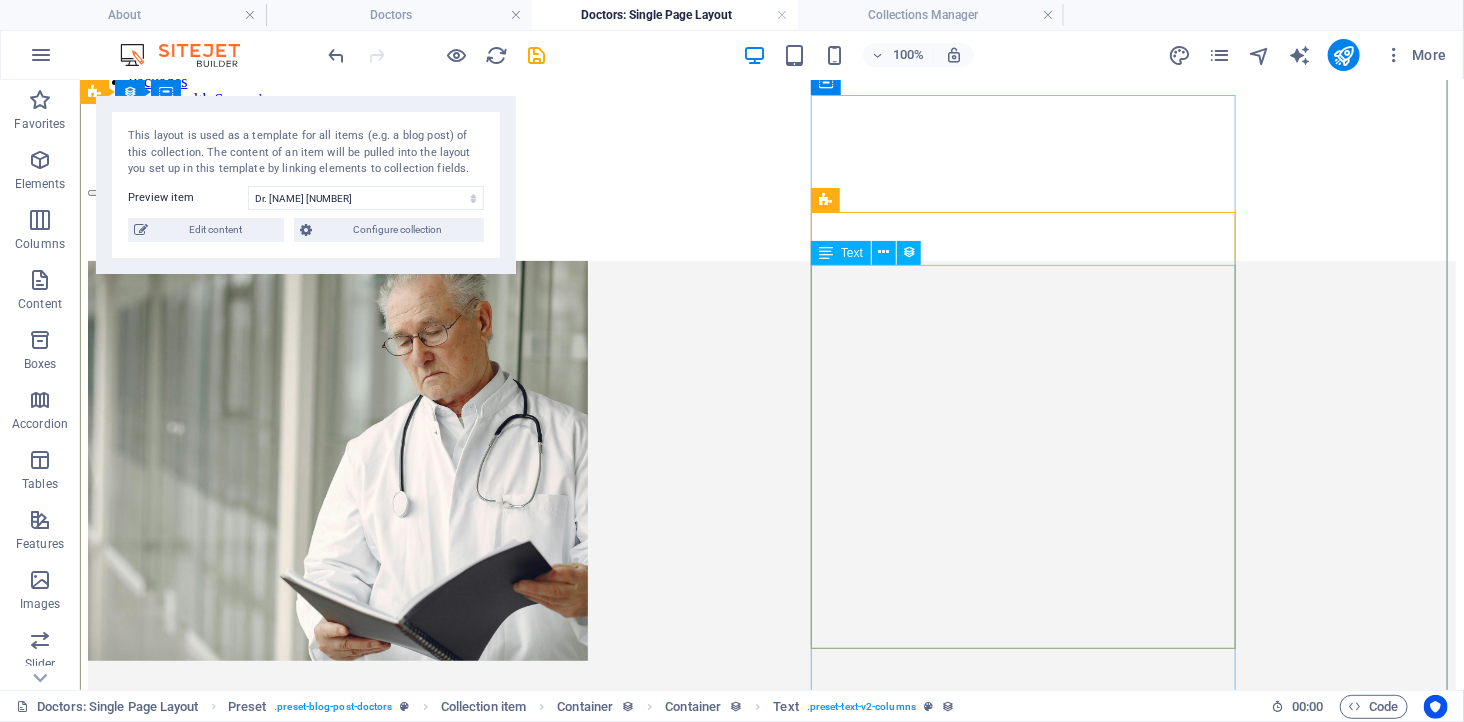 click on "Lorem ipsum dolor sitope amet, consectetur adipisicing elitip. Massumenda, dolore, cum vel modi asperiores consequatur suscipit quidem ducimus eveniet iure expedita consecteture odiogil voluptatum similique fugit voluptates atem accusamus quae quas dolorem tenetur facere tempora maiores adipisci reiciendis accusantium voluptatibus id voluptate tempore dolor harum nisi amet! Nobis, eaque. Aenean commodo ligula eget dolor. Lorem ipsum dolor sit amet, consectetuer adipiscing elit leget odiogil voluptatum similique fugit voluptates dolor. Libero assumenda, dolore, cum vel modi asperiores consequatur." at bounding box center (771, 965) 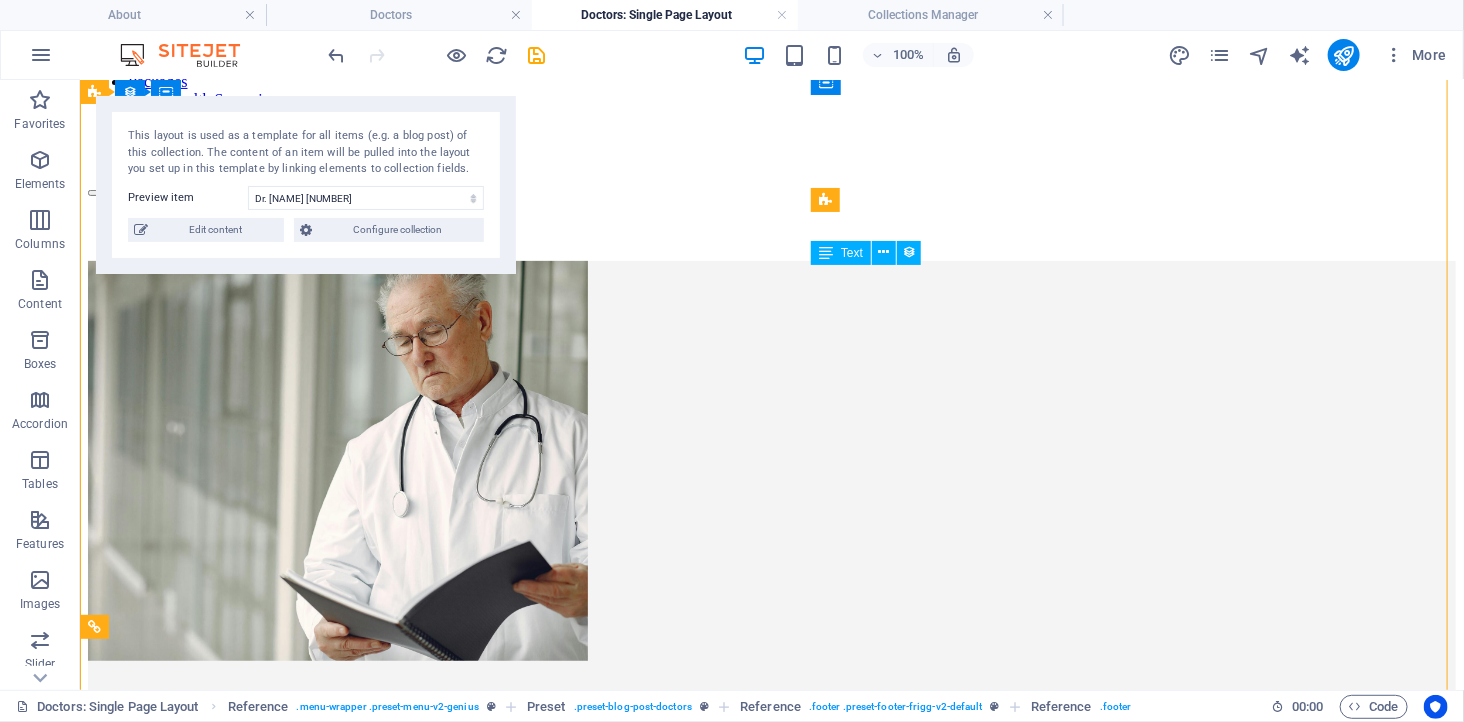 click on "Lorem ipsum dolor sitope amet, consectetur adipisicing elitip. Massumenda, dolore, cum vel modi asperiores consequatur suscipit quidem ducimus eveniet iure expedita consecteture odiogil voluptatum similique fugit voluptates atem accusamus quae quas dolorem tenetur facere tempora maiores adipisci reiciendis accusantium voluptatibus id voluptate tempore dolor harum nisi amet! Nobis, eaque. Aenean commodo ligula eget dolor. Lorem ipsum dolor sit amet, consectetuer adipiscing elit leget odiogil voluptatum similique fugit voluptates dolor. Libero assumenda, dolore, cum vel modi asperiores consequatur." at bounding box center [771, 965] 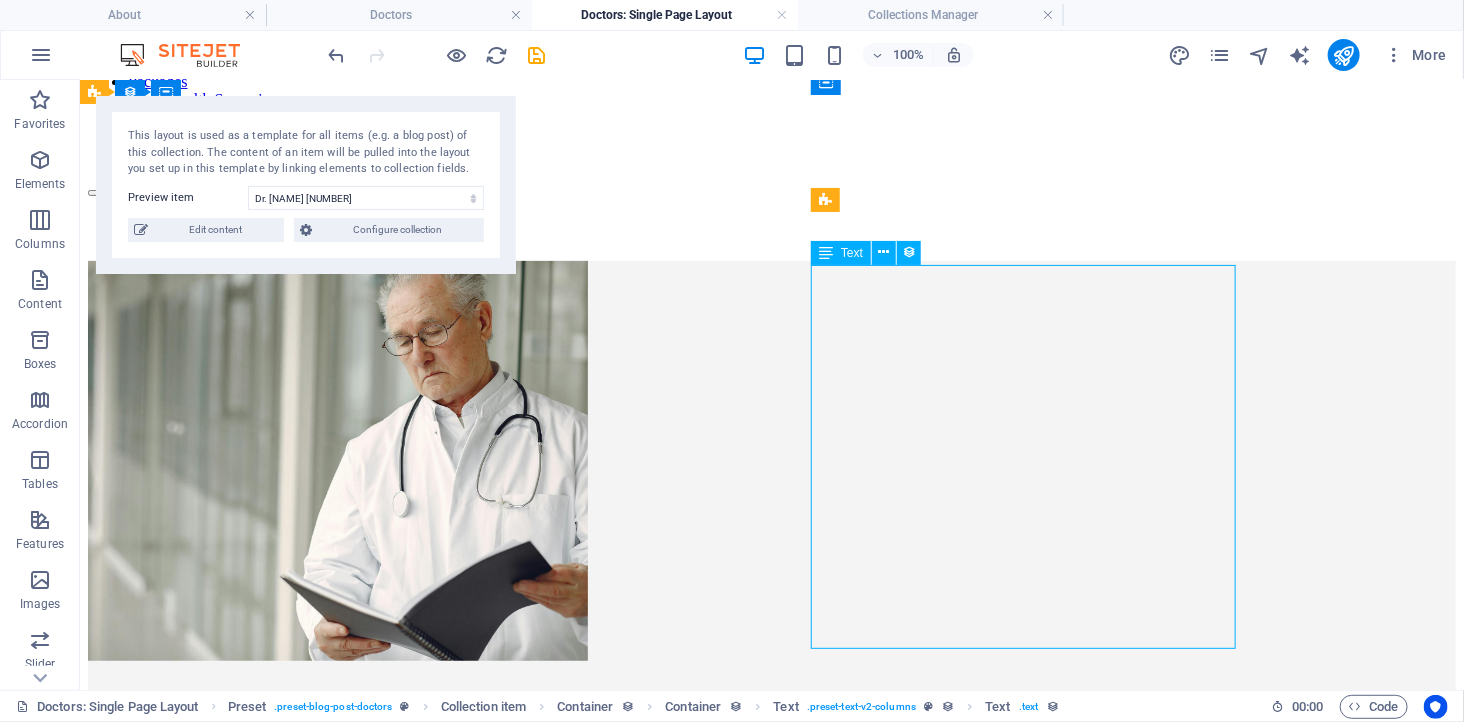 click on "Lorem ipsum dolor sitope amet, consectetur adipisicing elitip. Massumenda, dolore, cum vel modi asperiores consequatur suscipit quidem ducimus eveniet iure expedita consecteture odiogil voluptatum similique fugit voluptates atem accusamus quae quas dolorem tenetur facere tempora maiores adipisci reiciendis accusantium voluptatibus id voluptate tempore dolor harum nisi amet! Nobis, eaque. Aenean commodo ligula eget dolor. Lorem ipsum dolor sit amet, consectetuer adipiscing elit leget odiogil voluptatum similique fugit voluptates dolor. Libero assumenda, dolore, cum vel modi asperiores consequatur." at bounding box center [771, 965] 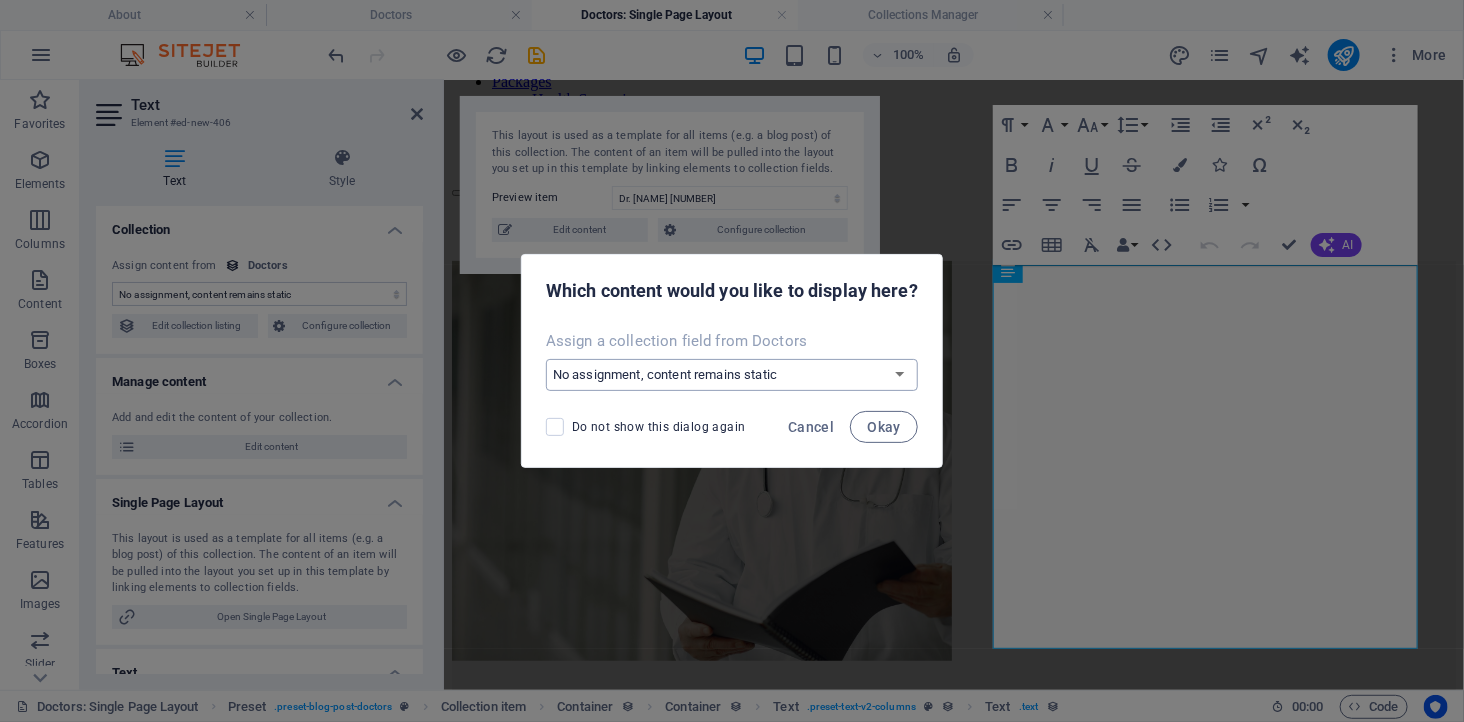 click on "No assignment, content remains static Create a new field Created at (Date) Updated at (Date) Name (Plain Text) Slug (Plain Text) Profile Picture (File) Job Title (Plain Text) Life Motto (Plain Text) Intro Text (Rich Text) Social Media (CMS)" at bounding box center [732, 375] 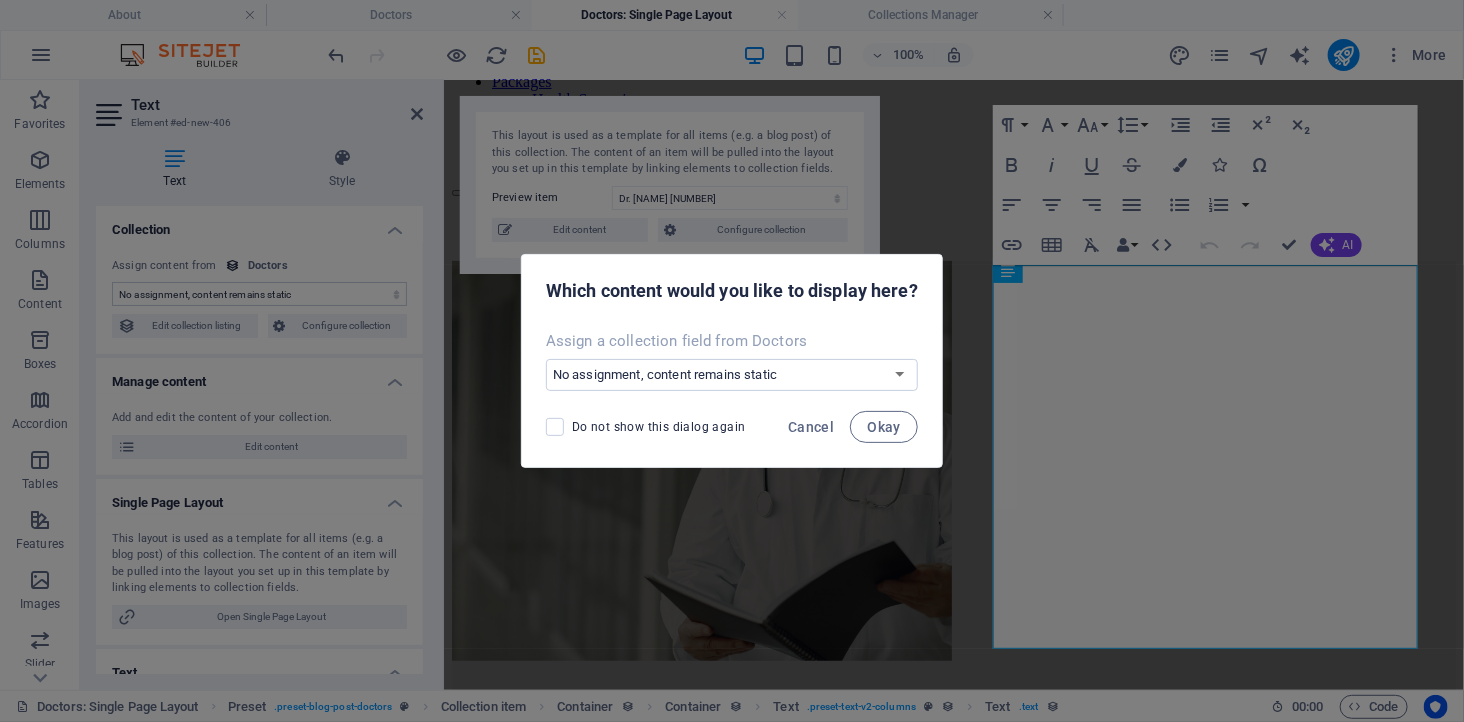 select on "createNew" 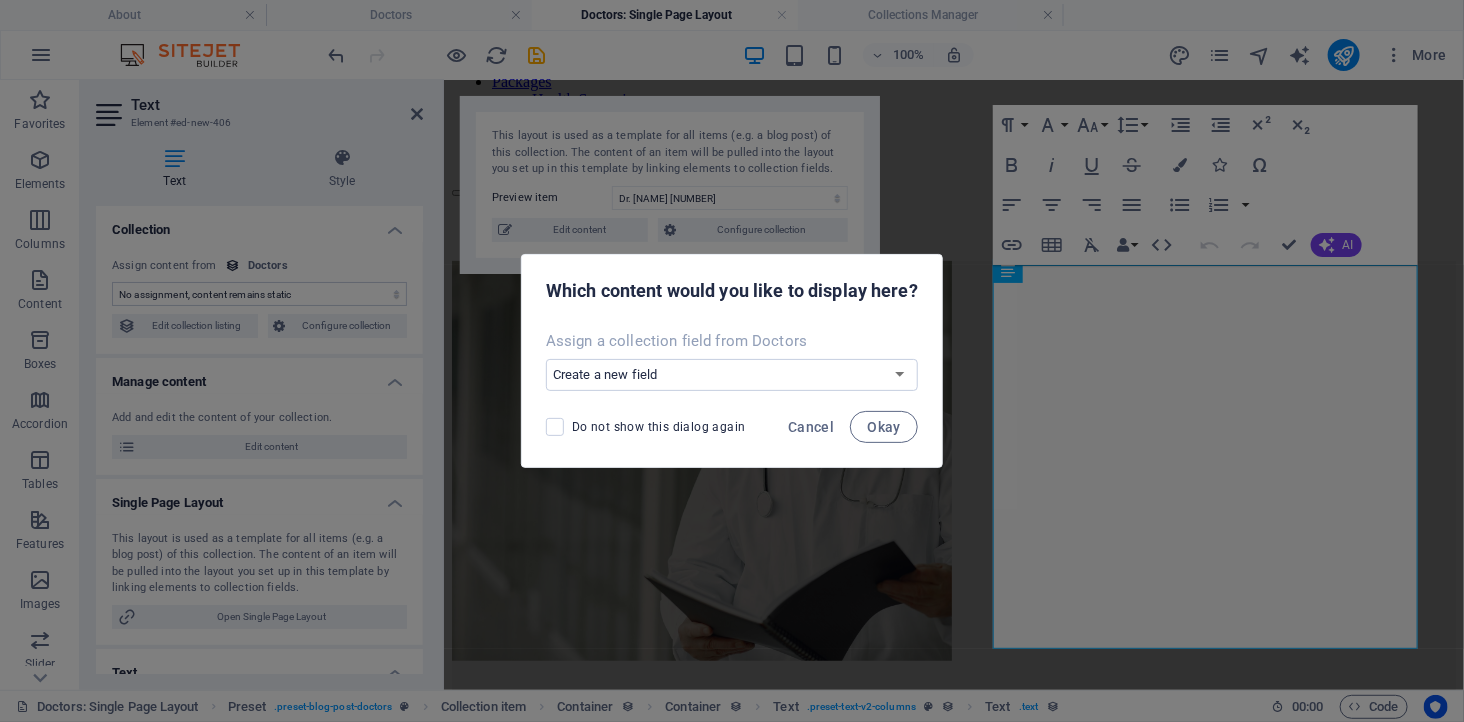 click on "No assignment, content remains static Create a new field Created at (Date) Updated at (Date) Name (Plain Text) Slug (Plain Text) Profile Picture (File) Job Title (Plain Text) Life Motto (Plain Text) Intro Text (Rich Text) Social Media (CMS)" at bounding box center [732, 375] 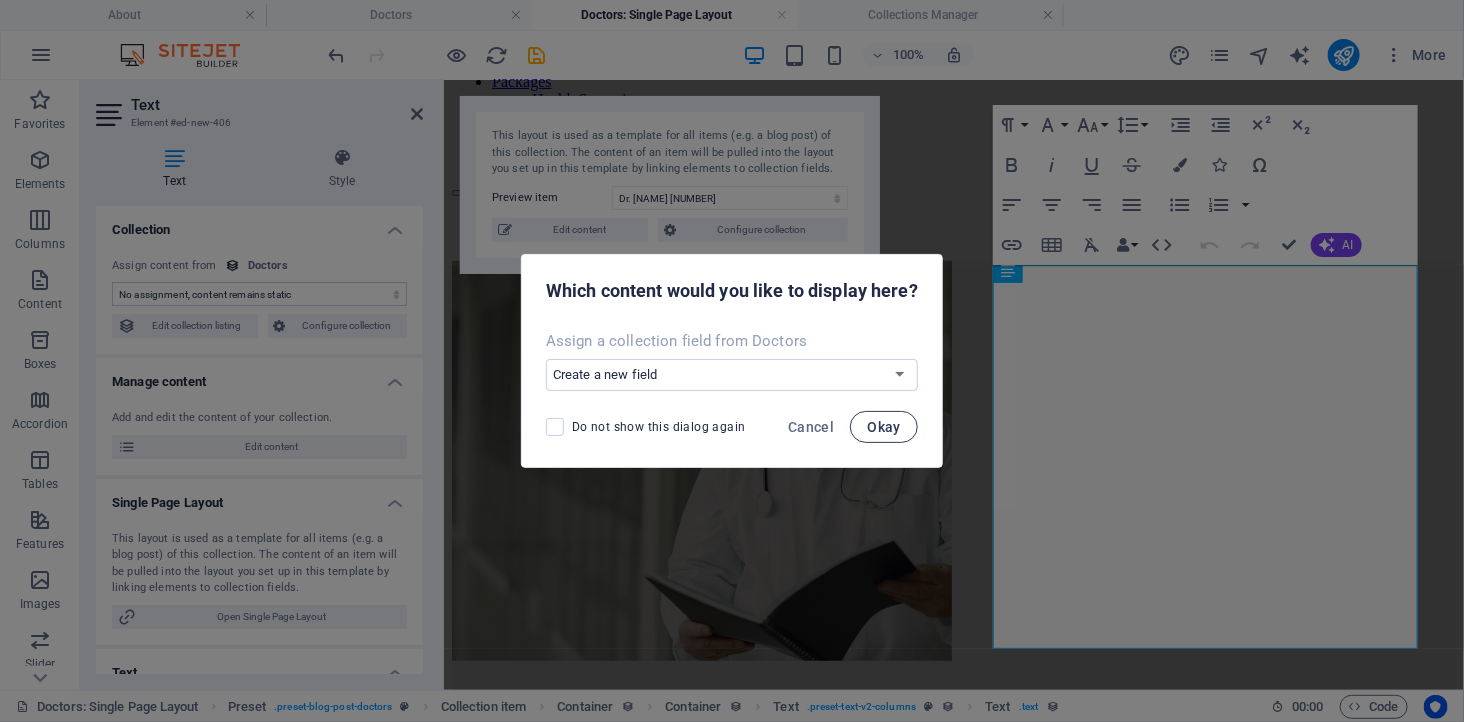 click on "Okay" at bounding box center [884, 427] 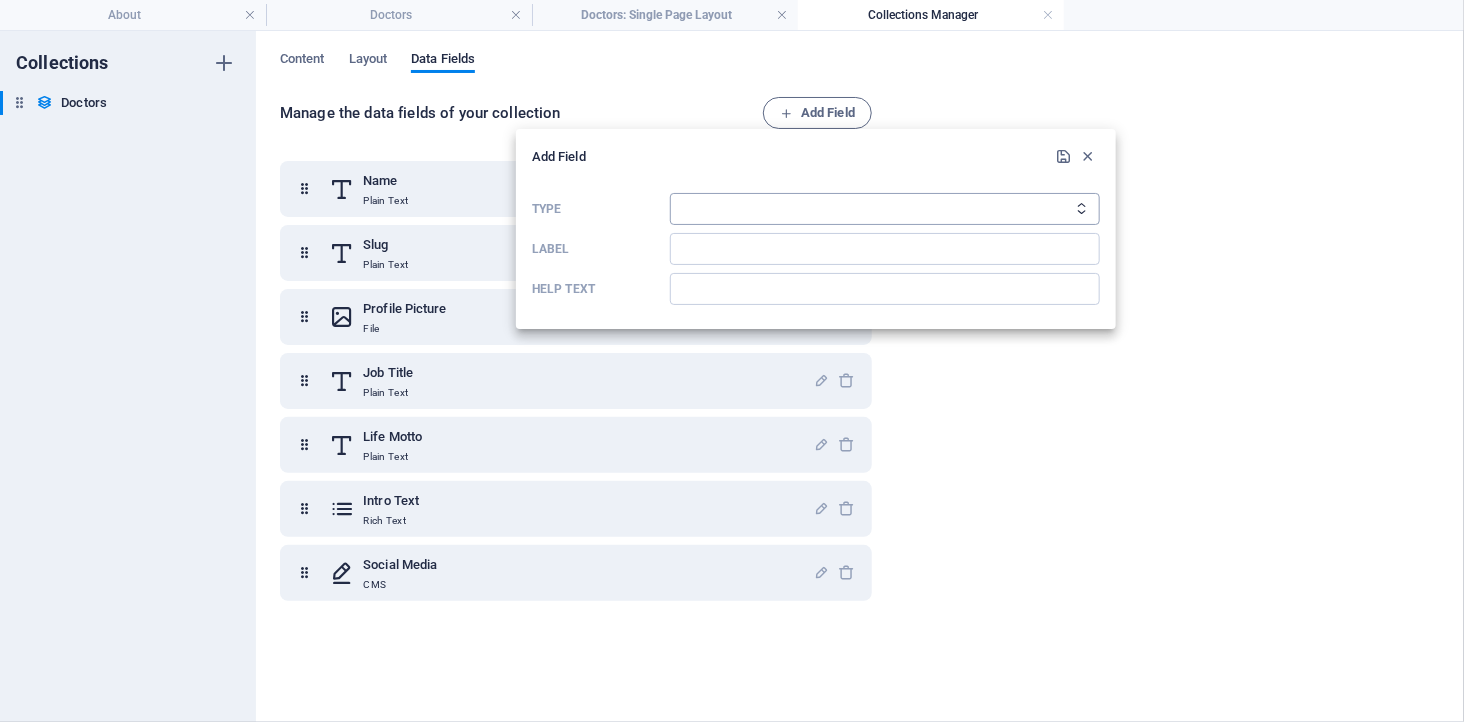 click on "Plain Text Link CMS Rich Text File Multiple Files Checkbox Choice Date Number" at bounding box center [885, 209] 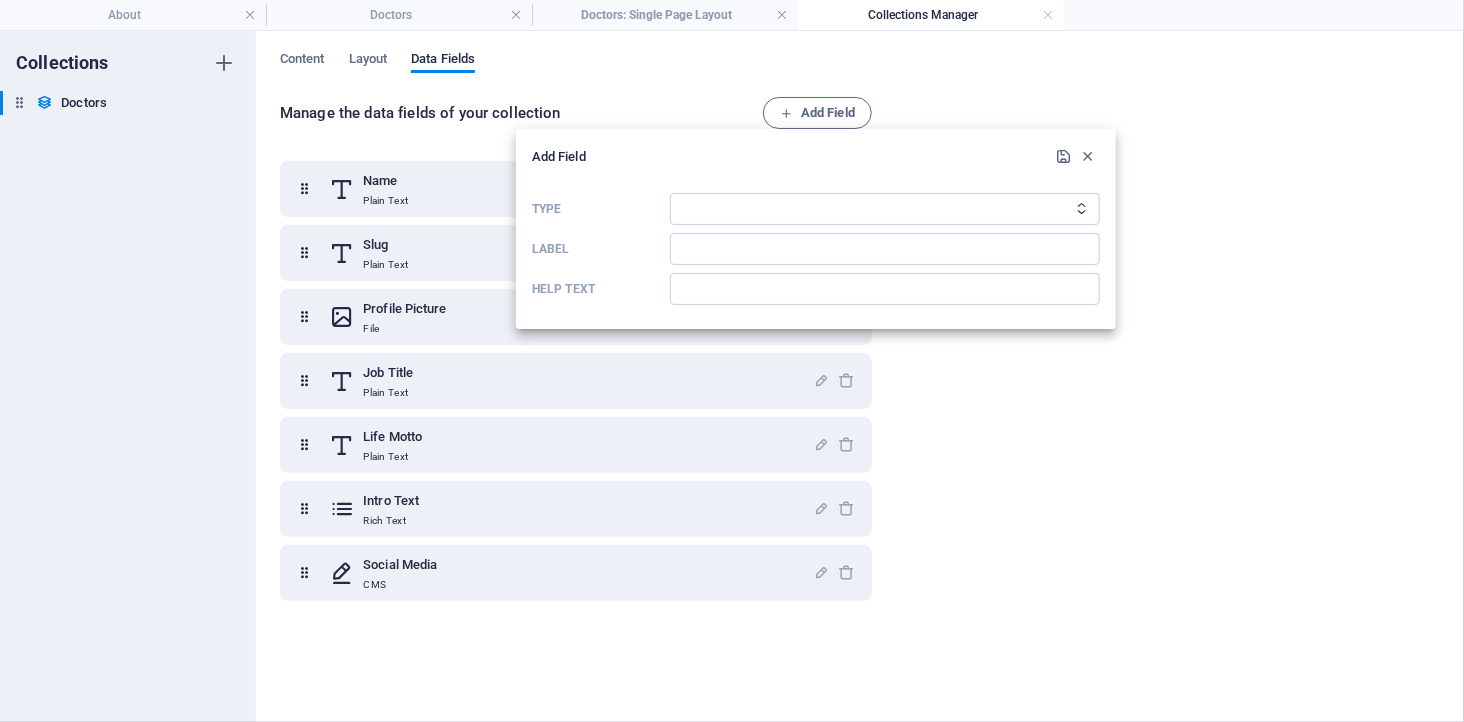 select on "editor" 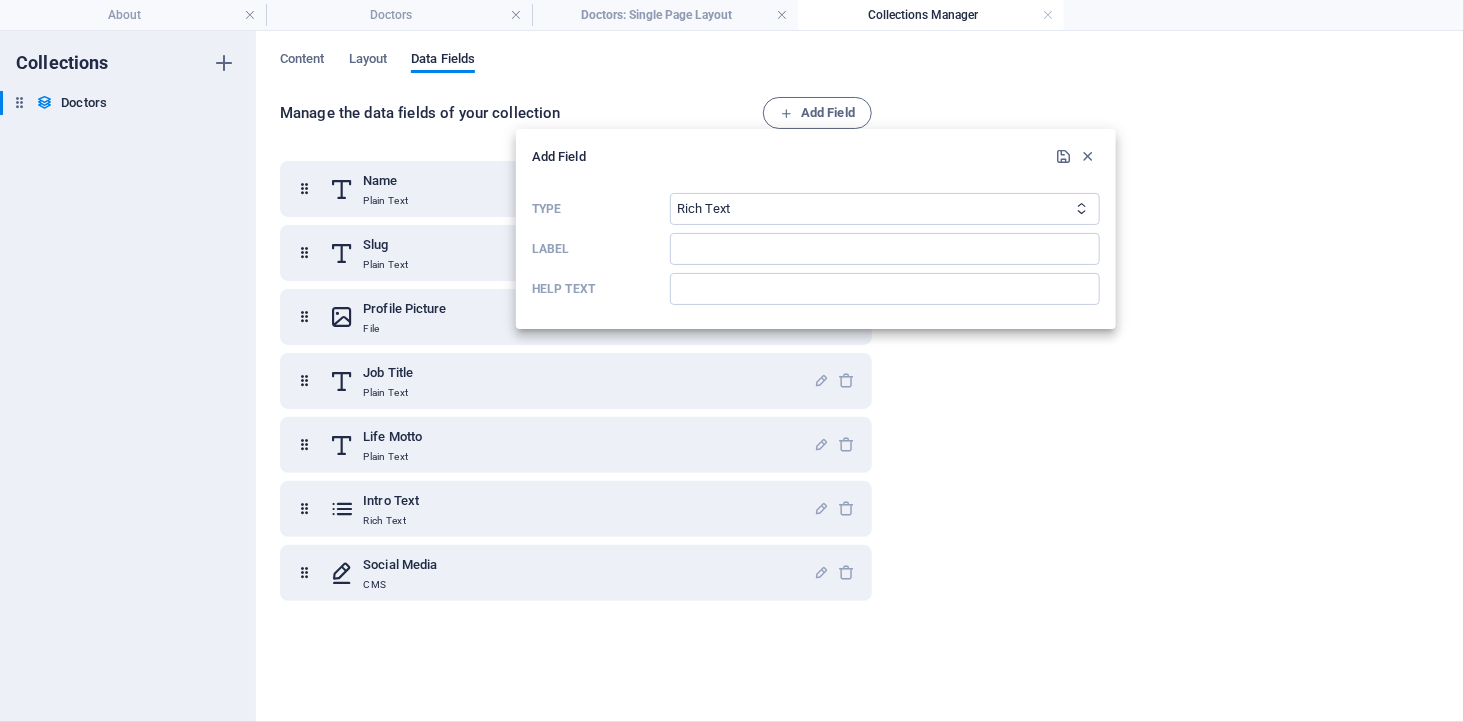 click on "Plain Text Link CMS Rich Text File Multiple Files Checkbox Choice Date Number" at bounding box center (885, 209) 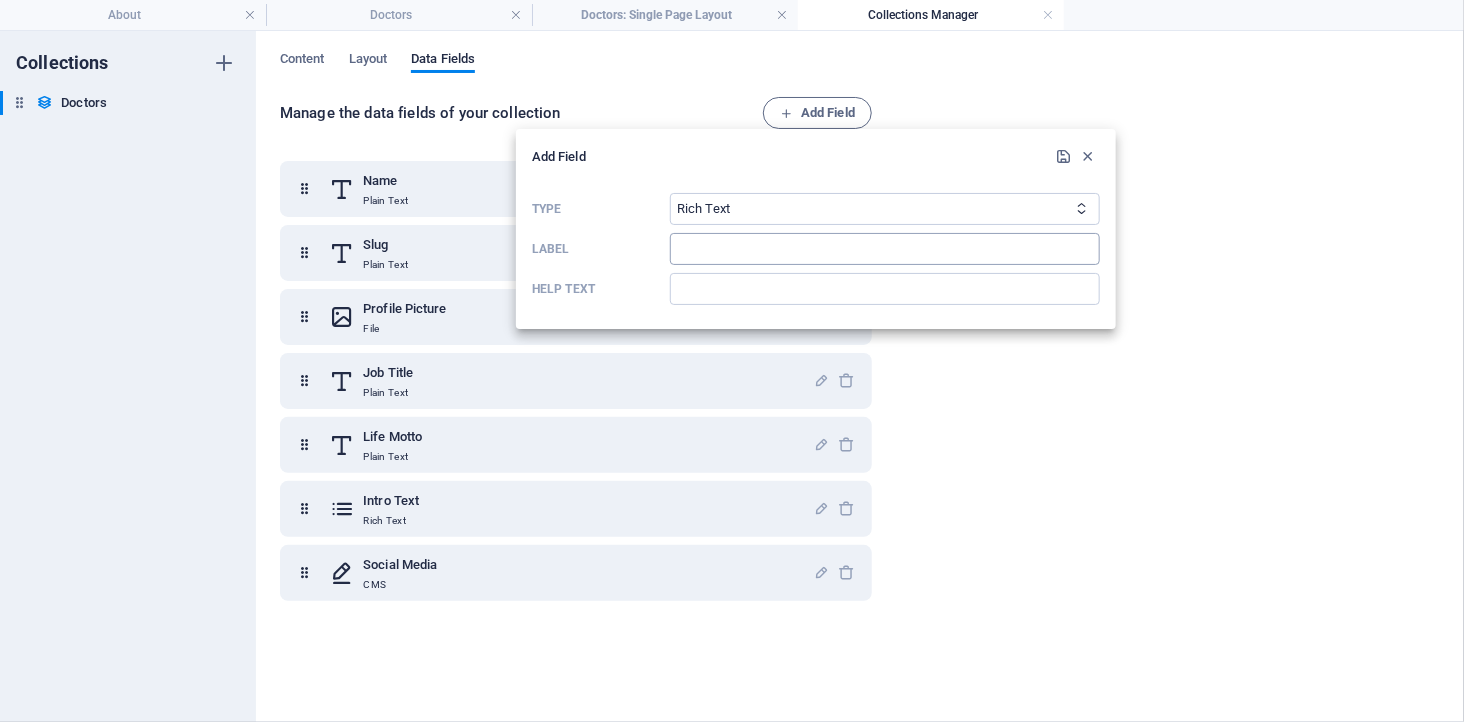 click at bounding box center (885, 249) 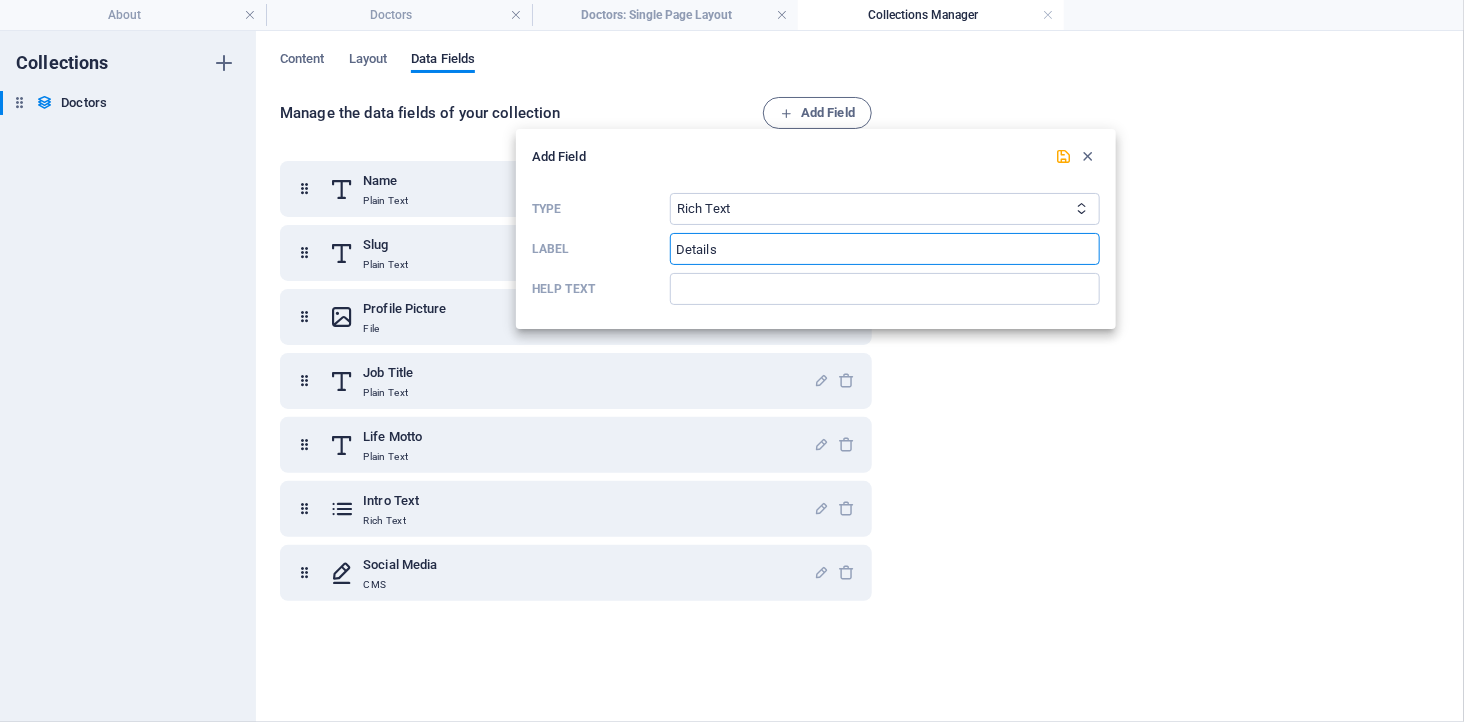 type on "Details" 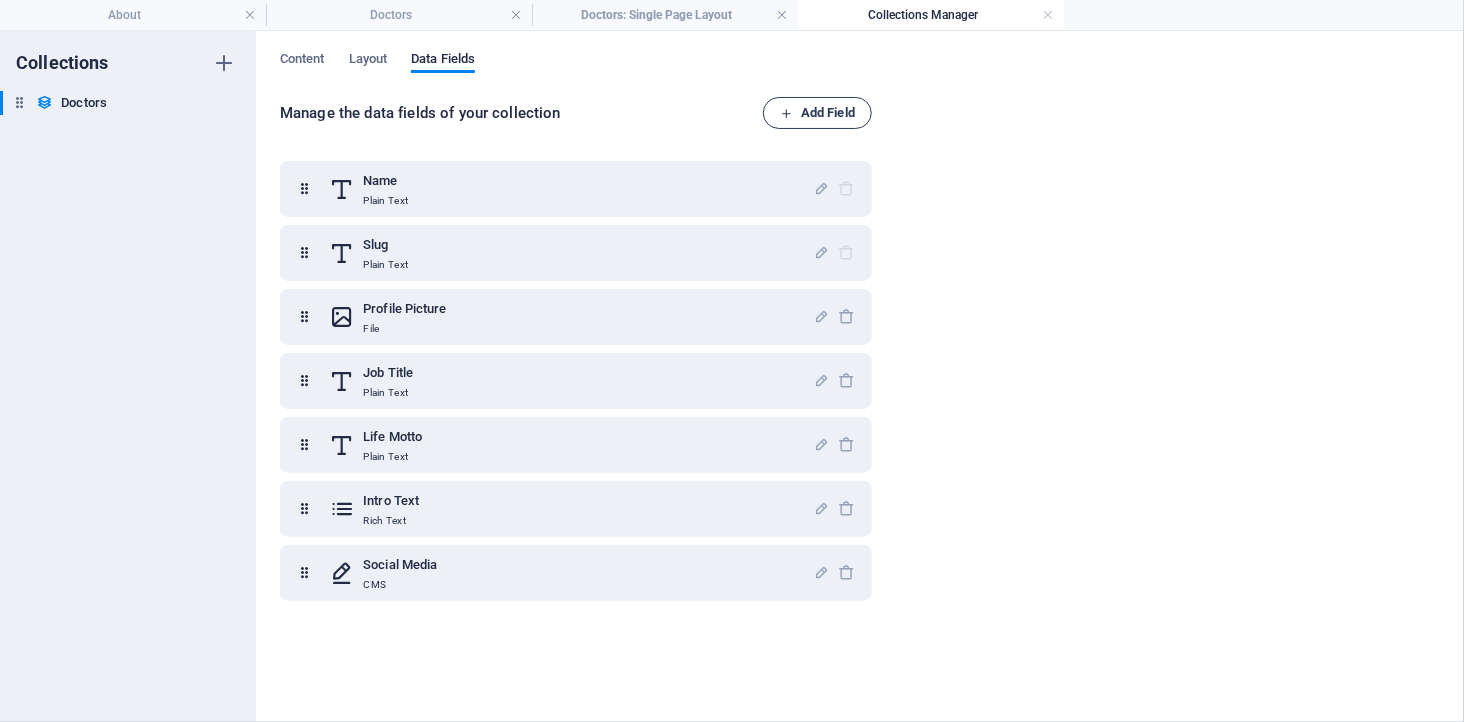 click on "Add Field" at bounding box center [817, 113] 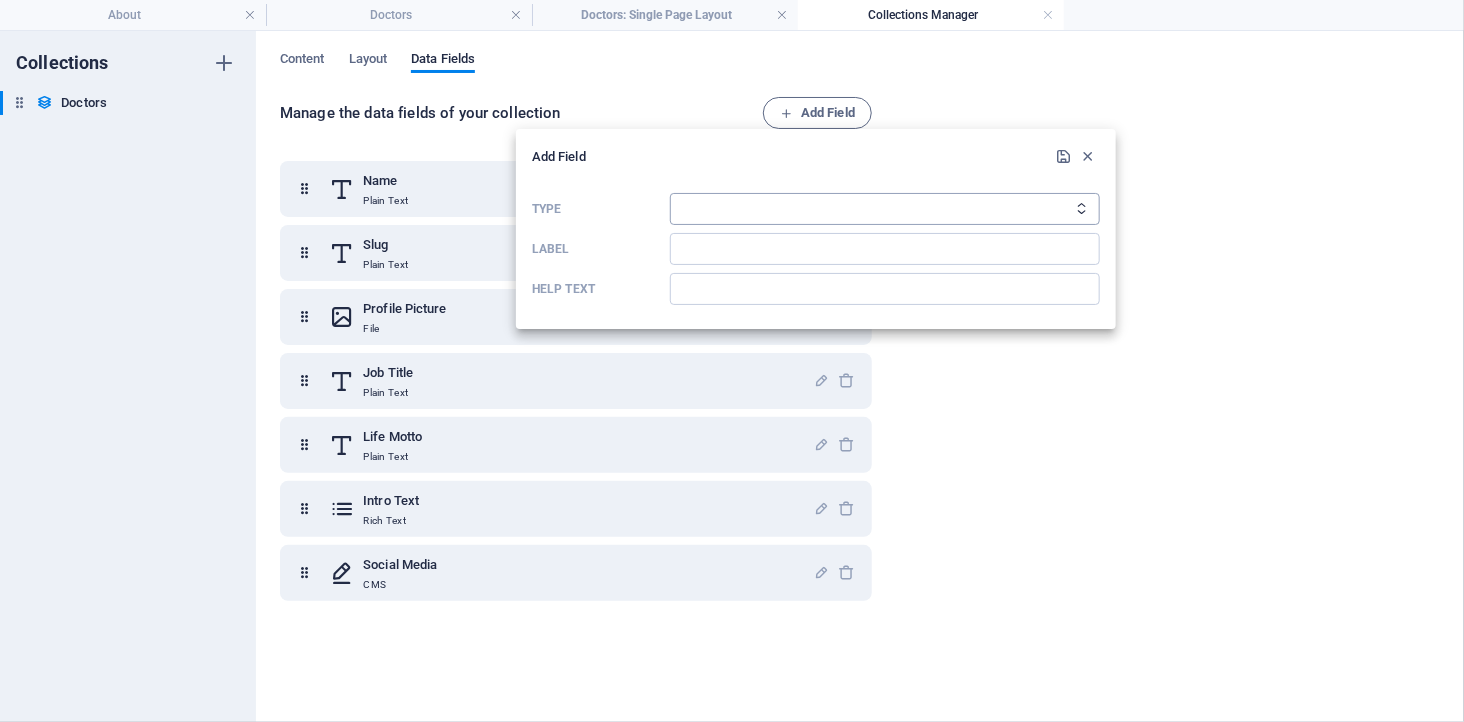 click on "Plain Text Link CMS Rich Text File Multiple Files Checkbox Choice Date Number" at bounding box center [885, 209] 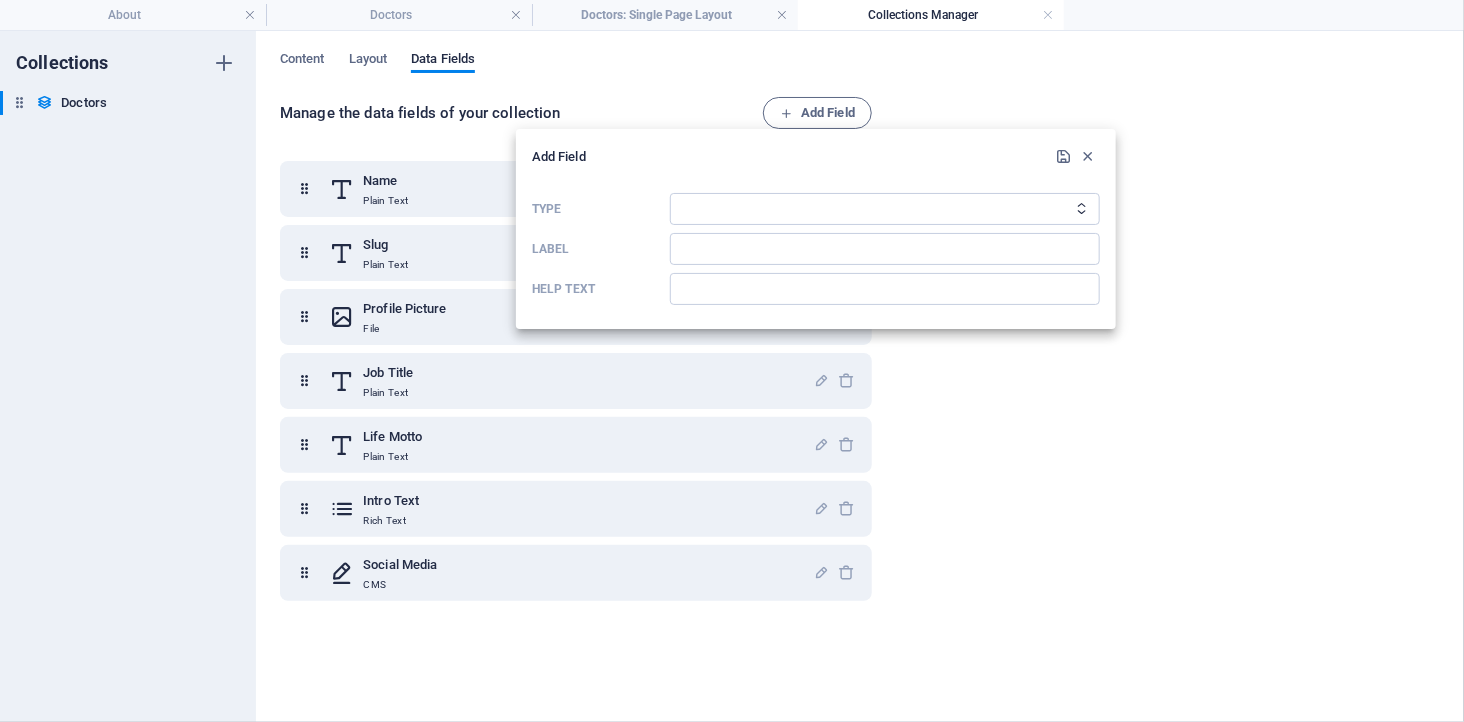 select on "editor" 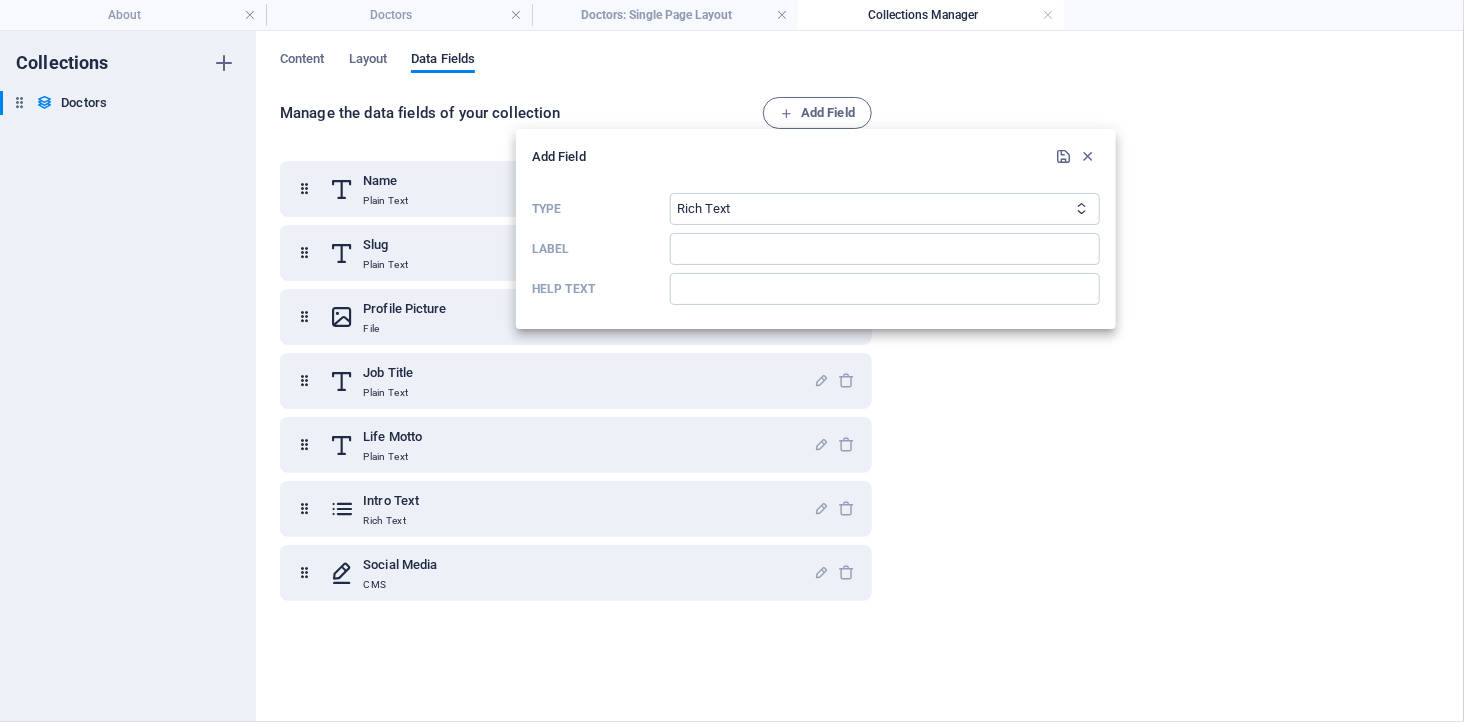 click on "Plain Text Link CMS Rich Text File Multiple Files Checkbox Choice Date Number" at bounding box center (885, 209) 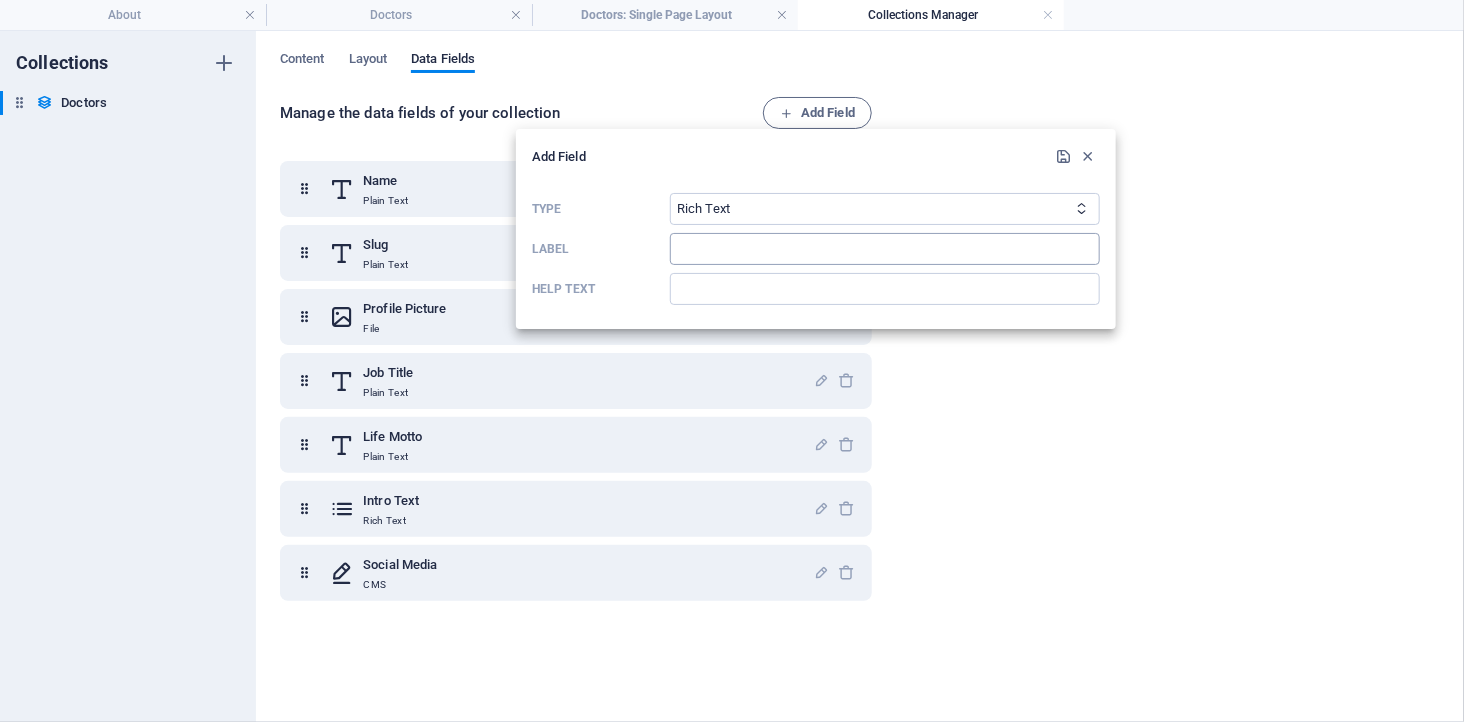 click at bounding box center (885, 249) 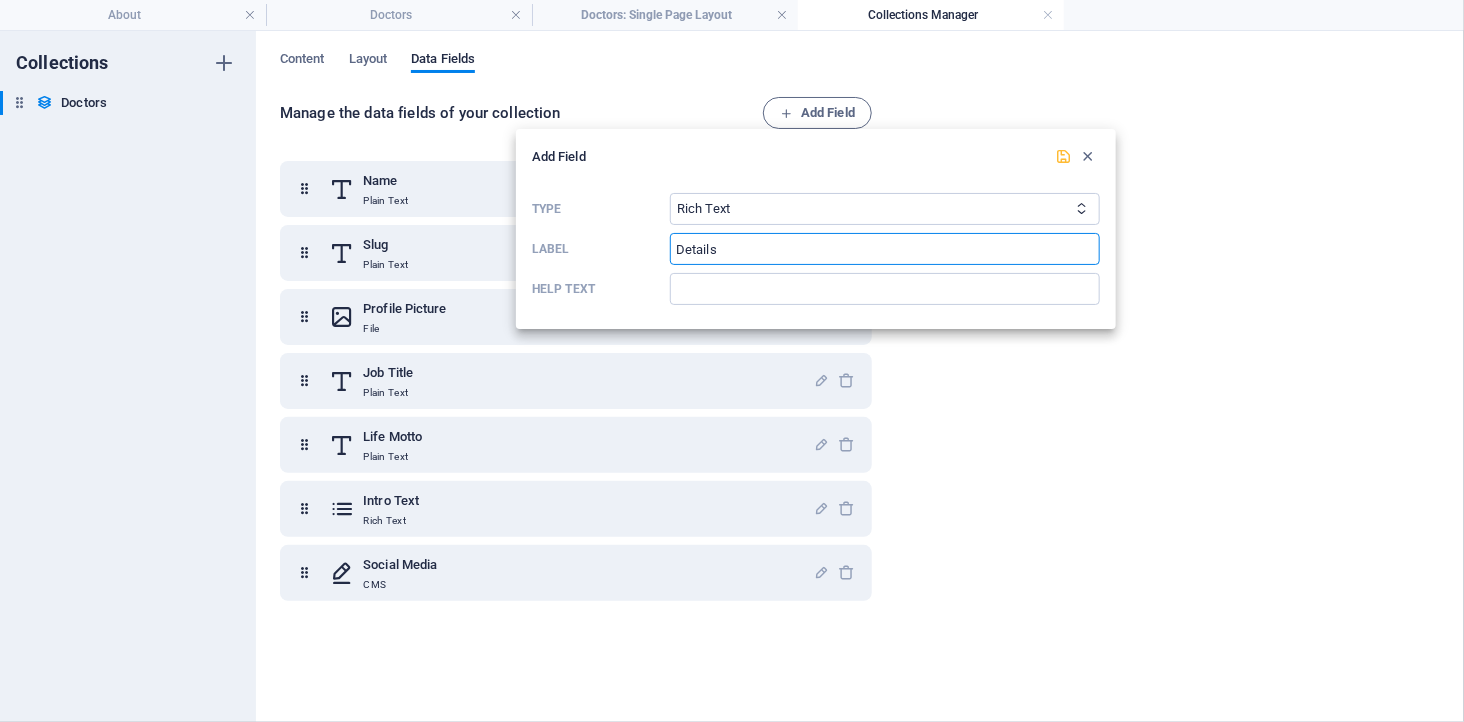 type on "Details" 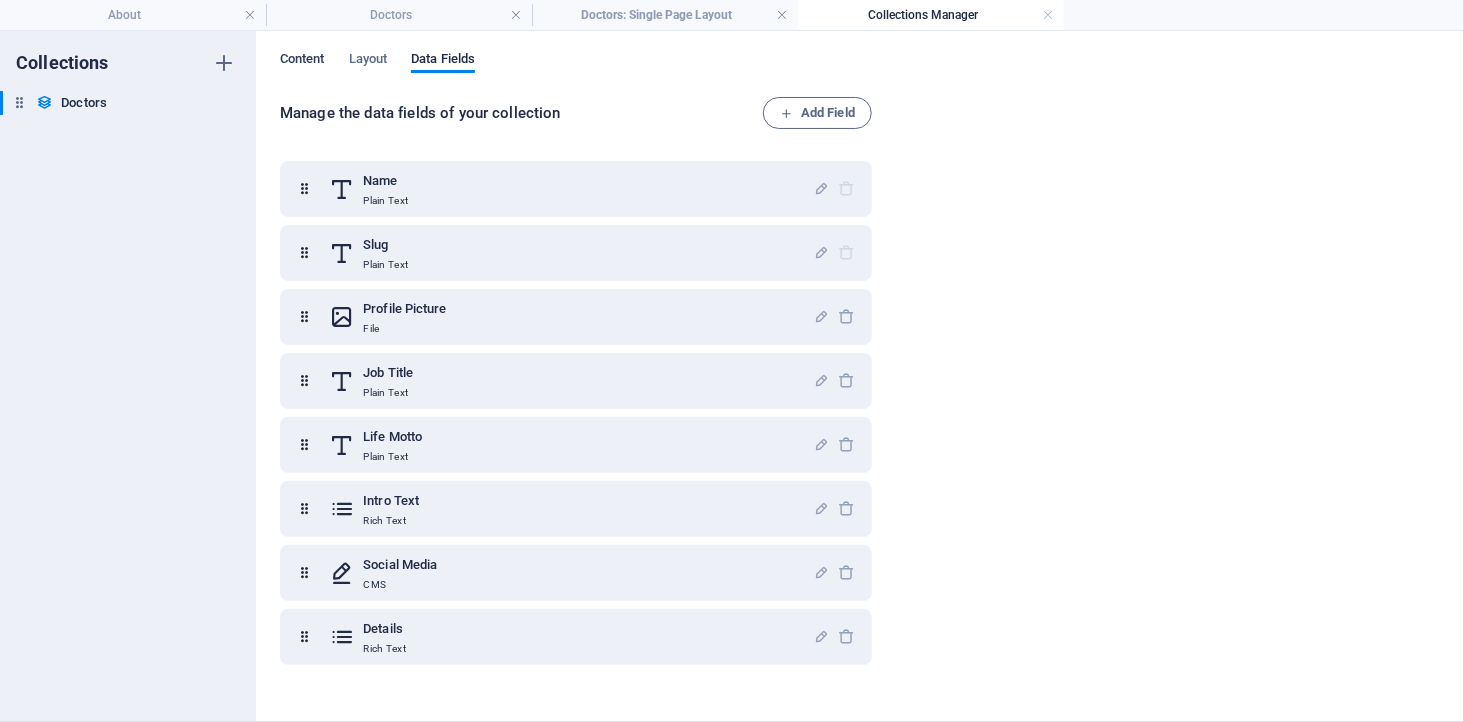 click on "Content" at bounding box center (302, 61) 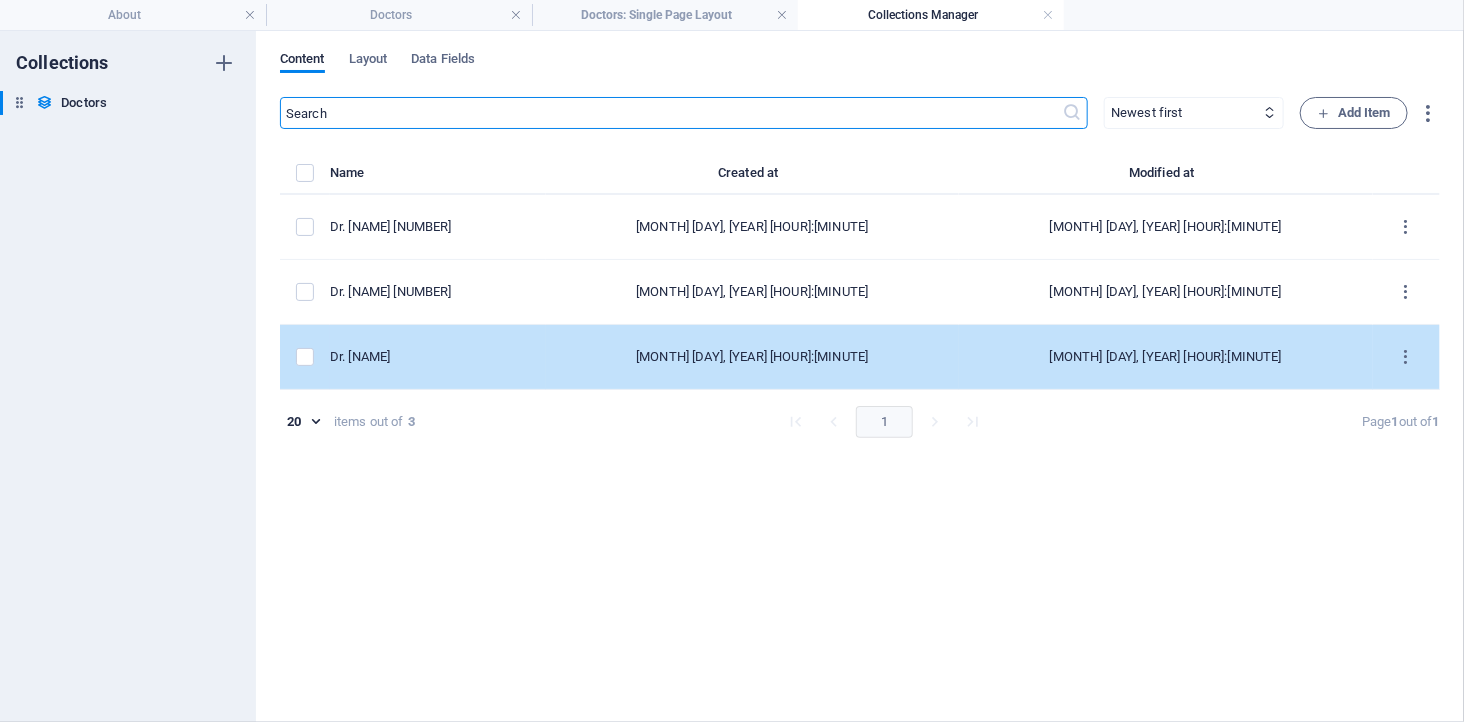 click on "Aug 5, 2025 6:44 AM" at bounding box center [1166, 357] 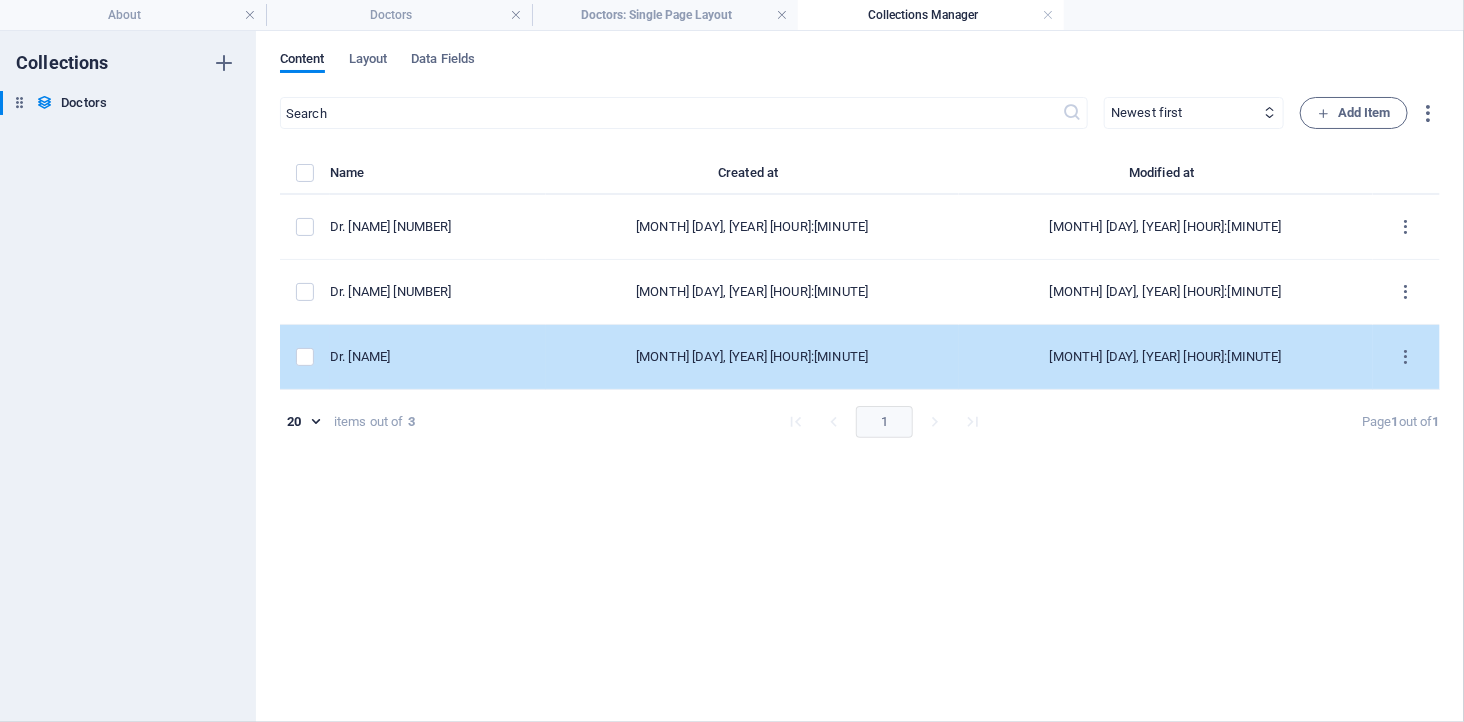 click on "Aug 5, 2025 6:44 AM" at bounding box center (1166, 357) 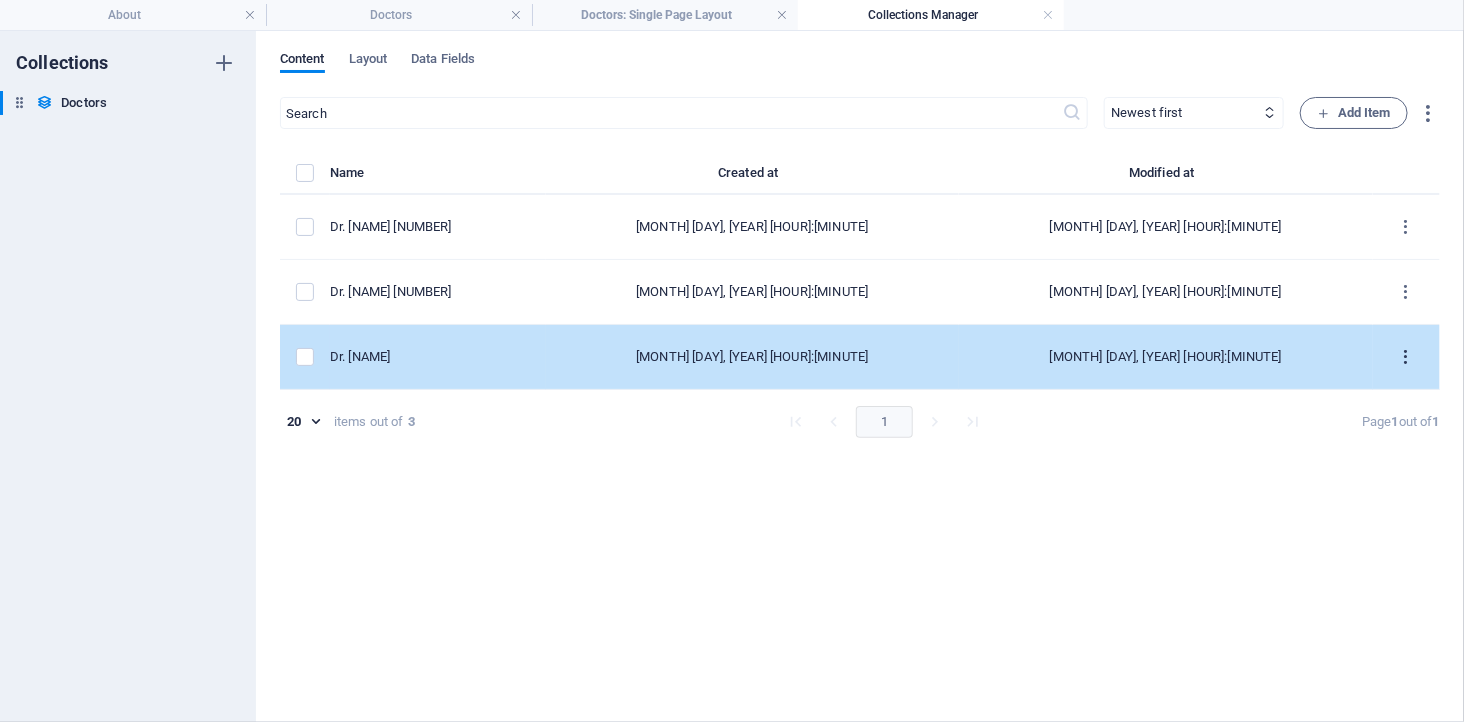 click at bounding box center [1406, 357] 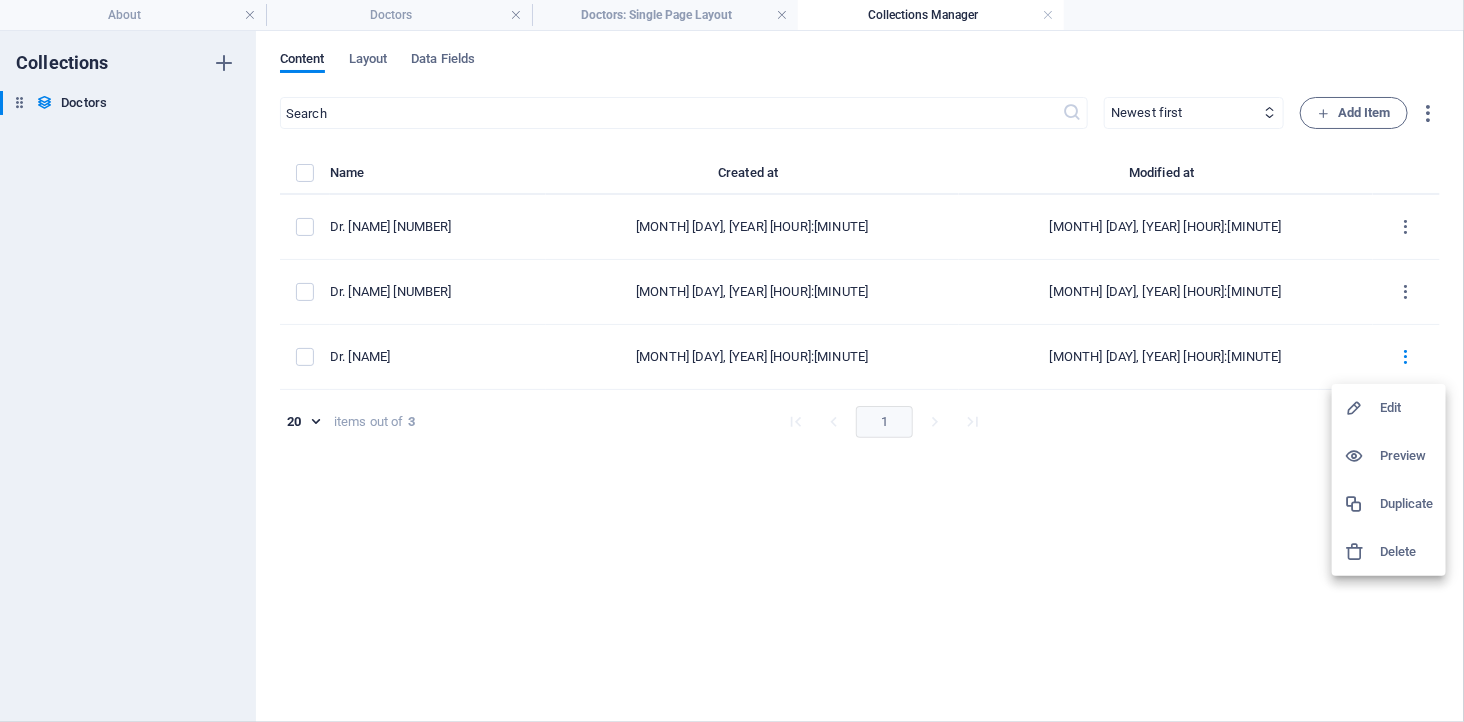 click on "Edit" at bounding box center [1407, 408] 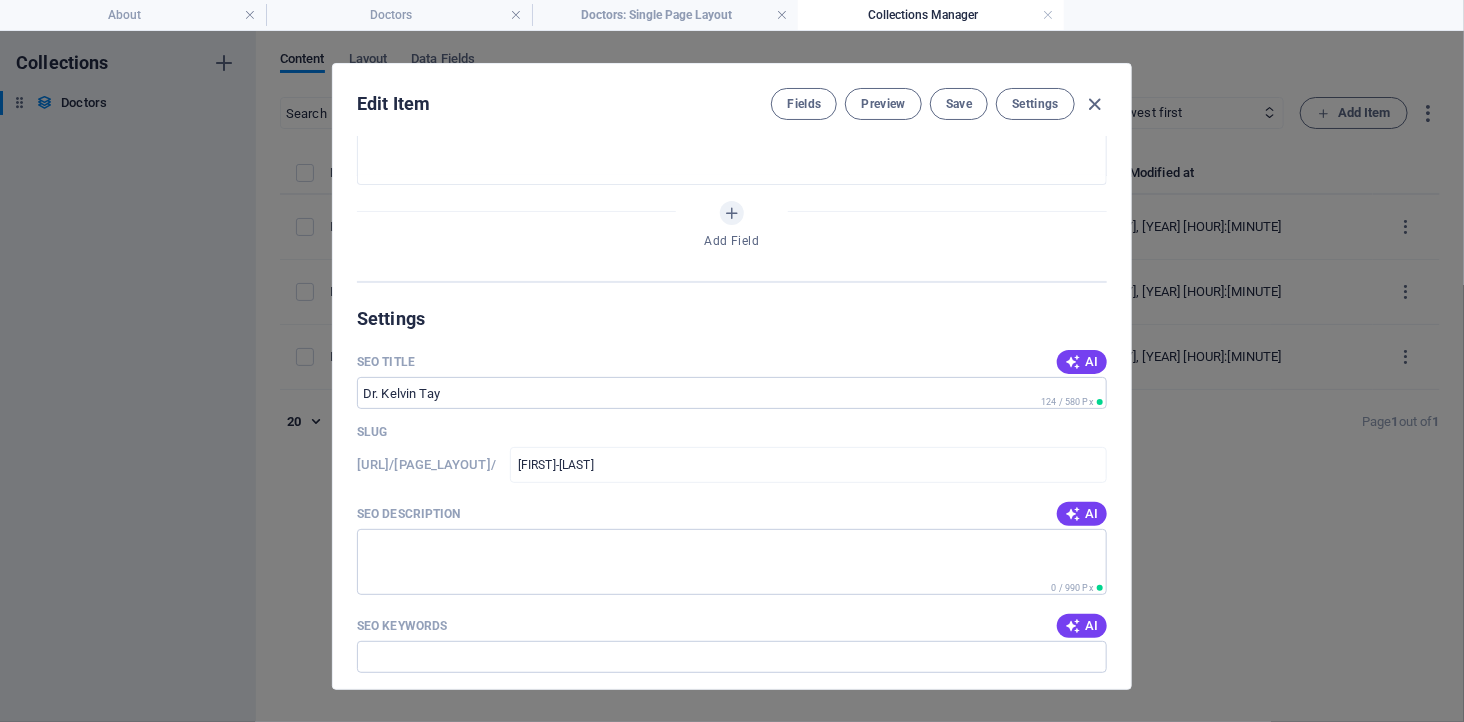 scroll, scrollTop: 888, scrollLeft: 0, axis: vertical 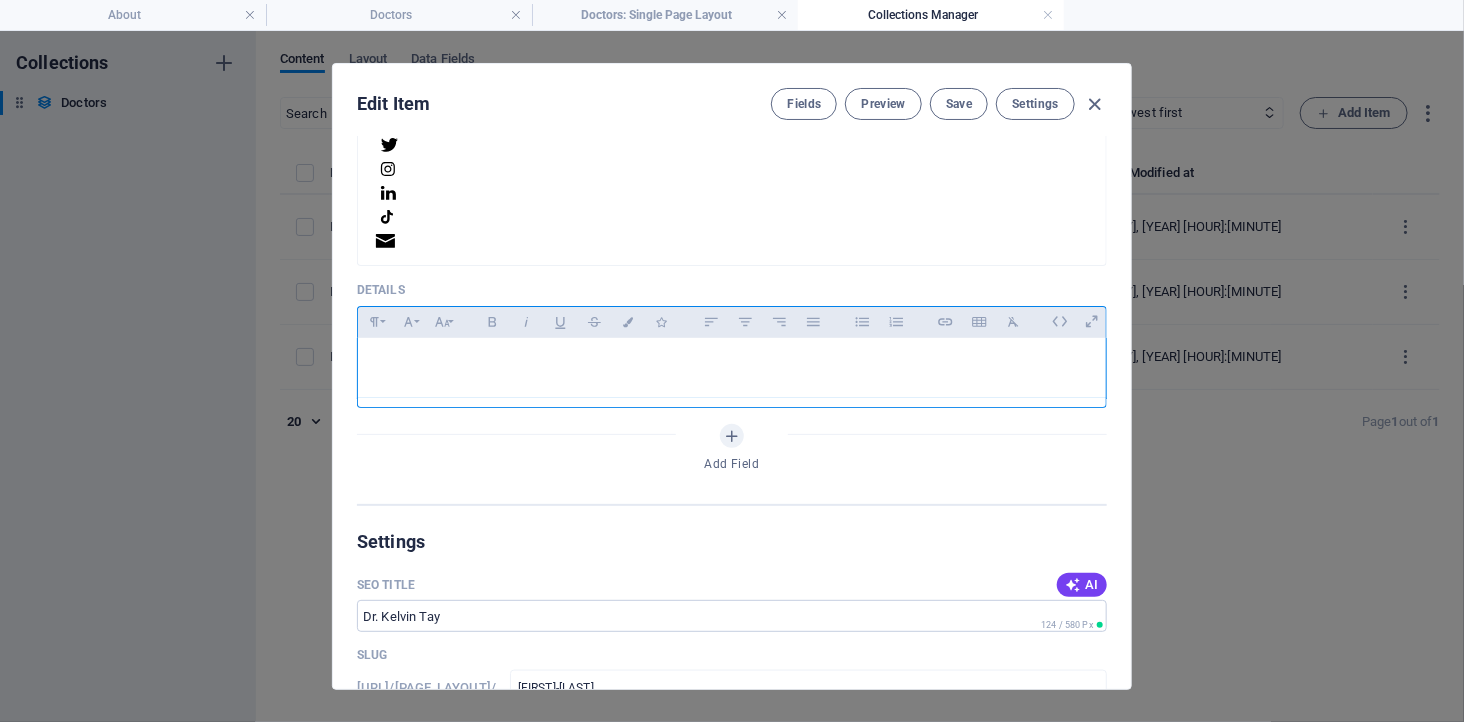 click at bounding box center (732, 363) 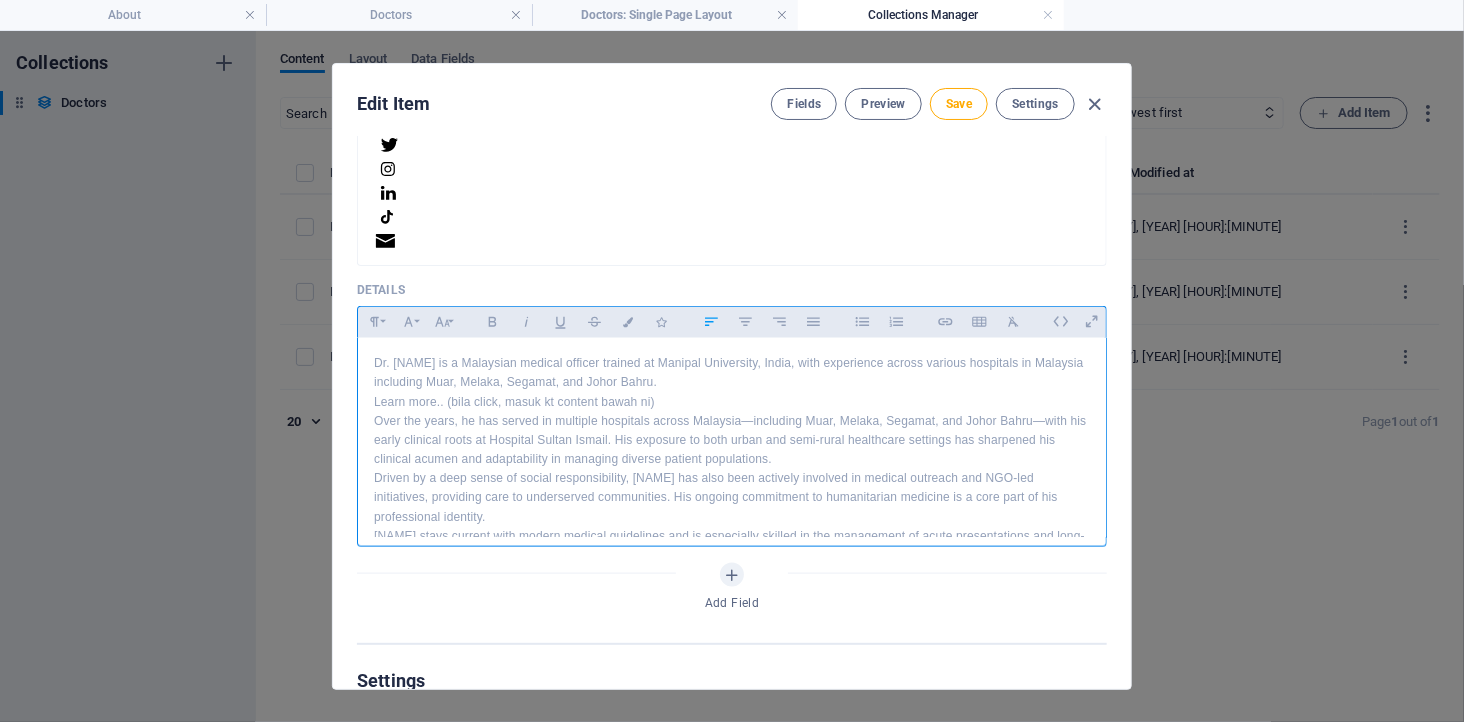 scroll, scrollTop: 106, scrollLeft: 0, axis: vertical 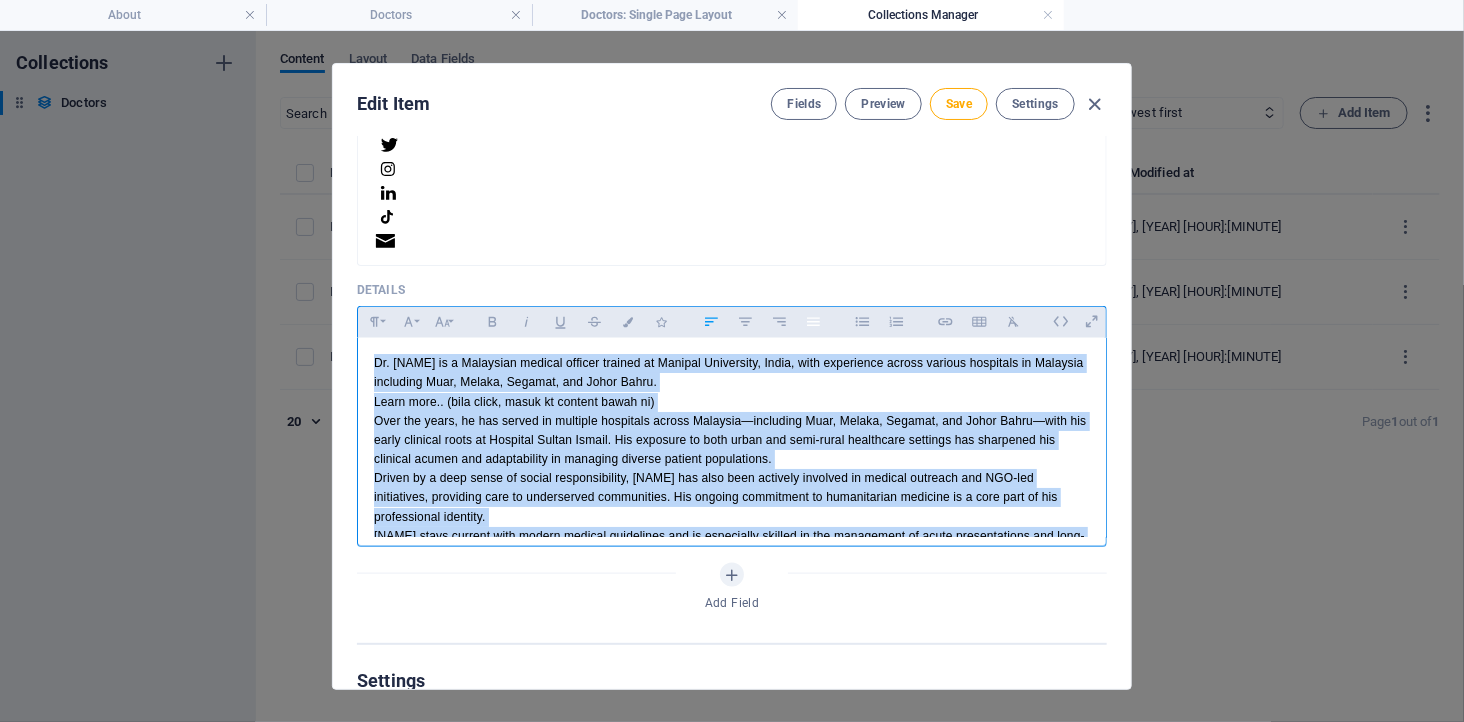 click 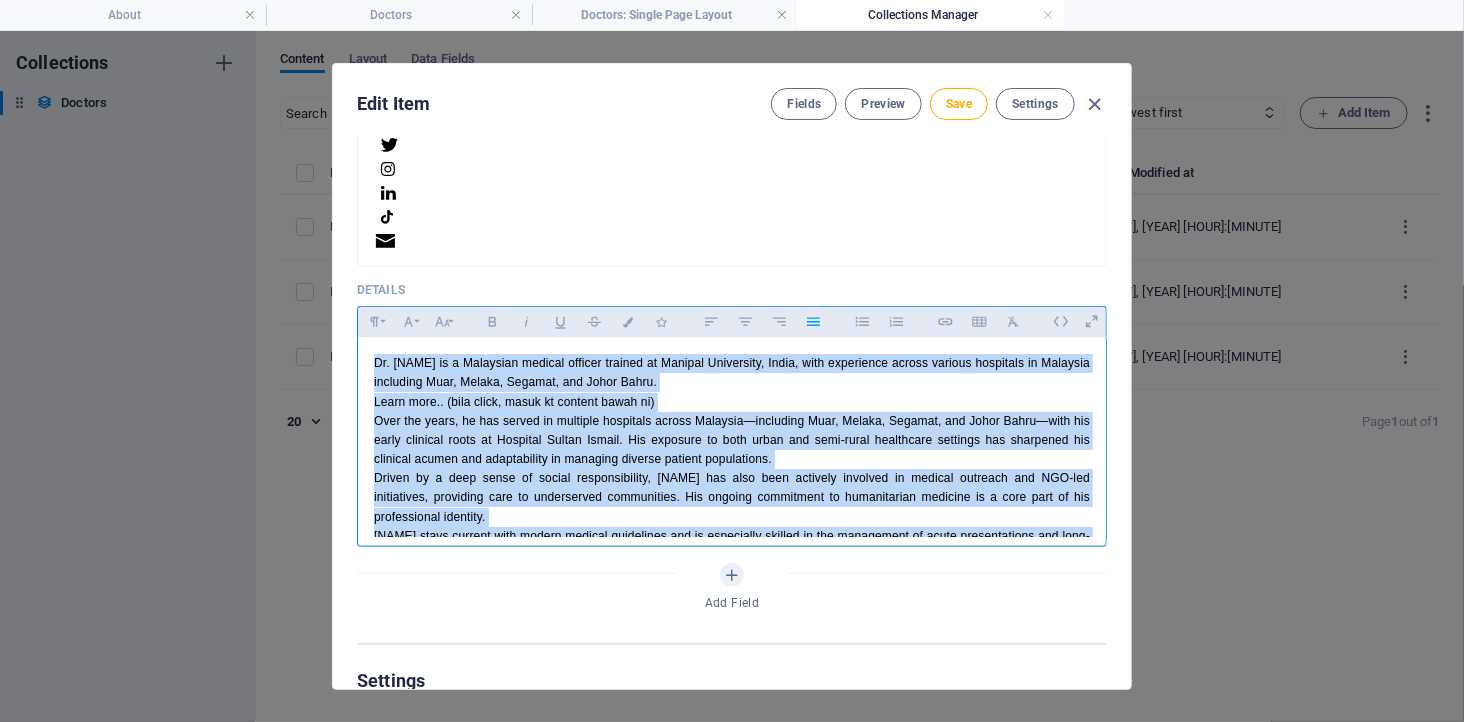 click on "Over the years, he has served in multiple hospitals across Malaysia—including Muar, Melaka, Segamat, and Johor Bahru—with his early clinical roots at Hospital Sultan Ismail. His exposure to both urban and semi-rural healthcare settings has sharpened his clinical acumen and adaptability in managing diverse patient populations." at bounding box center (732, 441) 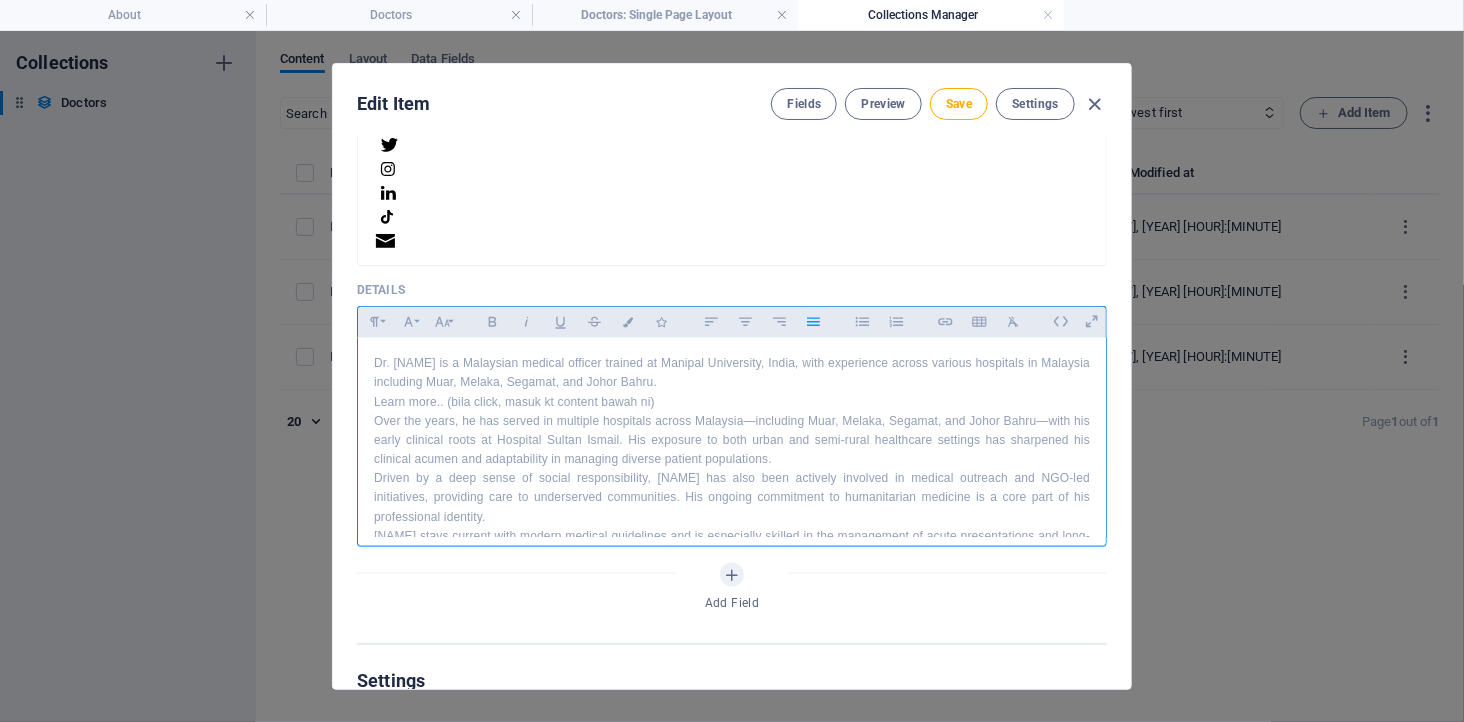click on "Dr. [LAST] [LAST] is a Malaysian medical officer trained at Manipal University, India, with experience across various hospitals in Malaysia including Muar, Melaka, Segamat, and Johor Bahru." at bounding box center (732, 373) 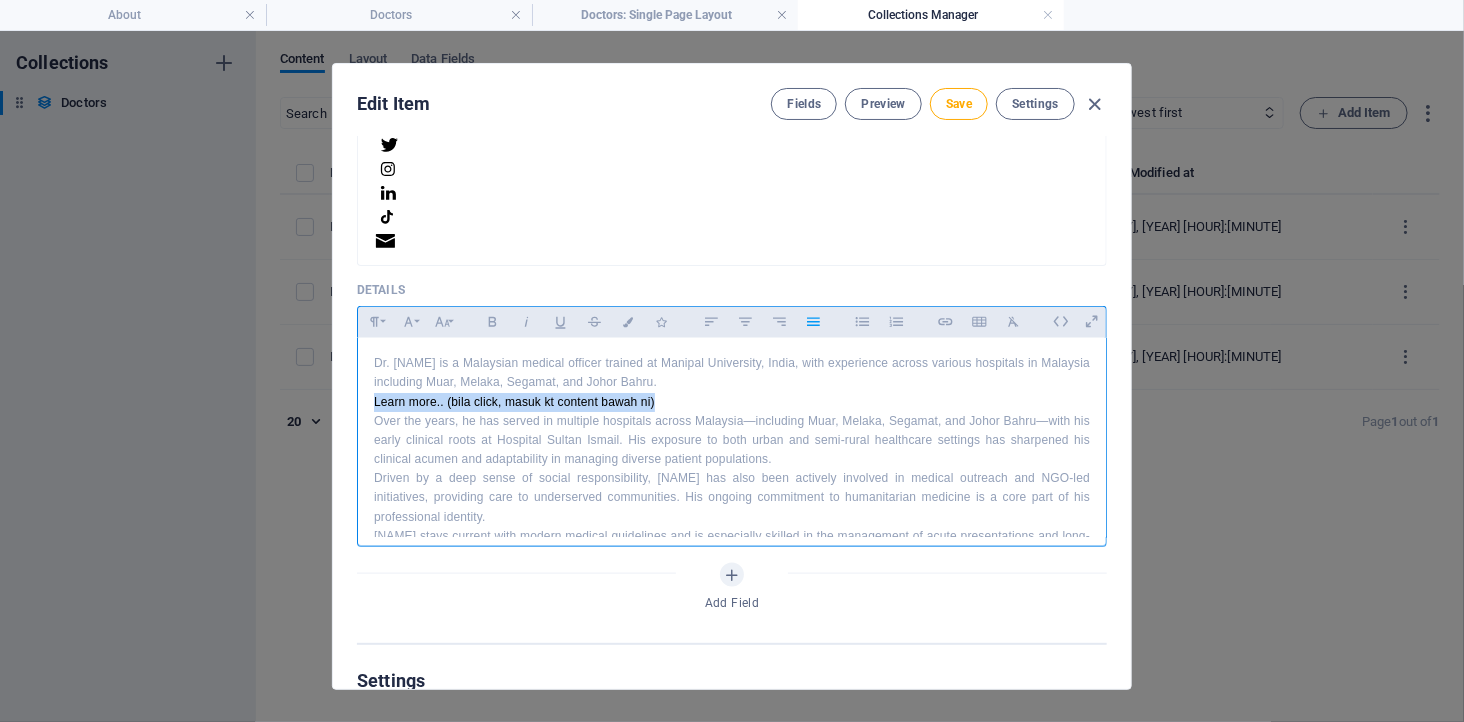 drag, startPoint x: 670, startPoint y: 400, endPoint x: 368, endPoint y: 403, distance: 302.0149 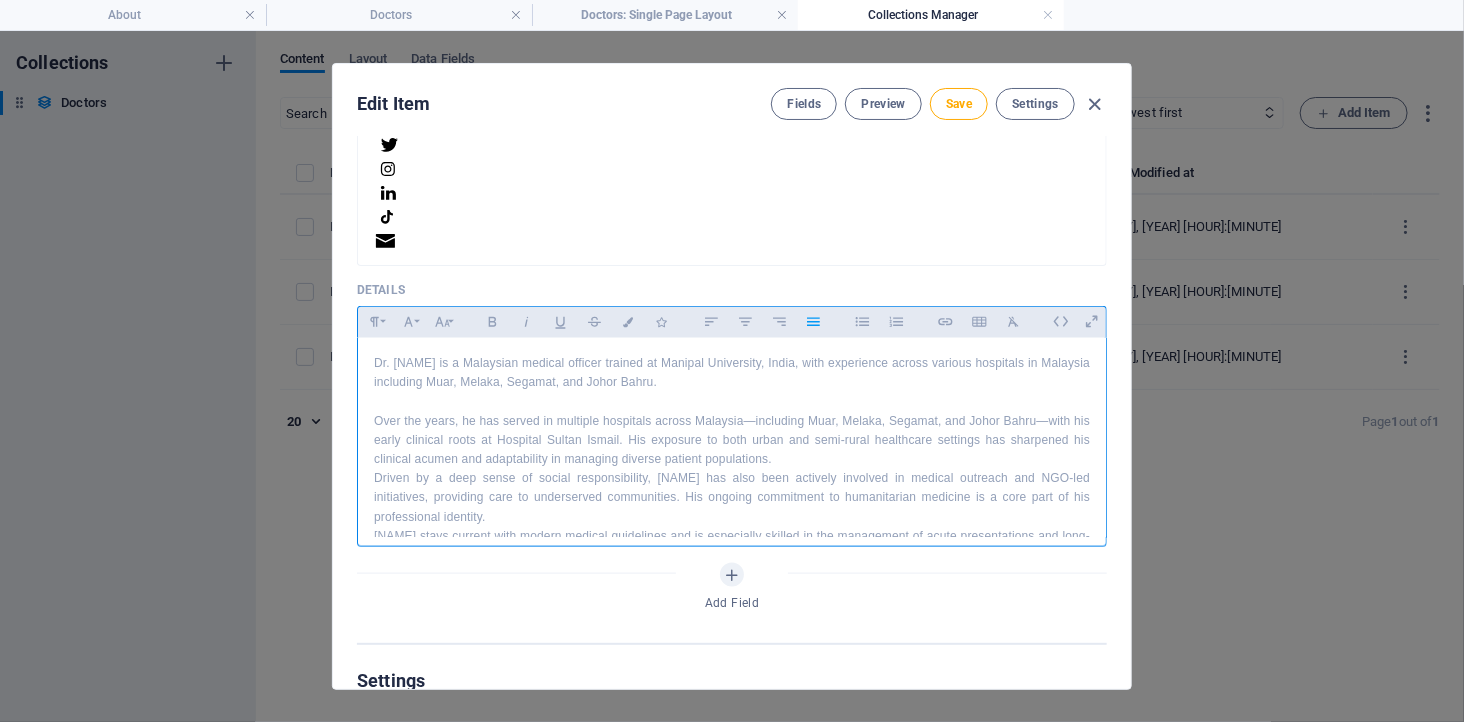drag, startPoint x: 717, startPoint y: 381, endPoint x: 336, endPoint y: 360, distance: 381.5783 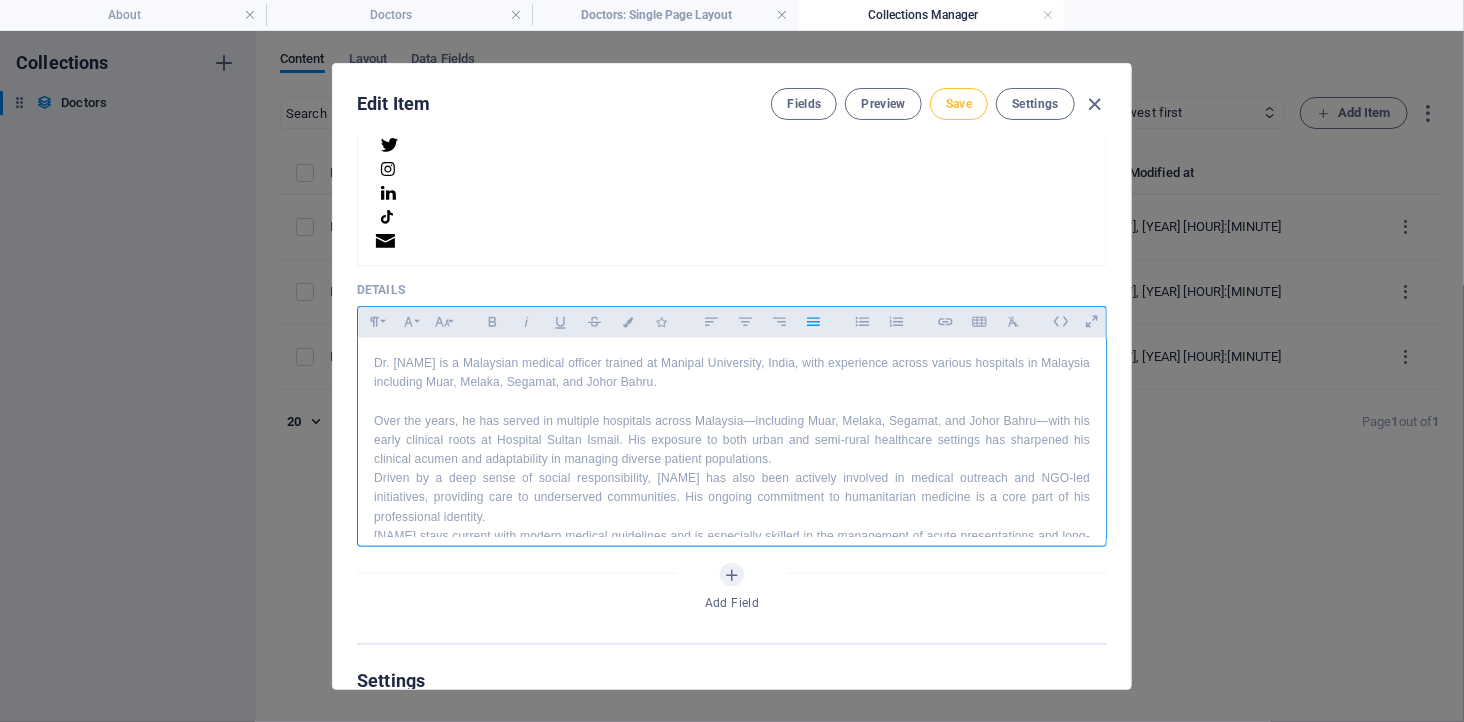 click on "Save" at bounding box center (959, 104) 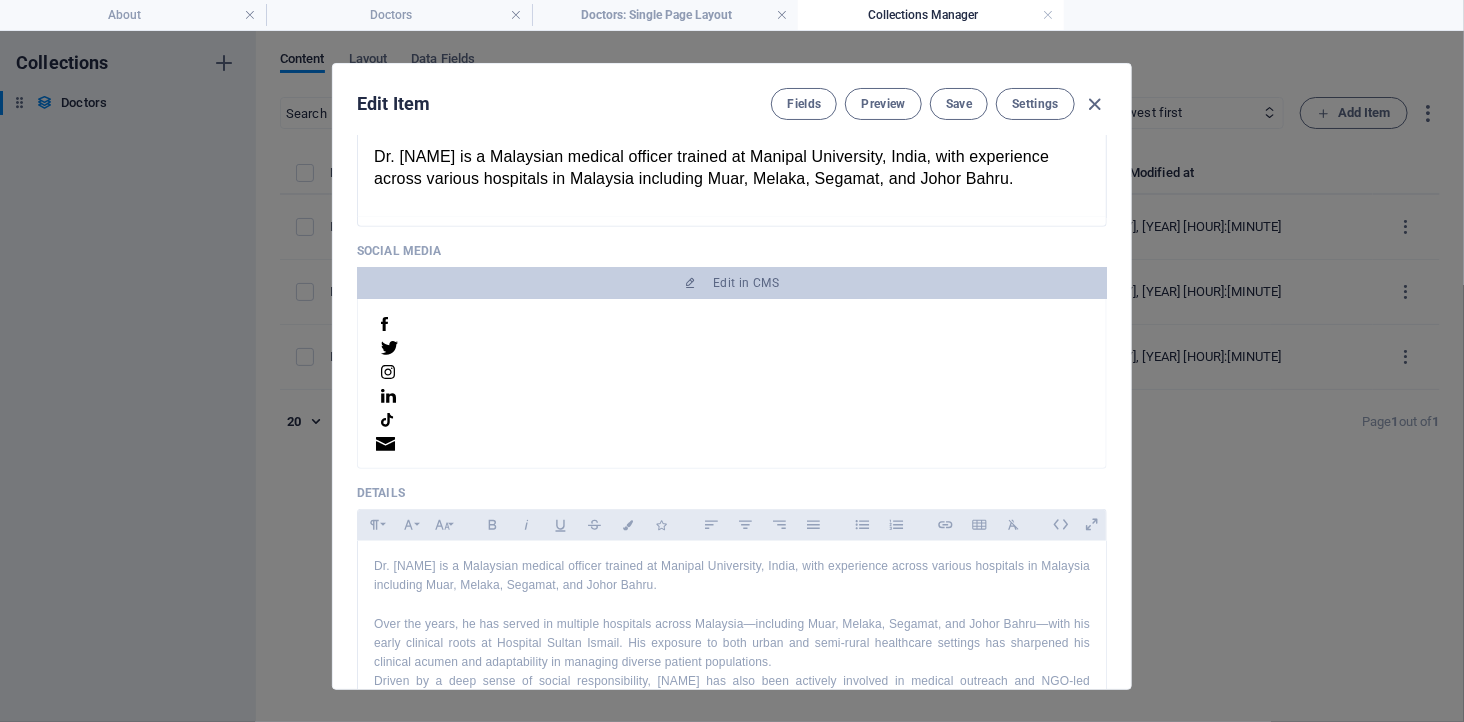 scroll, scrollTop: 555, scrollLeft: 0, axis: vertical 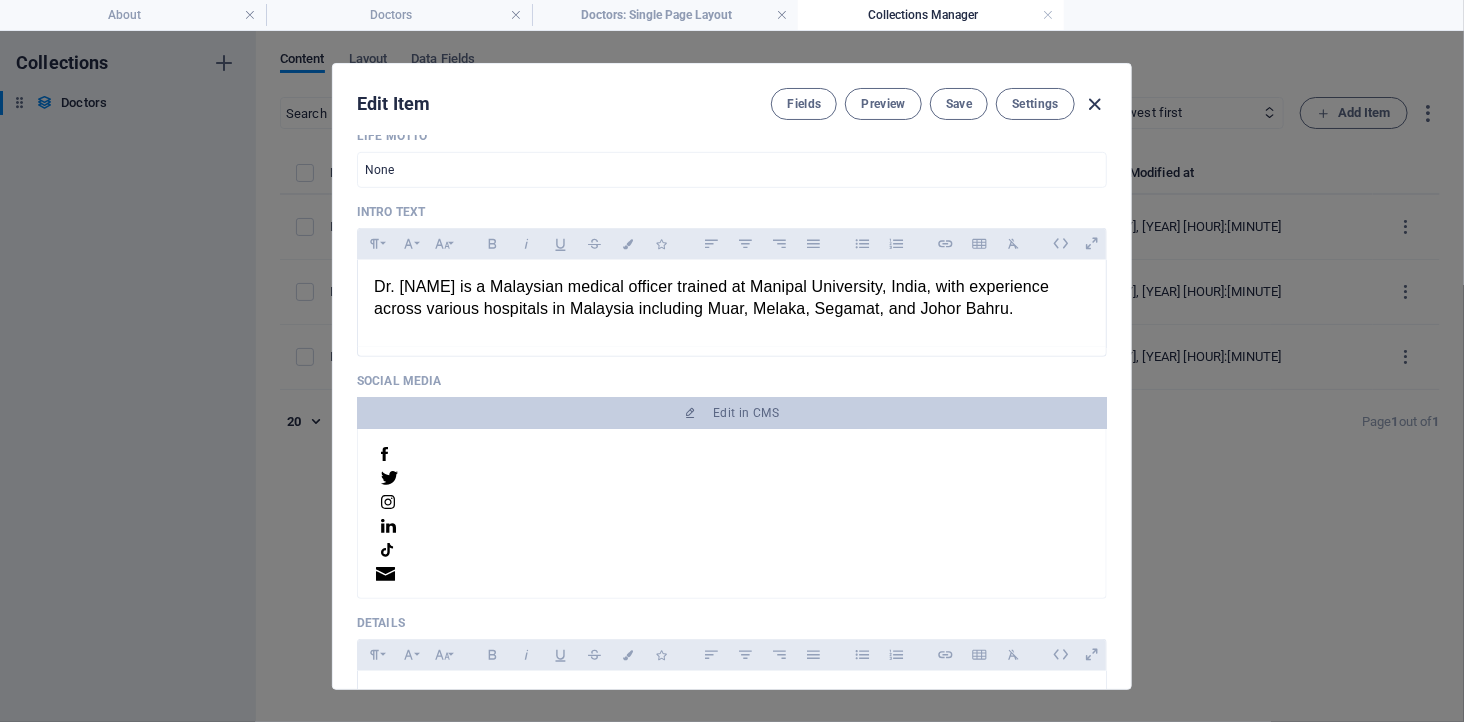 click at bounding box center (1095, 104) 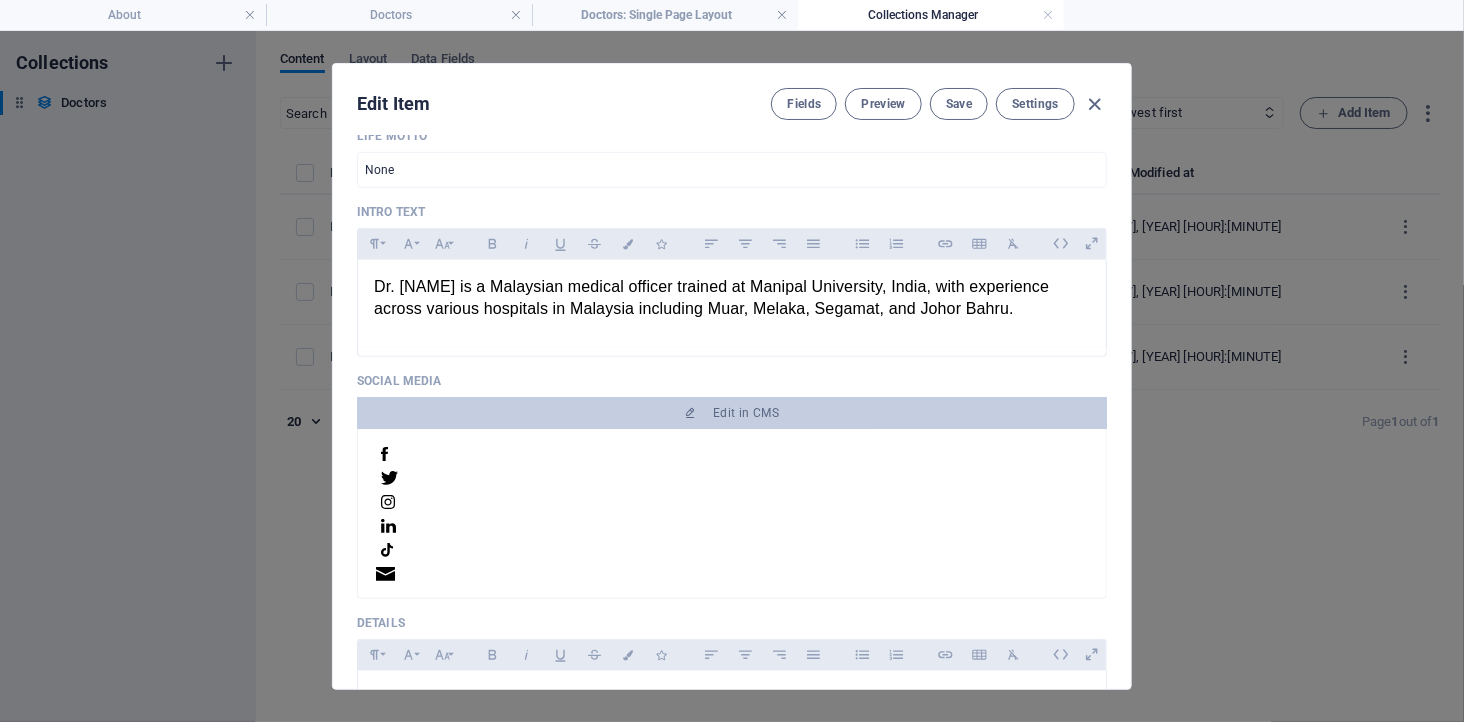 type on "kelvin-tay" 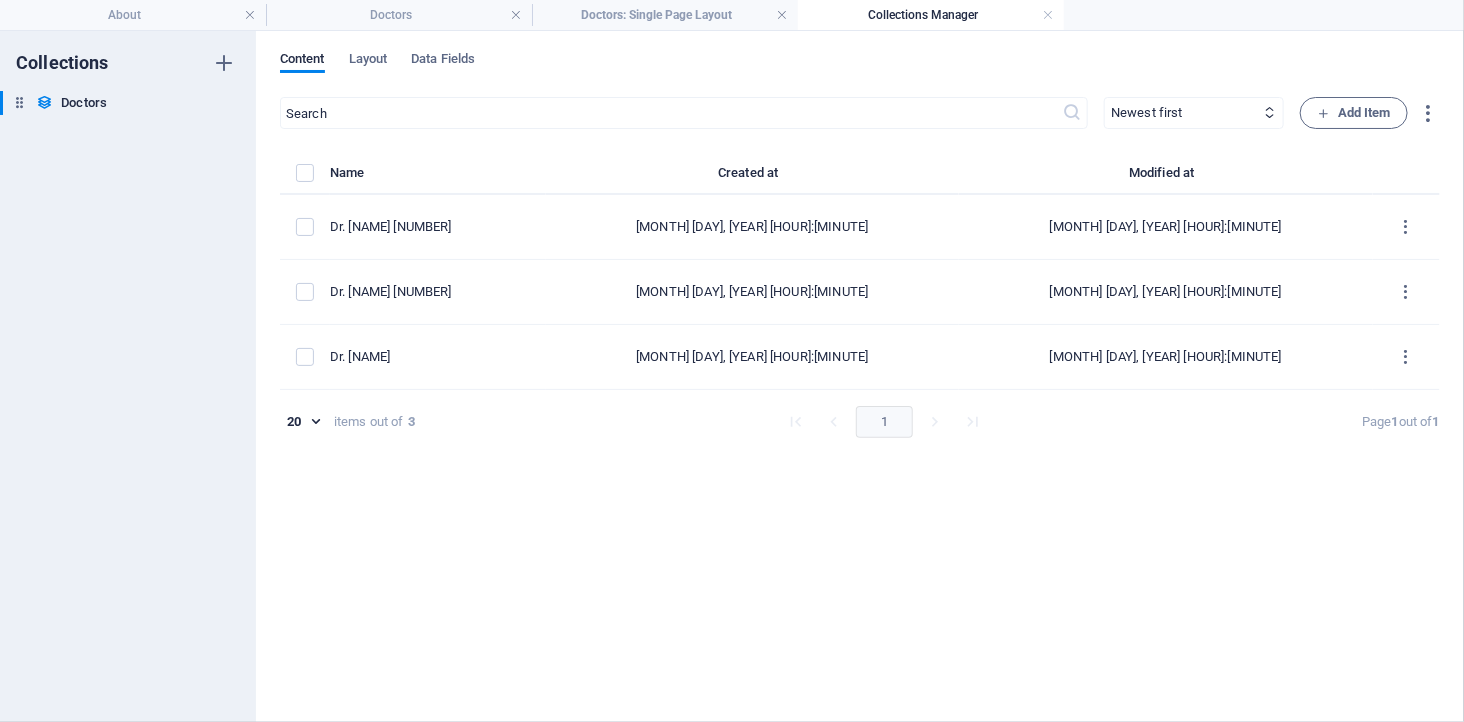 scroll, scrollTop: 0, scrollLeft: 0, axis: both 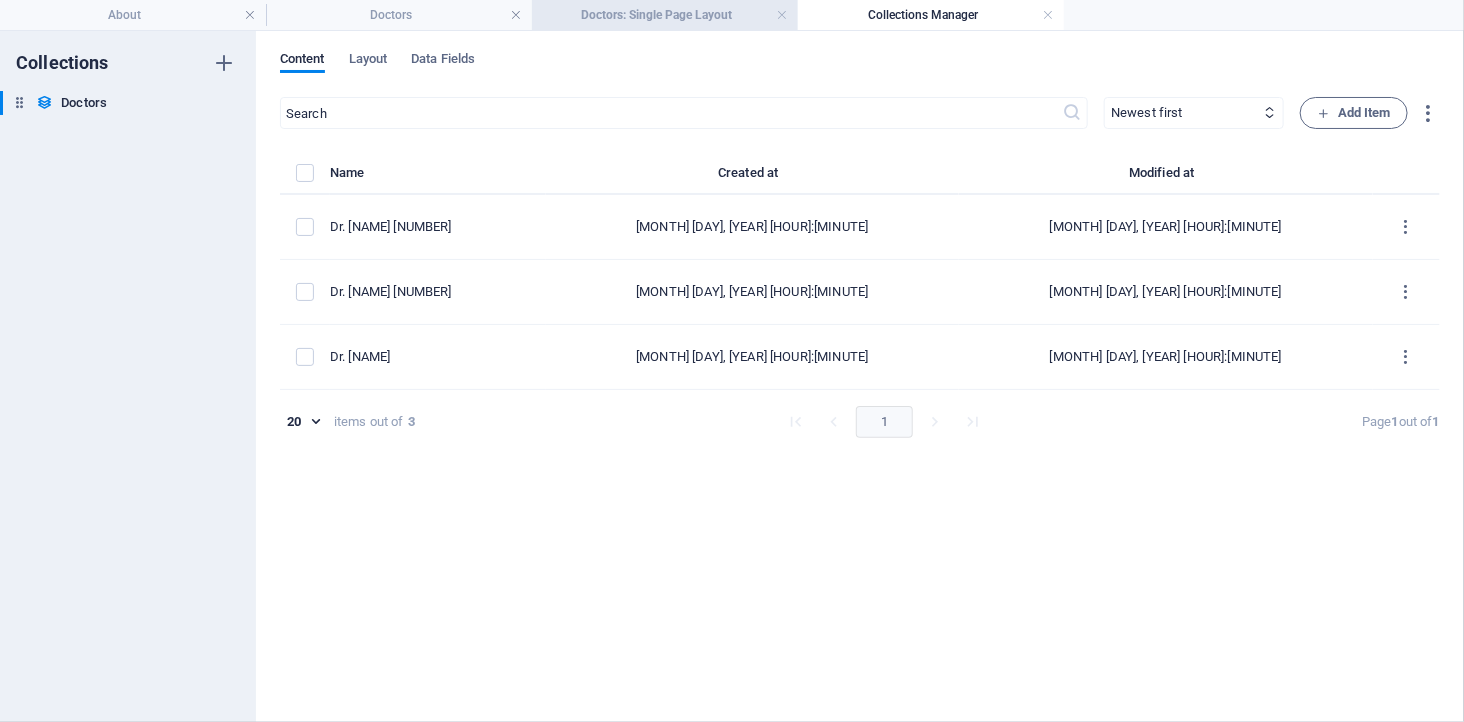 click on "Doctors: Single Page Layout" at bounding box center [665, 15] 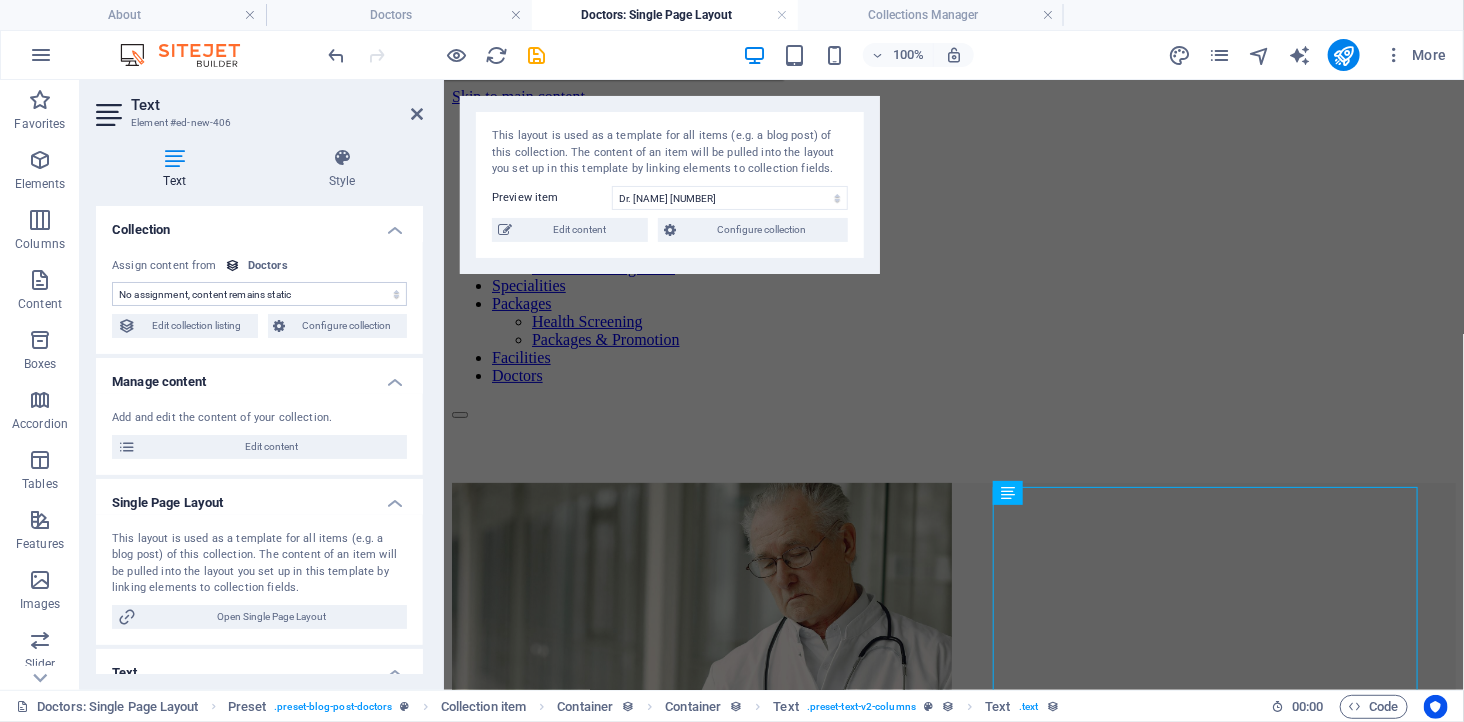 scroll, scrollTop: 222, scrollLeft: 0, axis: vertical 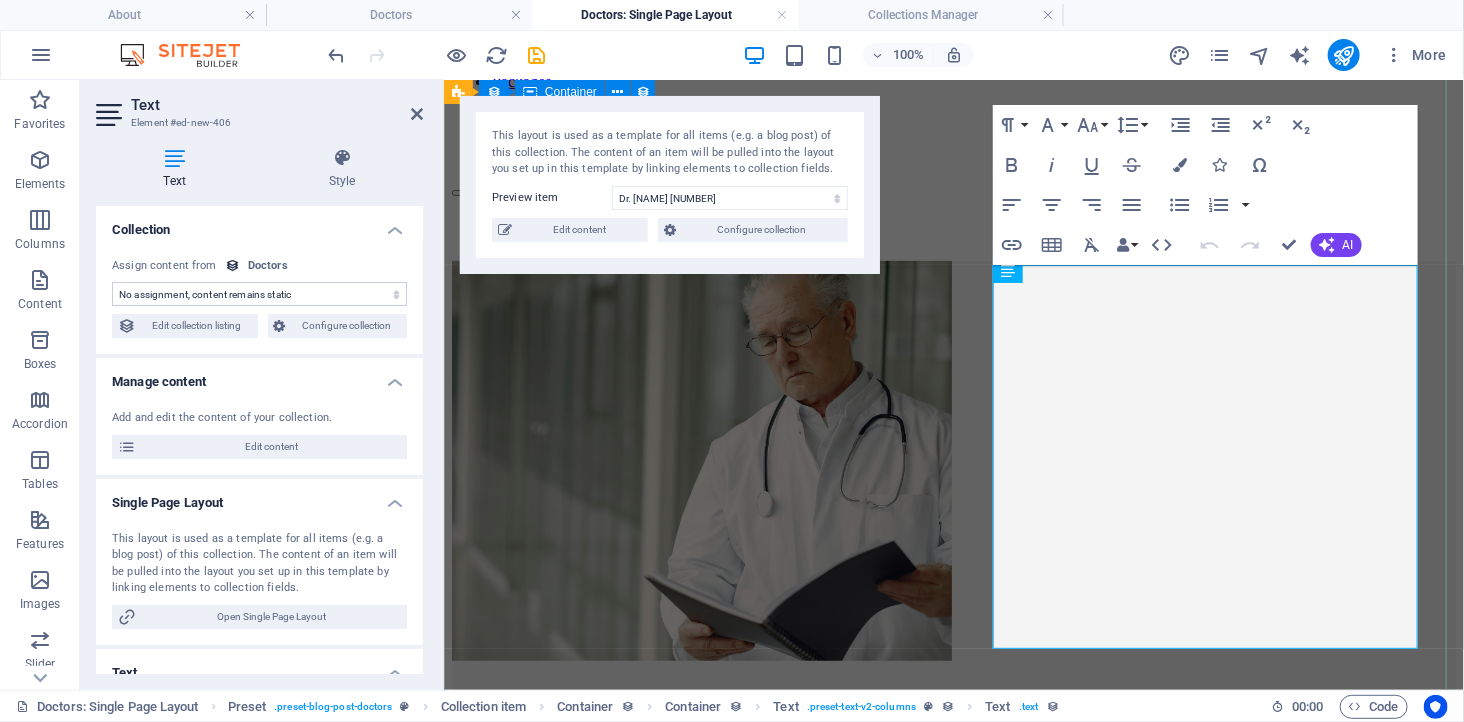 click on "Dr. Kelvin Tay Medical Officer | Community Health Advocate   Headline Lorem ipsum dolor sitope amet, consectetur adipisicing elitip. Massumenda, dolore, cum vel modi asperiores consequatur suscipit quidem ducimus eveniet iure expedita consecteture odiogil voluptatum similique fugit voluptates atem accusamus quae quas dolorem tenetur facere tempora maiores adipisci reiciendis accusantium voluptatibus id voluptate tempore dolor harum nisi amet! Nobis, eaque. Aenean commodo ligula eget dolor. Lorem ipsum dolor sit amet, consectetuer adipiscing elit leget odiogil voluptatum similique fugit voluptates dolor. Libero assumenda, dolore, cum vel modi asperiores consequatur." at bounding box center (953, 750) 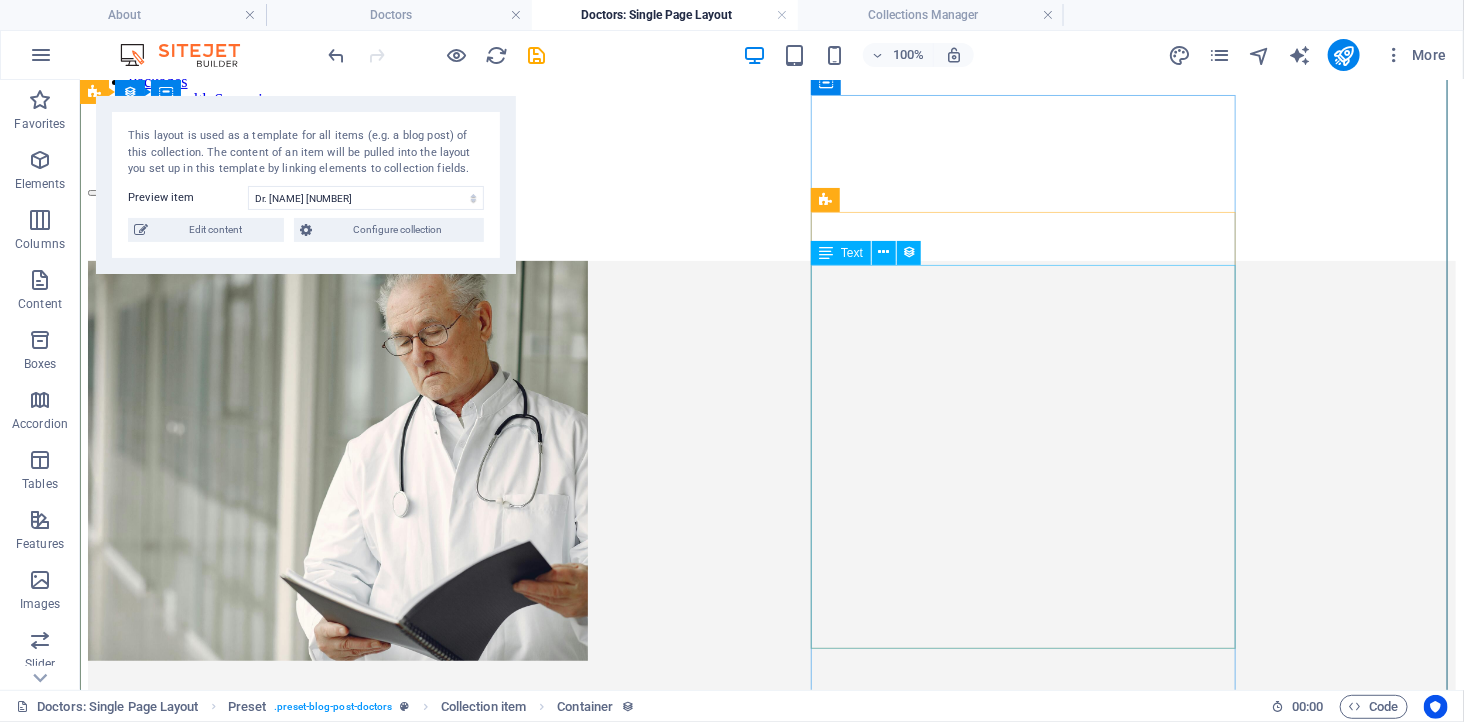 click on "Lorem ipsum dolor sitope amet, consectetur adipisicing elitip. Massumenda, dolore, cum vel modi asperiores consequatur suscipit quidem ducimus eveniet iure expedita consecteture odiogil voluptatum similique fugit voluptates atem accusamus quae quas dolorem tenetur facere tempora maiores adipisci reiciendis accusantium voluptatibus id voluptate tempore dolor harum nisi amet! Nobis, eaque. Aenean commodo ligula eget dolor. Lorem ipsum dolor sit amet, consectetuer adipiscing elit leget odiogil voluptatum similique fugit voluptates dolor. Libero assumenda, dolore, cum vel modi asperiores consequatur." at bounding box center [771, 965] 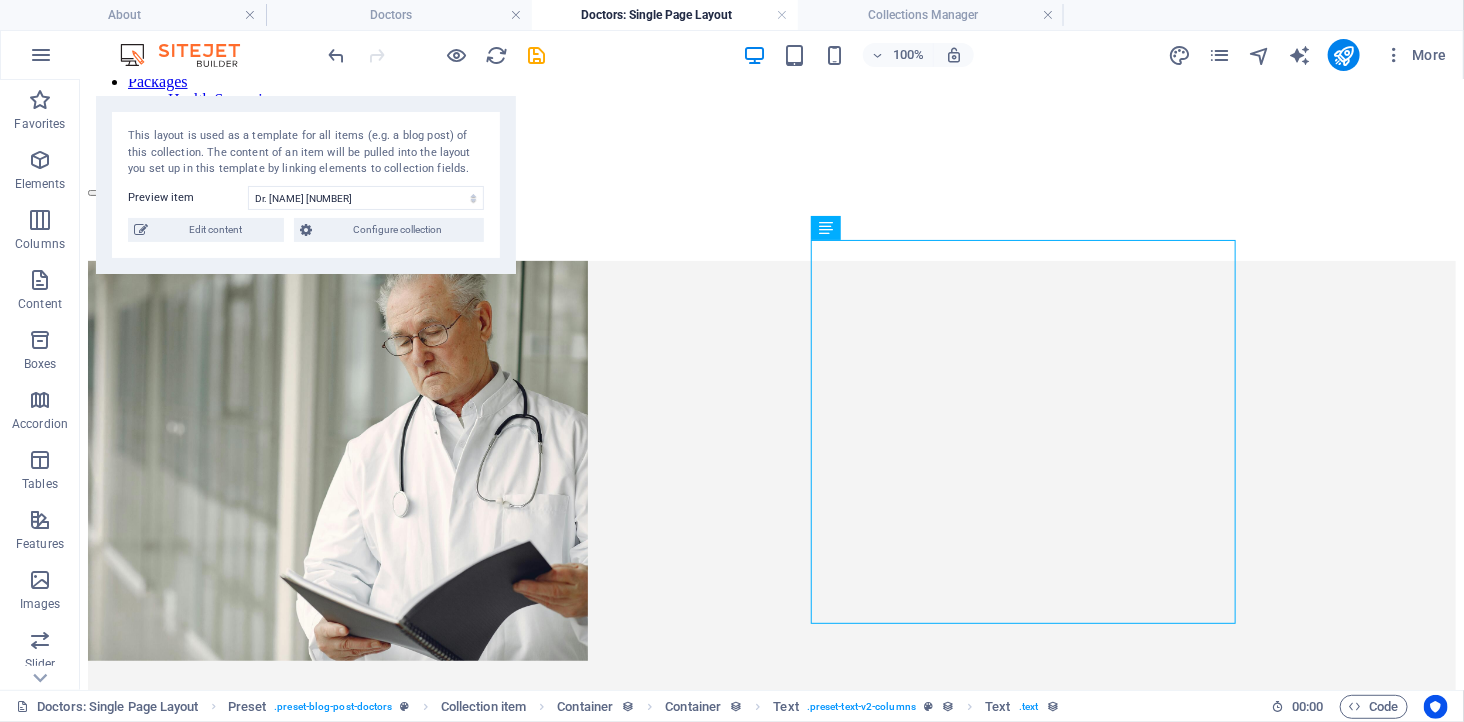 scroll, scrollTop: 248, scrollLeft: 0, axis: vertical 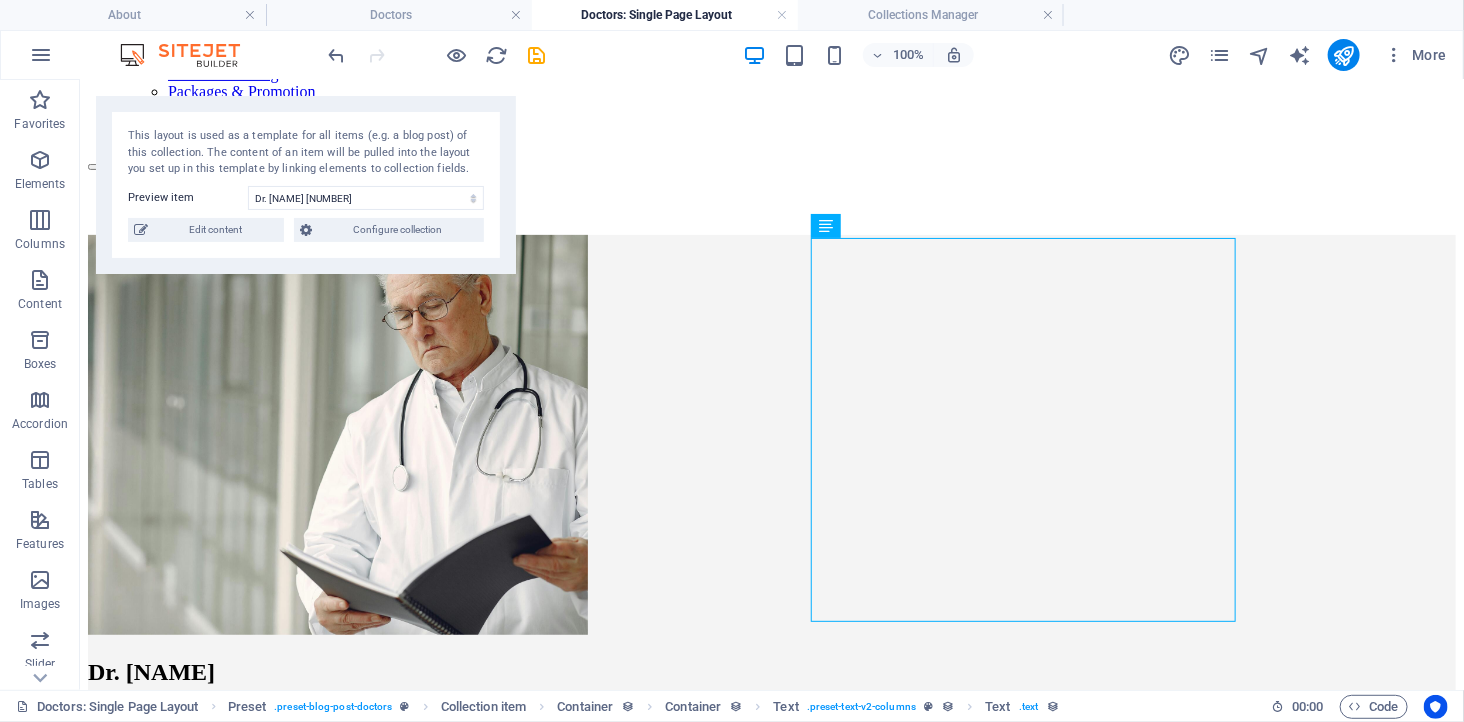 drag, startPoint x: 923, startPoint y: 640, endPoint x: 891, endPoint y: 551, distance: 94.57801 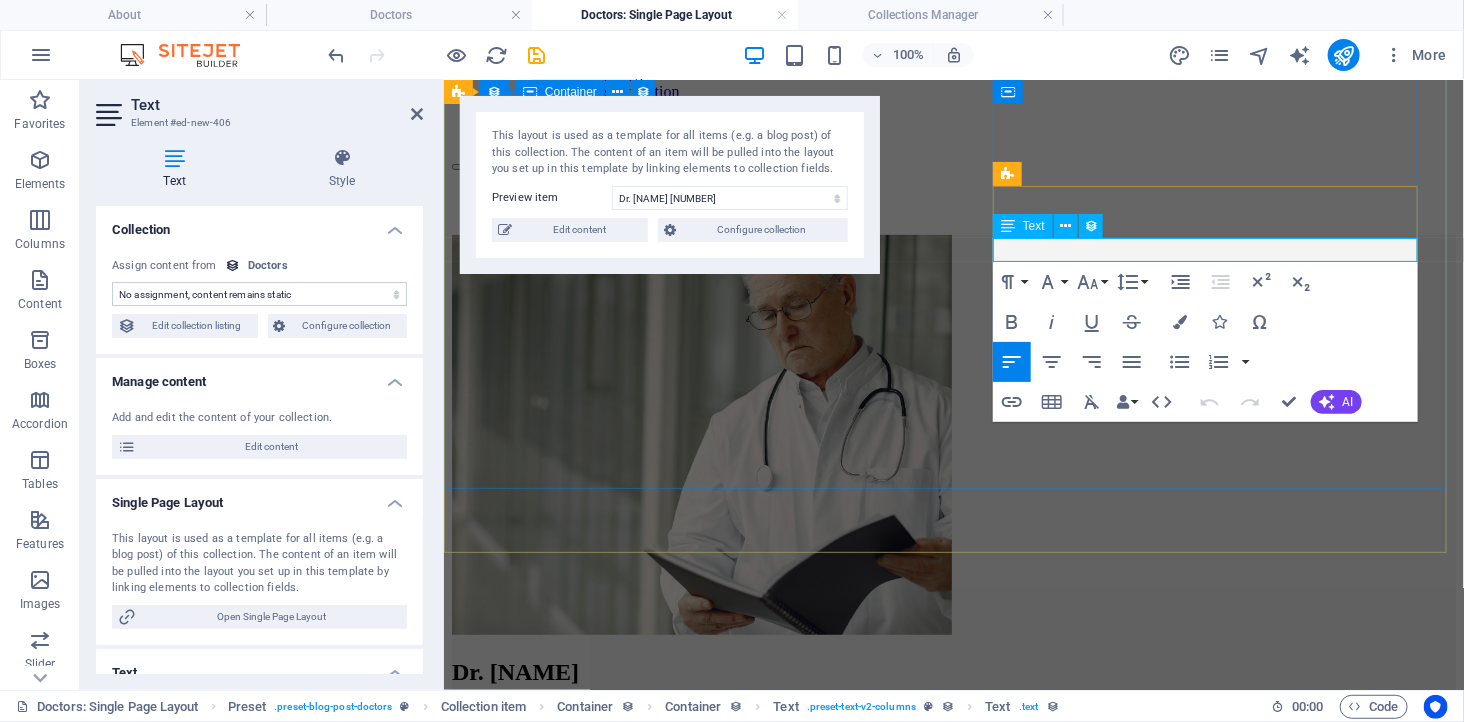 scroll, scrollTop: 307, scrollLeft: 0, axis: vertical 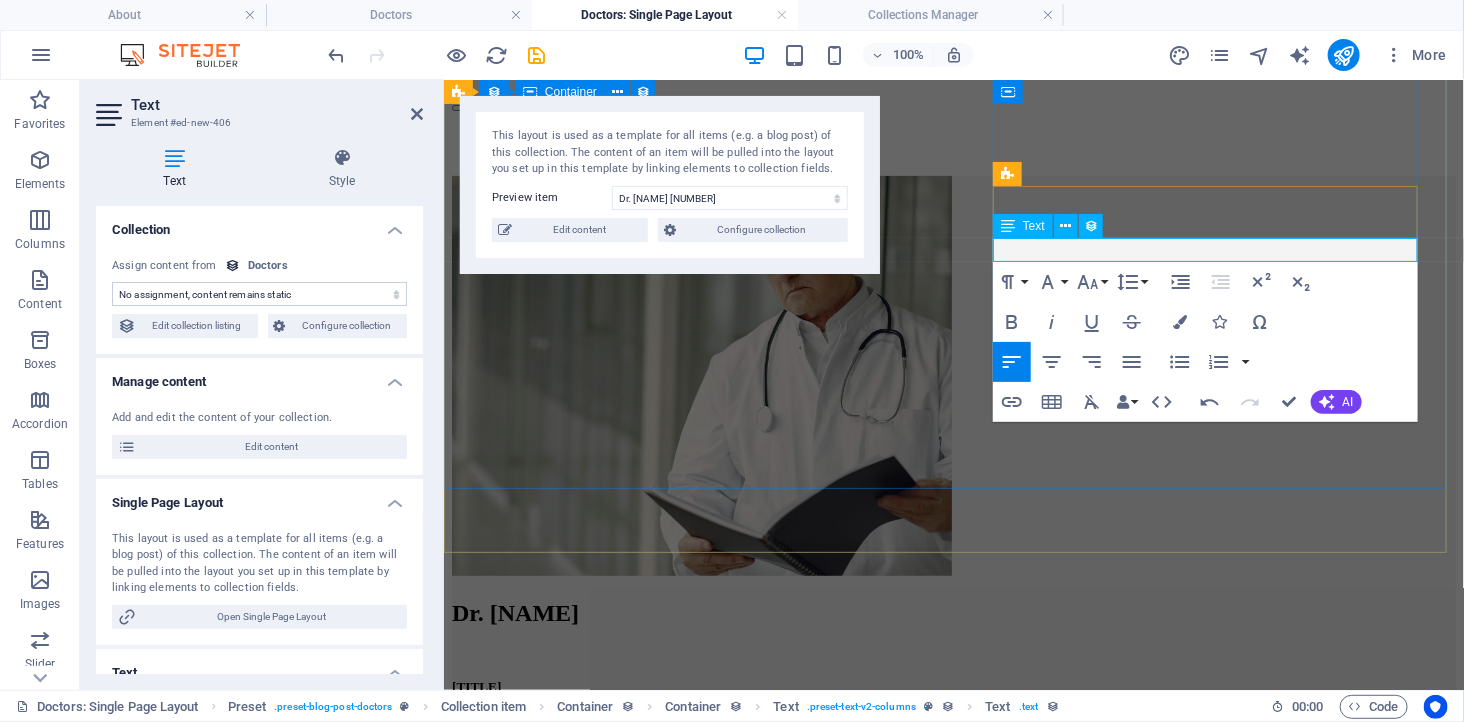 click on "Dr. Kelvin Tay Medical Officer | Community Health Advocate   Headline" at bounding box center (953, 638) 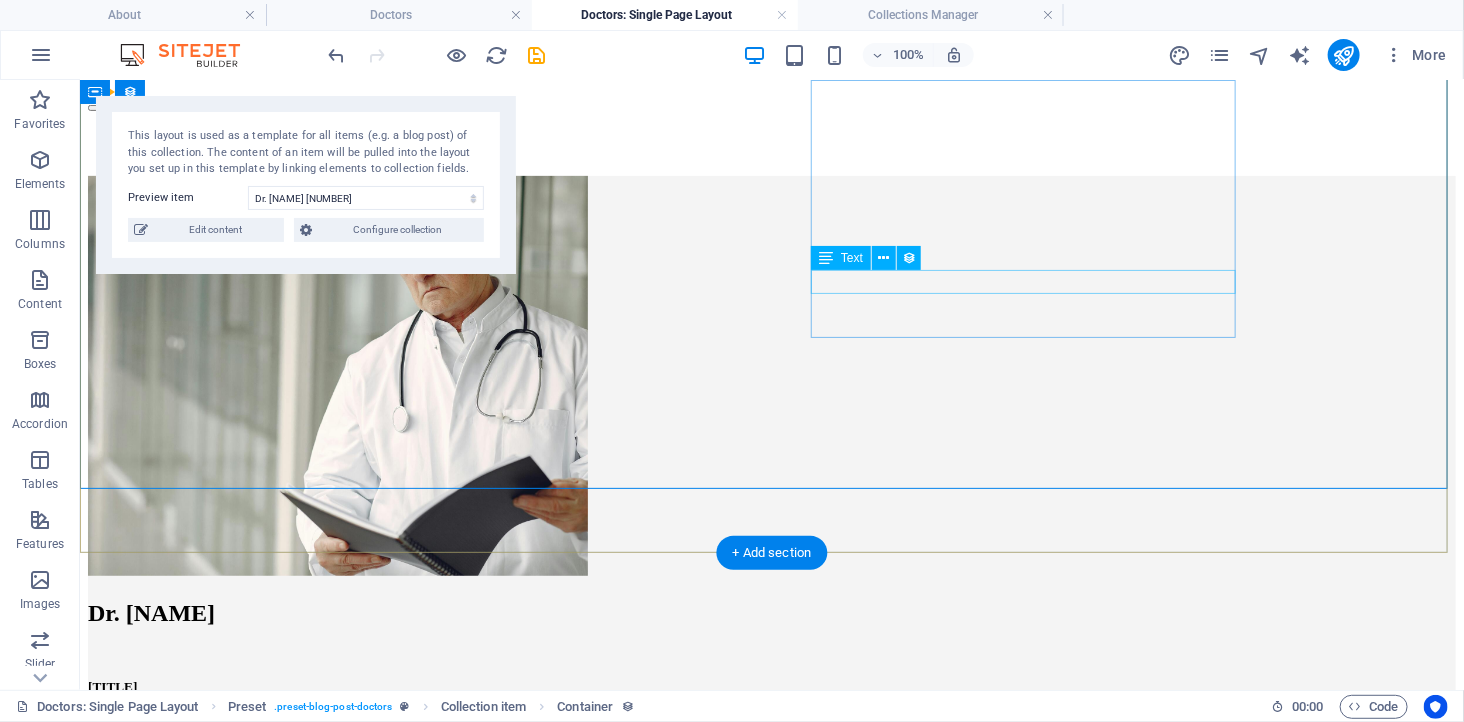click at bounding box center (771, 866) 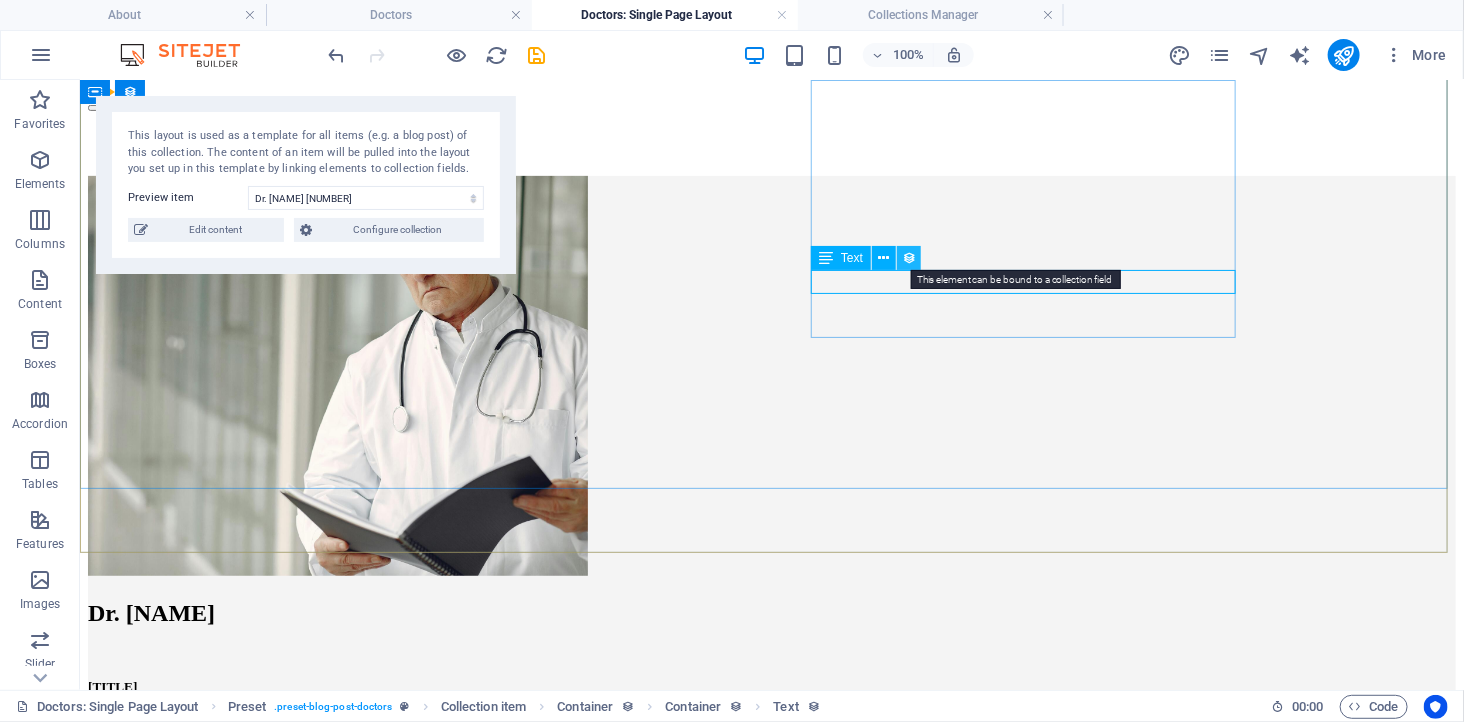 click at bounding box center [909, 258] 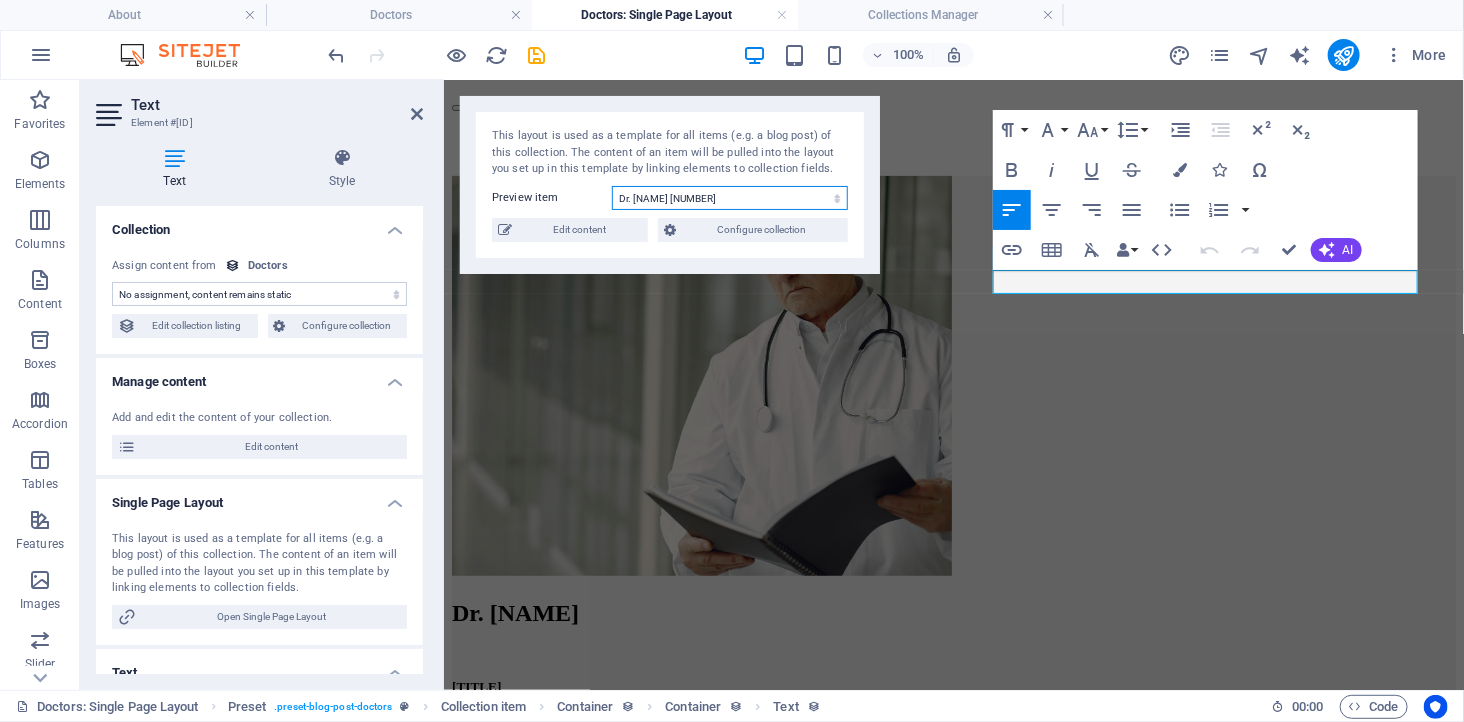 click on "Dr. Kelvin Tay 3 Dr. Kelvin Tay 2 Dr. Kelvin Tay" at bounding box center [730, 198] 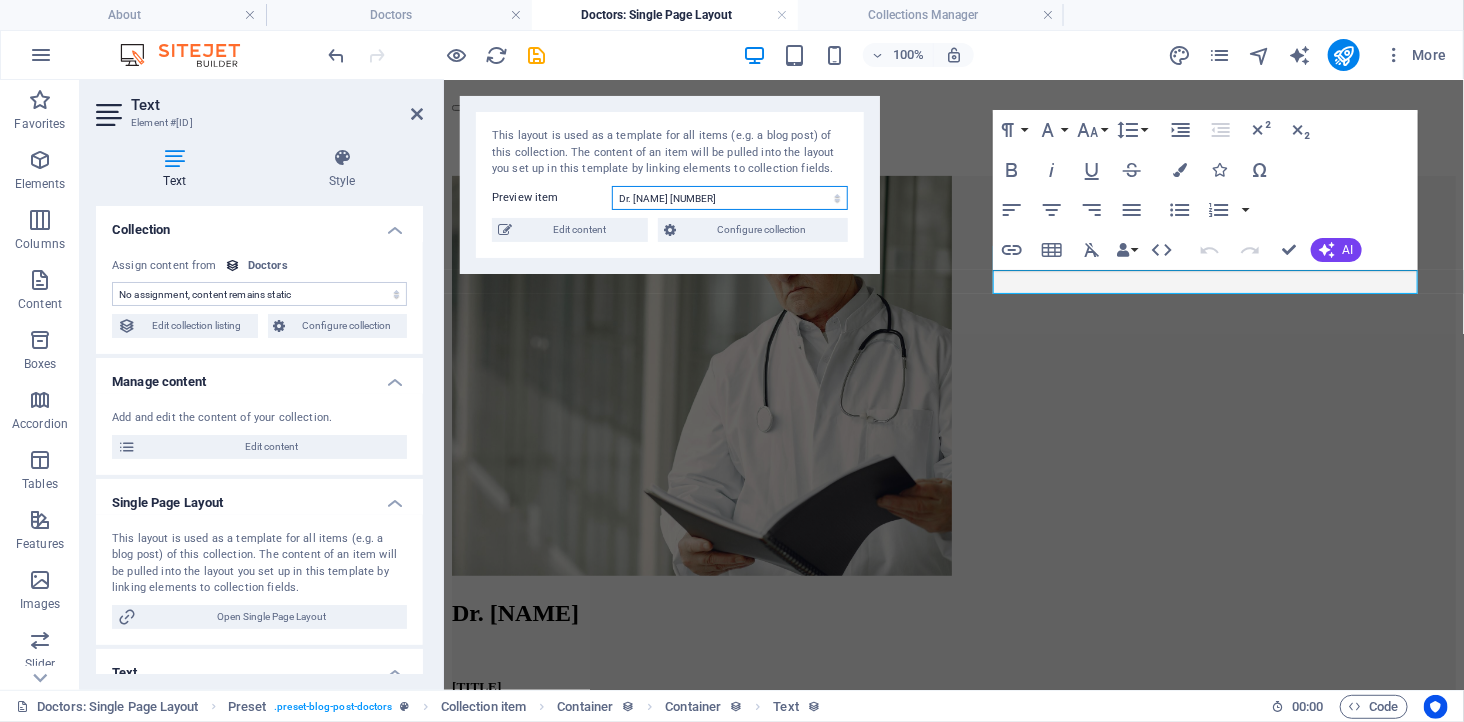 click on "Dr. Kelvin Tay 3 Dr. Kelvin Tay 2 Dr. Kelvin Tay" at bounding box center (730, 198) 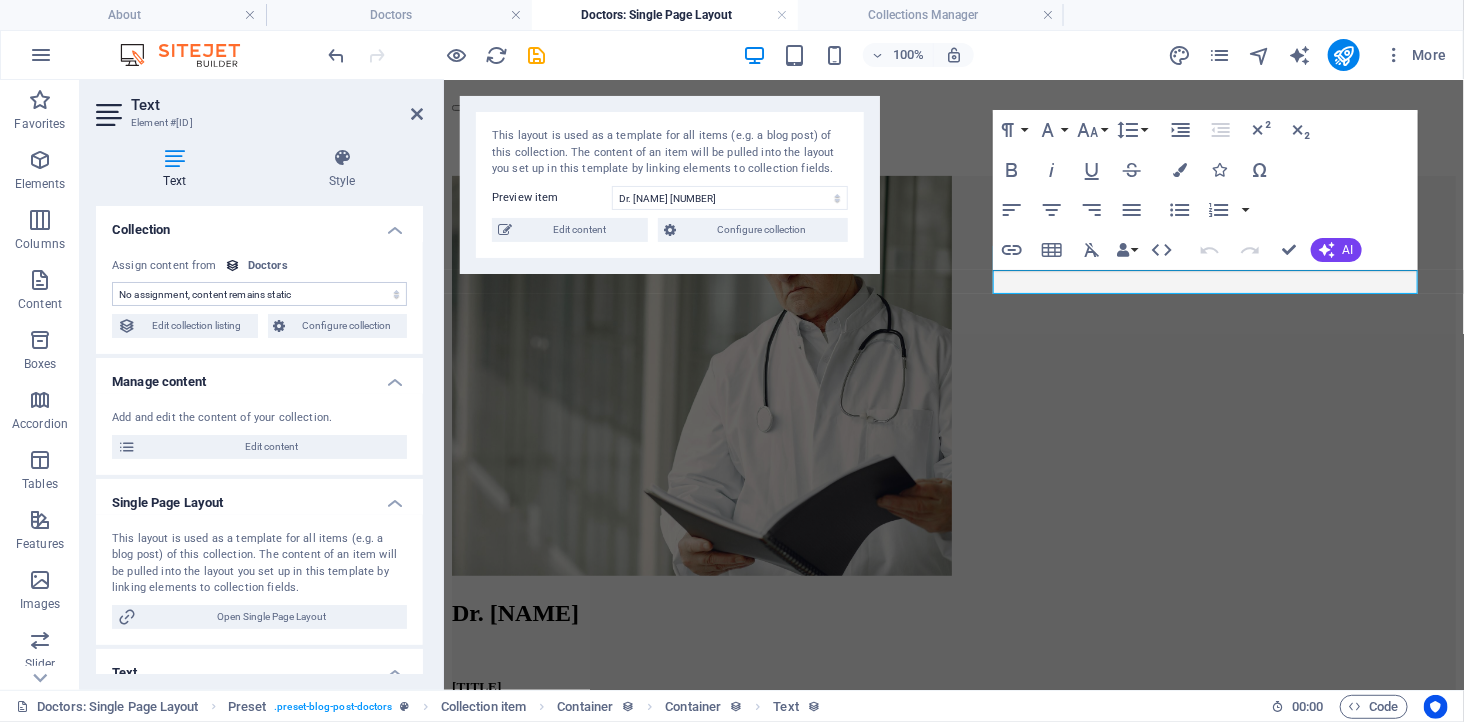 click on "No assignment, content remains static Created at (Date) Updated at (Date) Name (Plain Text) Slug (Plain Text) Profile Picture (File) Job Title (Plain Text) Life Motto (Plain Text) Intro Text (Rich Text) Social Media (CMS) Details (Rich Text)" at bounding box center [259, 294] 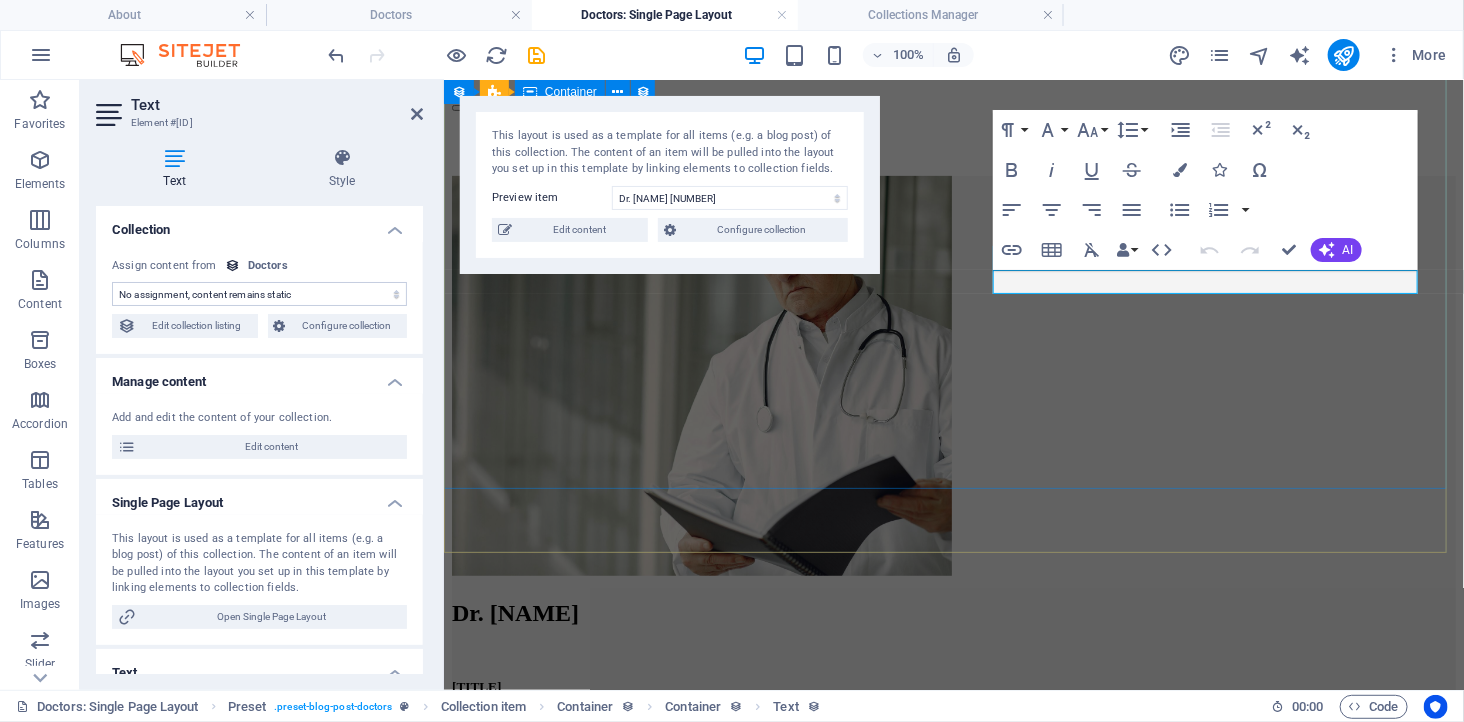click on "Dr. Kelvin Tay Medical Officer | Community Health Advocate   Headline" at bounding box center [953, 613] 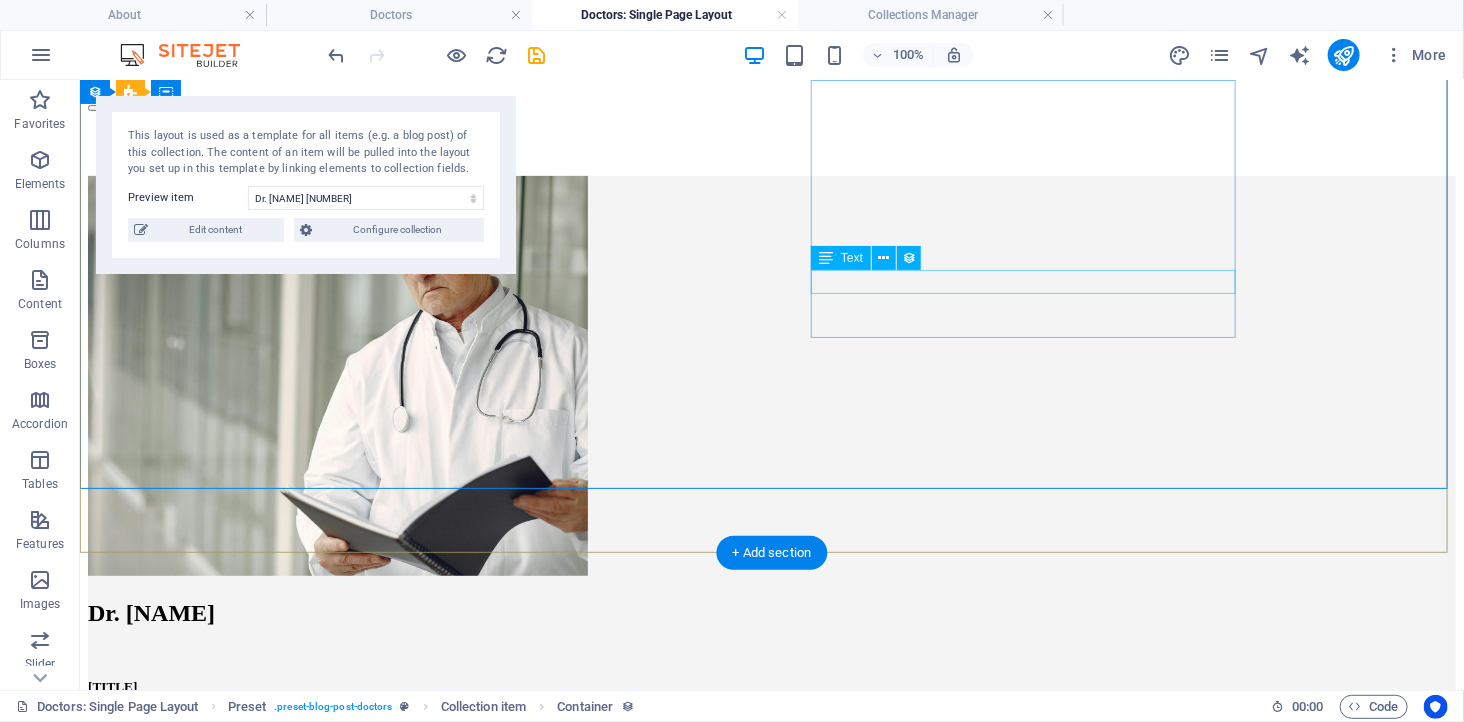 click at bounding box center (771, 866) 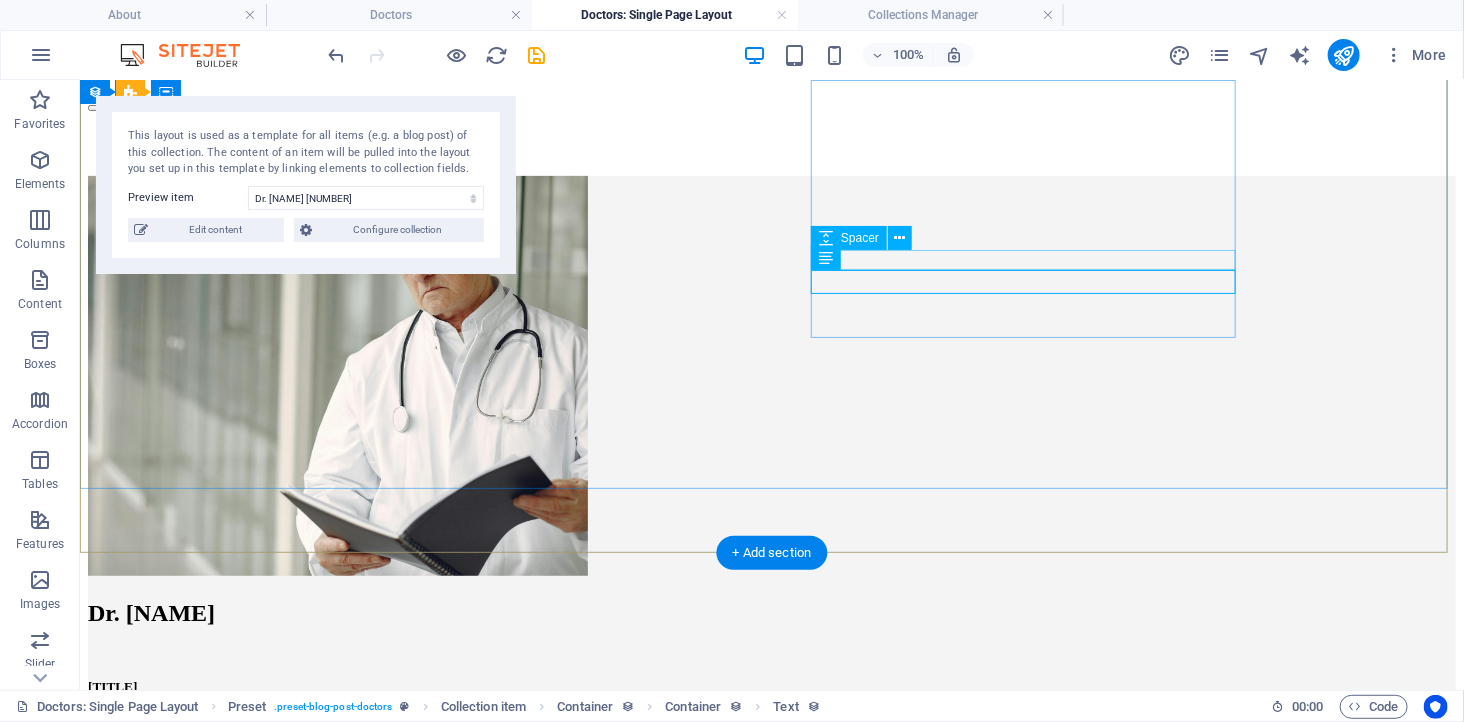 click at bounding box center (771, 847) 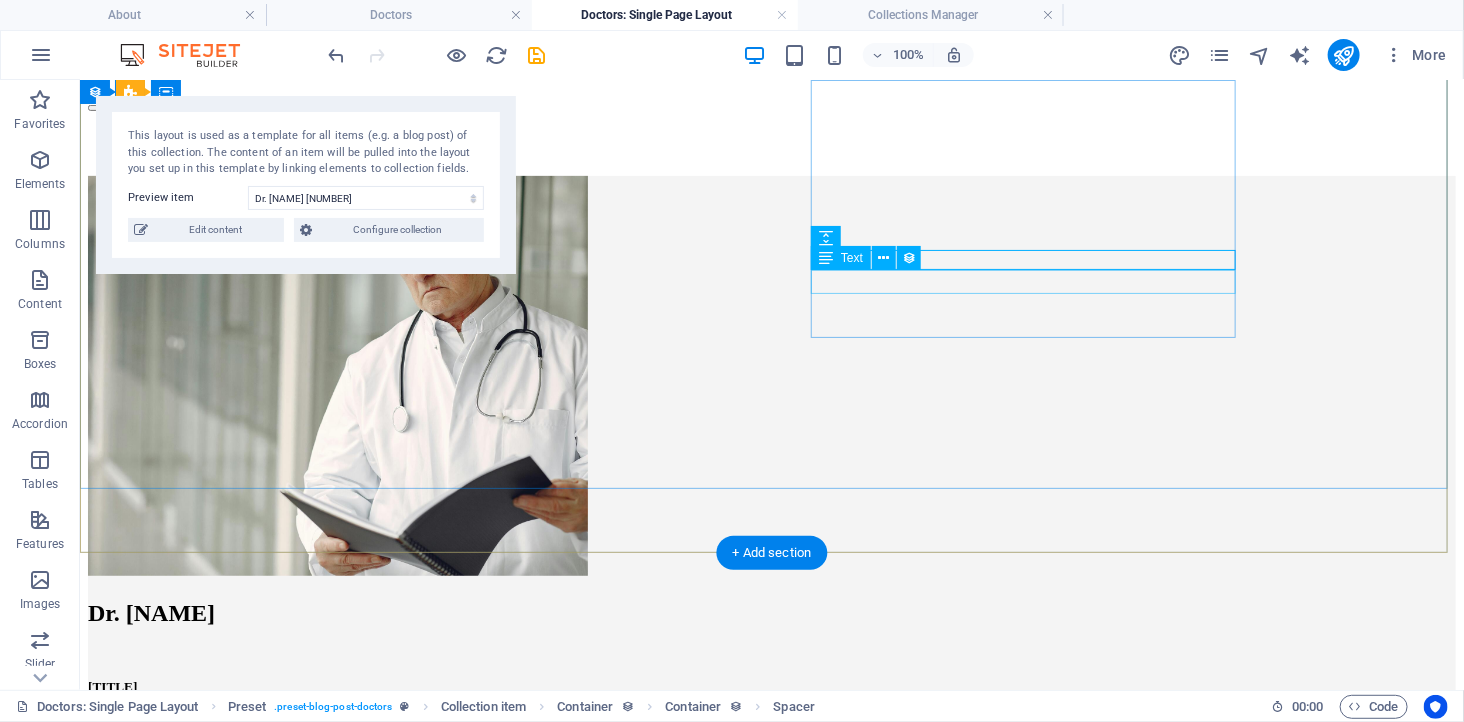 click at bounding box center (771, 866) 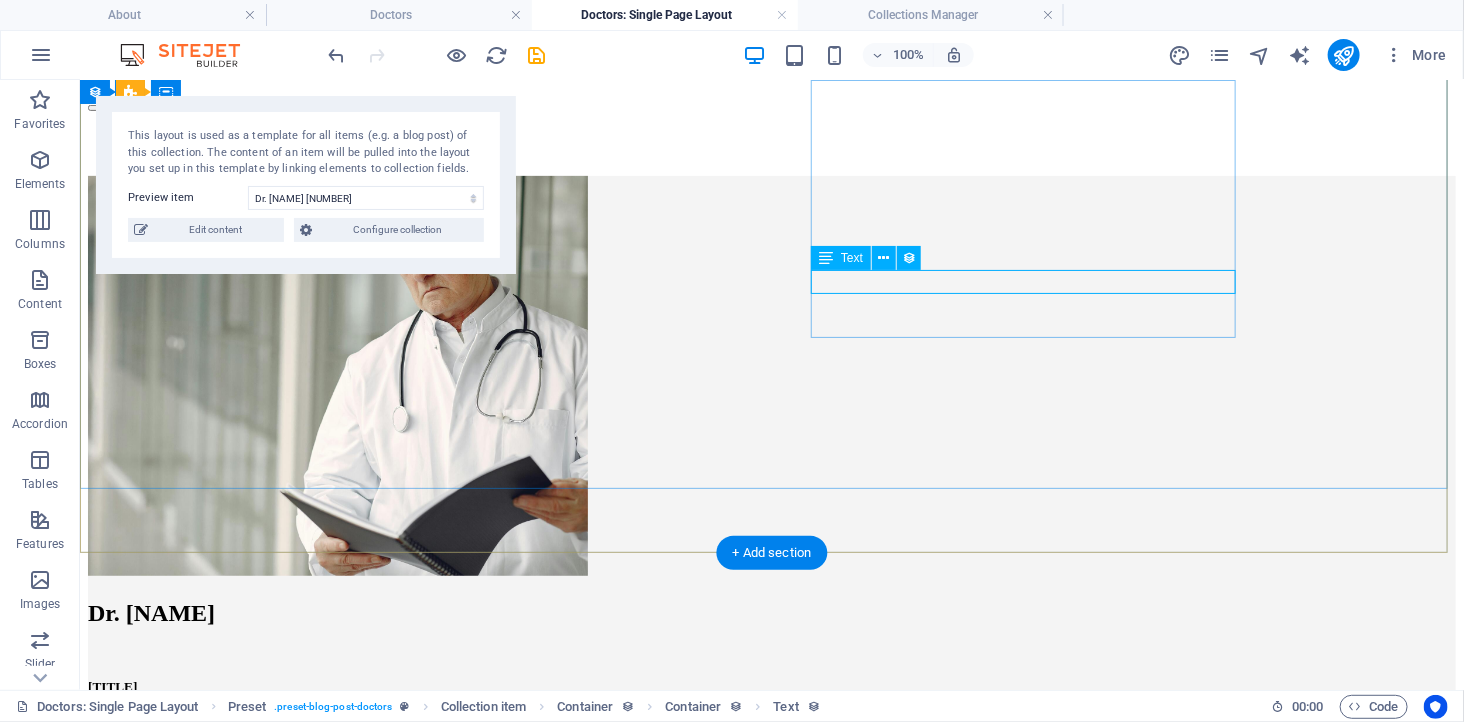 click at bounding box center (771, 866) 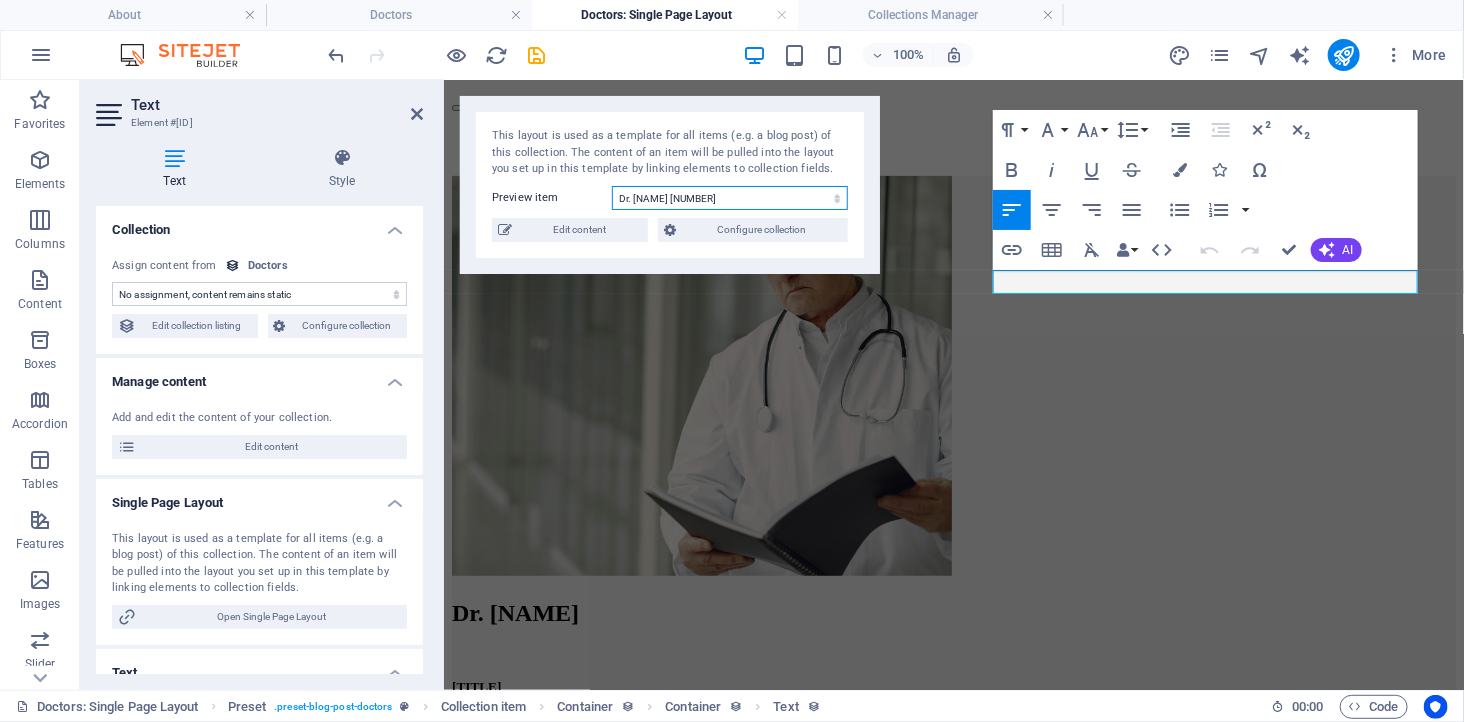 click on "Dr. Kelvin Tay 3 Dr. Kelvin Tay 2 Dr. Kelvin Tay" at bounding box center [730, 198] 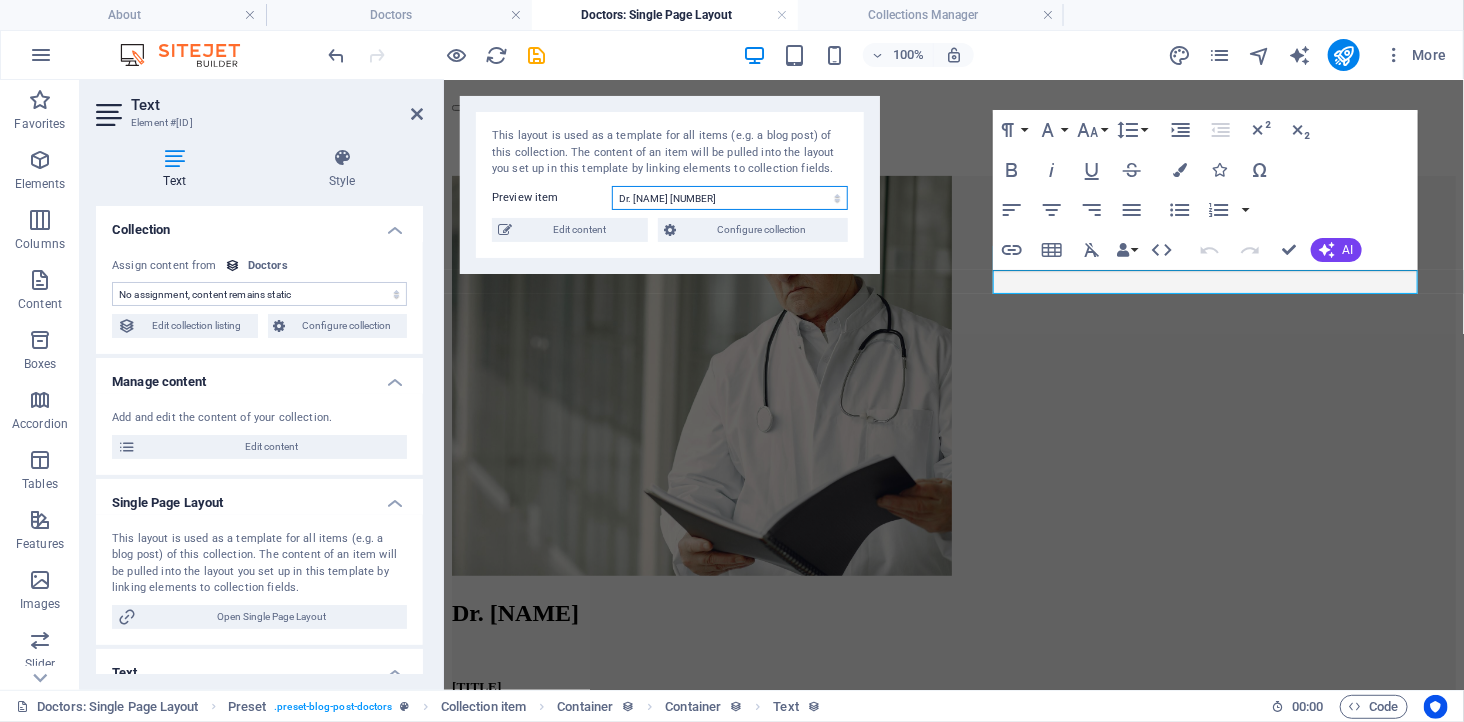 click on "Dr. Kelvin Tay 3 Dr. Kelvin Tay 2 Dr. Kelvin Tay" at bounding box center [730, 198] 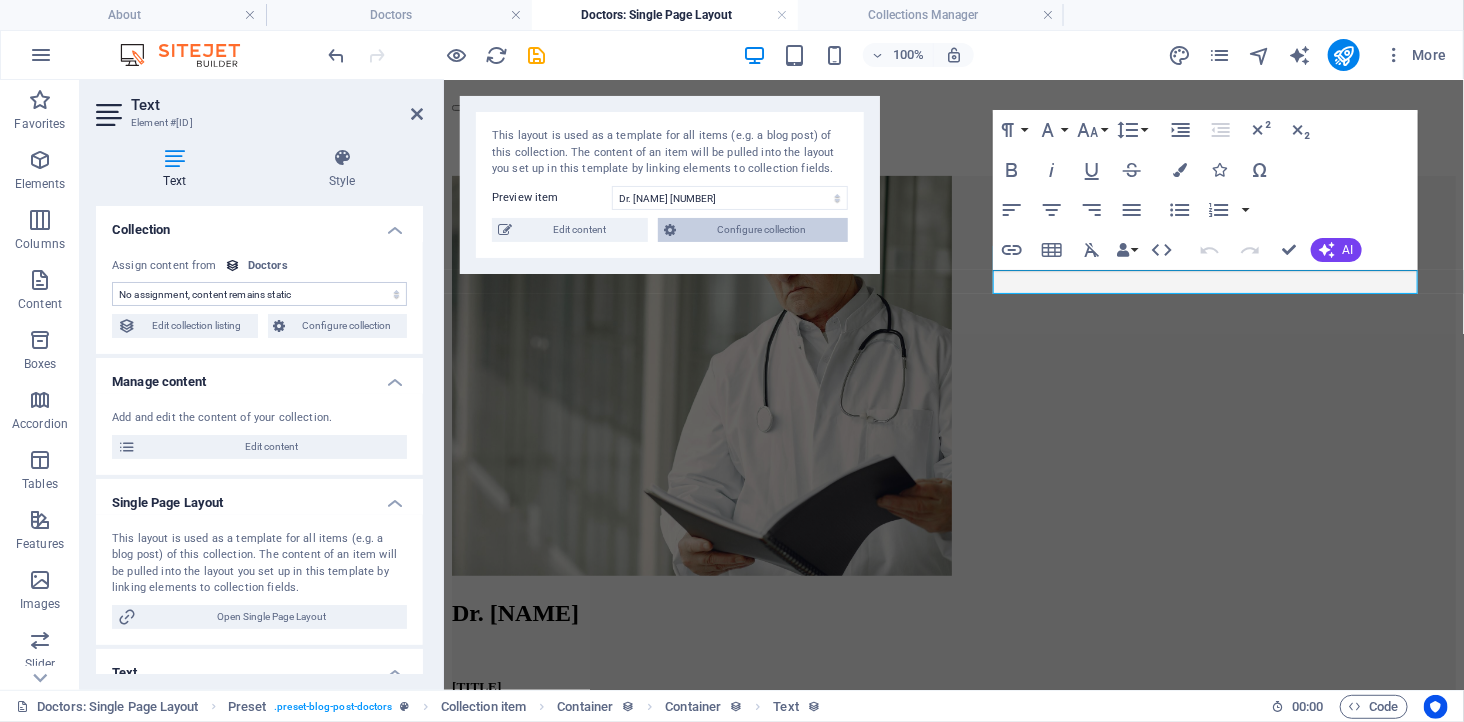 click on "Configure collection" at bounding box center [762, 230] 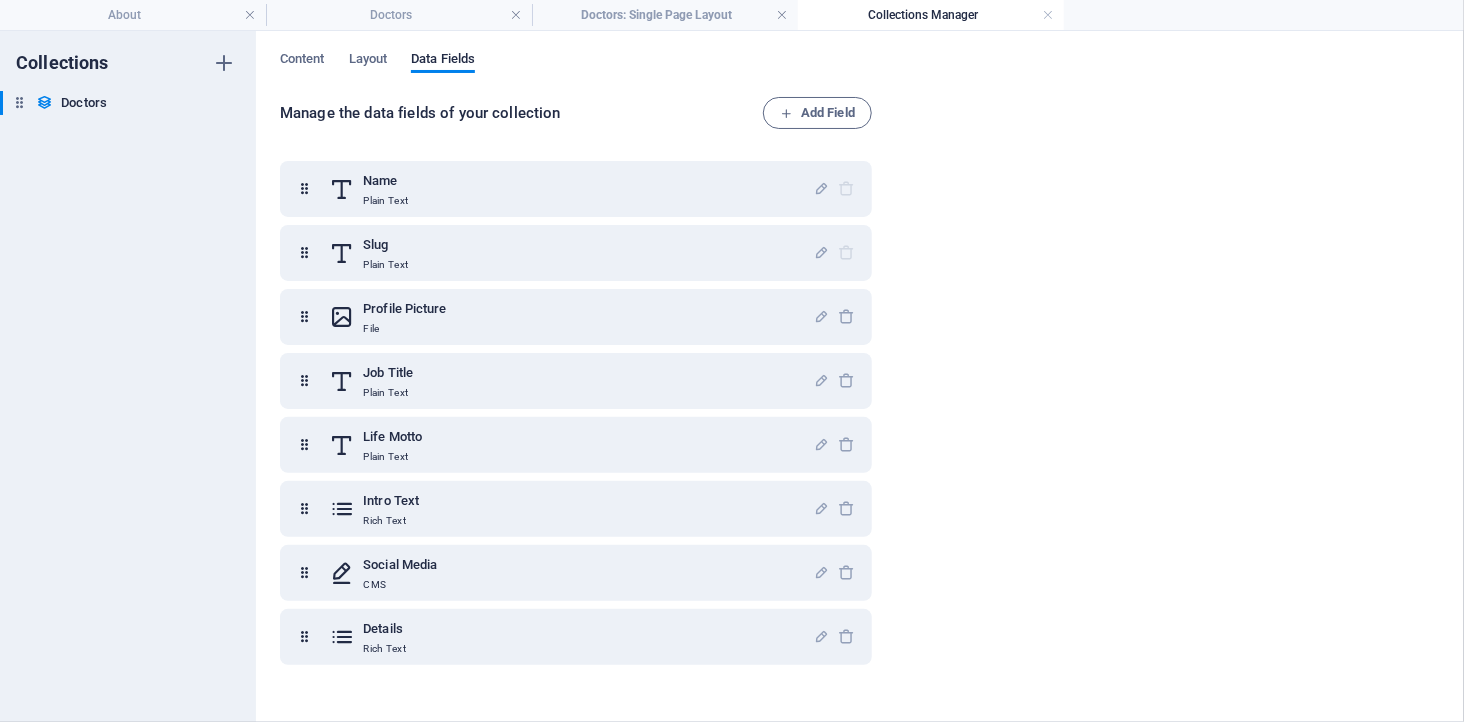 scroll, scrollTop: 0, scrollLeft: 0, axis: both 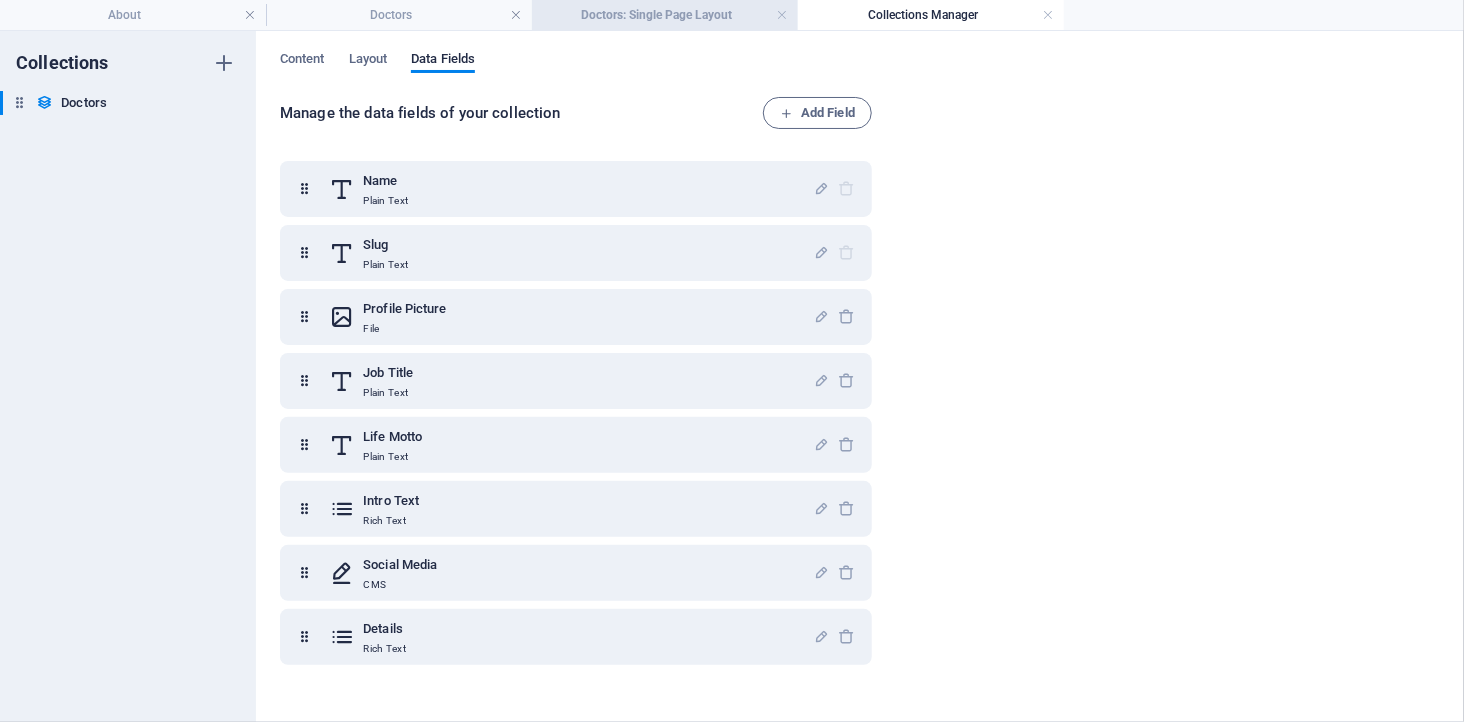 click on "Doctors: Single Page Layout" at bounding box center [665, 15] 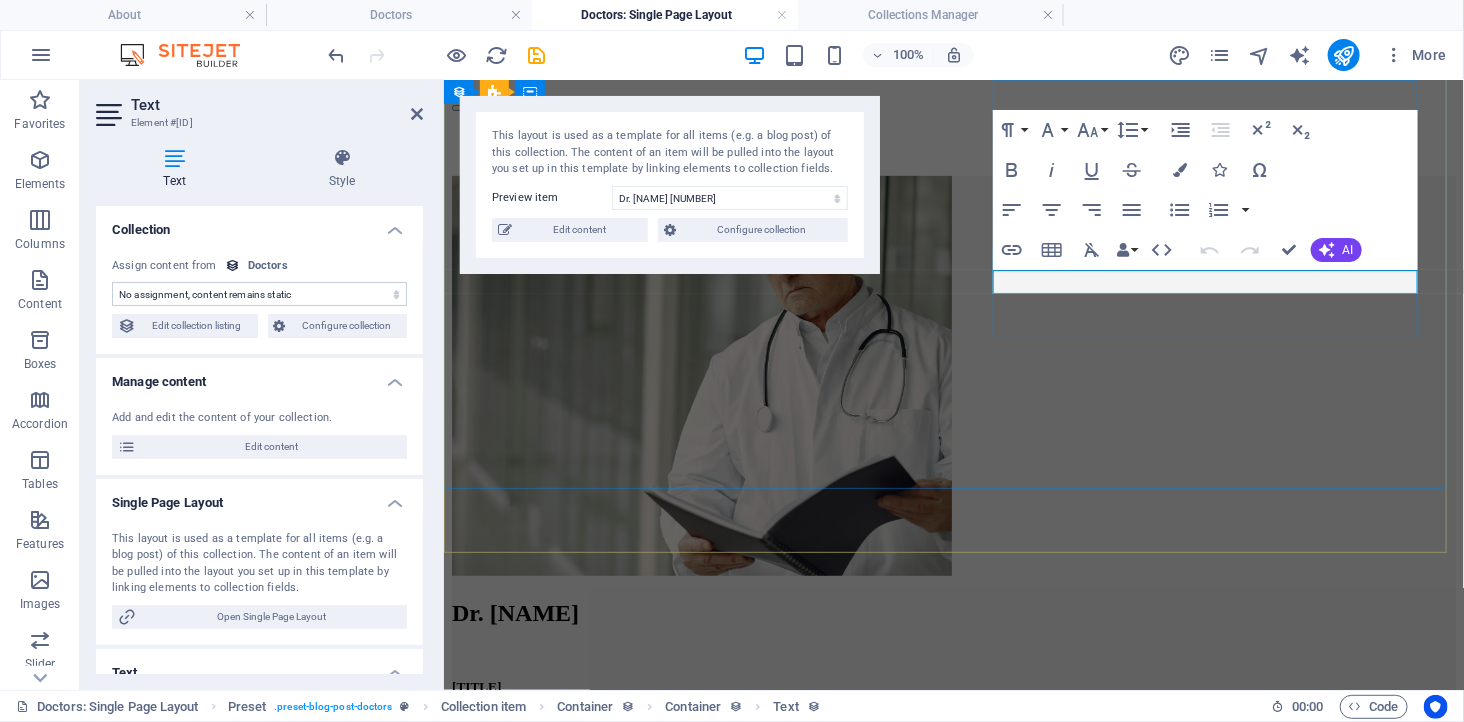 click at bounding box center (953, 866) 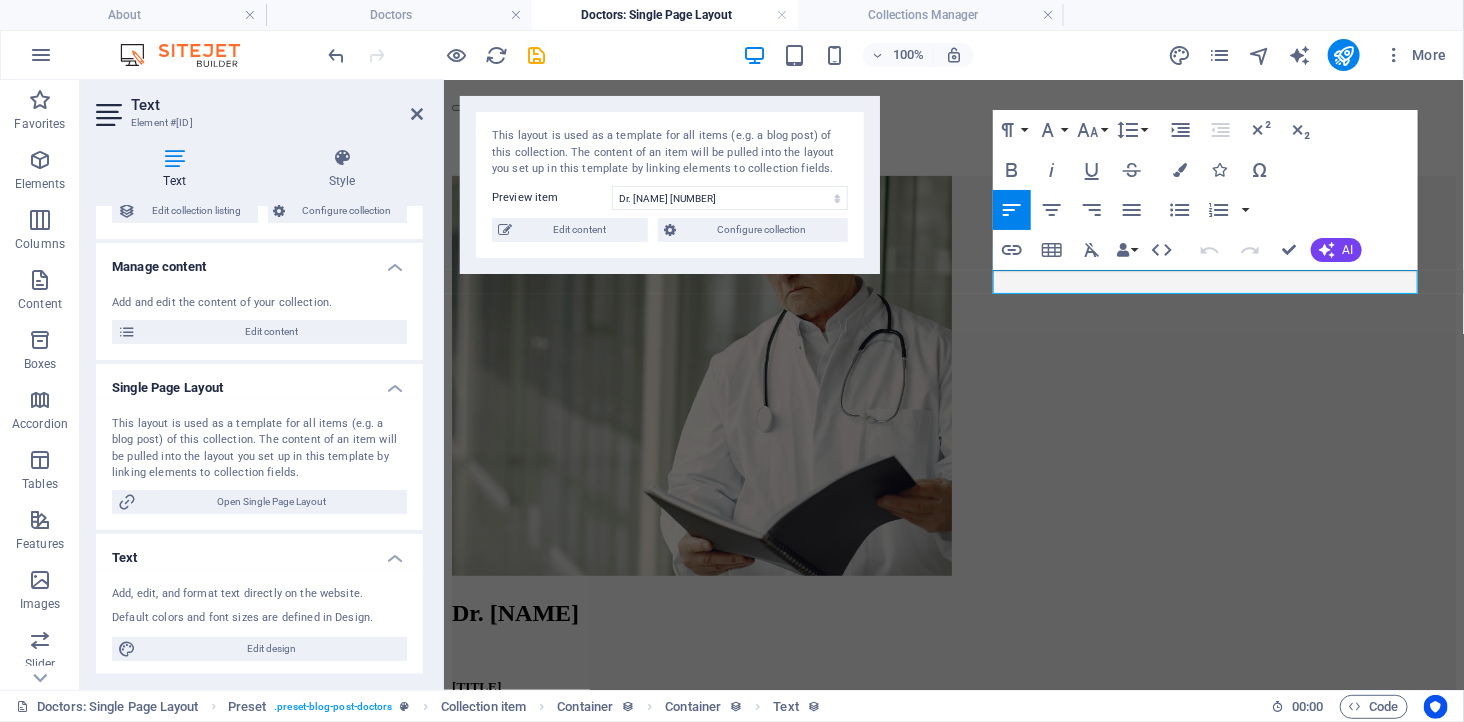 scroll, scrollTop: 116, scrollLeft: 0, axis: vertical 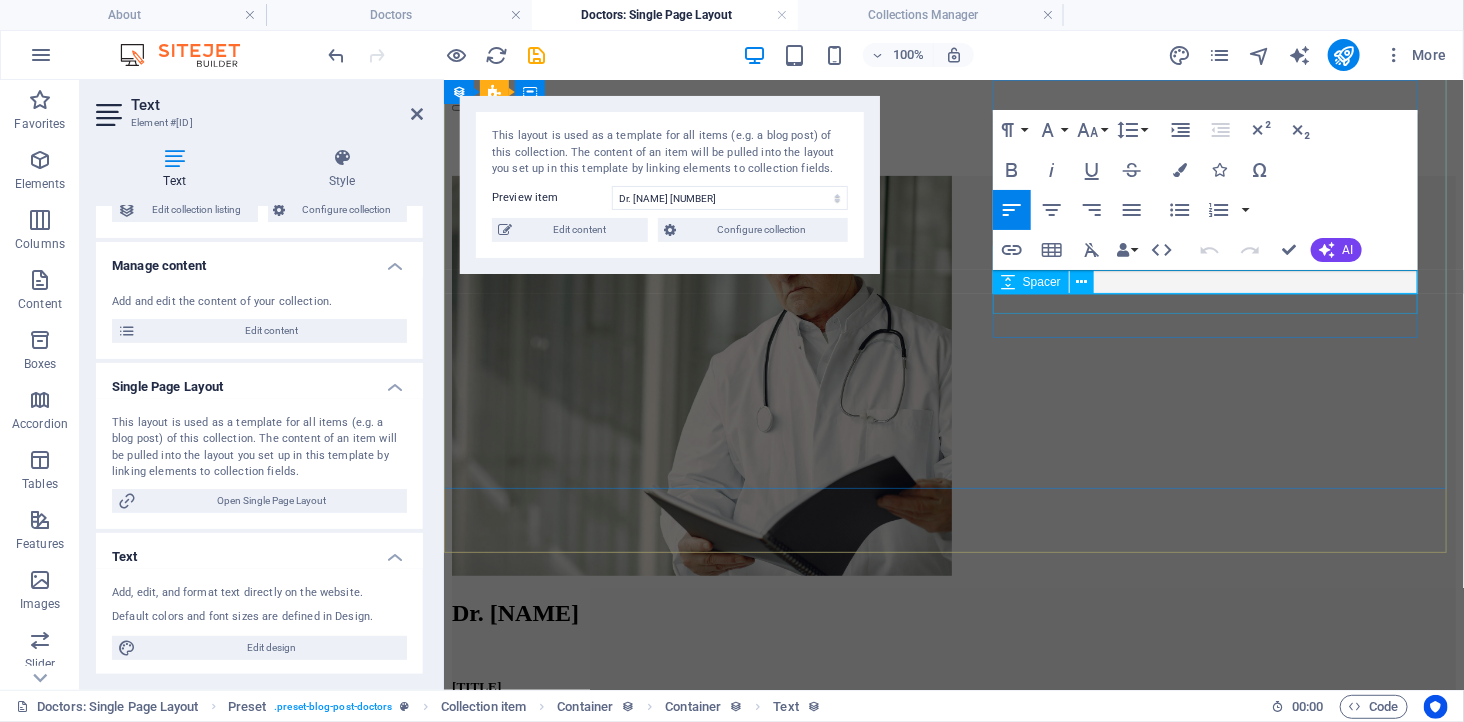 click at bounding box center (953, 885) 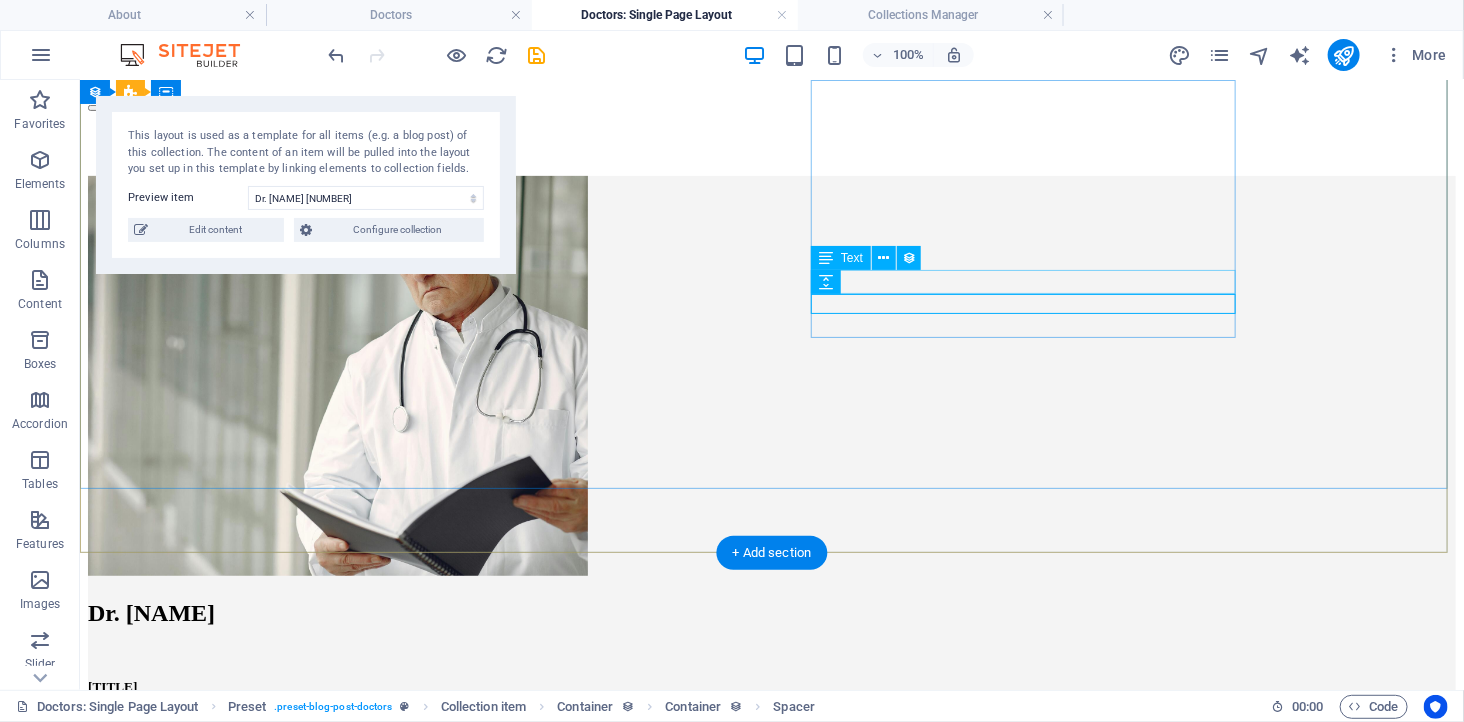 click at bounding box center (771, 866) 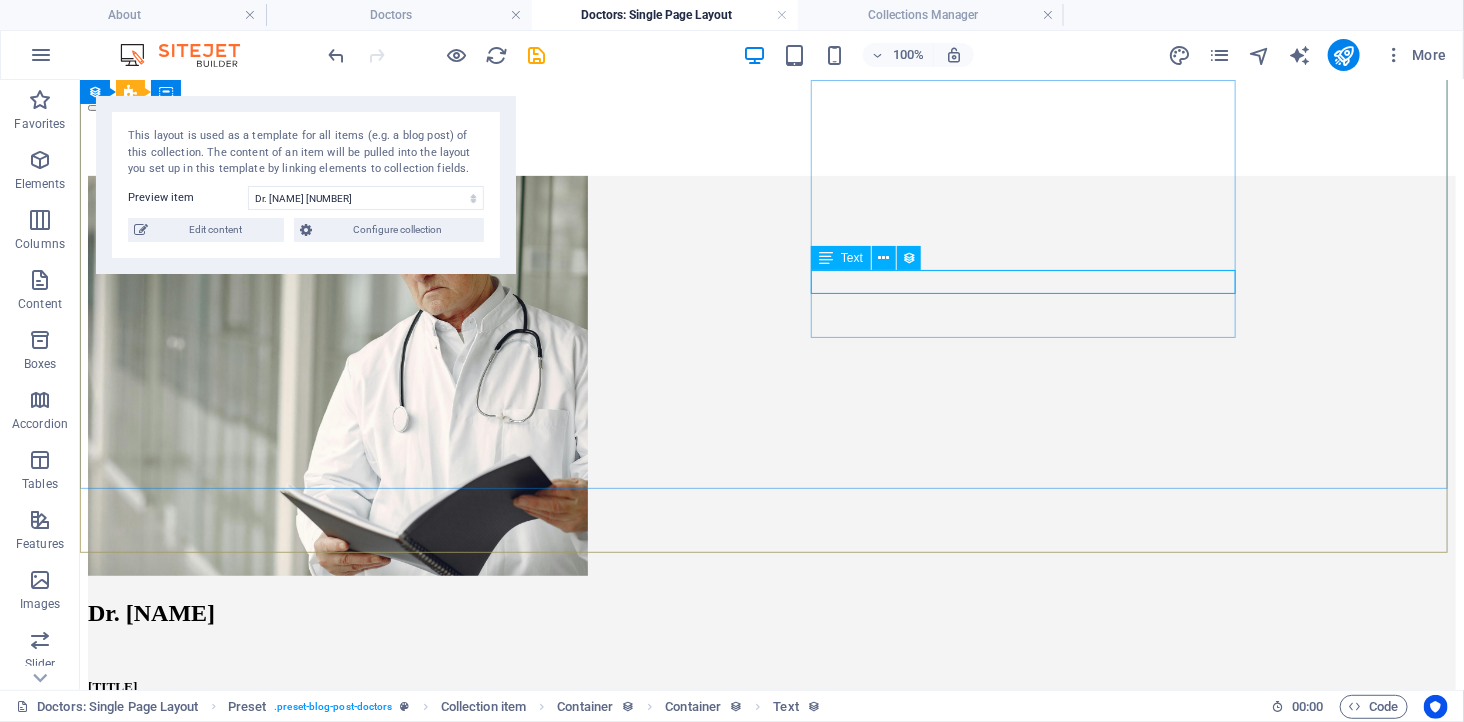click on "Text" at bounding box center (841, 258) 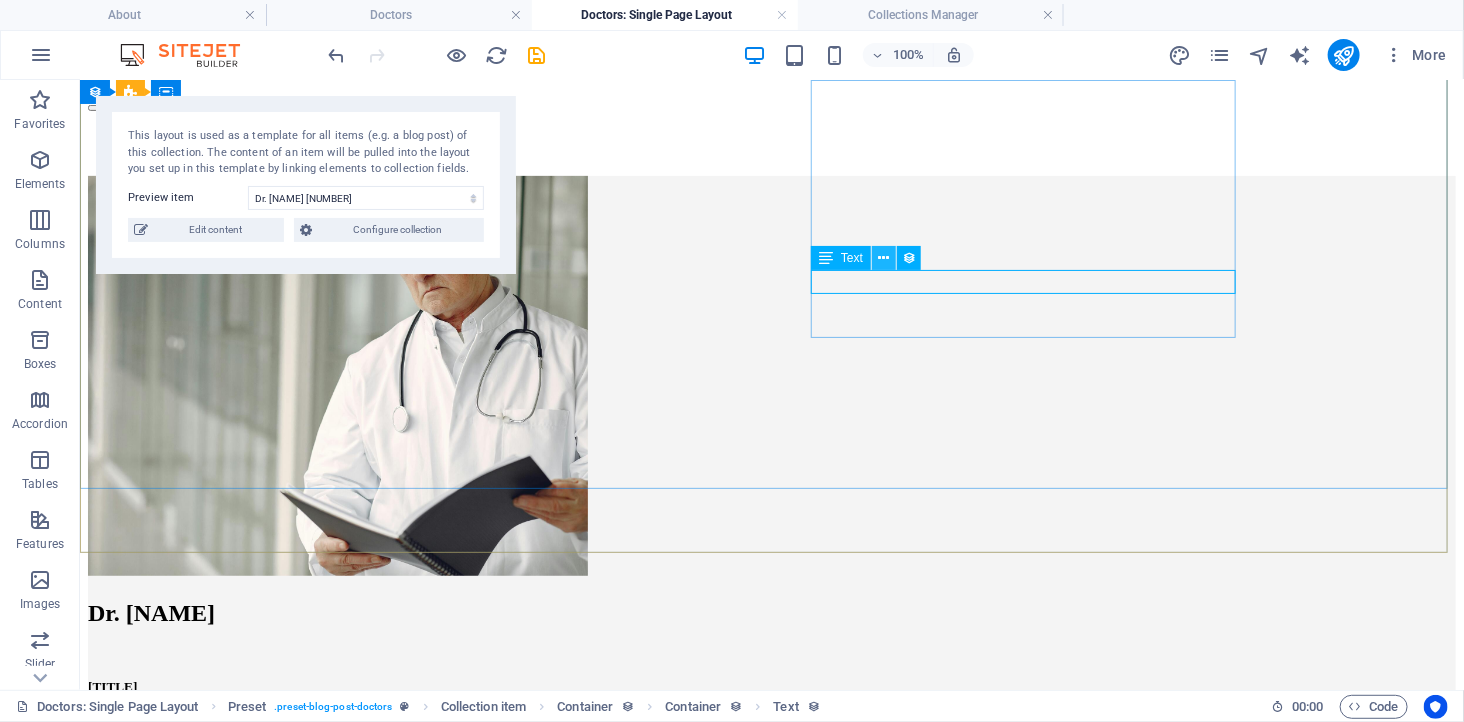 click at bounding box center (884, 258) 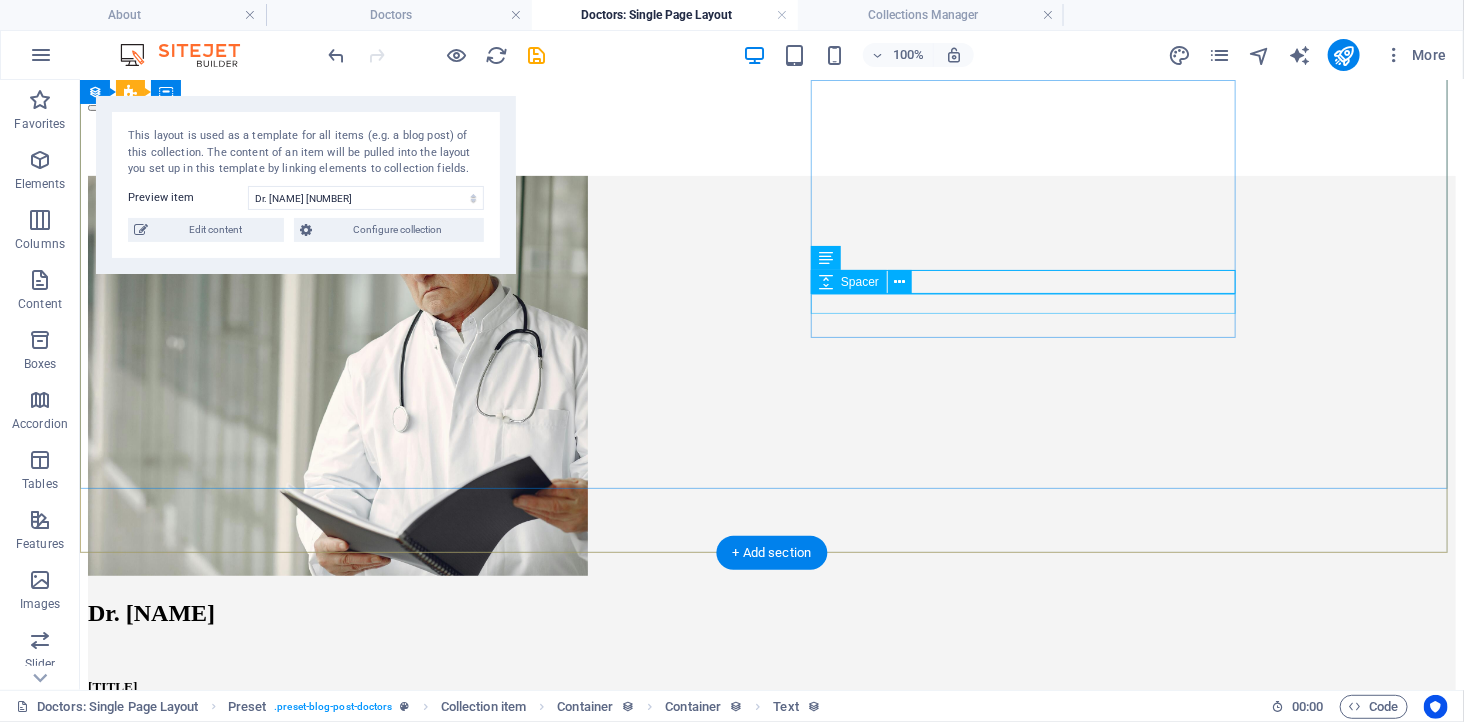 click at bounding box center [771, 885] 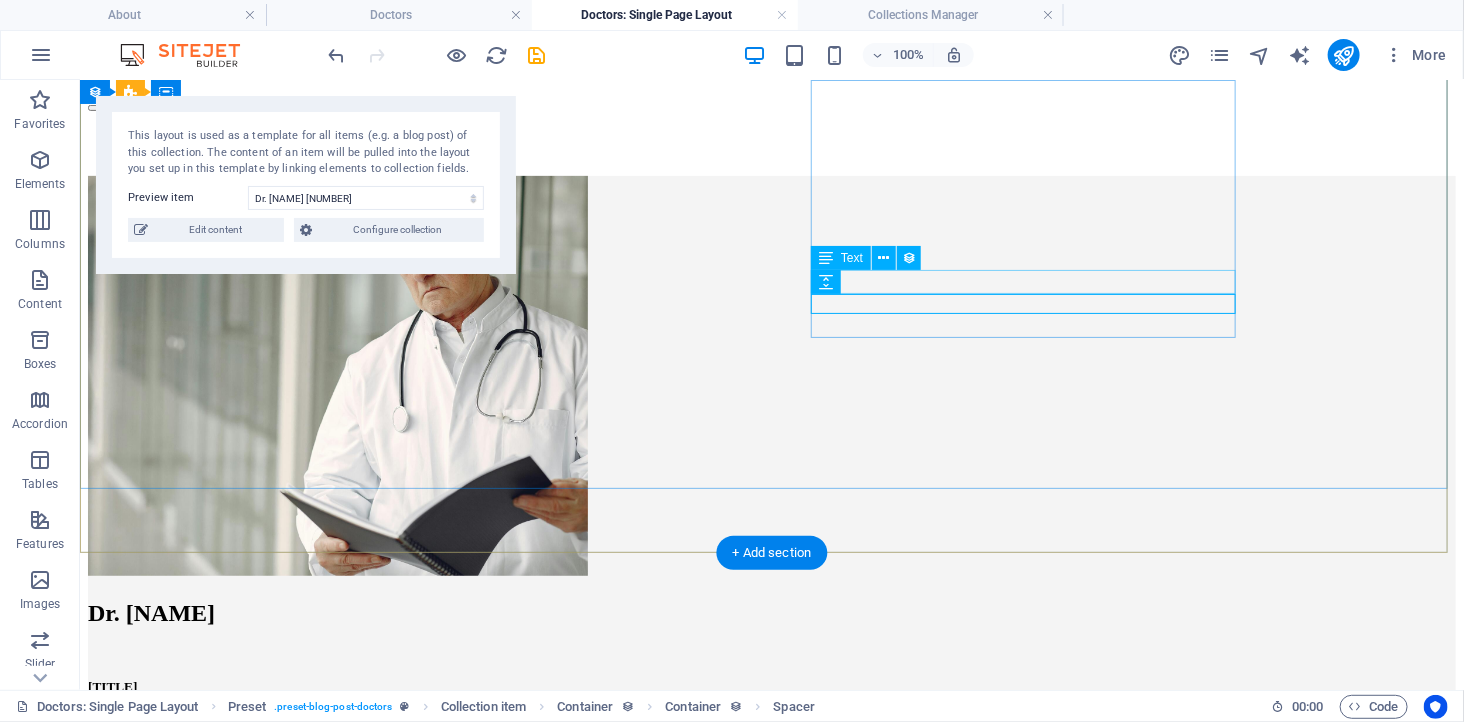 click at bounding box center (771, 866) 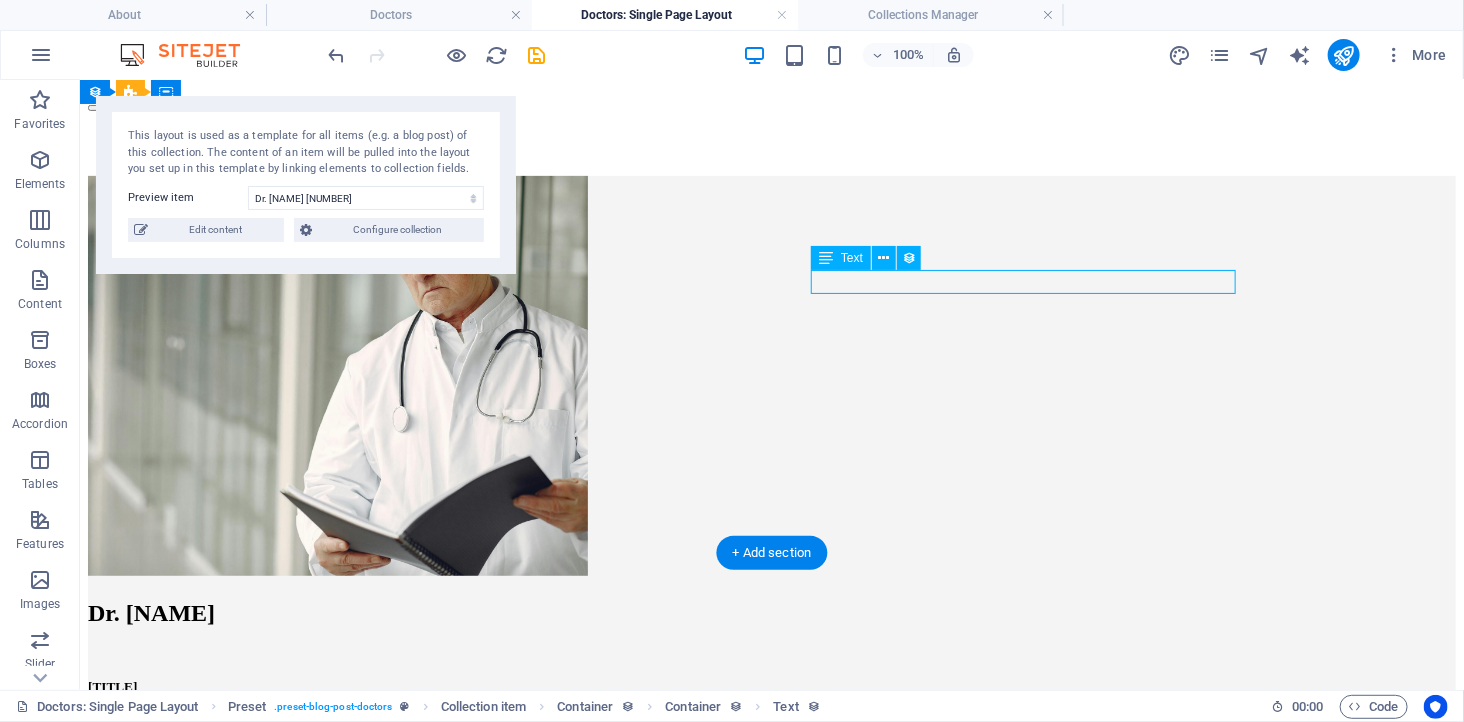 click at bounding box center [771, 866] 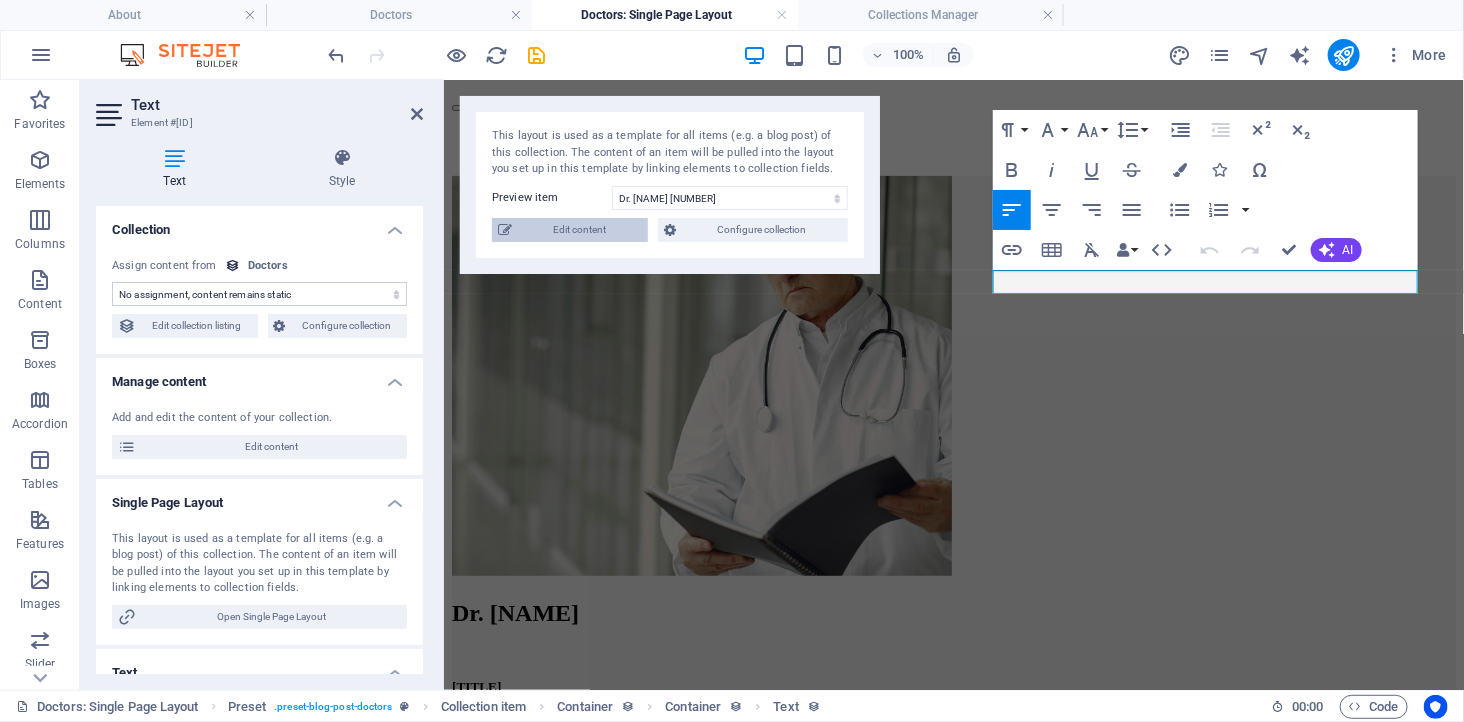 click on "Edit content" at bounding box center [580, 230] 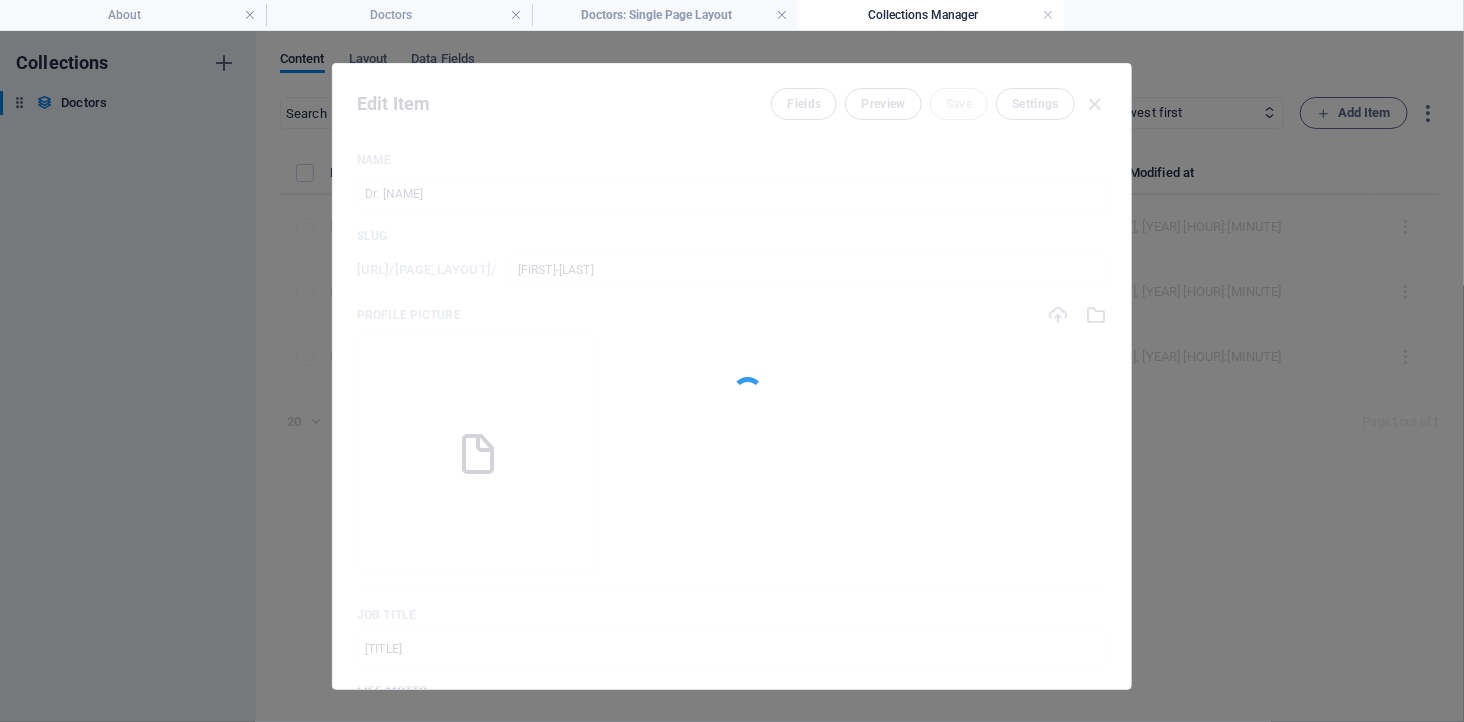 scroll, scrollTop: 0, scrollLeft: 0, axis: both 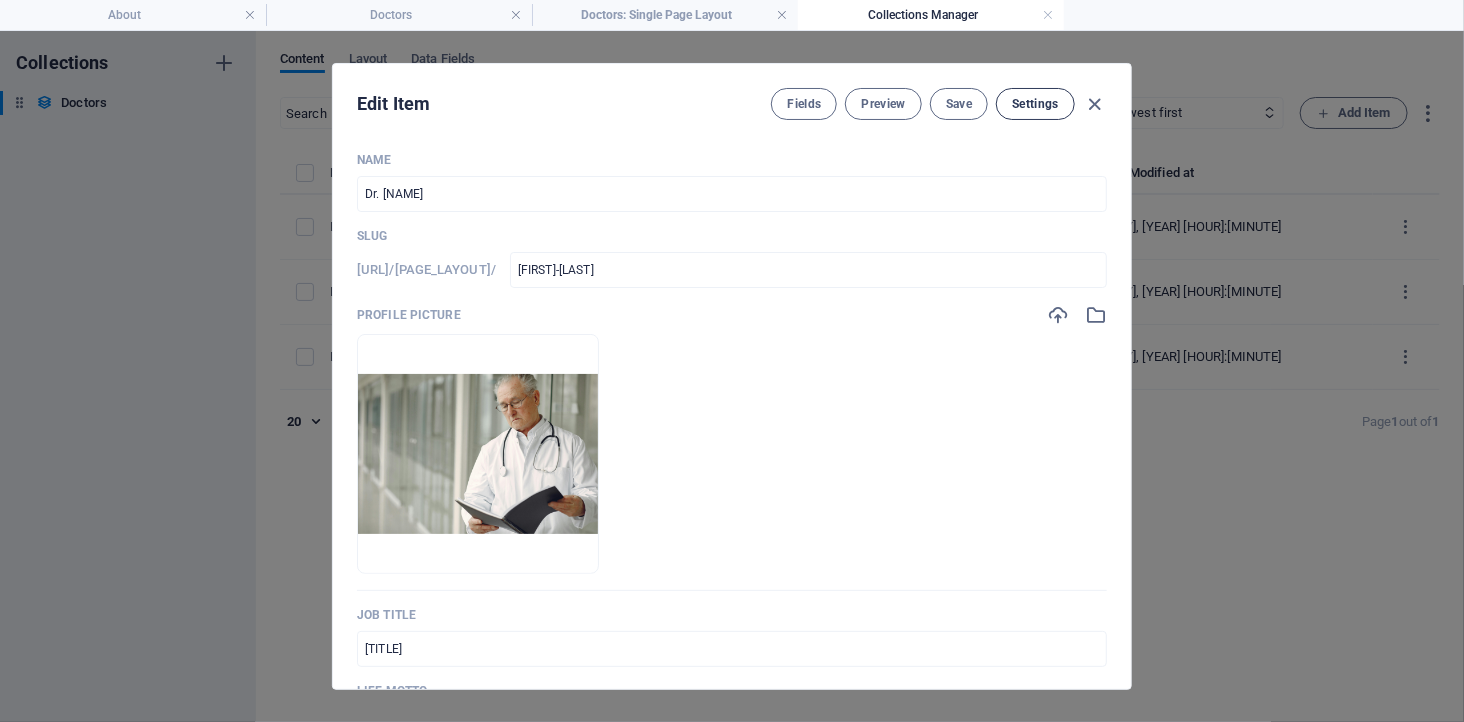 click on "Settings" at bounding box center (1035, 104) 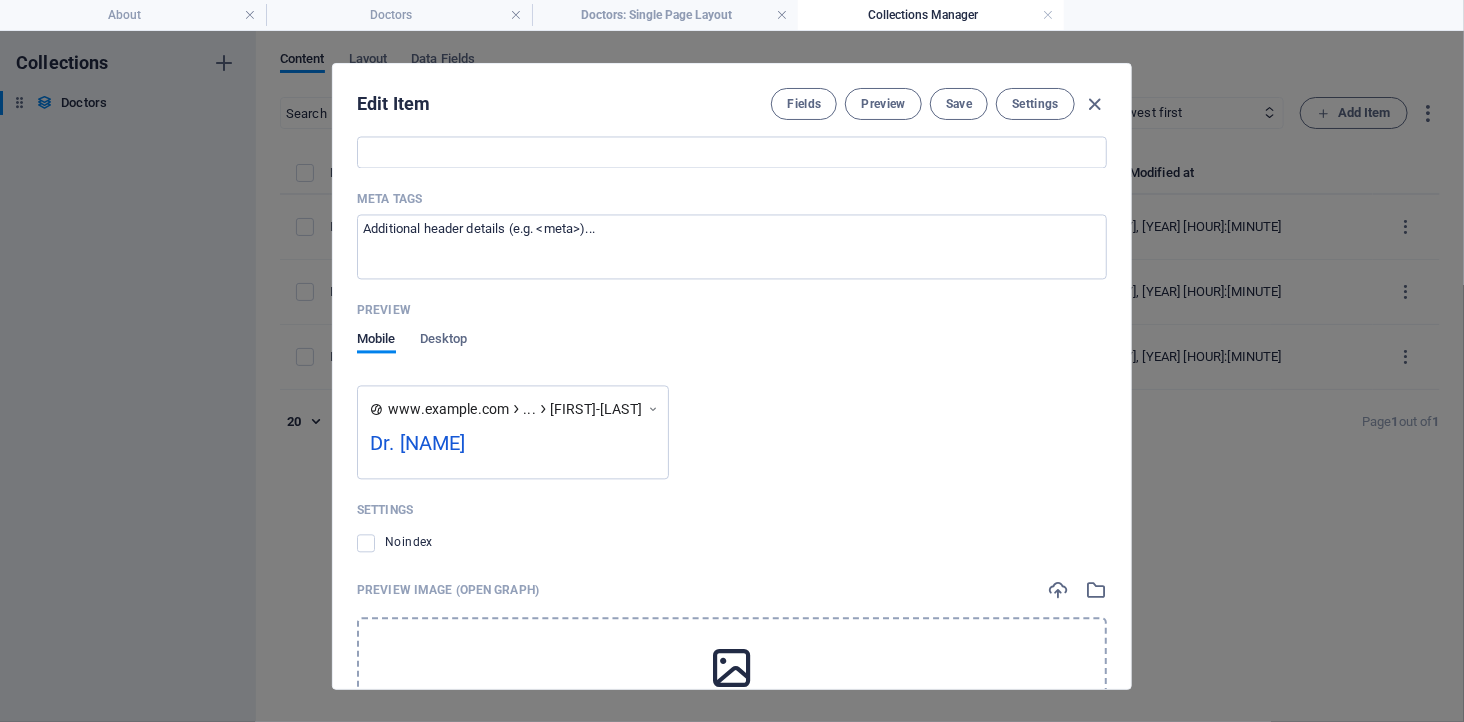 scroll, scrollTop: 1968, scrollLeft: 0, axis: vertical 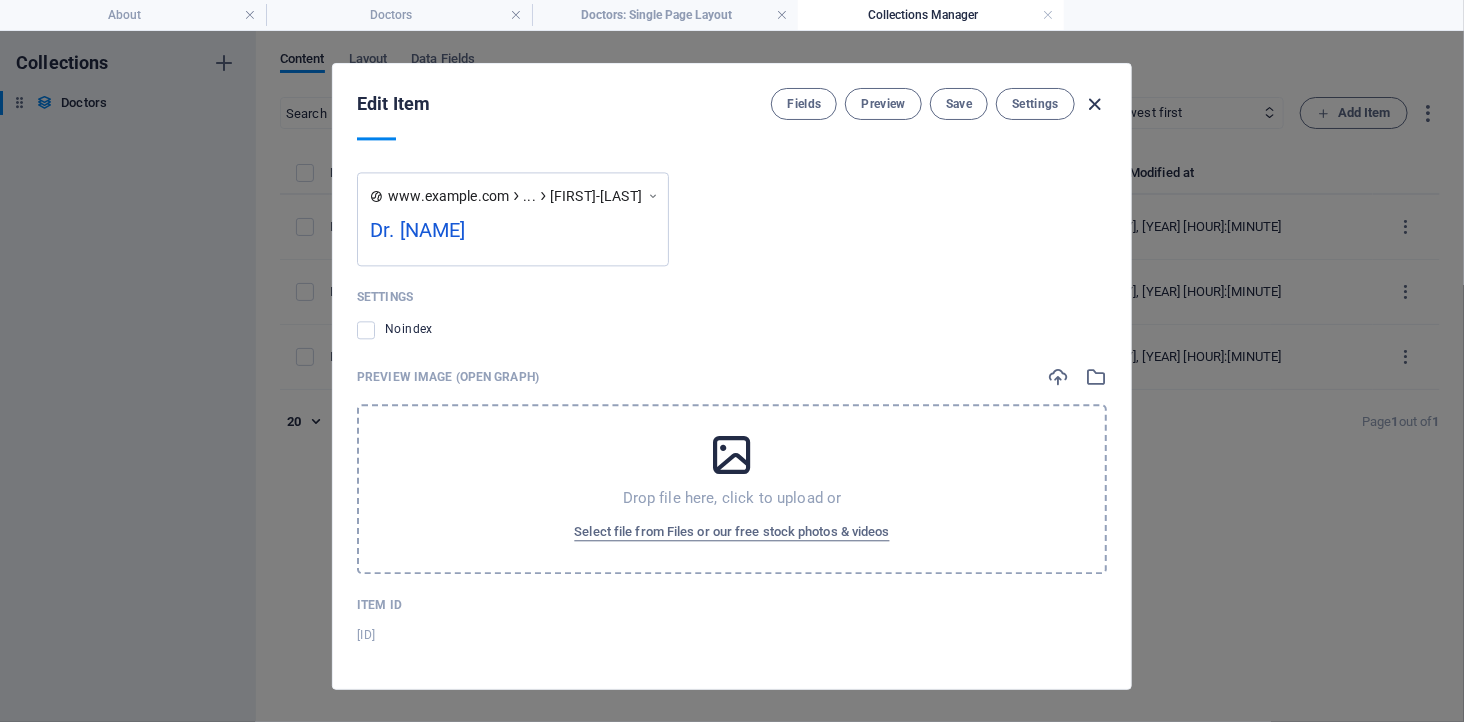 click at bounding box center (1095, 104) 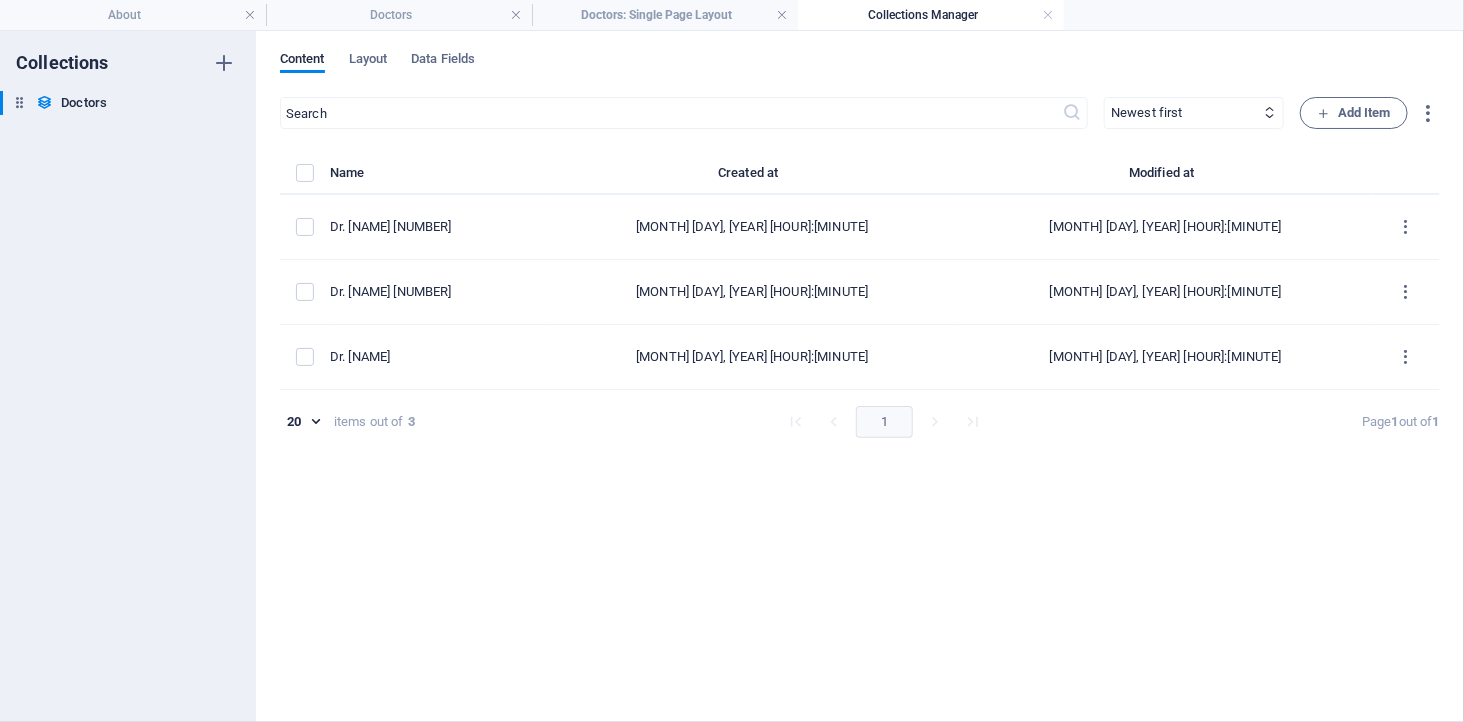 type on "kelvin-tay" 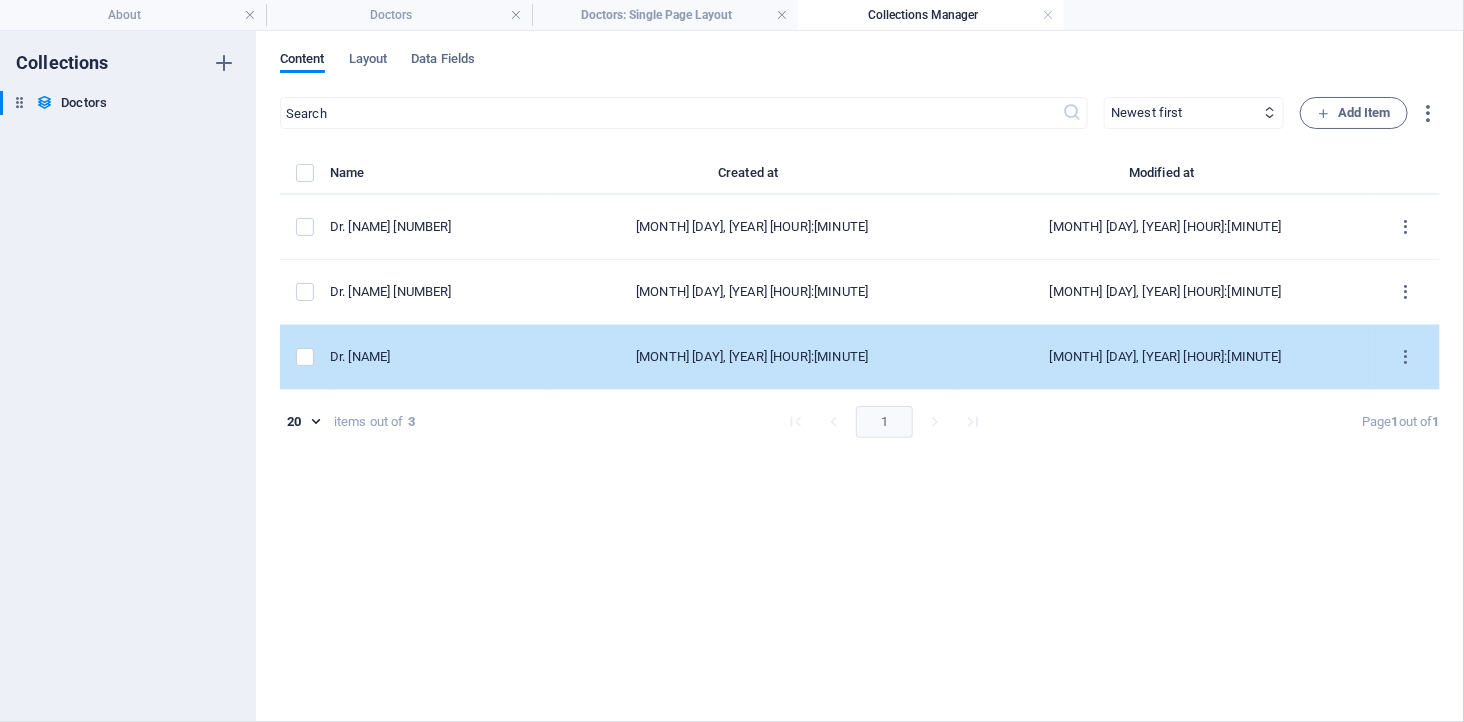 click on "Aug 5, 2025 7:30 AM" at bounding box center [1166, 357] 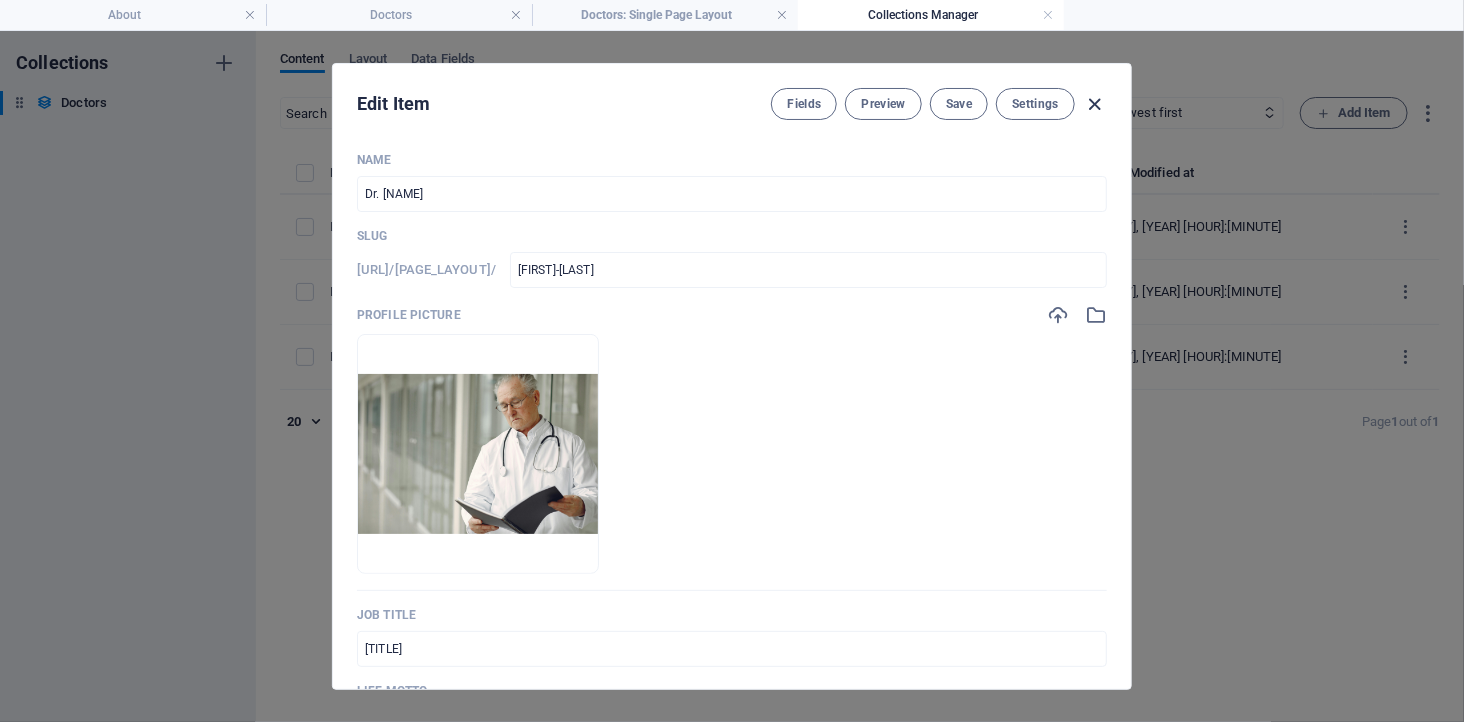 click at bounding box center (1095, 104) 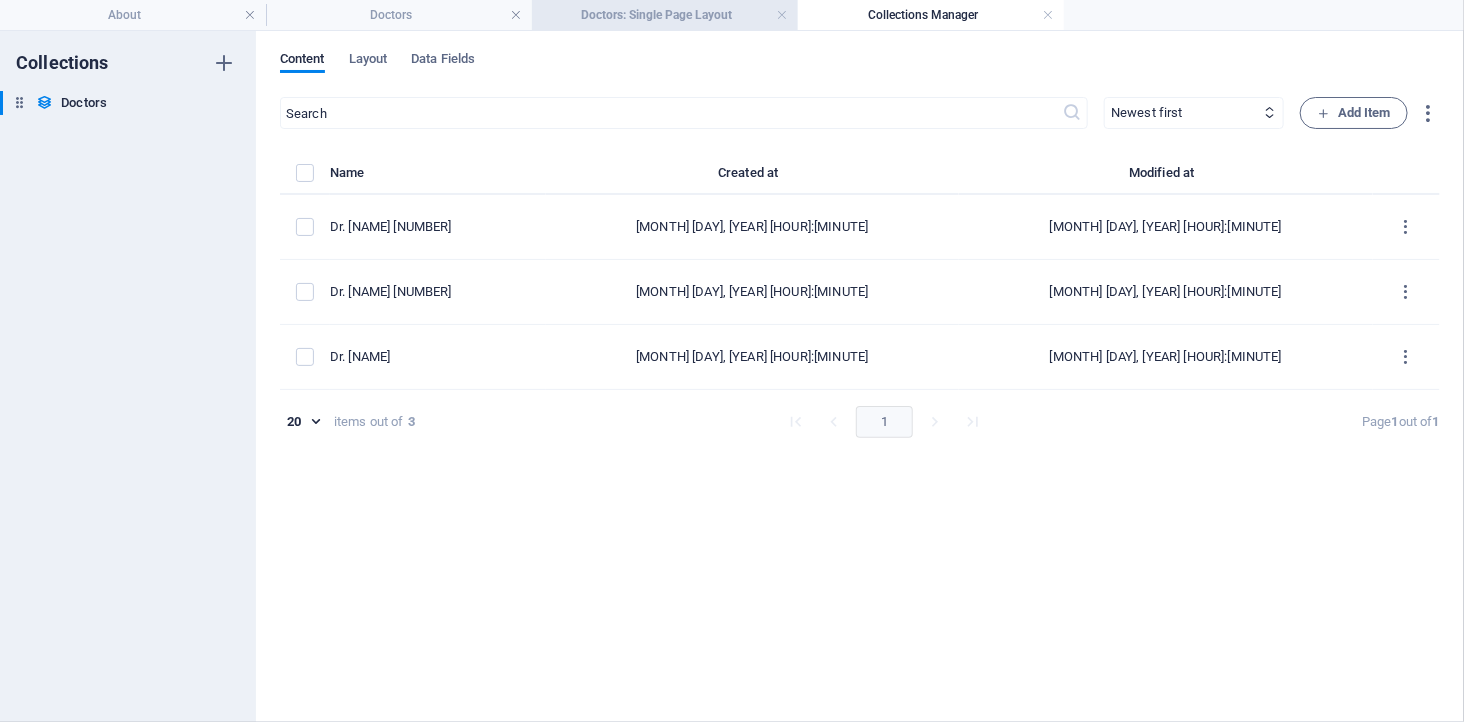 type on "kelvin-tay" 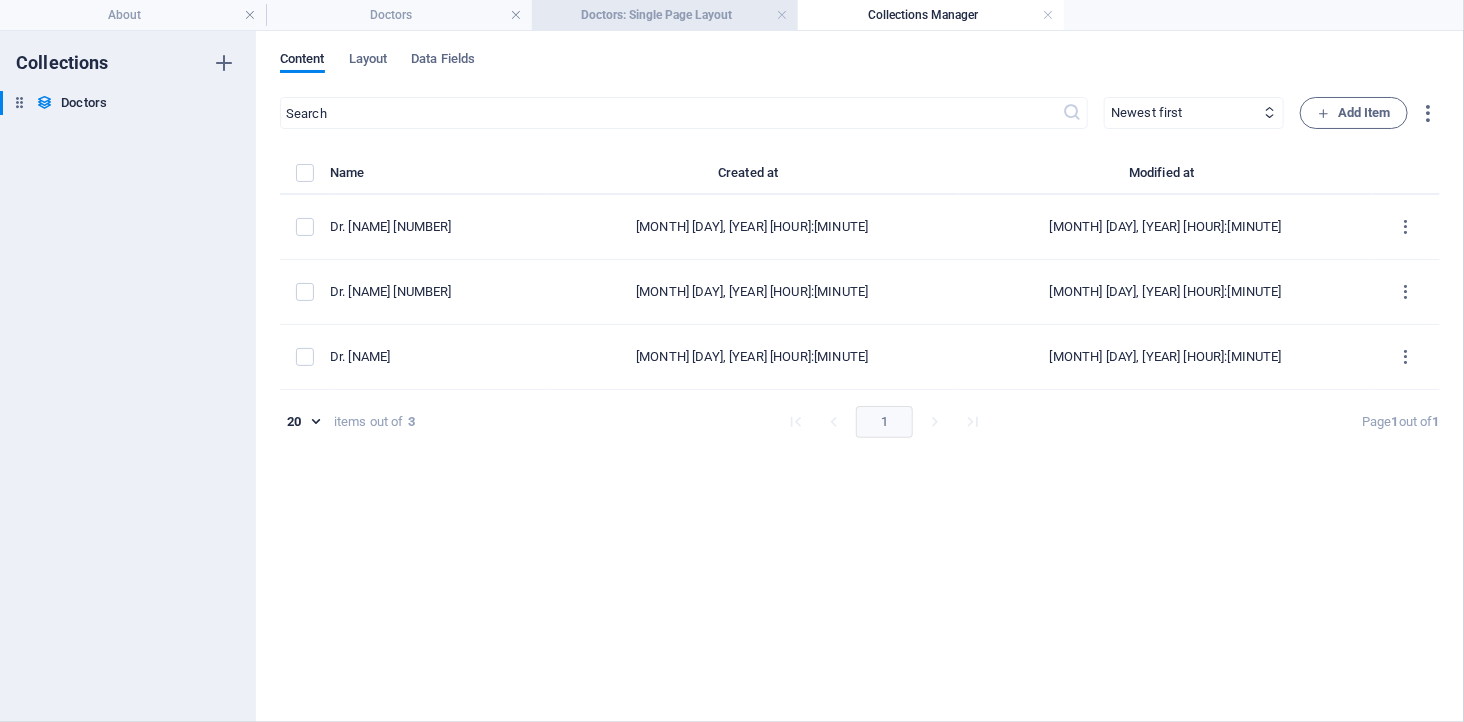 click on "Doctors: Single Page Layout" at bounding box center (665, 15) 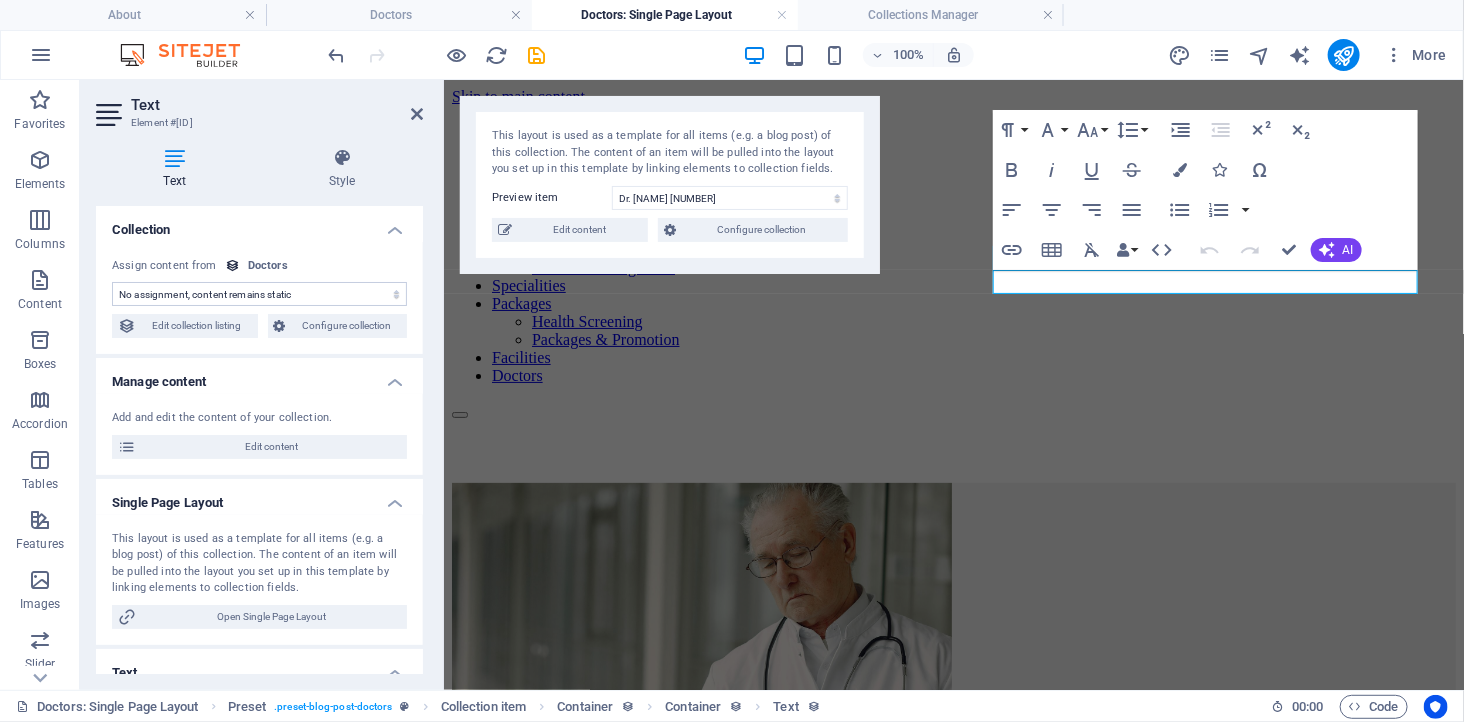 scroll, scrollTop: 307, scrollLeft: 0, axis: vertical 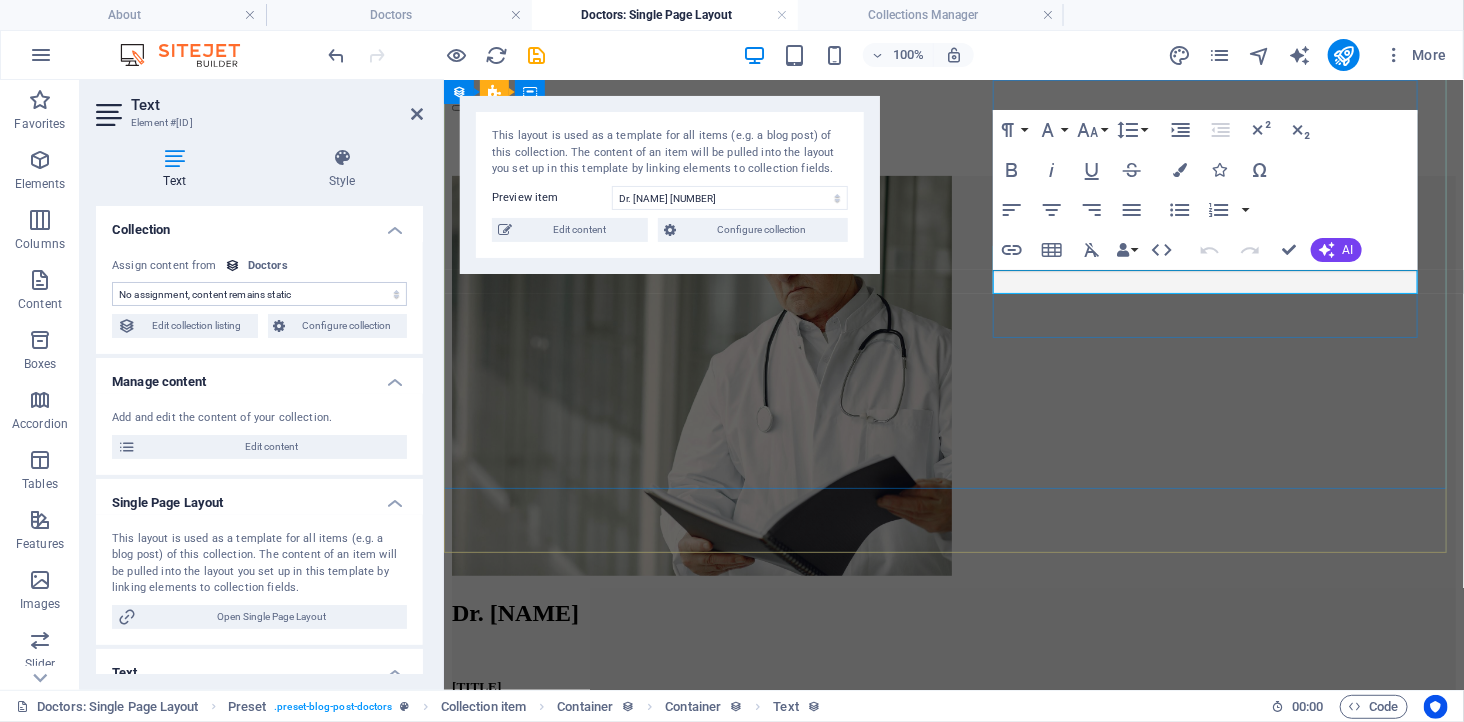 click at bounding box center [953, 866] 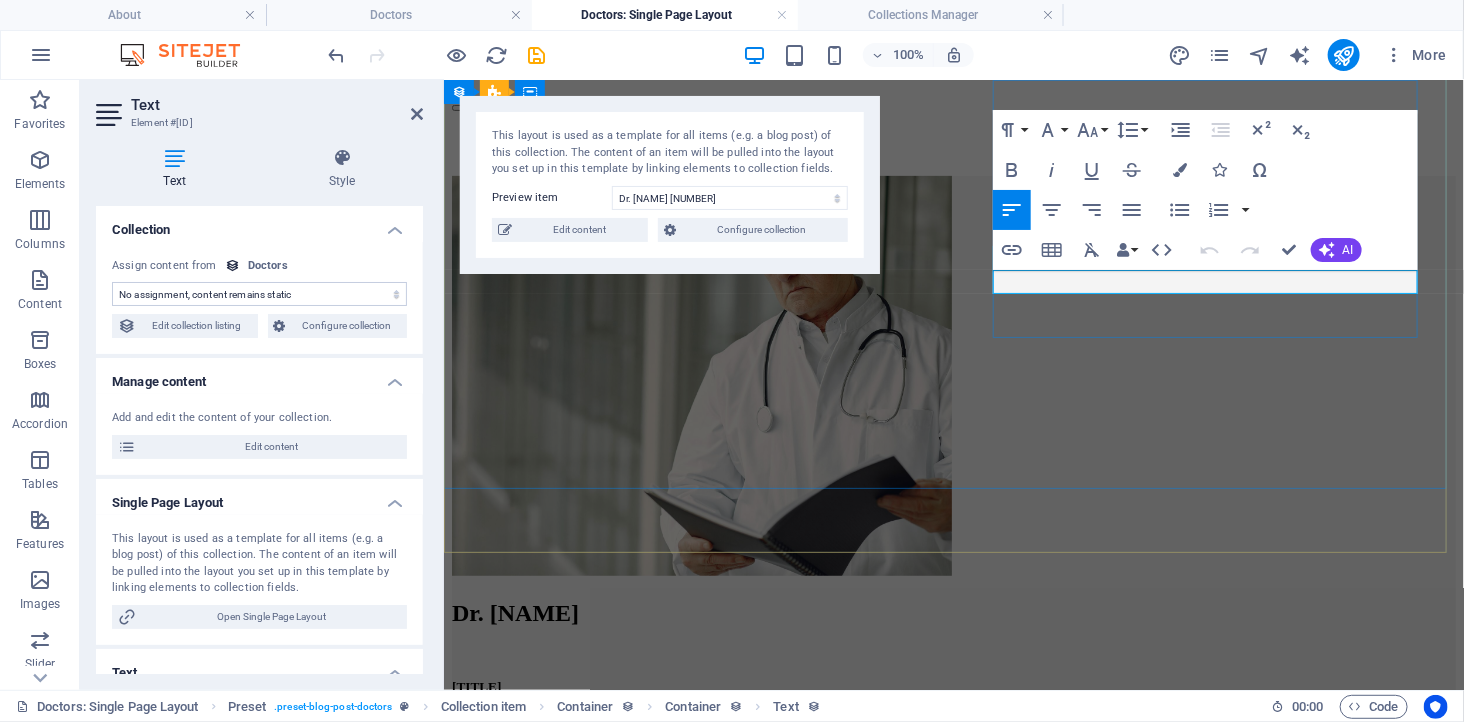click at bounding box center (953, 866) 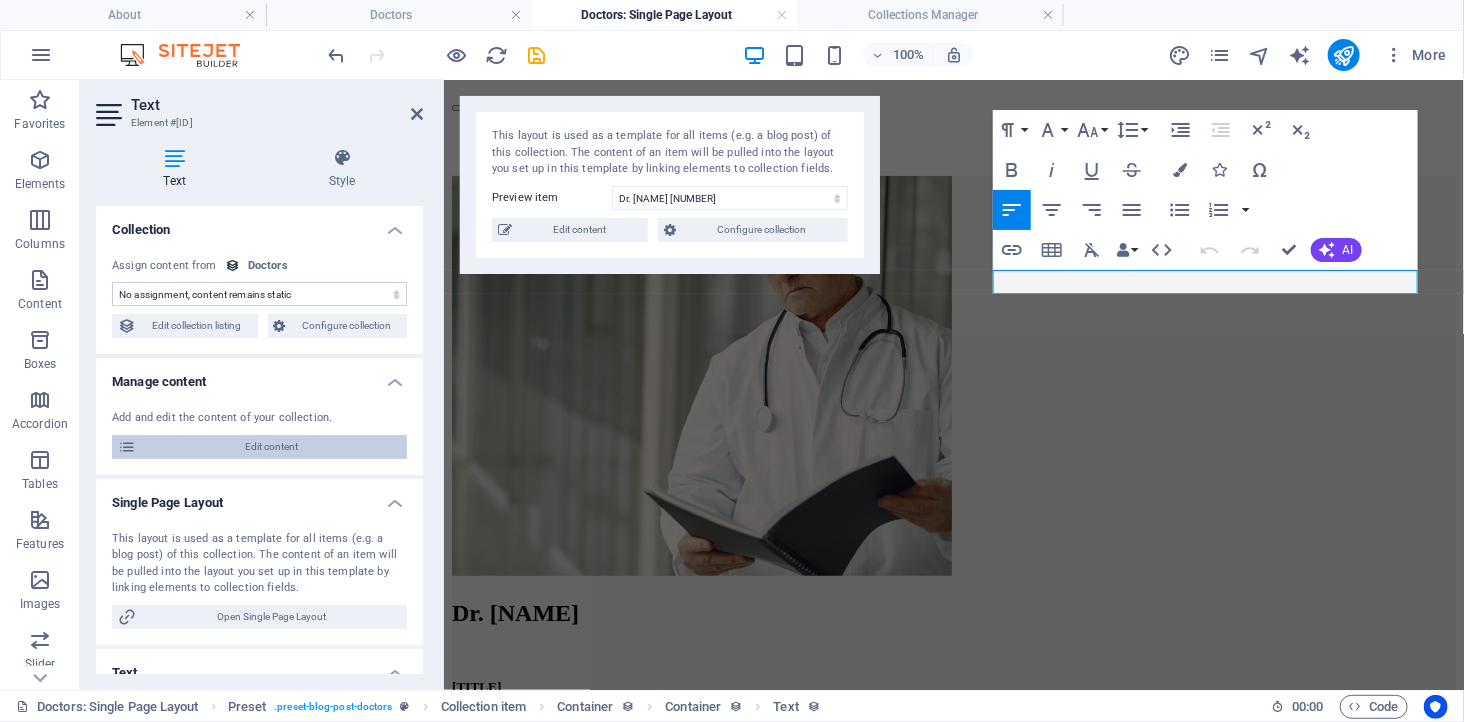 click on "Edit content" at bounding box center [271, 447] 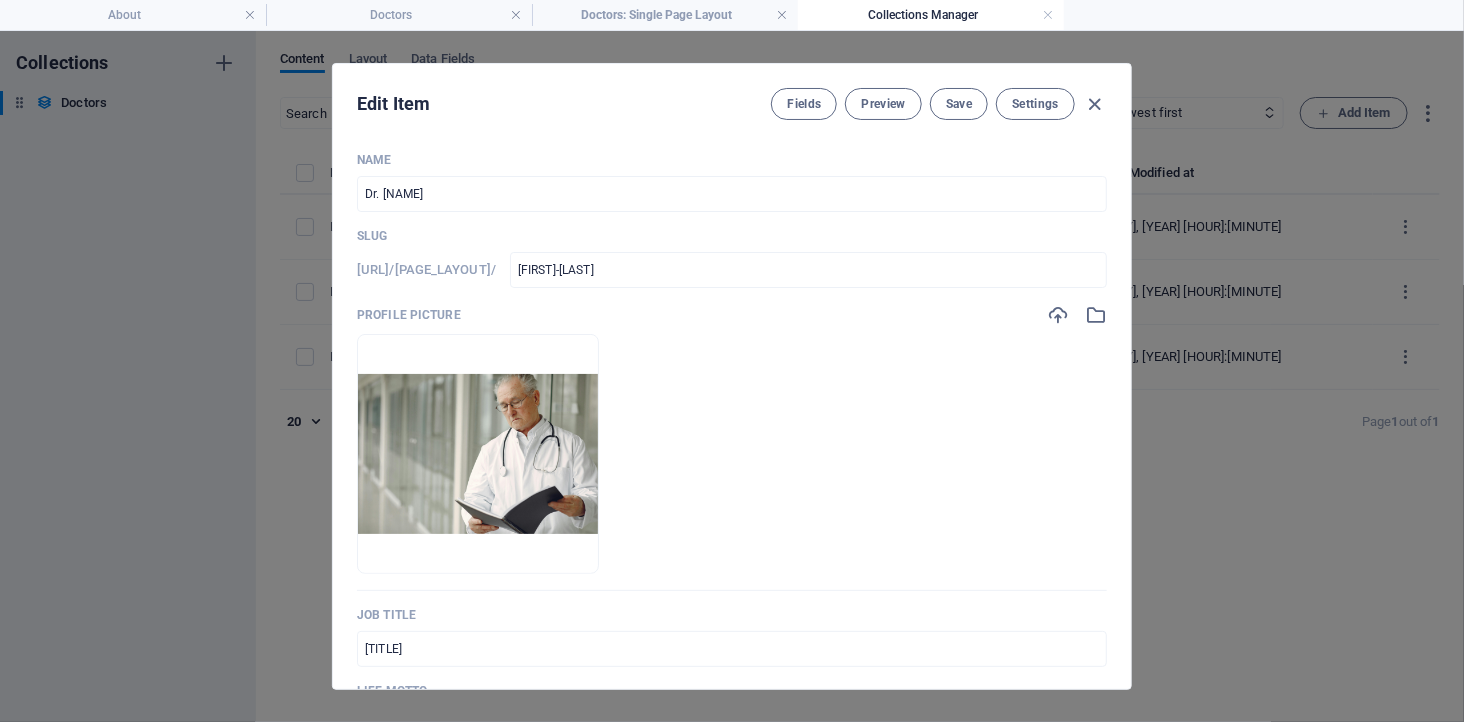 scroll, scrollTop: 0, scrollLeft: 0, axis: both 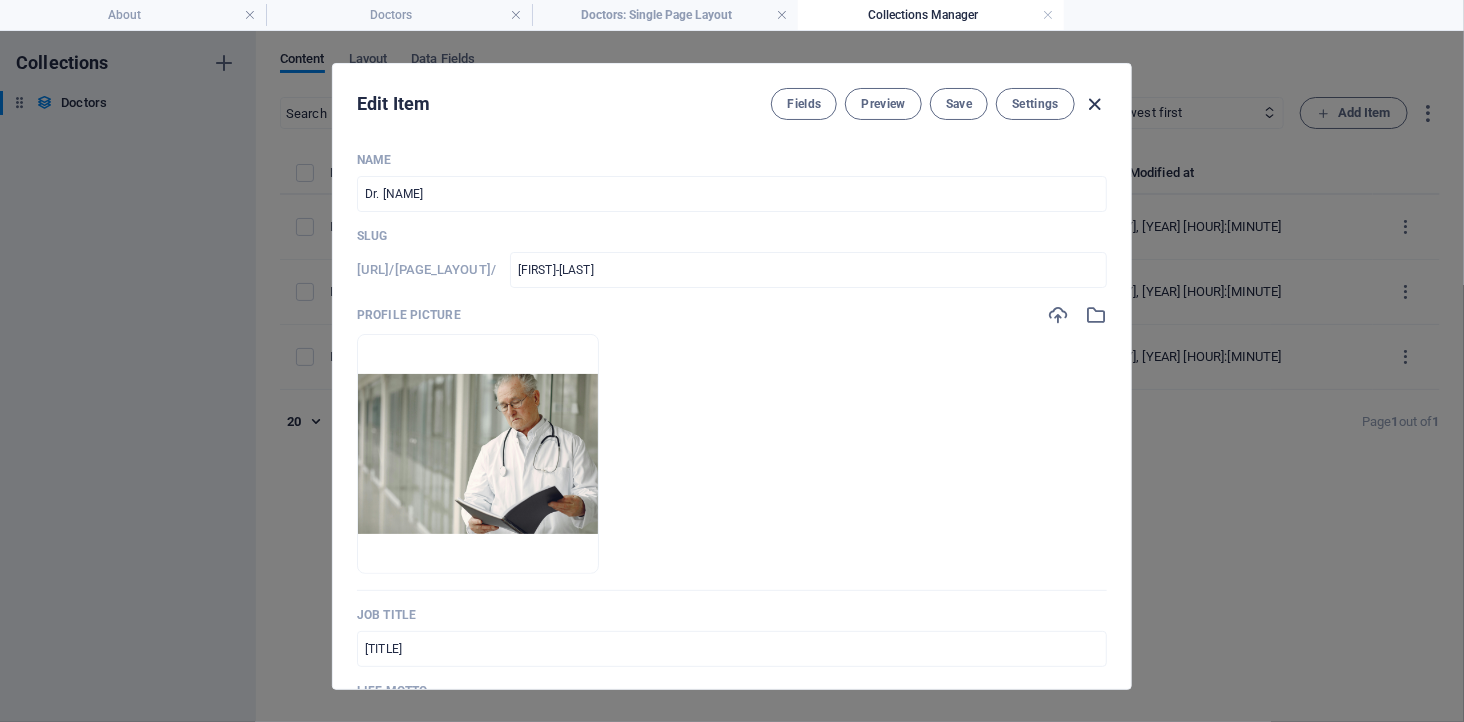 click at bounding box center (1095, 104) 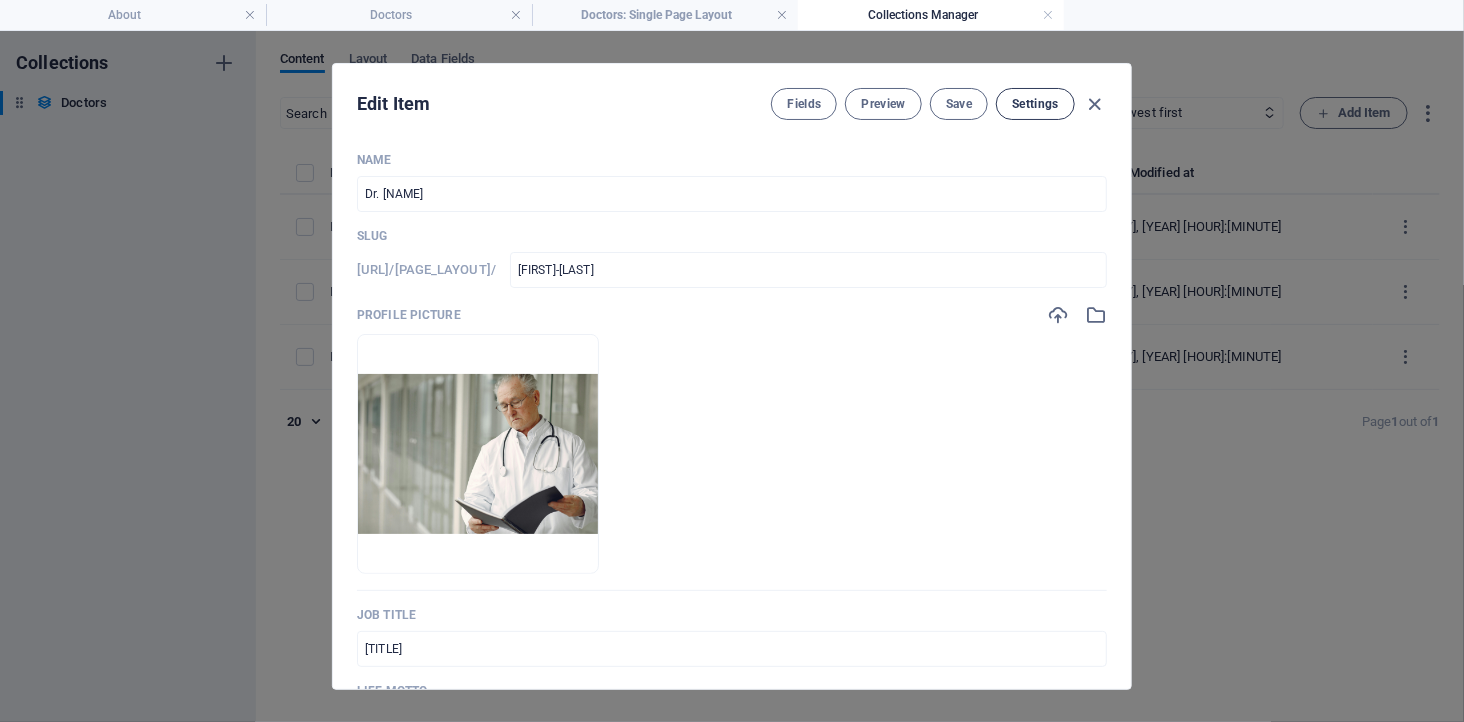 type on "kelvin-tay" 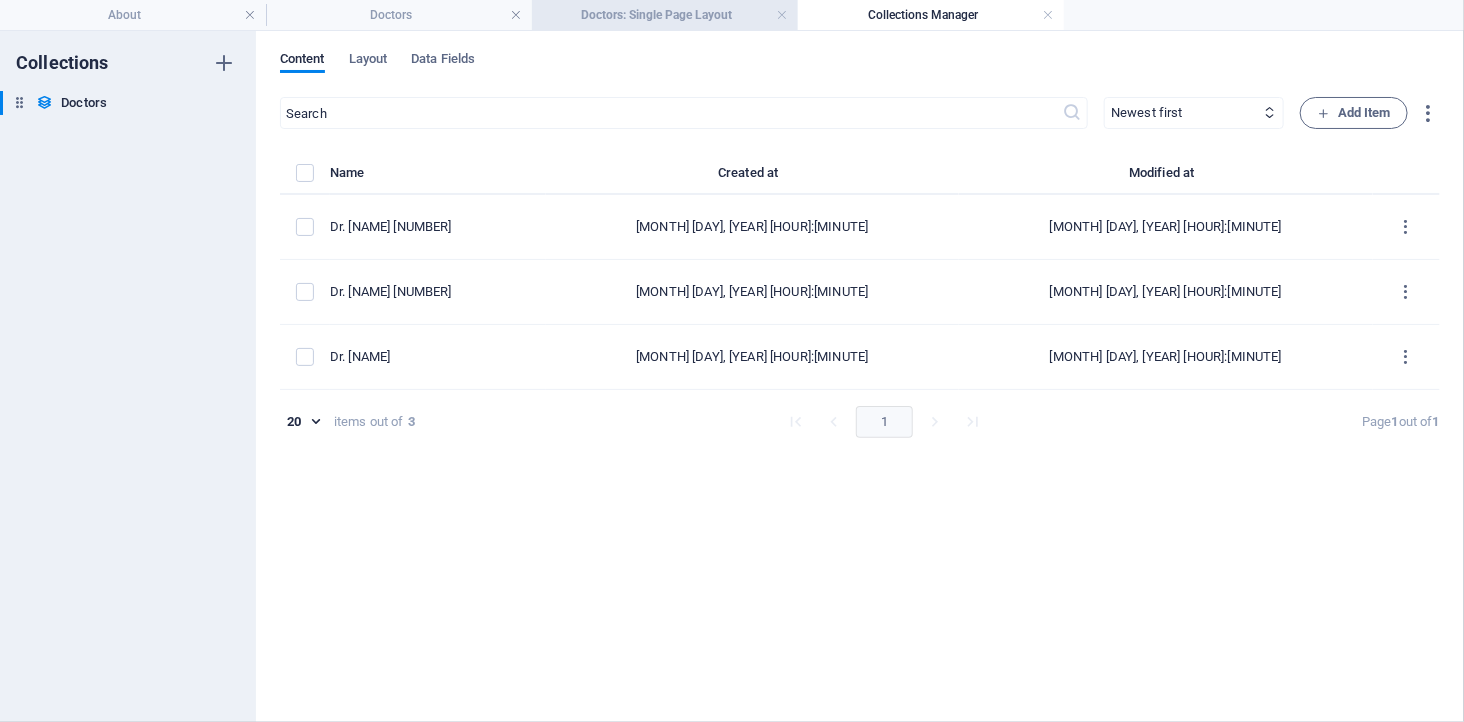 click on "Doctors: Single Page Layout" at bounding box center [665, 15] 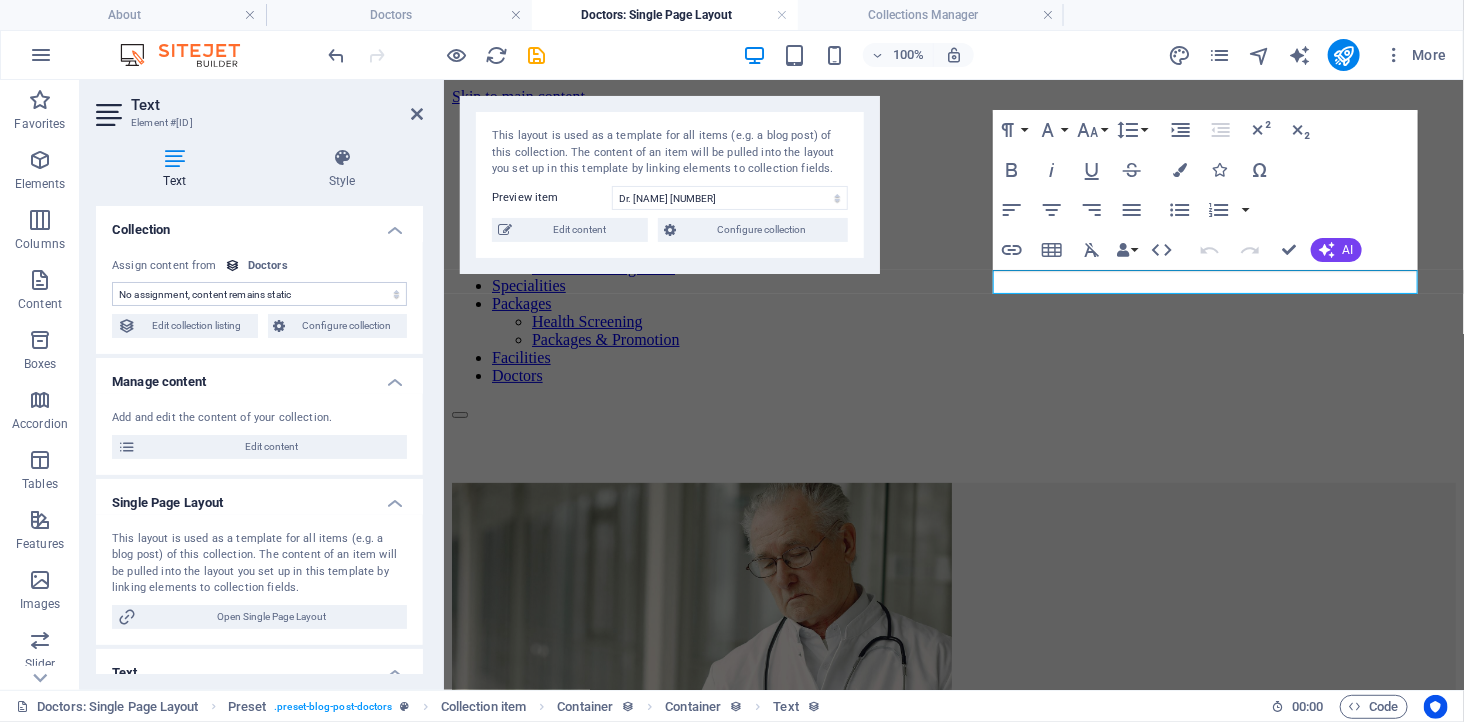 scroll, scrollTop: 307, scrollLeft: 0, axis: vertical 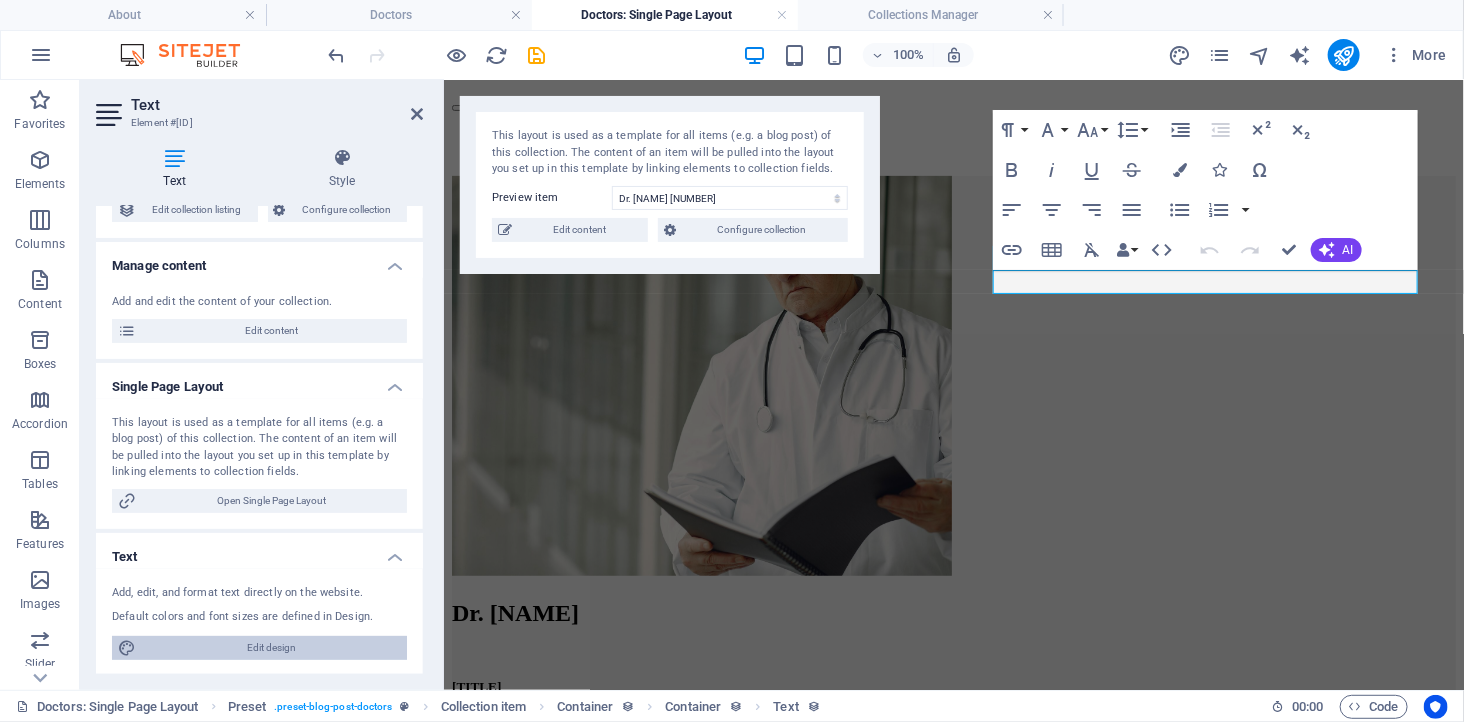 click on "Edit design" at bounding box center [271, 648] 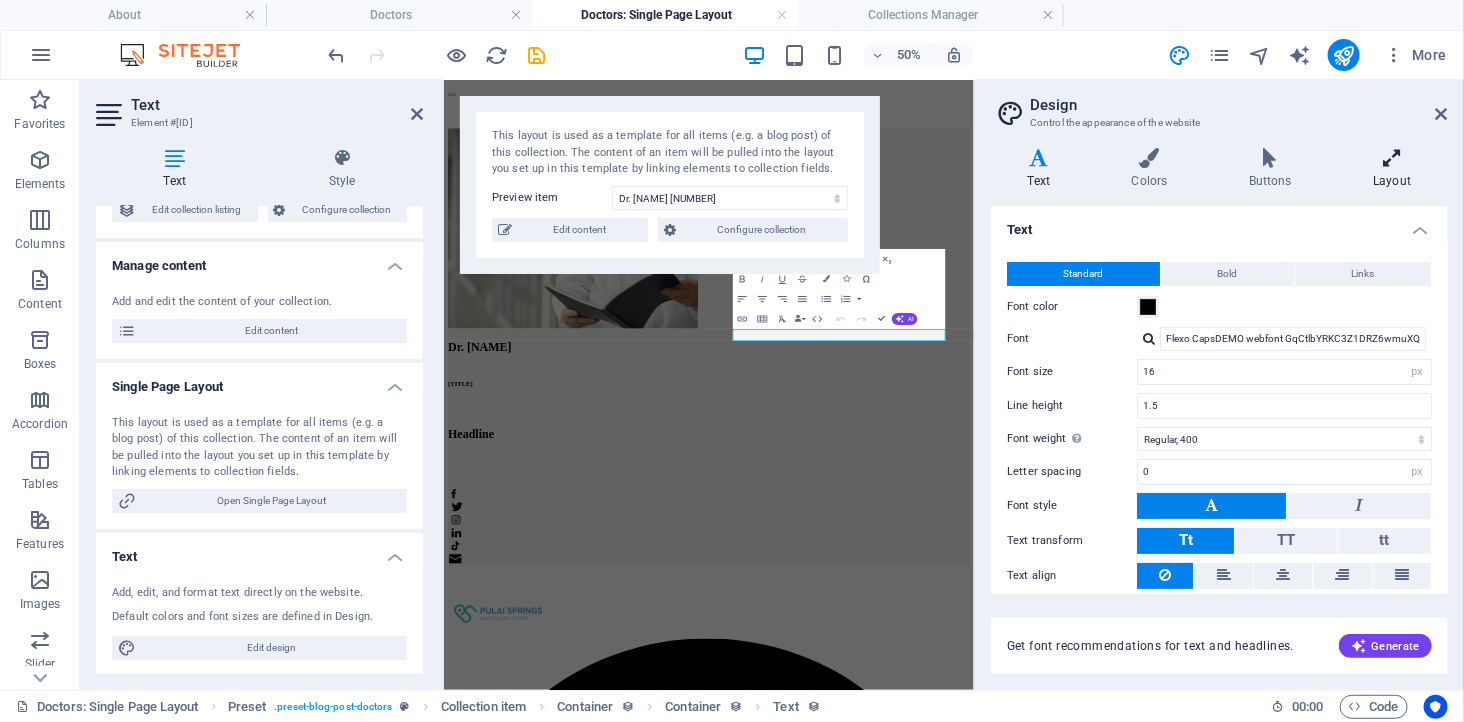 scroll, scrollTop: 0, scrollLeft: 0, axis: both 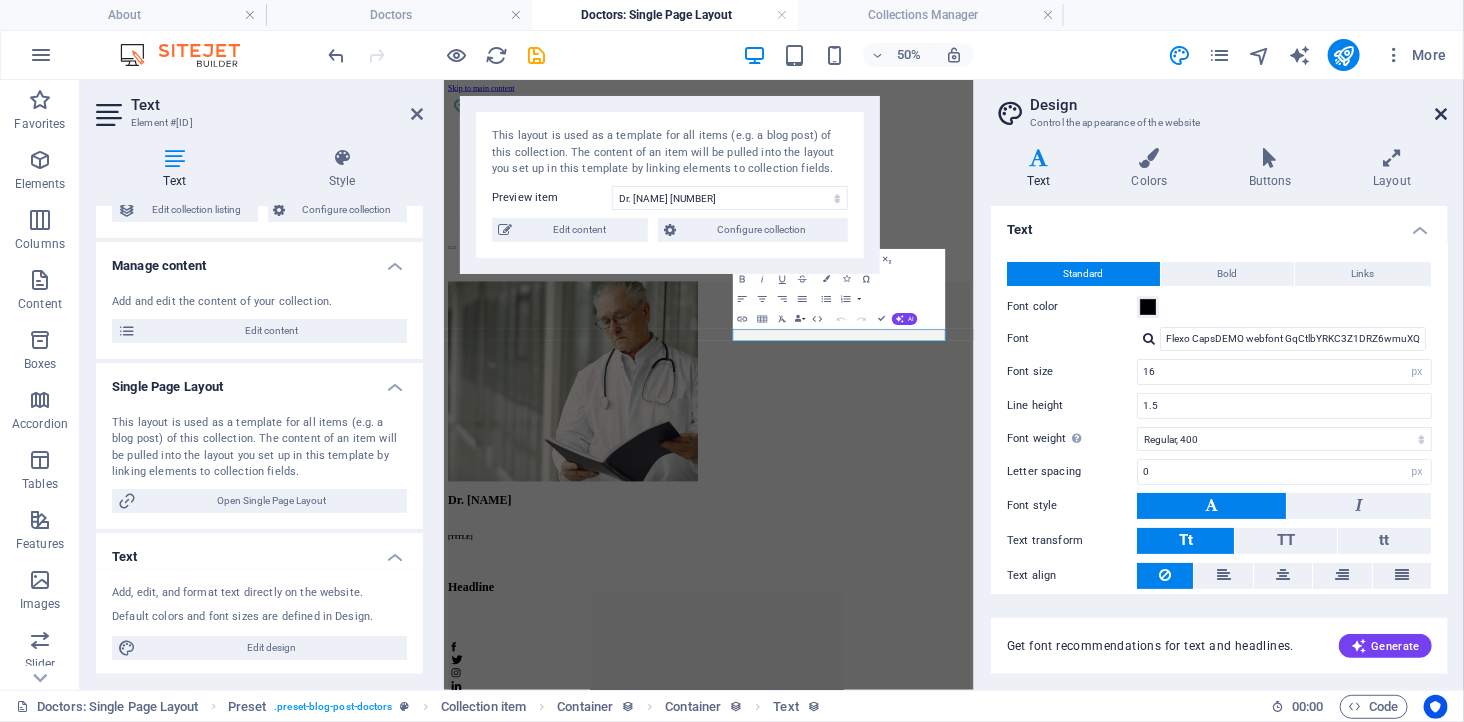 click at bounding box center [1442, 114] 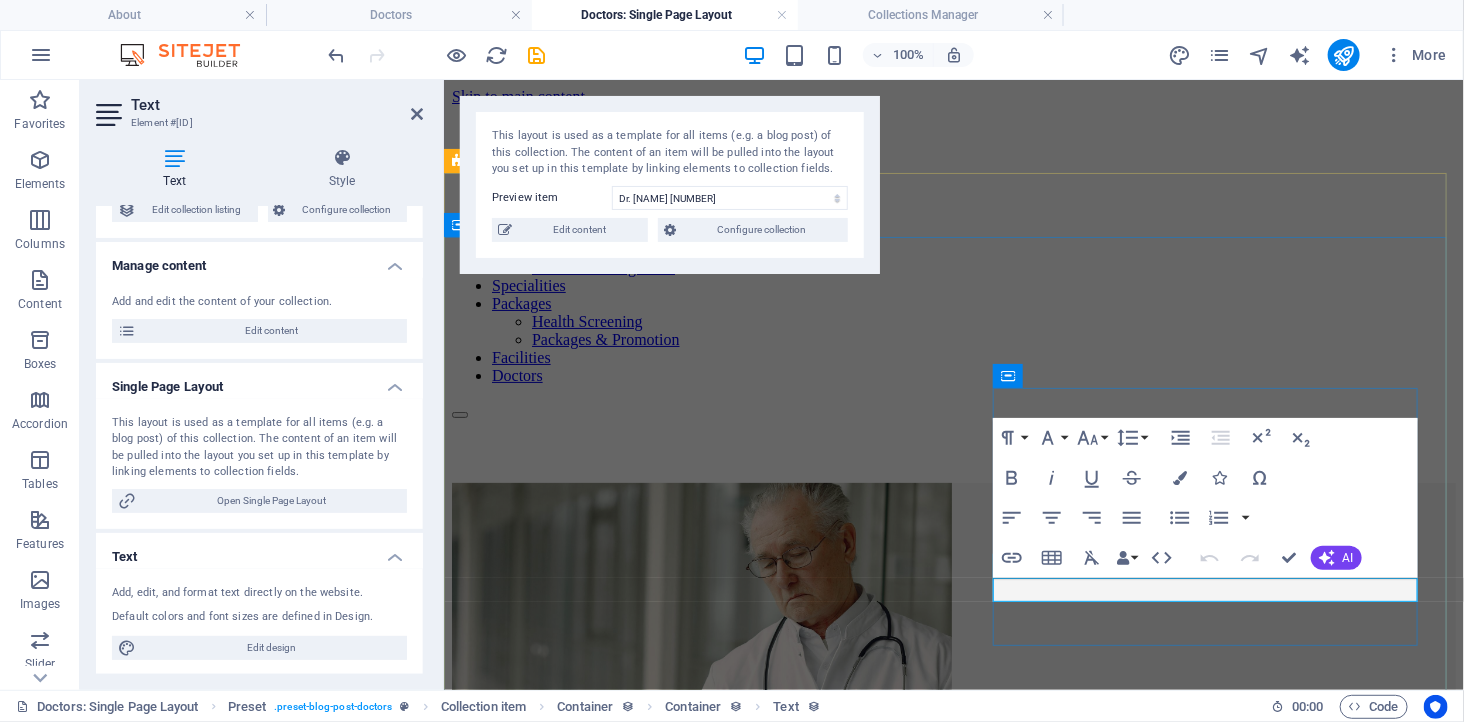 click at bounding box center (953, 1173) 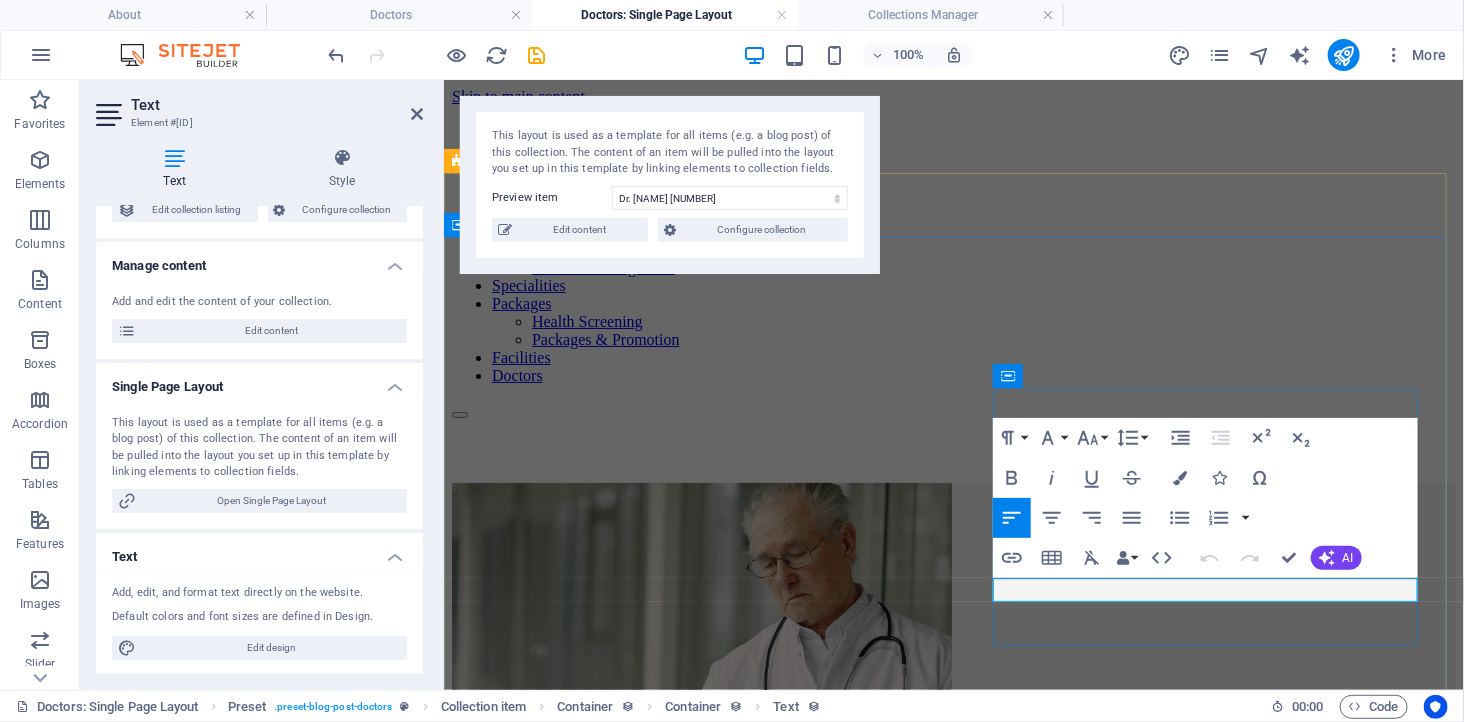 click at bounding box center (953, 1173) 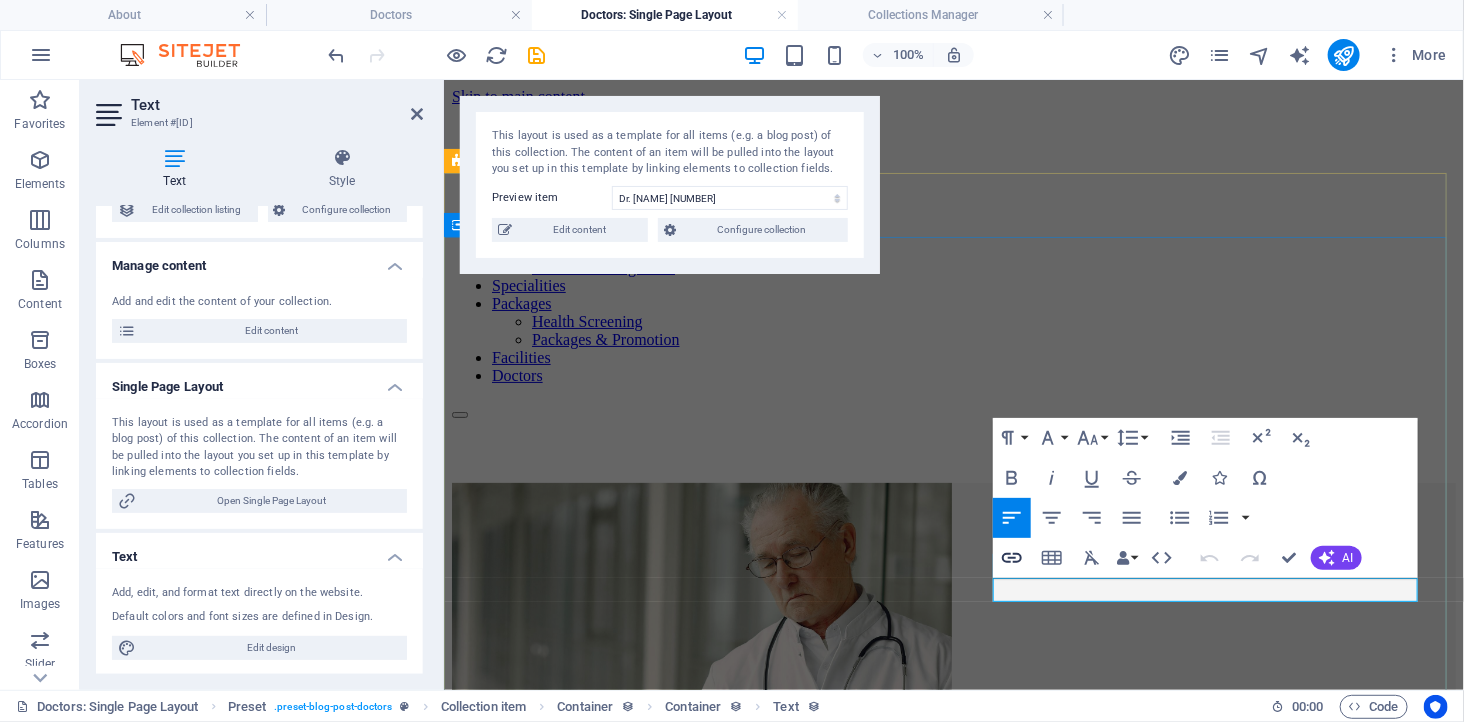 click on "Dr. Kelvin Tay Medical Officer | Community Health Advocate   Headline" at bounding box center [953, 920] 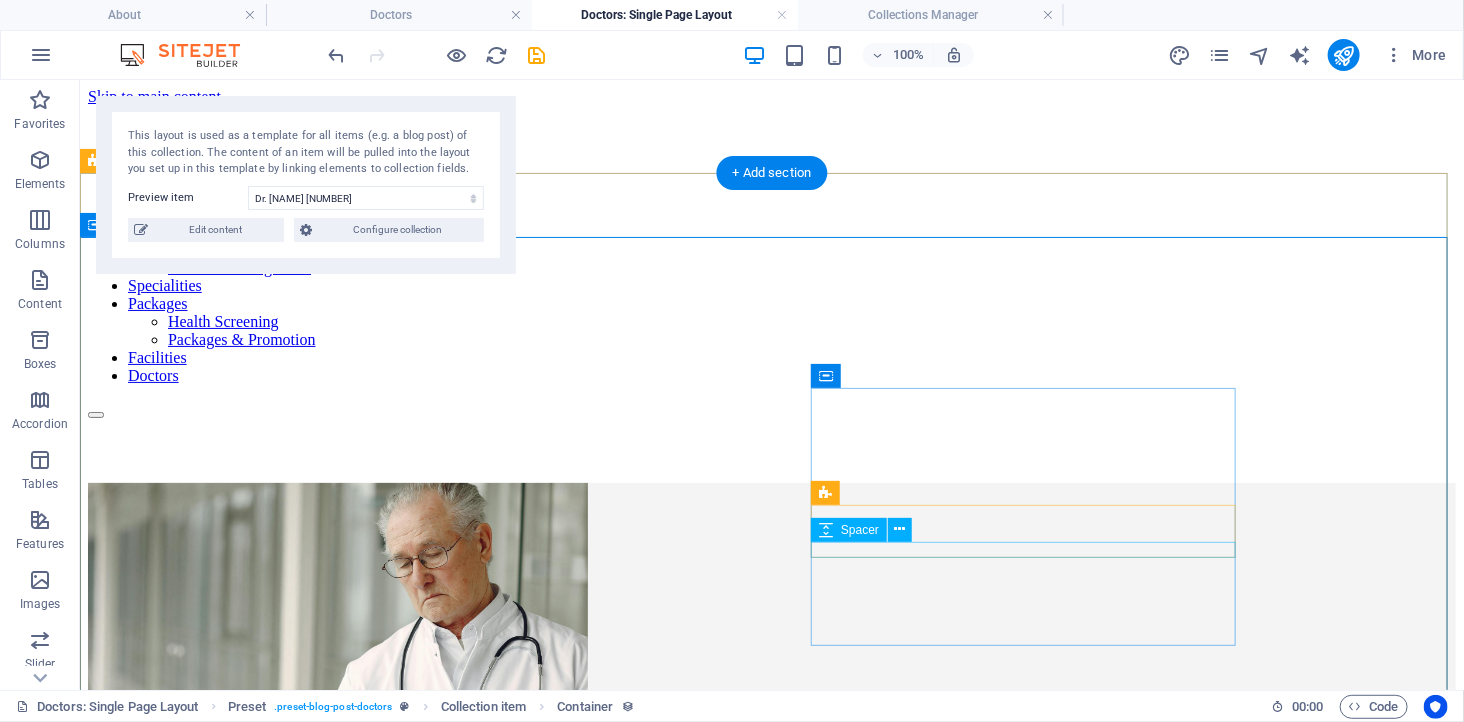 click at bounding box center [771, 1136] 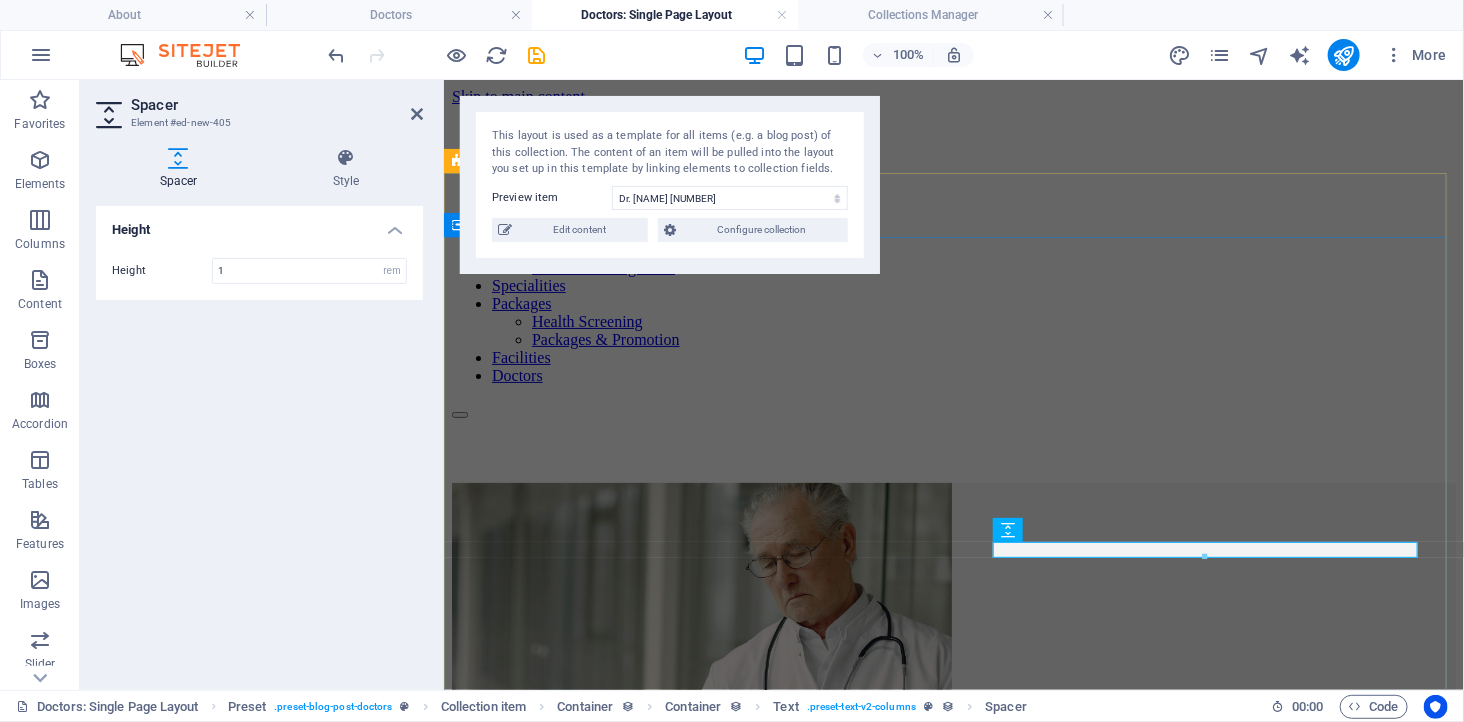 click on "Dr. Kelvin Tay Medical Officer | Community Health Advocate   Headline" at bounding box center [953, 920] 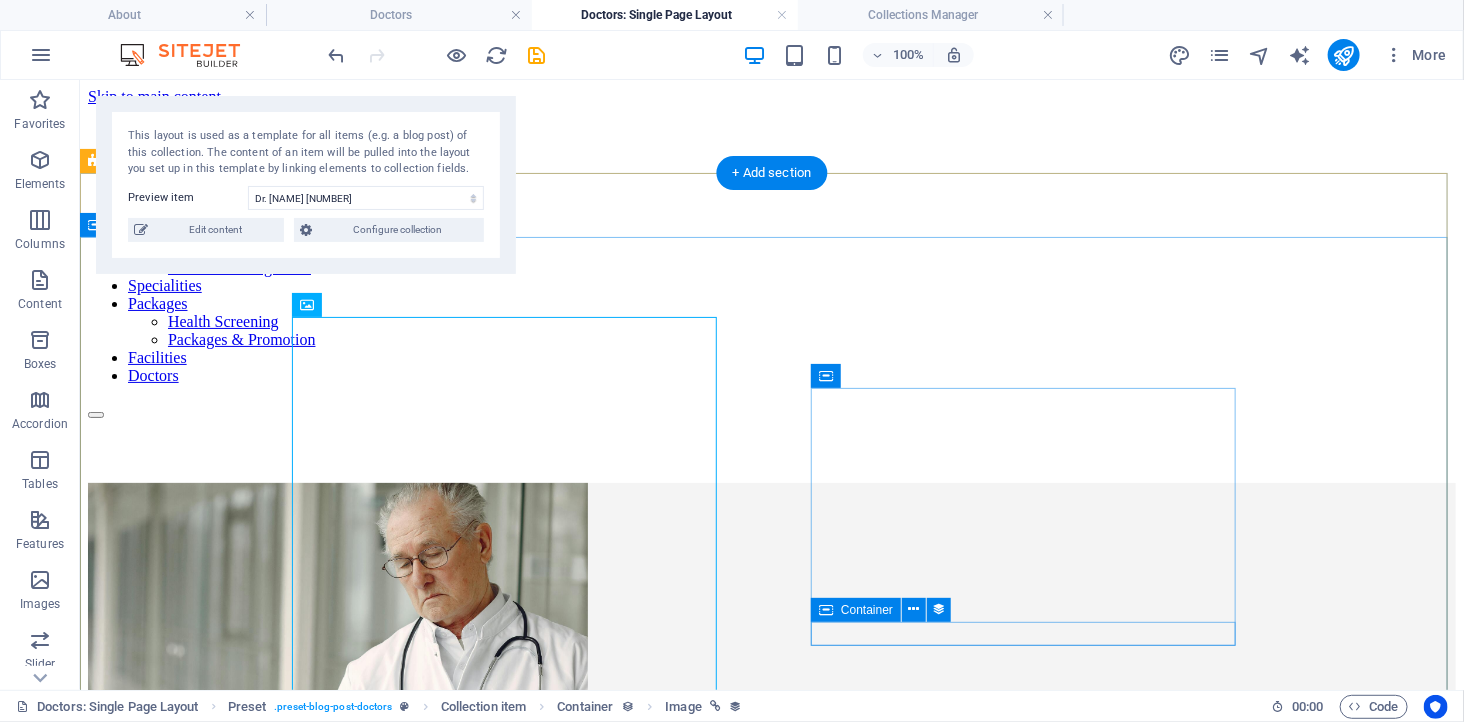 click at bounding box center (771, 1280) 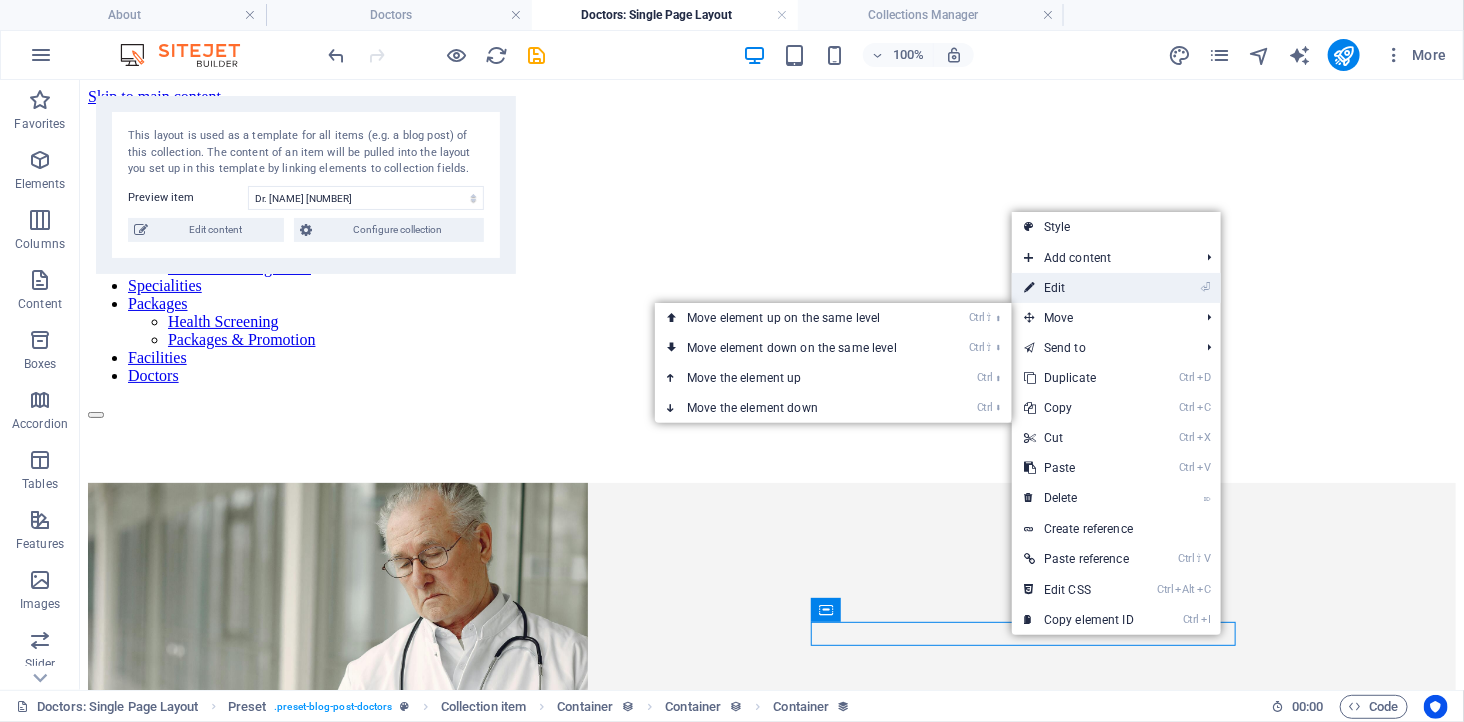 click on "⏎  Edit" at bounding box center [1079, 288] 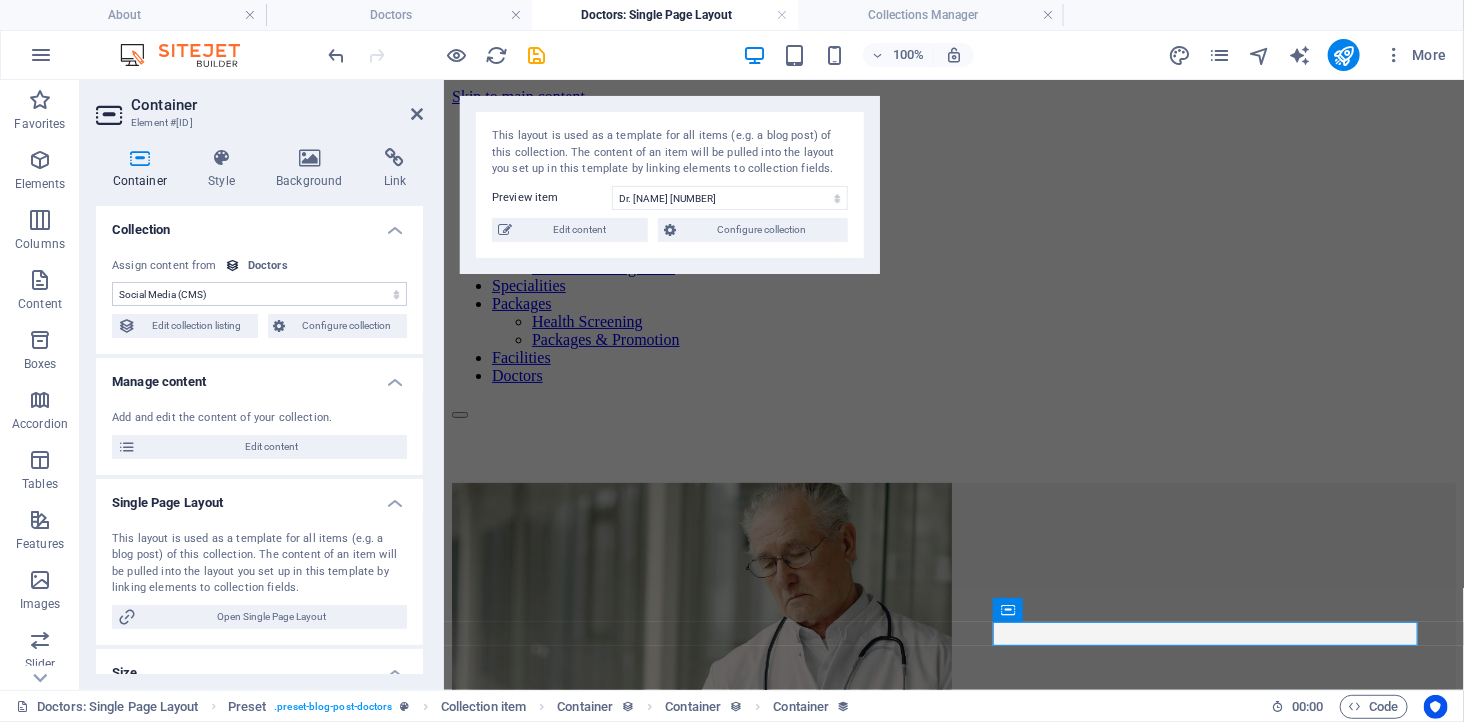 click on "No assignment, content remains static Created at (Date) Updated at (Date) Name (Plain Text) Slug (Plain Text) Profile Picture (File) Job Title (Plain Text) Life Motto (Plain Text) Intro Text (Rich Text) Social Media (CMS) Details (Rich Text)" at bounding box center [259, 294] 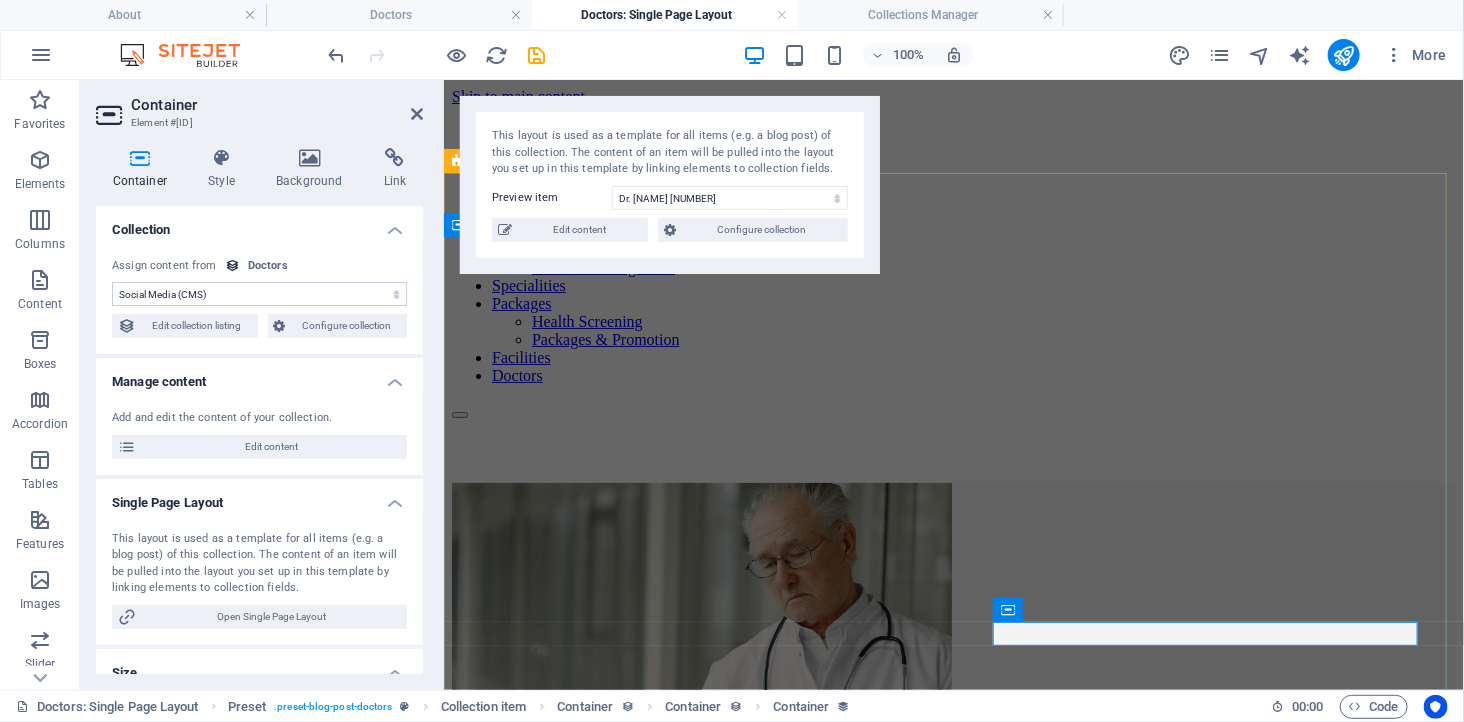 click on "Dr. Kelvin Tay Medical Officer | Community Health Advocate   Headline" at bounding box center (953, 920) 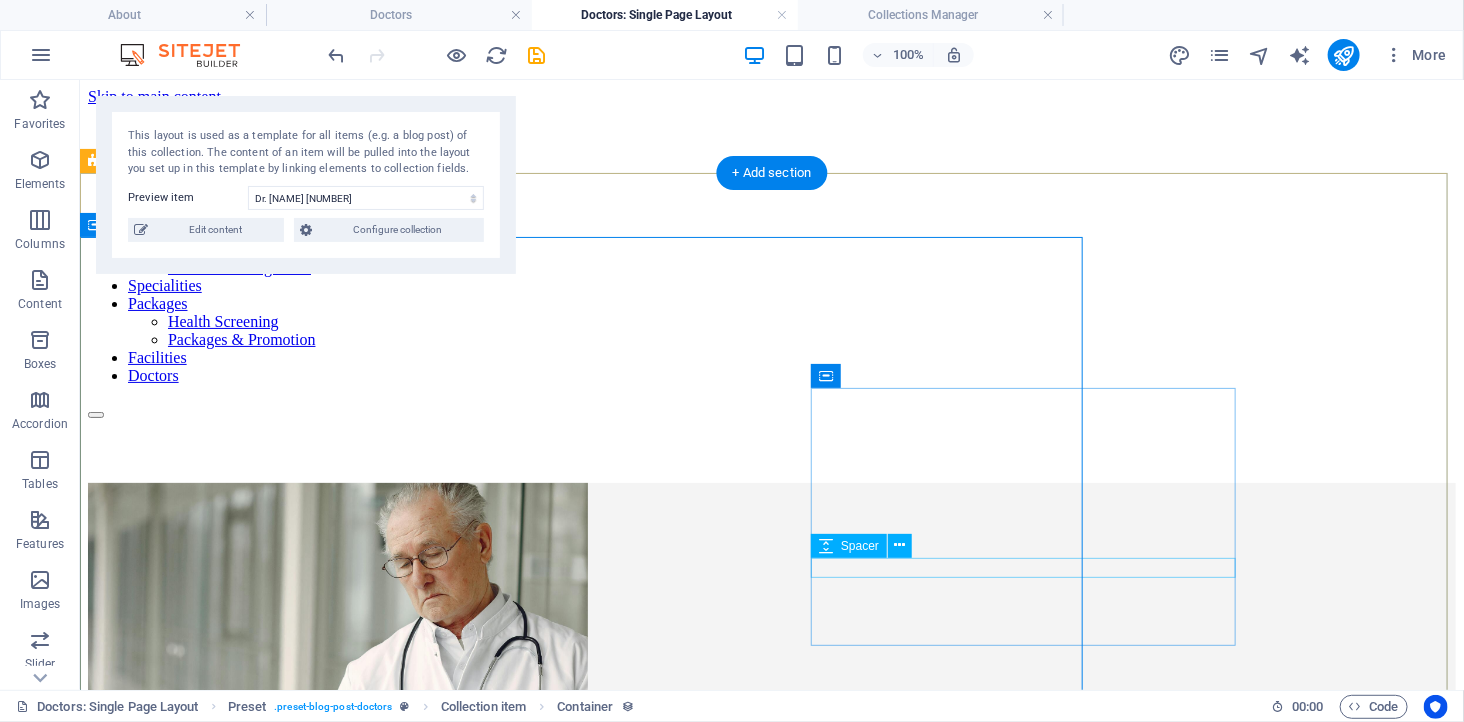 click at bounding box center [771, 1154] 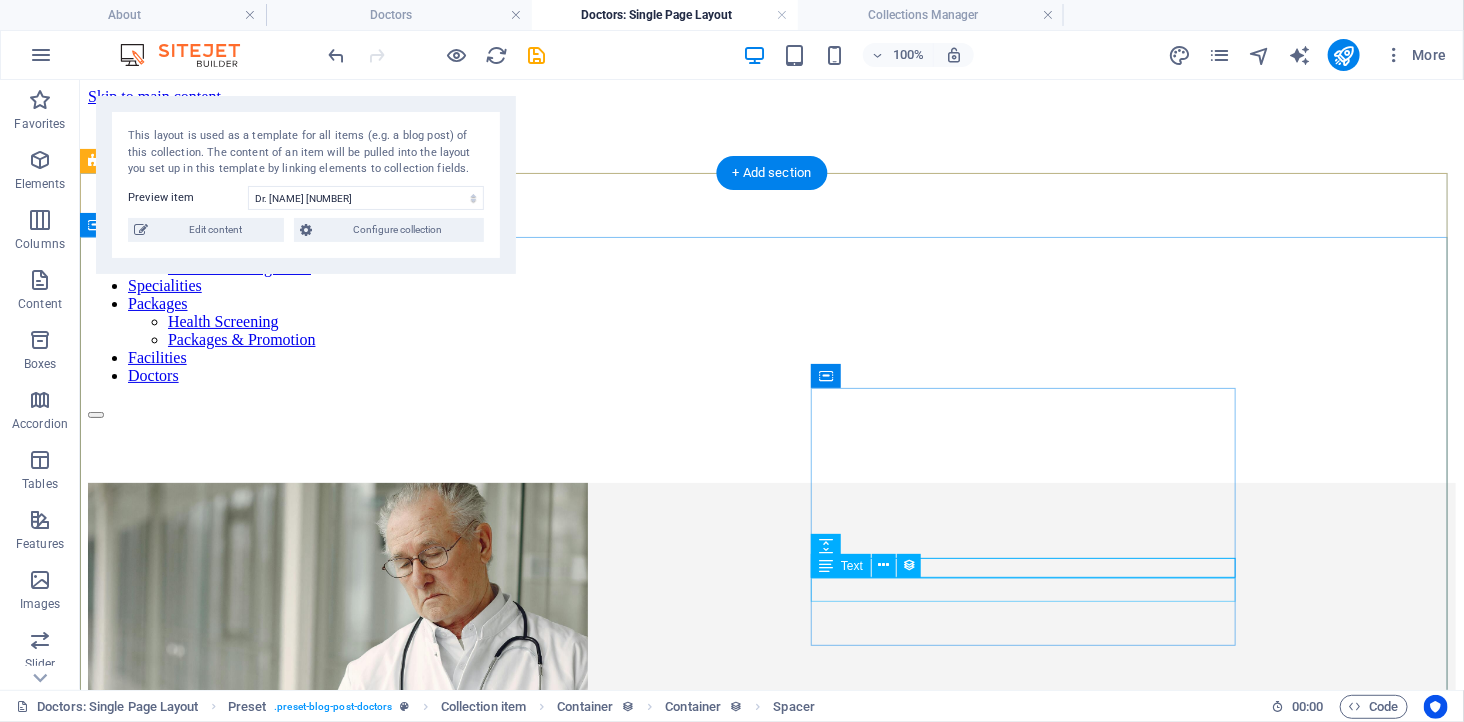 click at bounding box center (771, 1173) 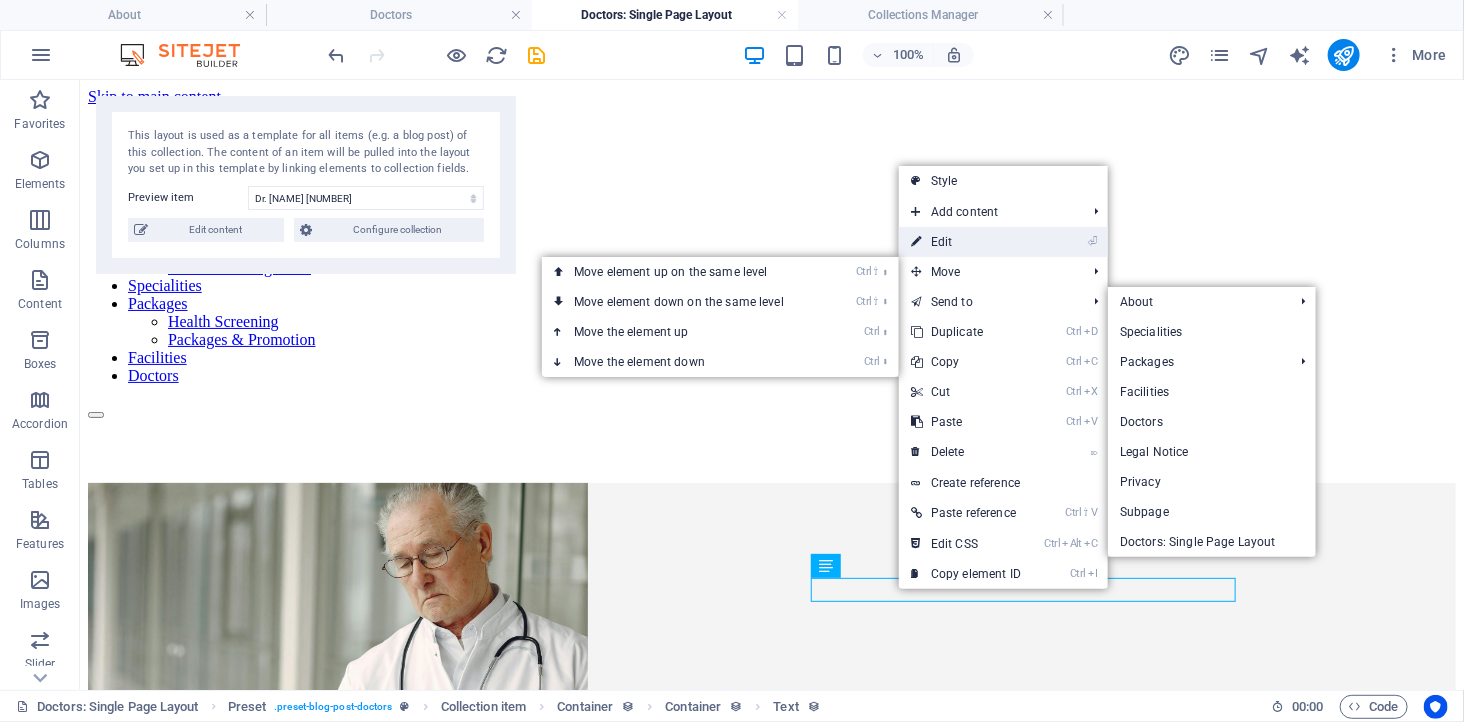 click on "⏎  Edit" at bounding box center [966, 242] 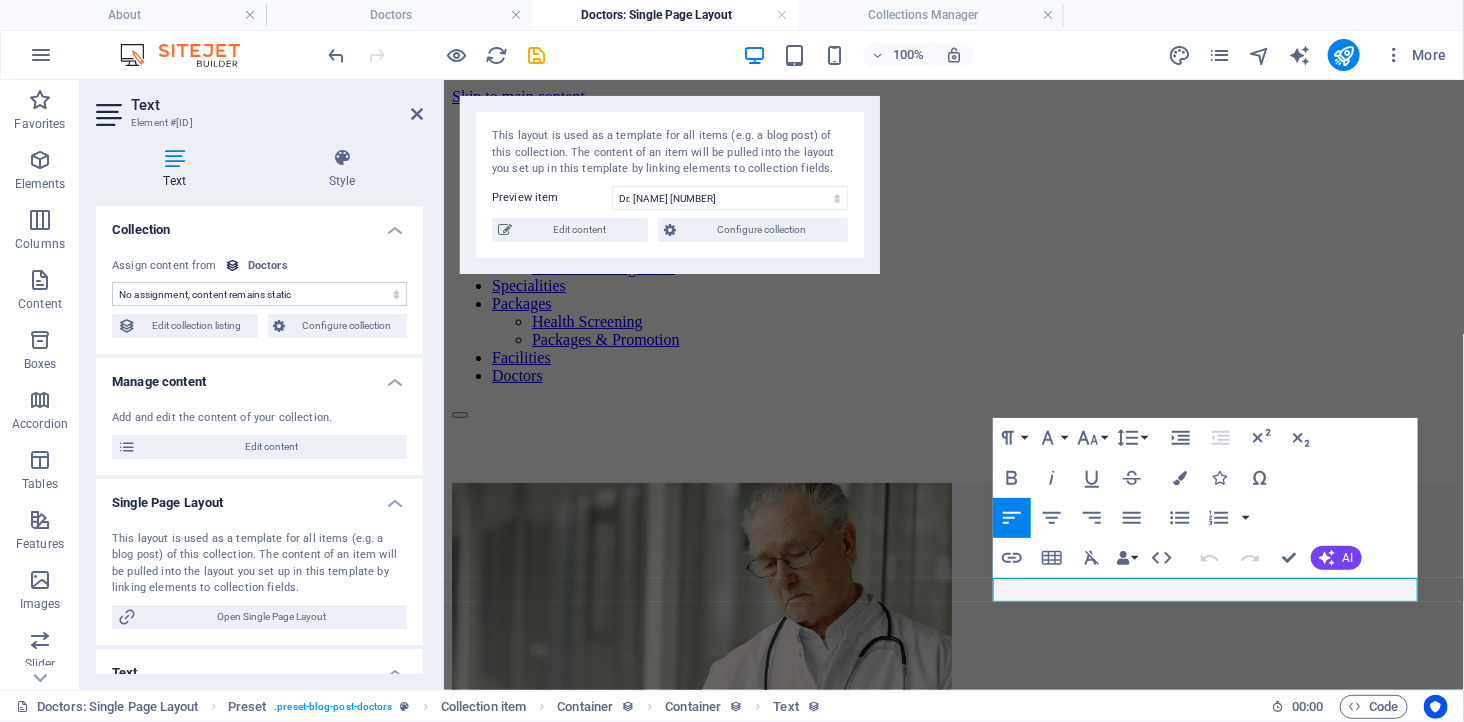 click on "No assignment, content remains static Created at (Date) Updated at (Date) Name (Plain Text) Slug (Plain Text) Profile Picture (File) Job Title (Plain Text) Life Motto (Plain Text) Intro Text (Rich Text) Social Media (CMS) Details (Rich Text)" at bounding box center (259, 294) 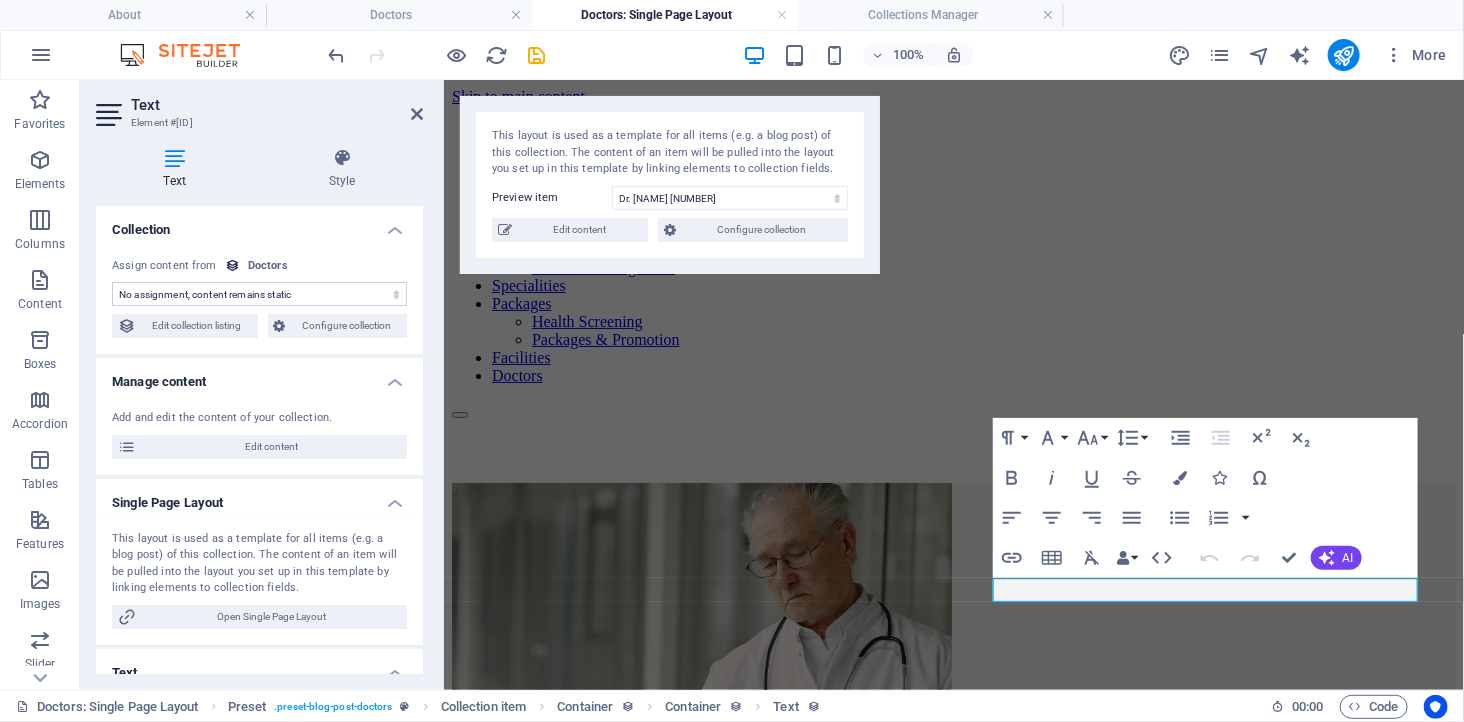 select on "details" 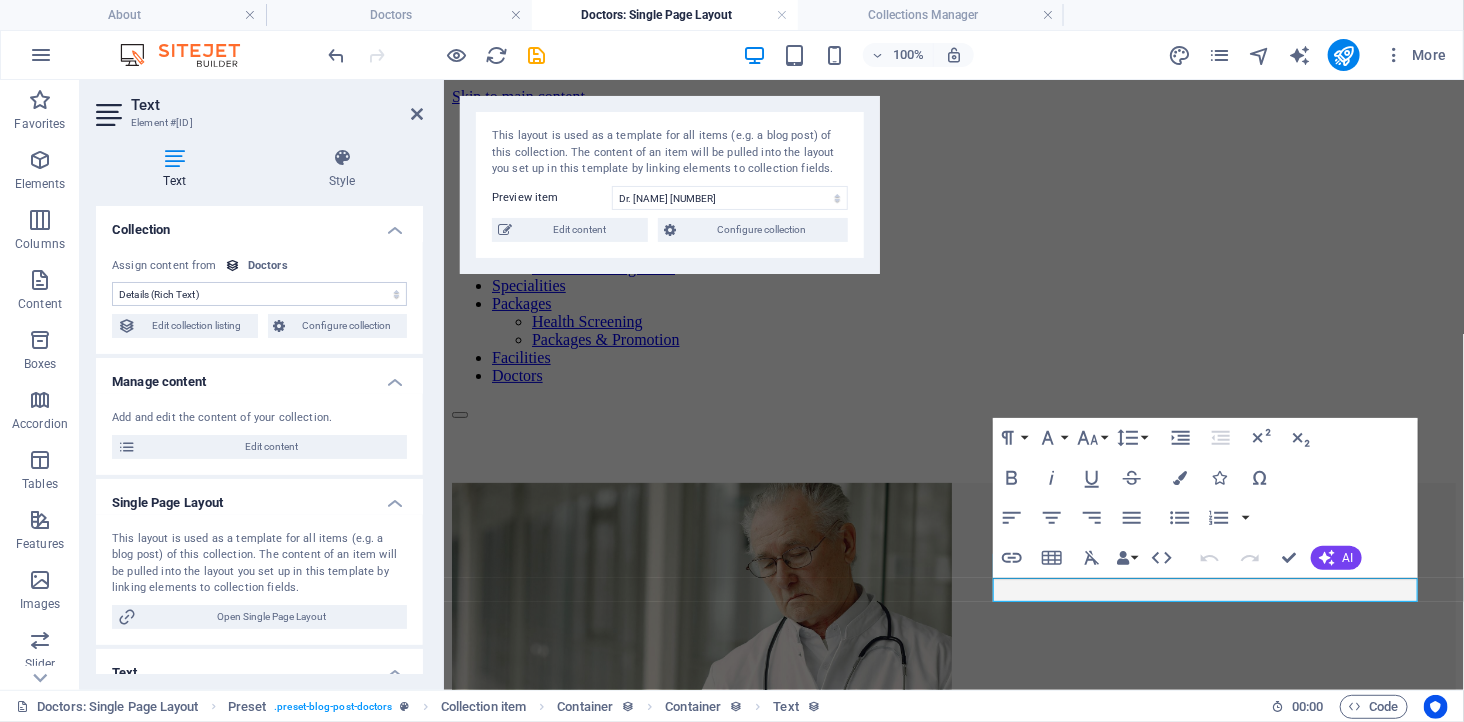 click on "No assignment, content remains static Created at (Date) Updated at (Date) Name (Plain Text) Slug (Plain Text) Profile Picture (File) Job Title (Plain Text) Life Motto (Plain Text) Intro Text (Rich Text) Social Media (CMS) Details (Rich Text)" at bounding box center [259, 294] 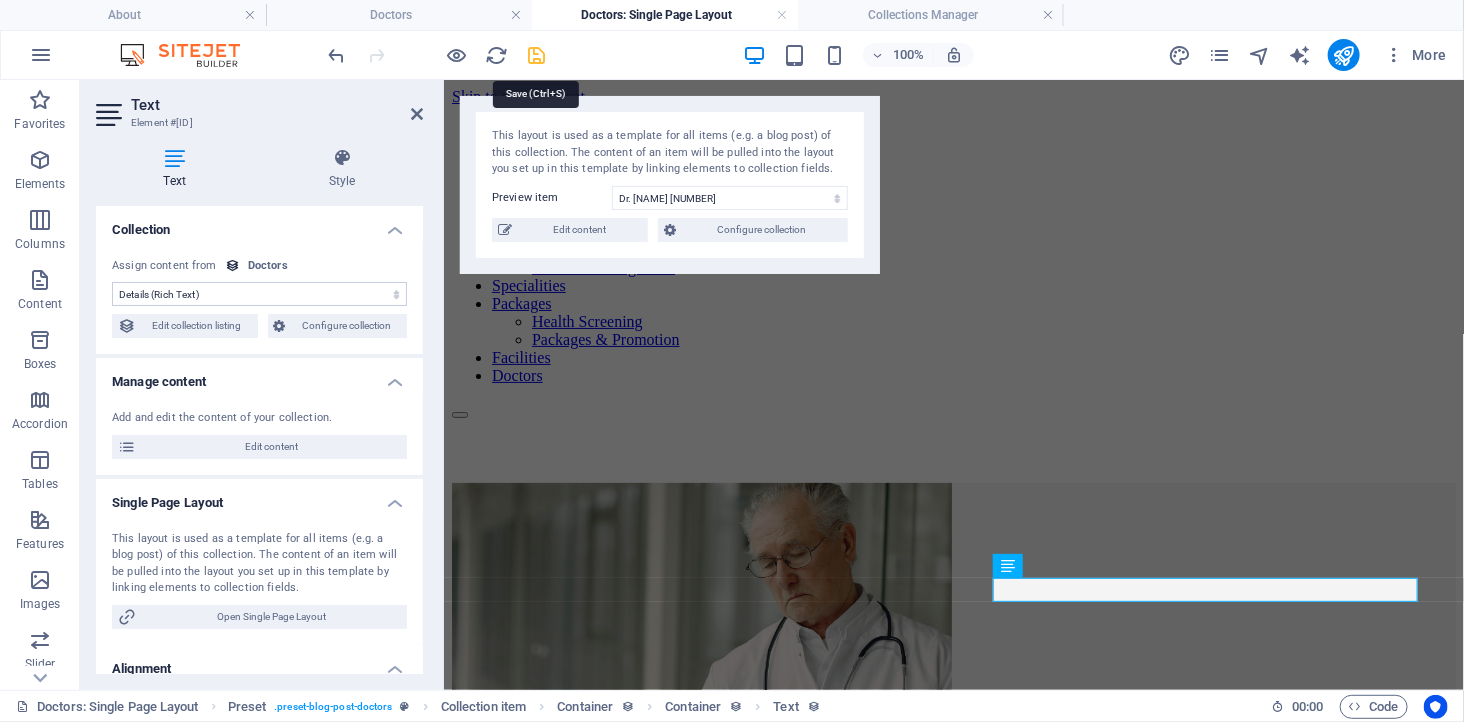 click at bounding box center (537, 55) 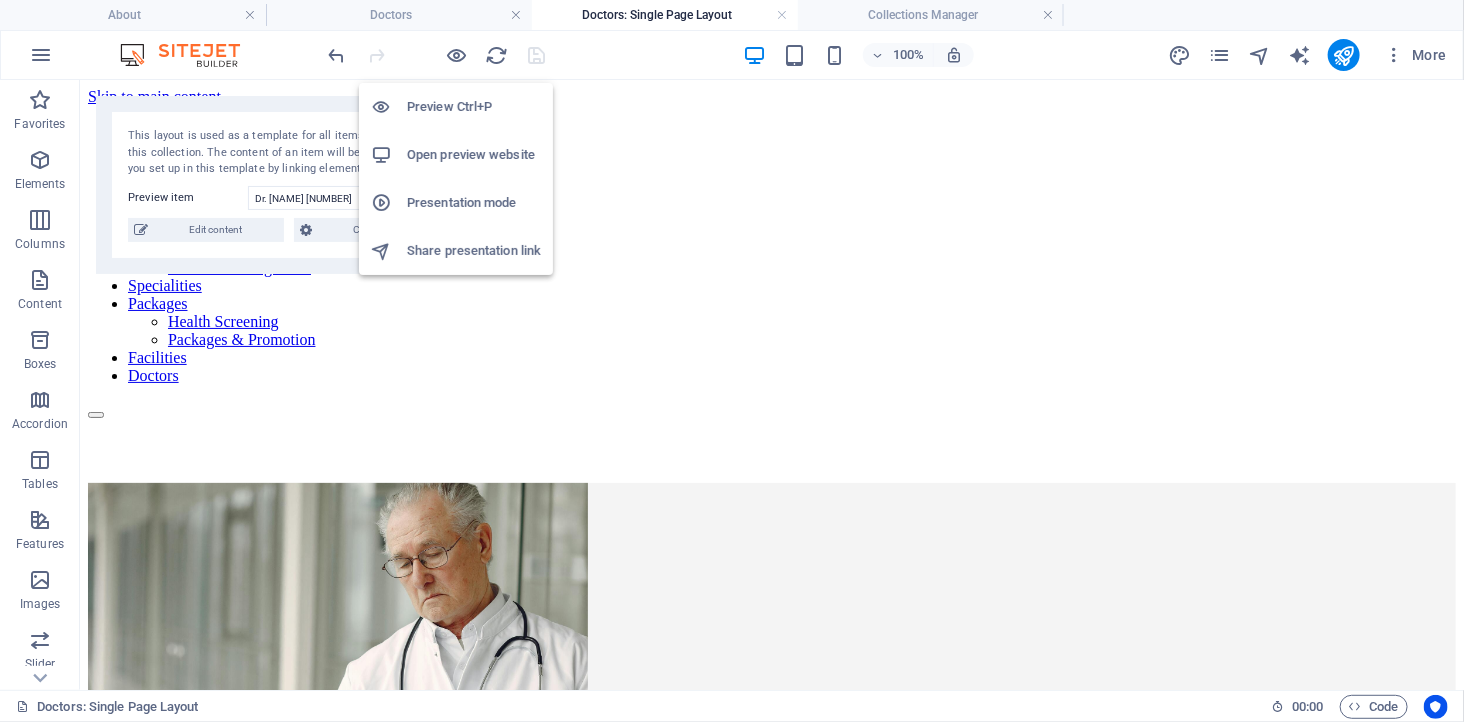 click on "Open preview website" at bounding box center [474, 155] 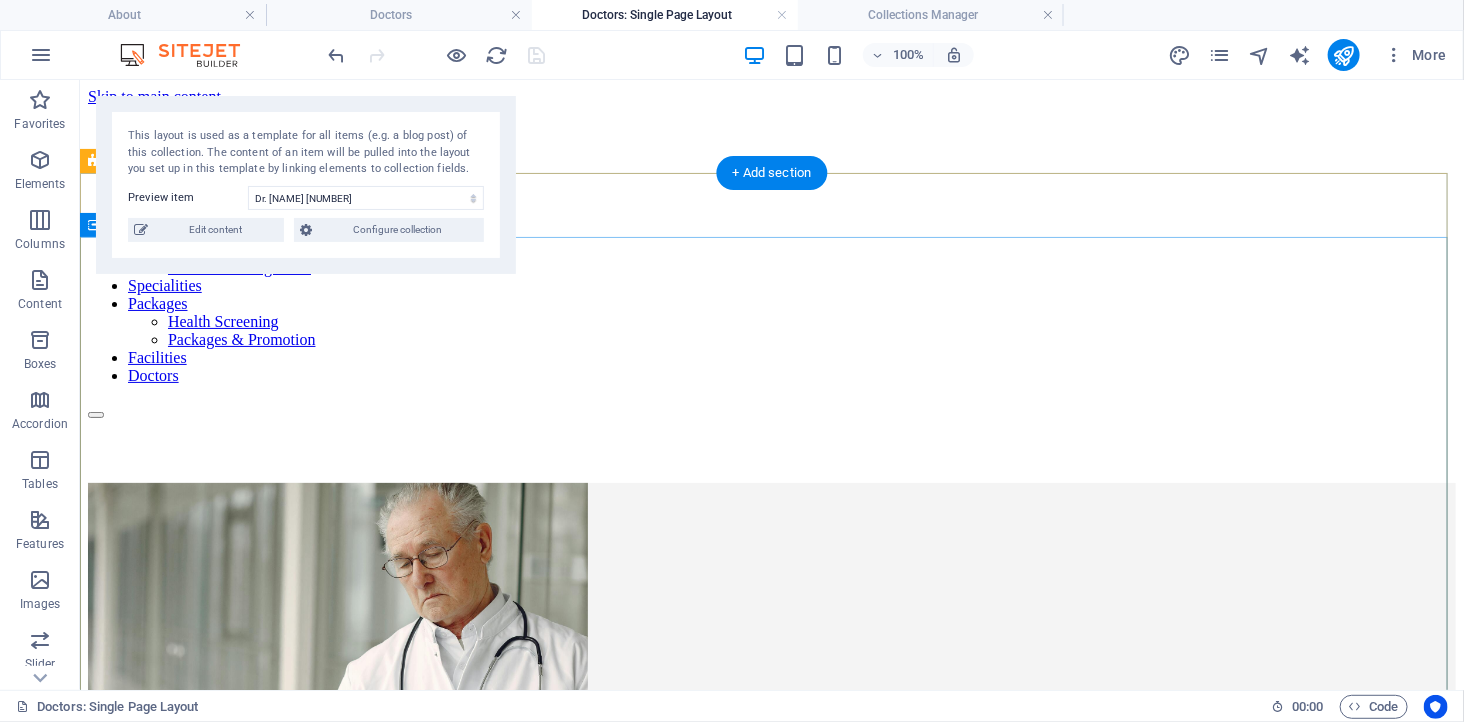click on "Dr. Kelvin Tay Medical Officer | Community Health Advocate   Headline" at bounding box center (771, 920) 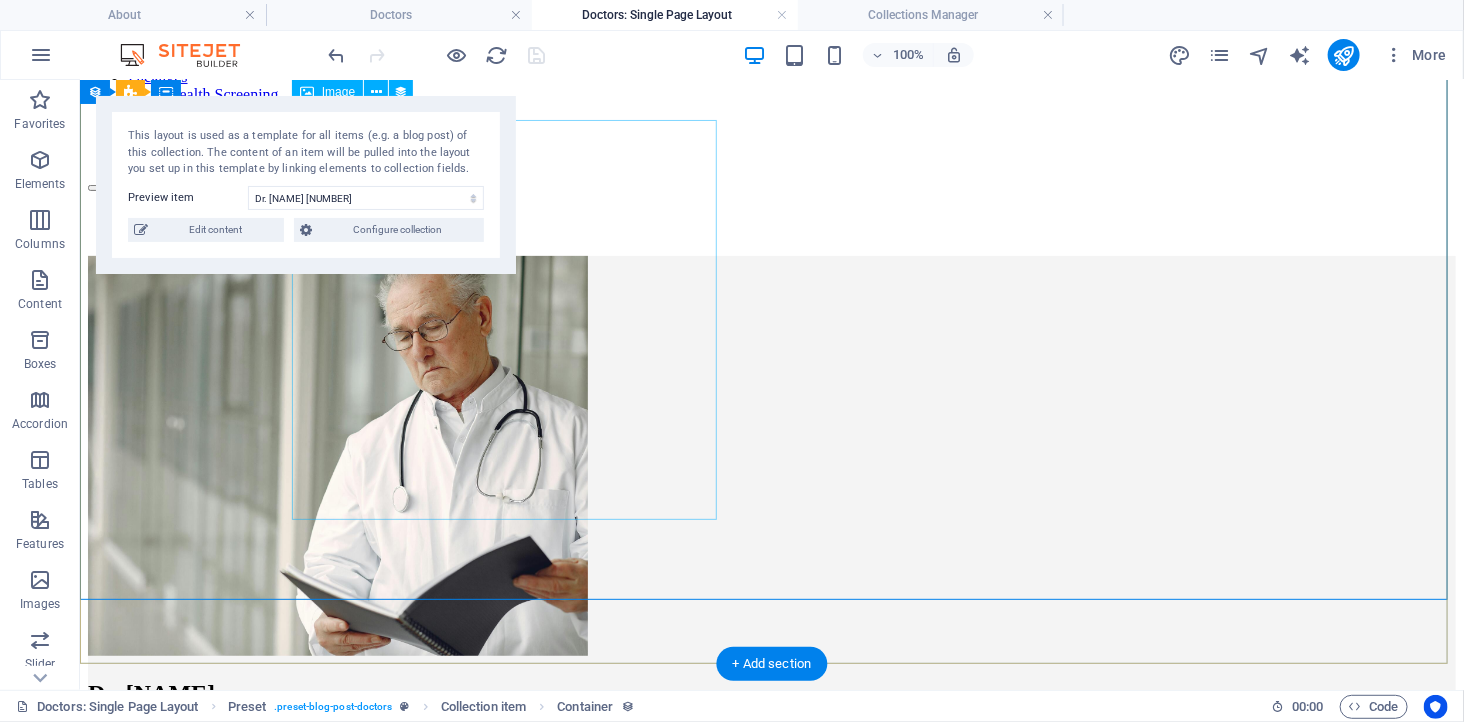 scroll, scrollTop: 111, scrollLeft: 0, axis: vertical 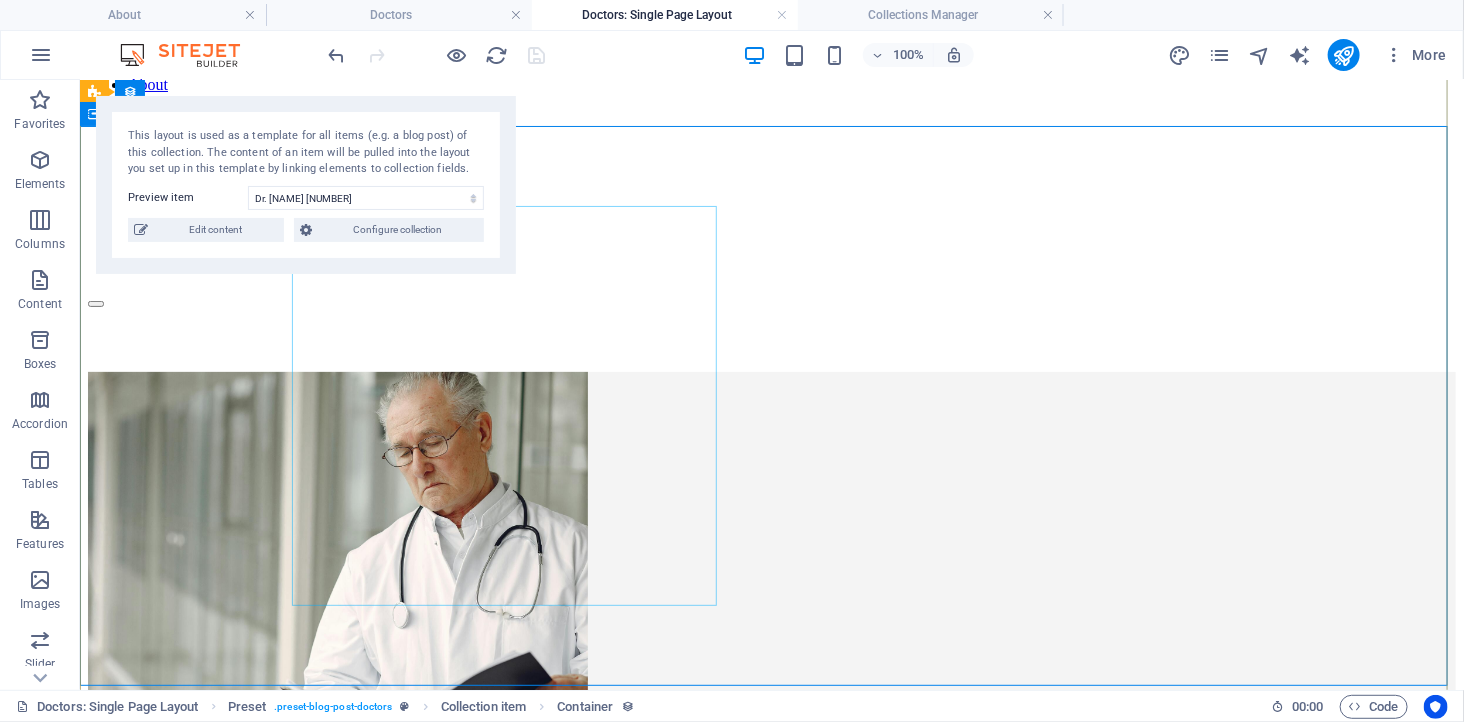 click at bounding box center (771, 573) 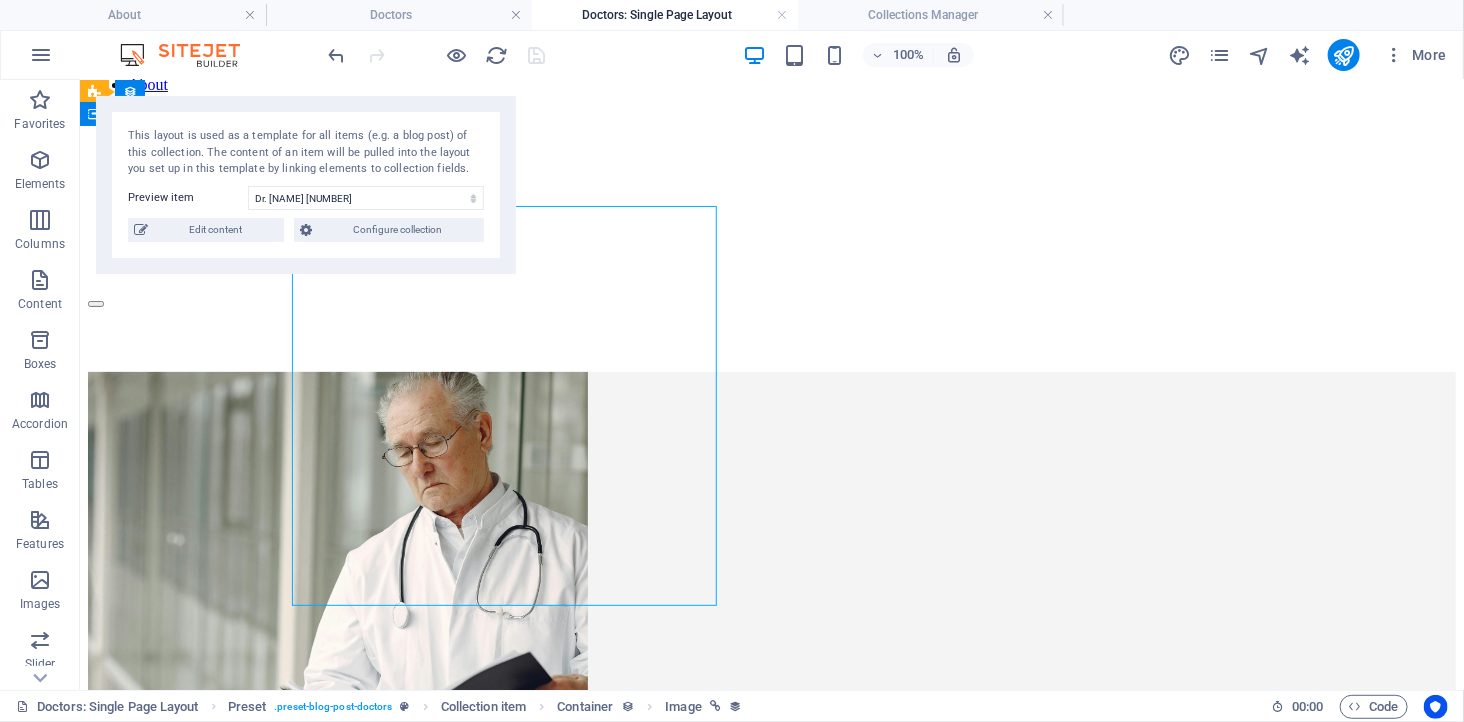 click at bounding box center (771, 573) 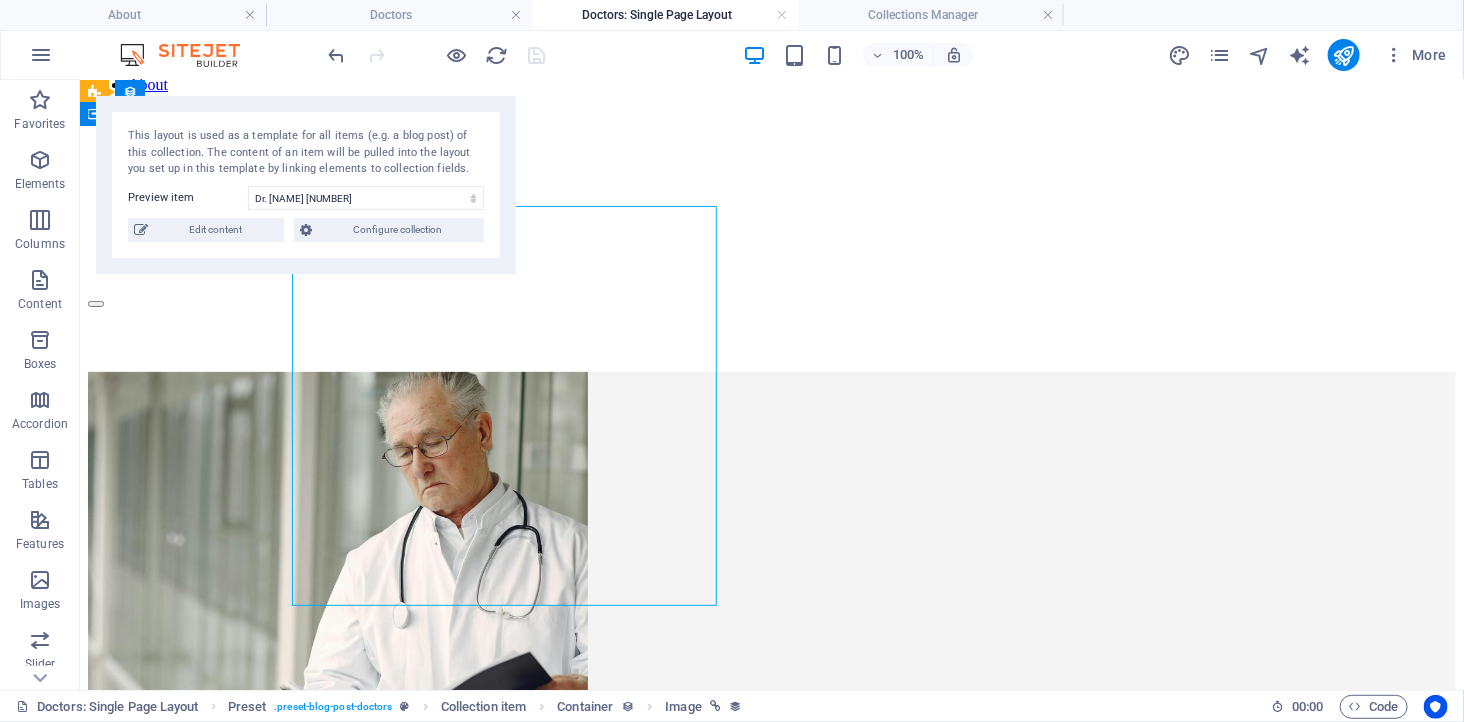 select on "px" 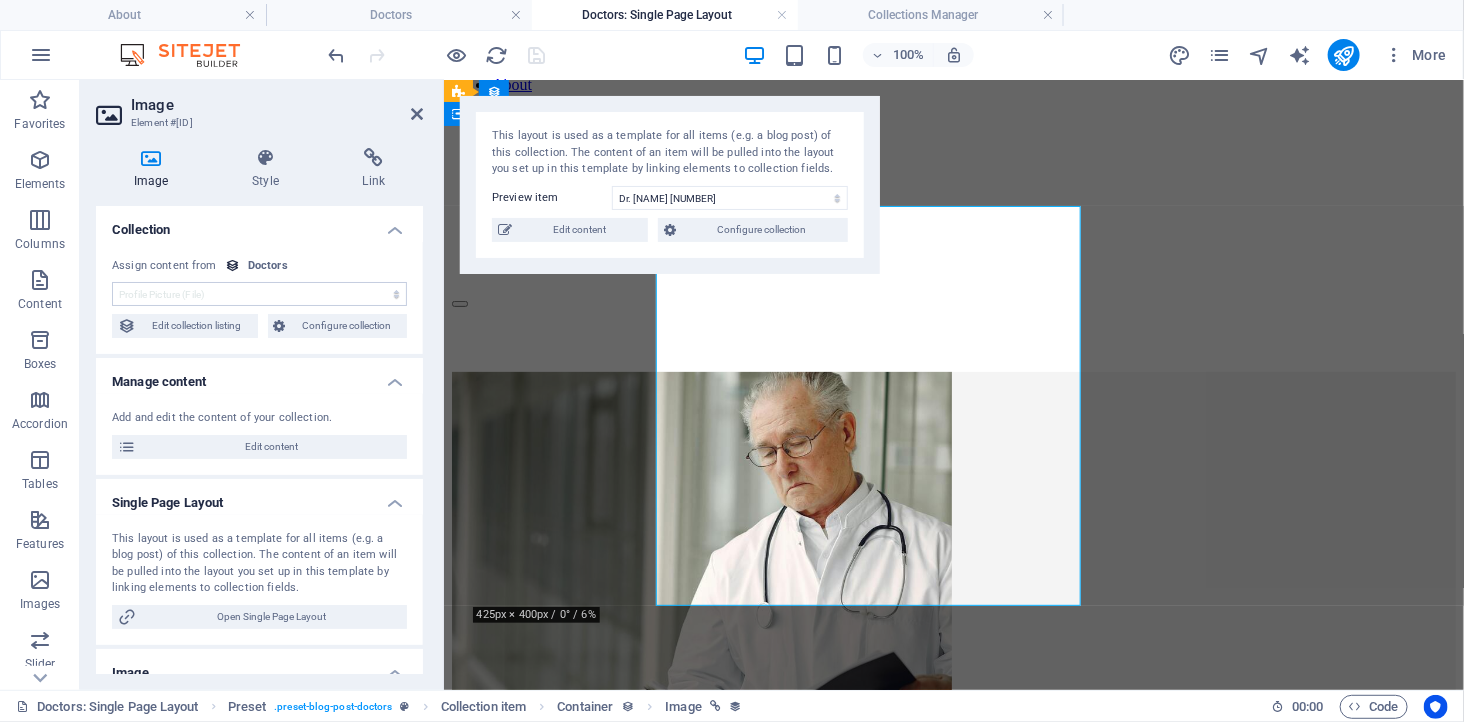 select on "%" 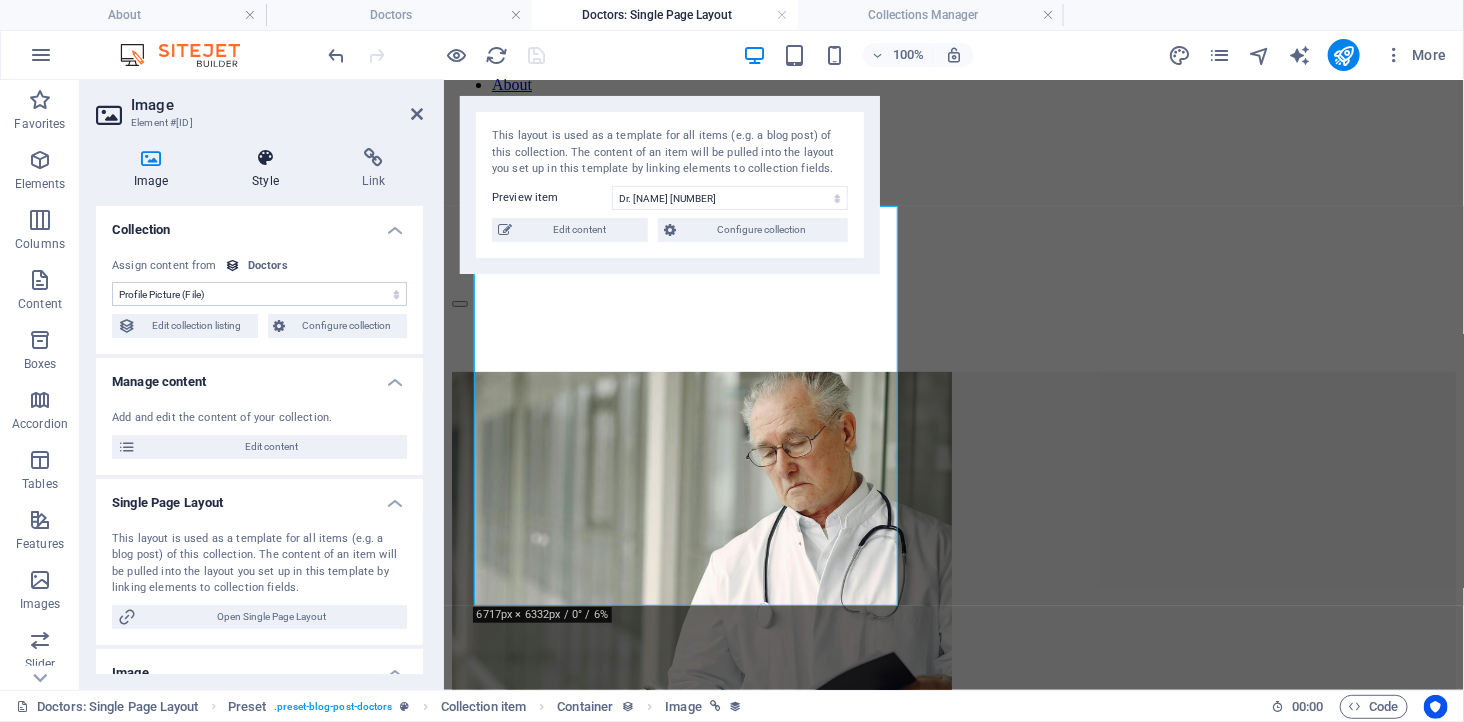 click at bounding box center [265, 158] 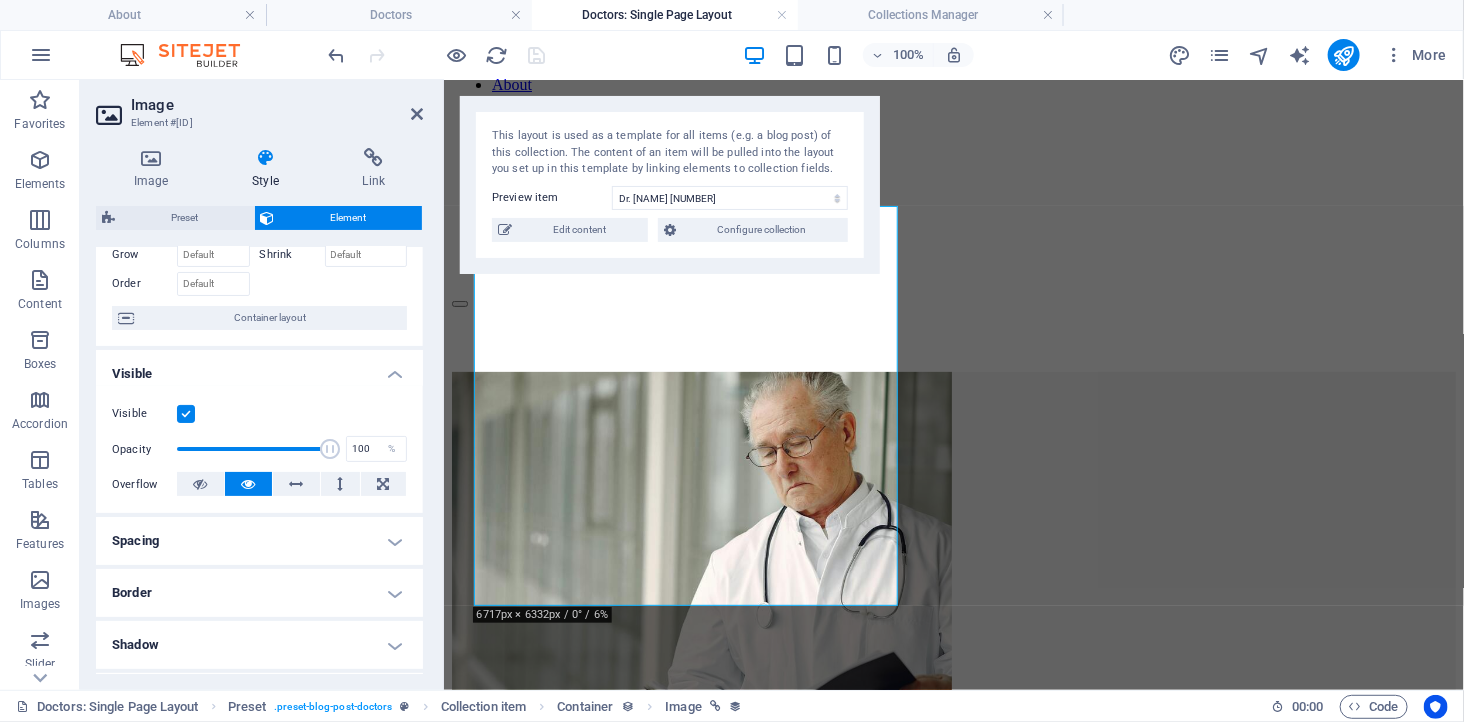 scroll, scrollTop: 417, scrollLeft: 0, axis: vertical 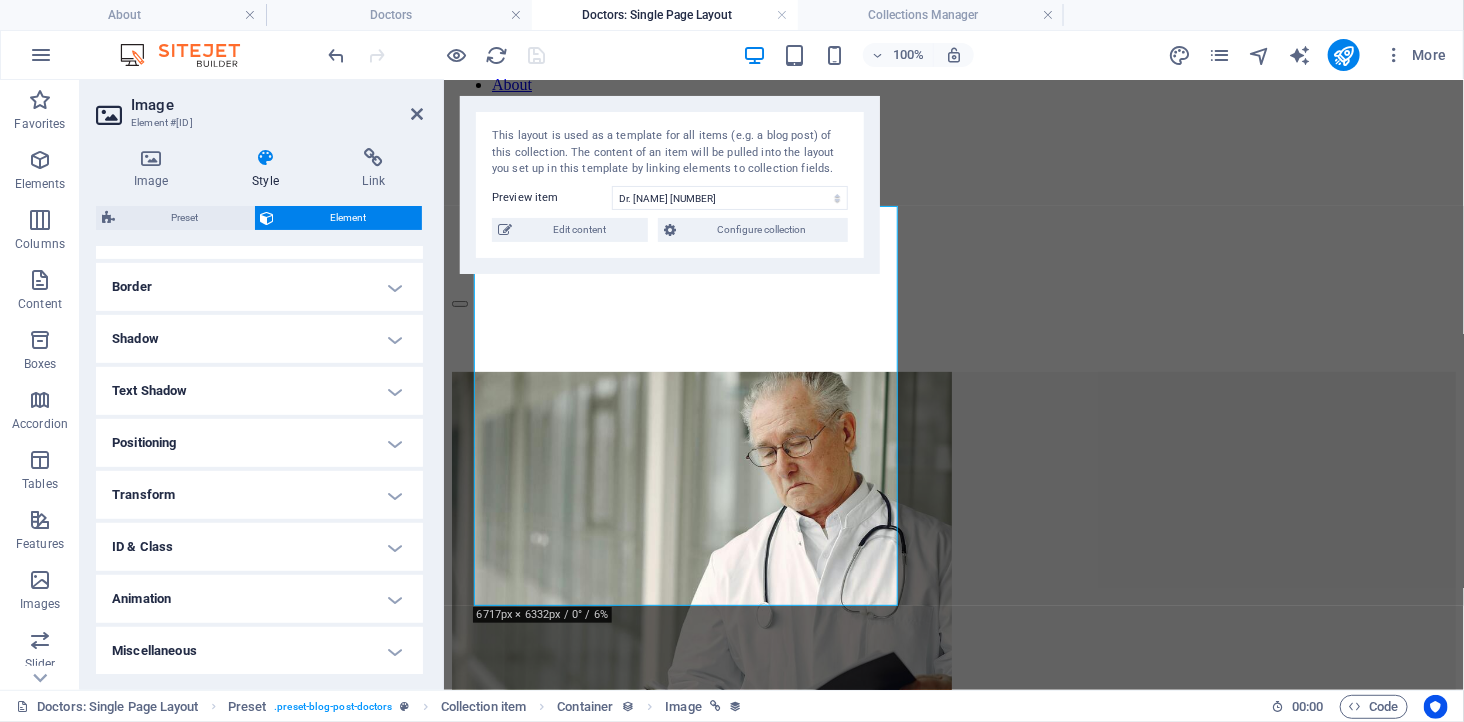 click on "Positioning" at bounding box center (259, 443) 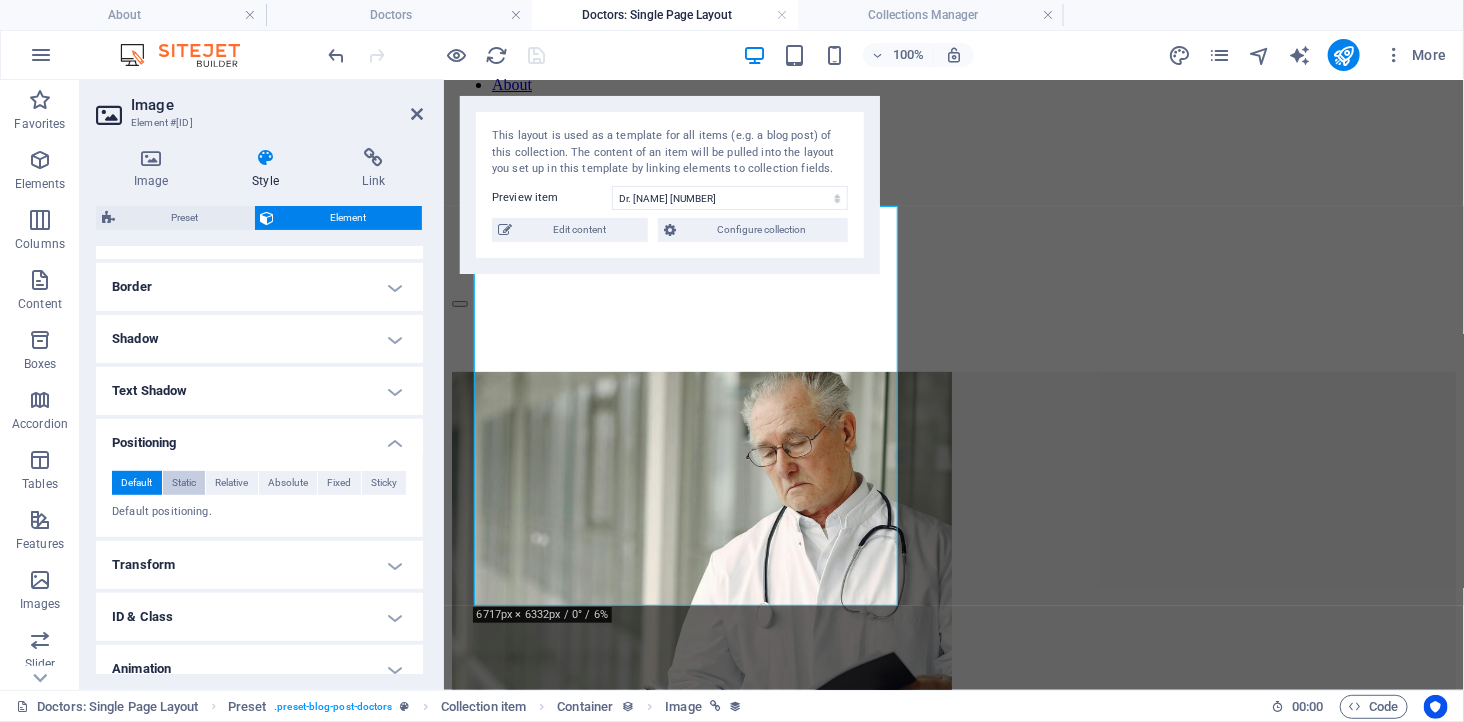 click on "Static" at bounding box center [184, 483] 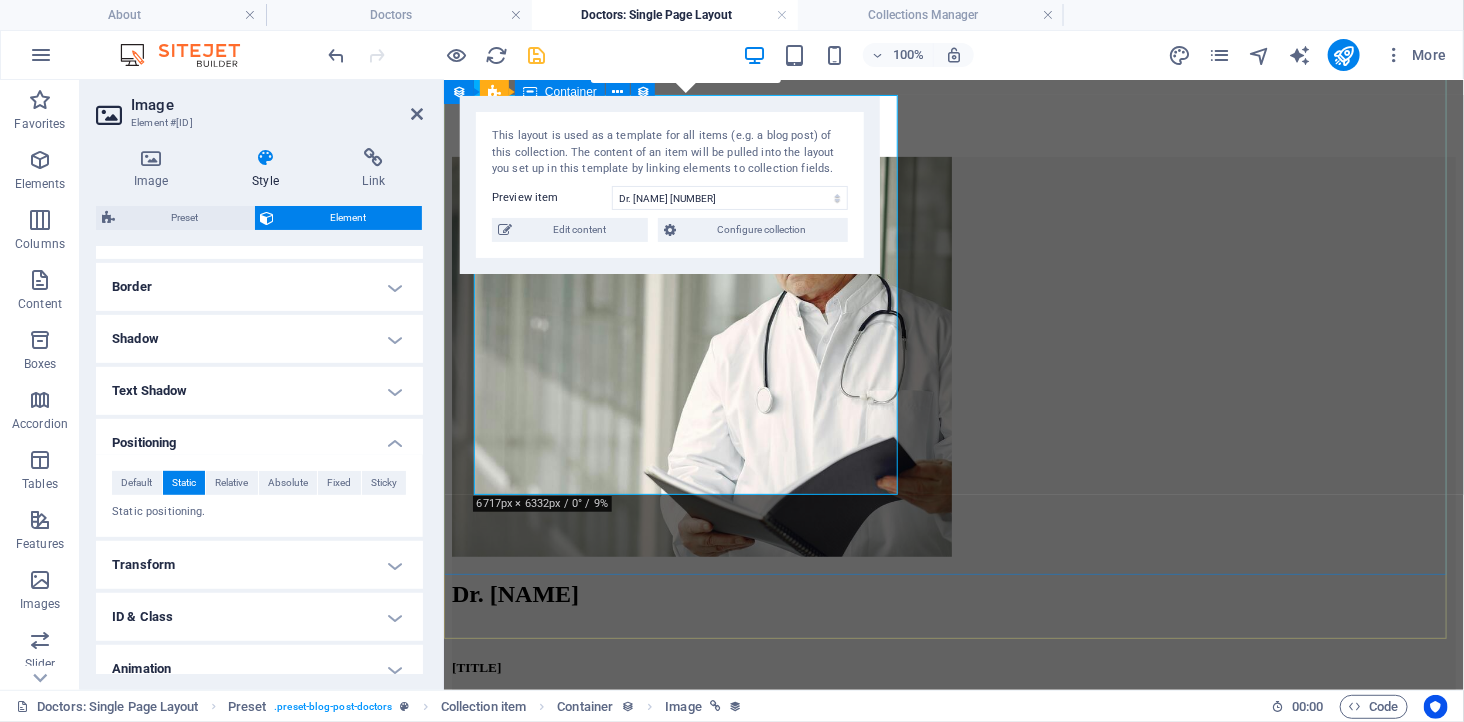 scroll, scrollTop: 222, scrollLeft: 0, axis: vertical 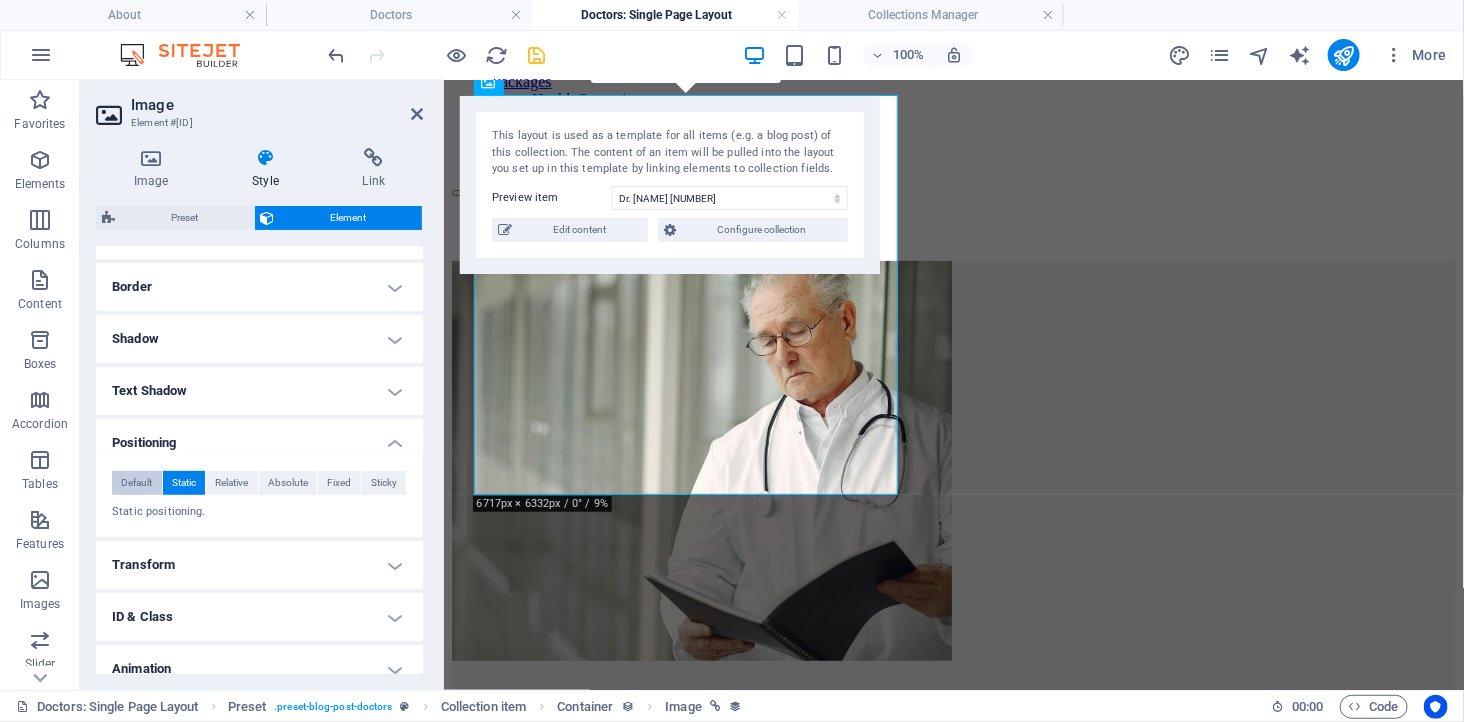 click on "Default" at bounding box center (136, 483) 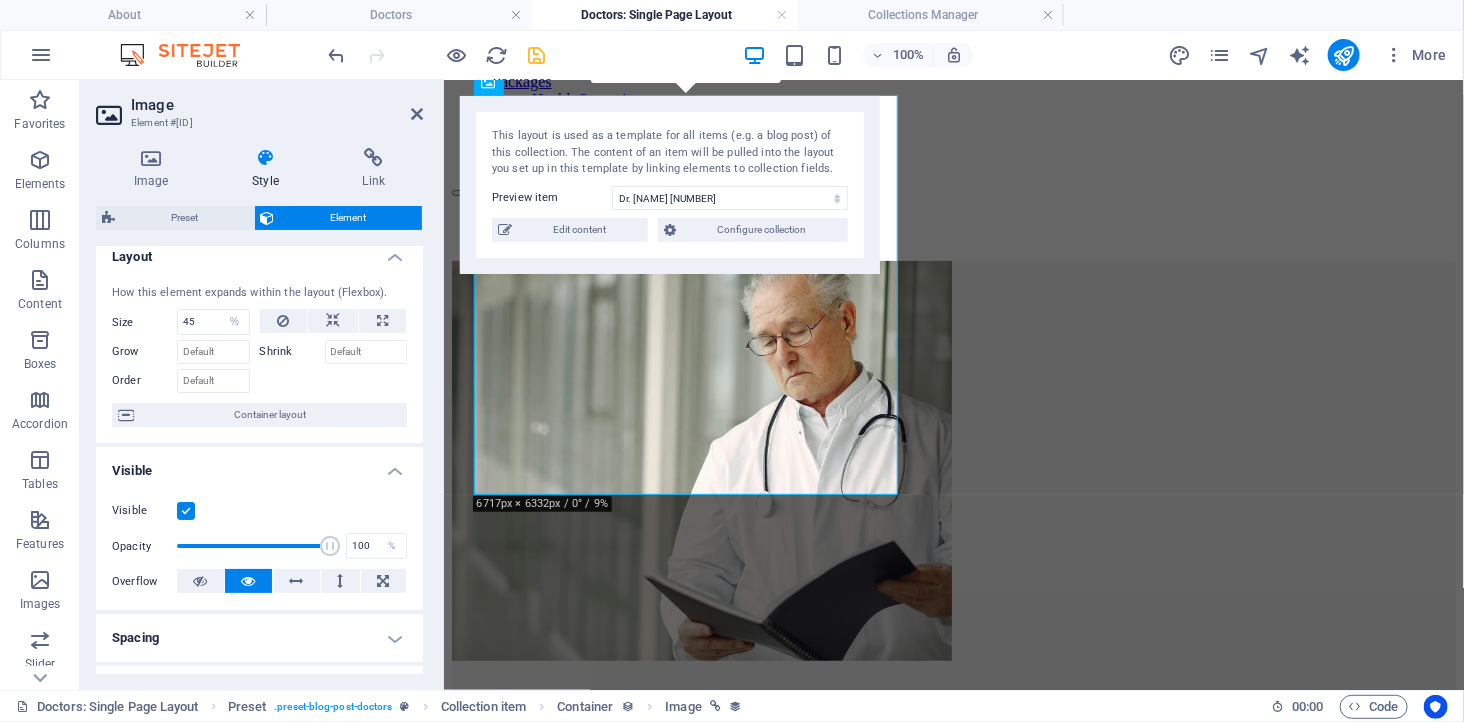 scroll, scrollTop: 0, scrollLeft: 0, axis: both 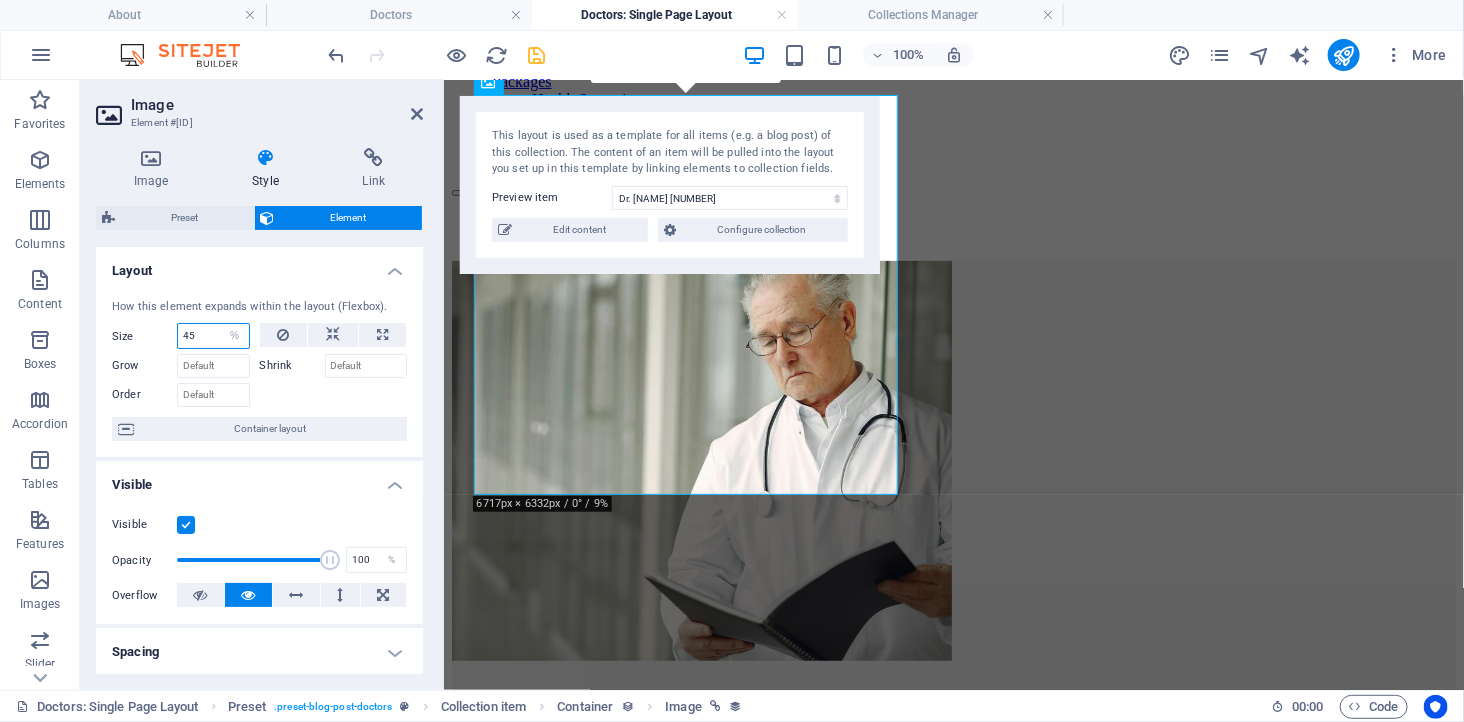 drag, startPoint x: 194, startPoint y: 341, endPoint x: 162, endPoint y: 341, distance: 32 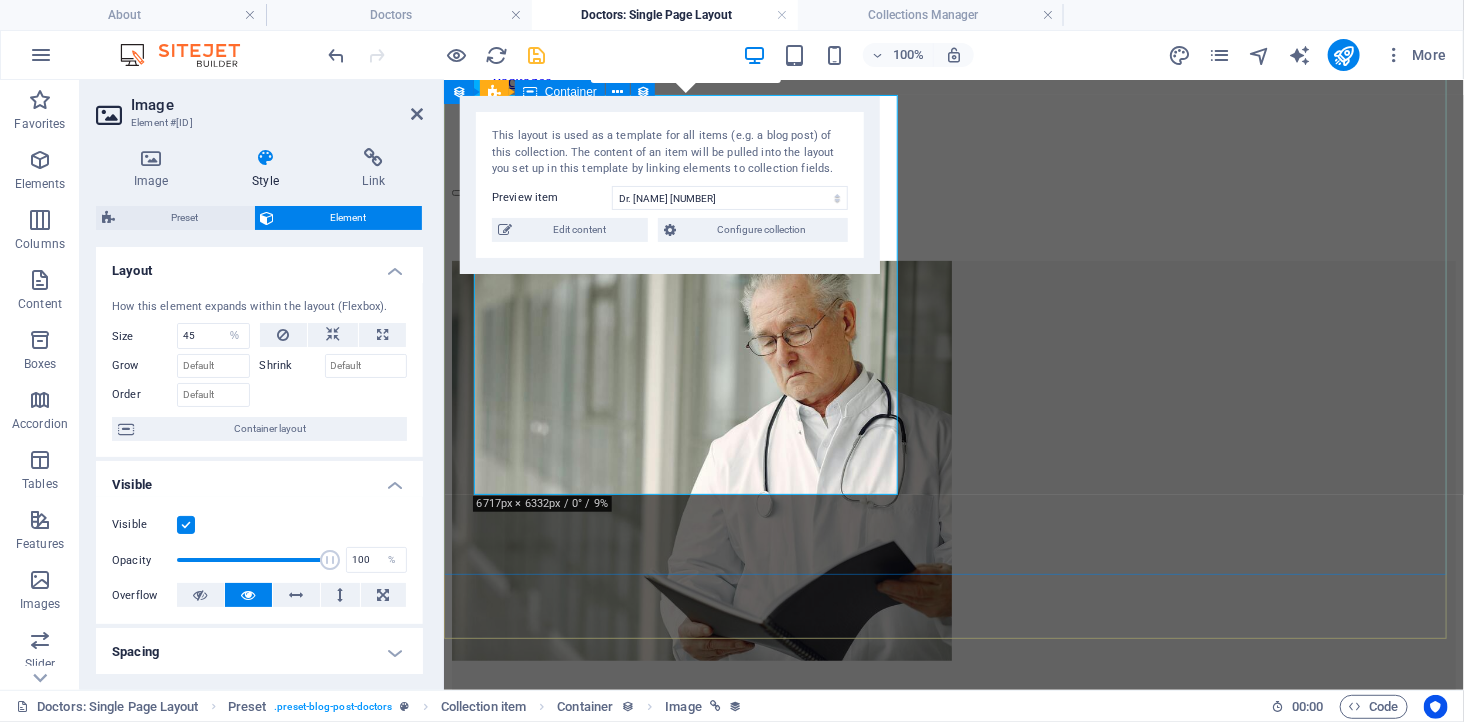 click on "Dr. Kelvin Tay Medical Officer | Community Health Advocate   Headline" at bounding box center [953, 698] 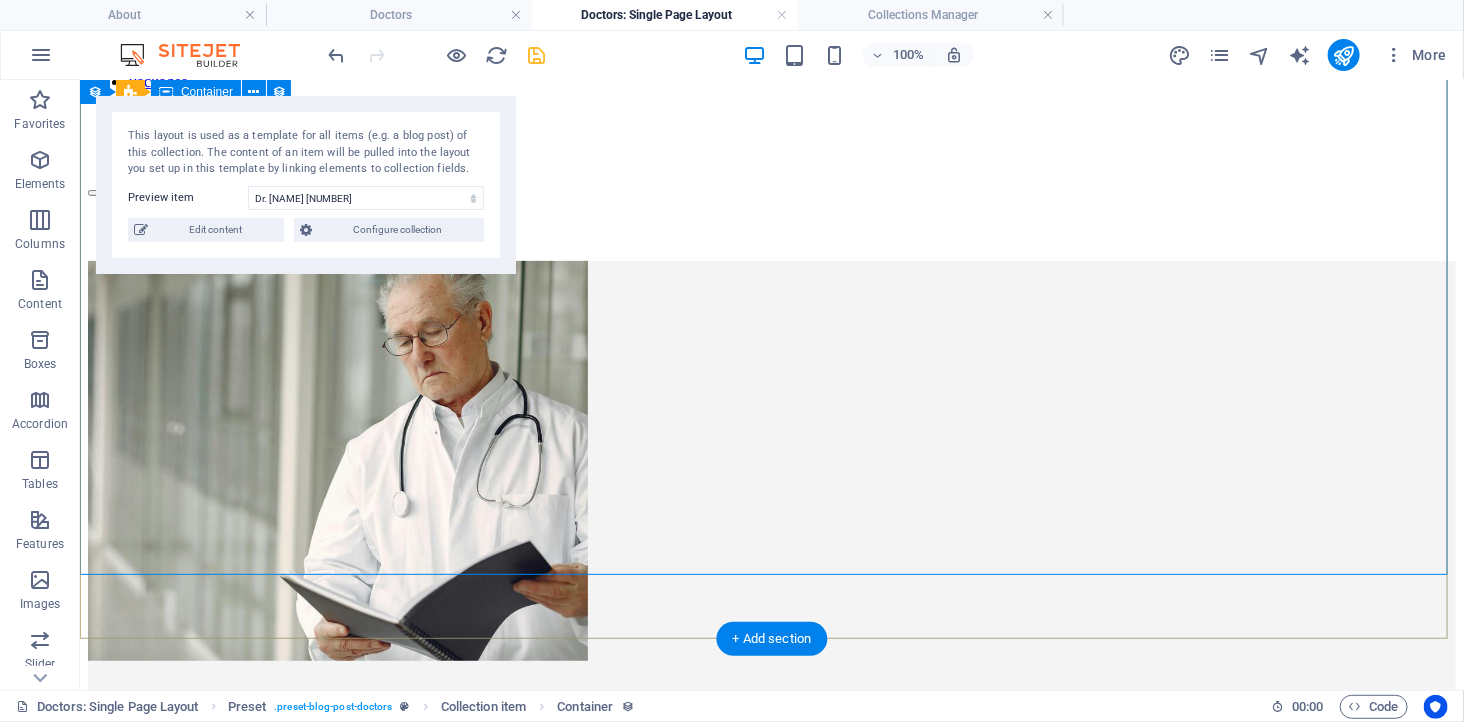 click on "Dr. Kelvin Tay Medical Officer | Community Health Advocate   Headline" at bounding box center (771, 698) 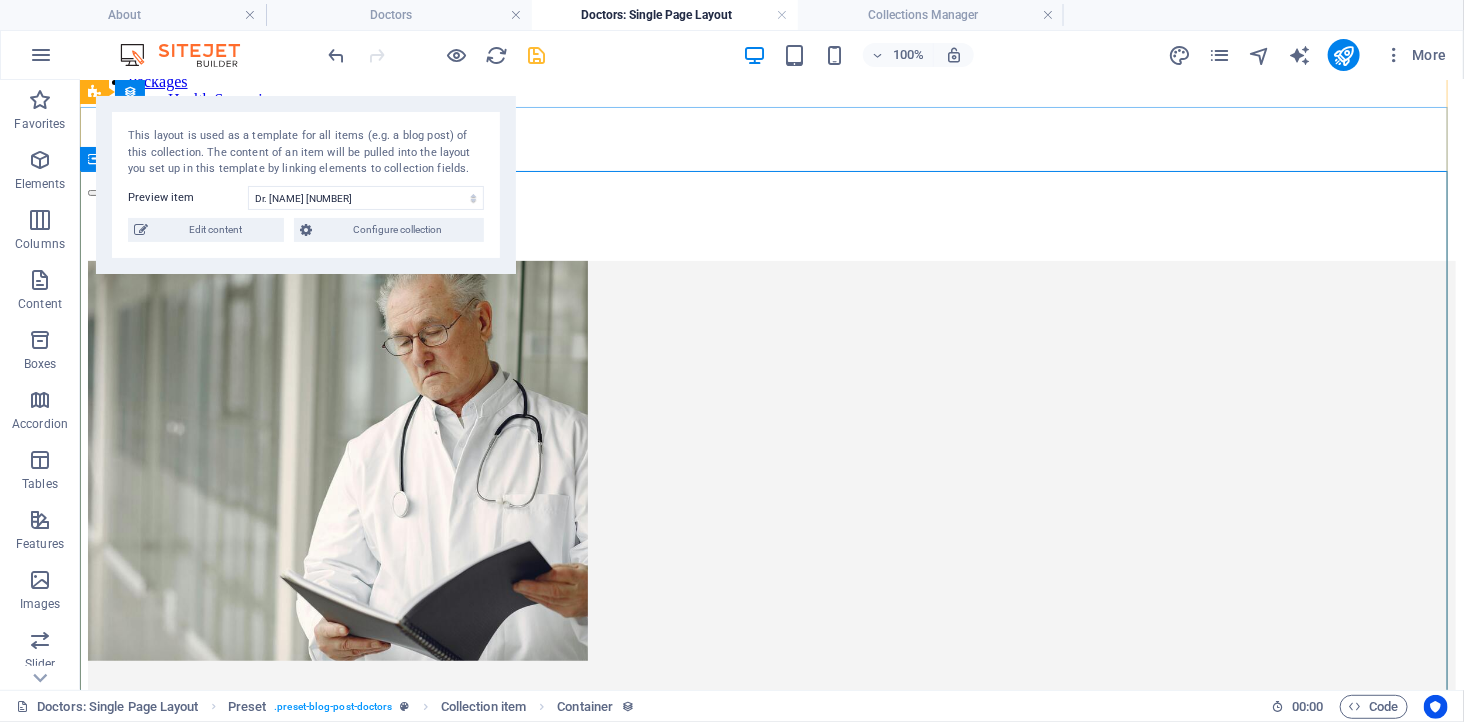 scroll, scrollTop: 0, scrollLeft: 0, axis: both 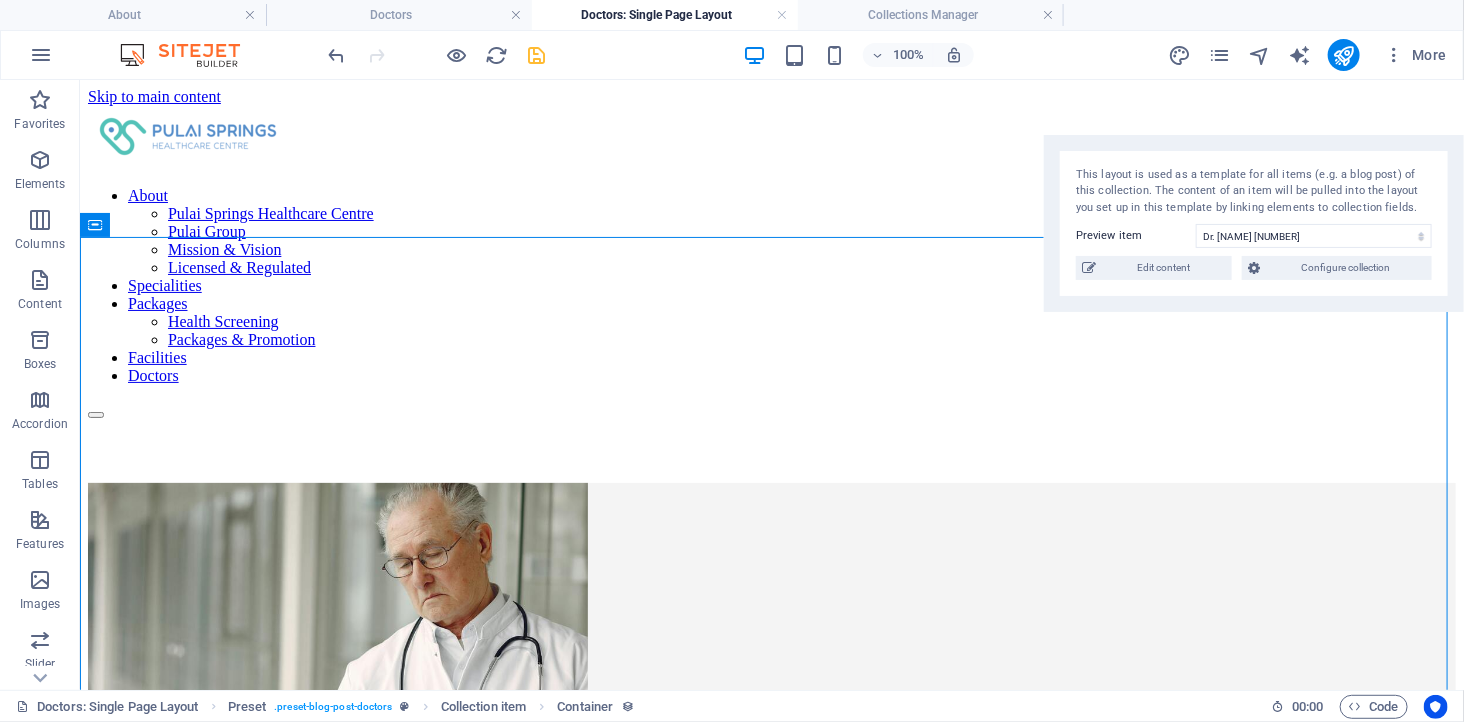 drag, startPoint x: 220, startPoint y: 106, endPoint x: 1318, endPoint y: 145, distance: 1098.6924 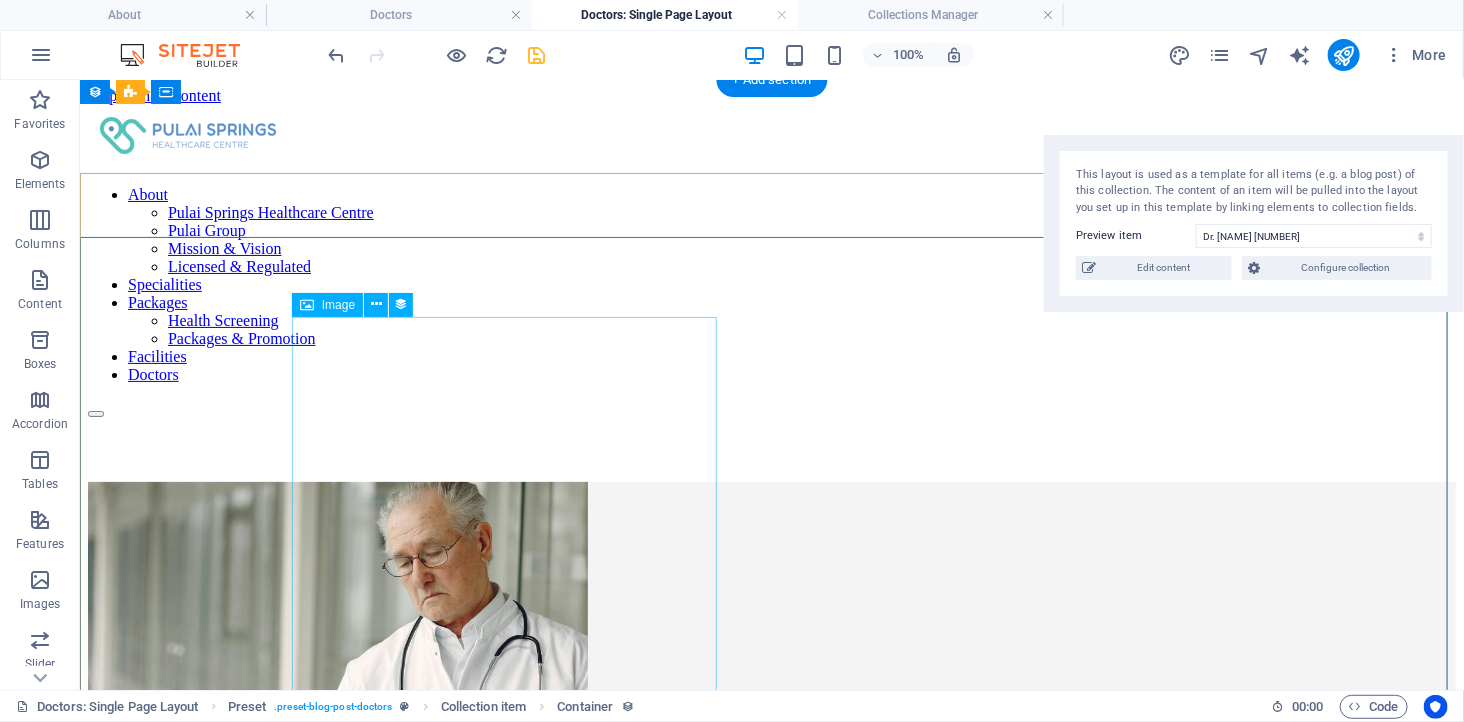 scroll, scrollTop: 0, scrollLeft: 0, axis: both 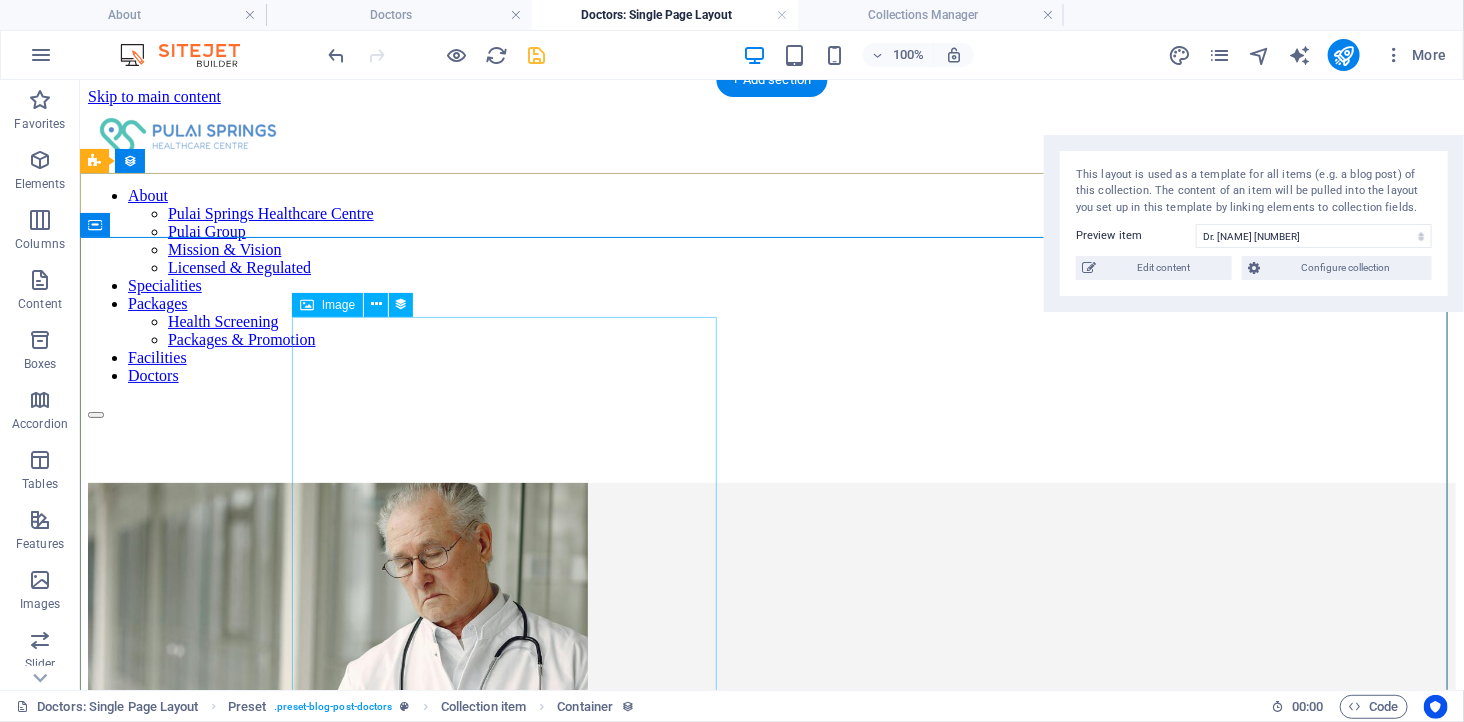 click at bounding box center [771, 684] 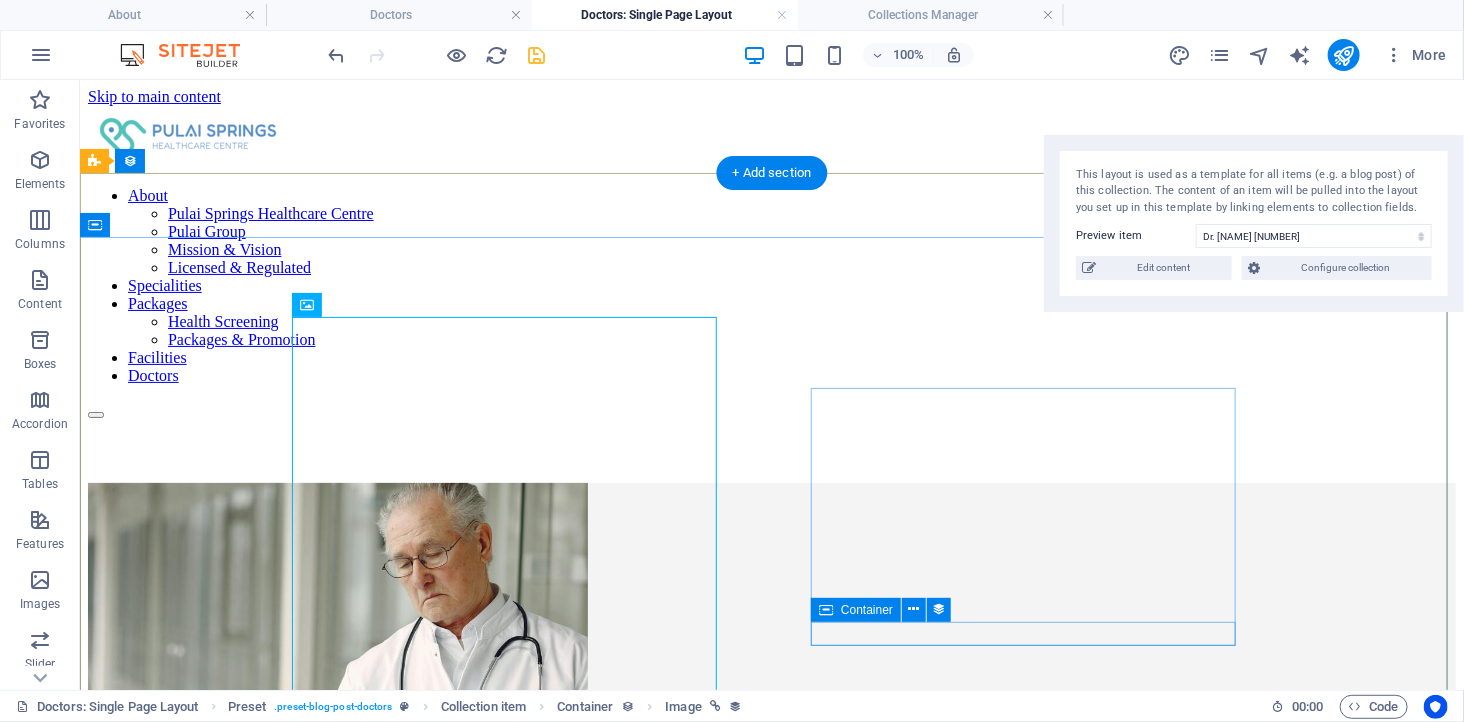 scroll, scrollTop: 111, scrollLeft: 0, axis: vertical 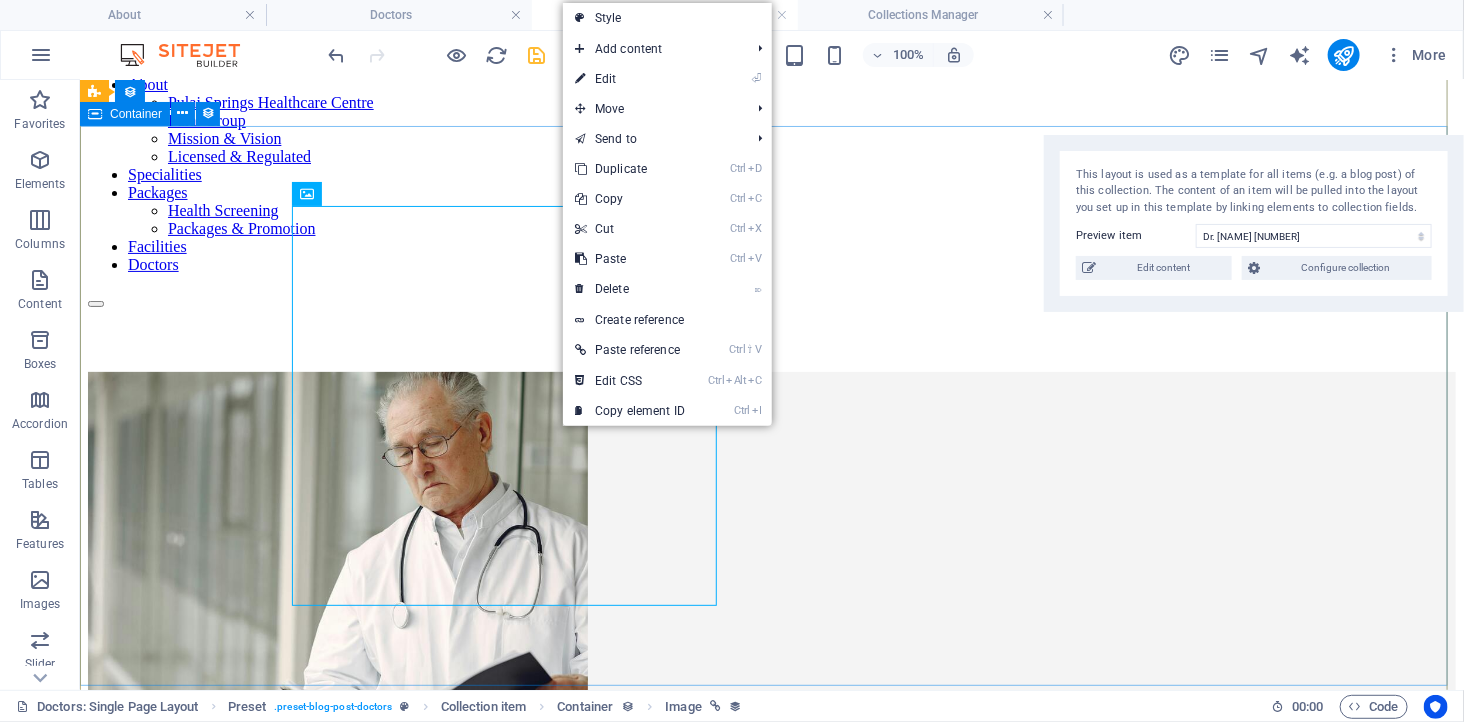click on "Dr. Kelvin Tay Medical Officer | Community Health Advocate   Headline" at bounding box center (771, 809) 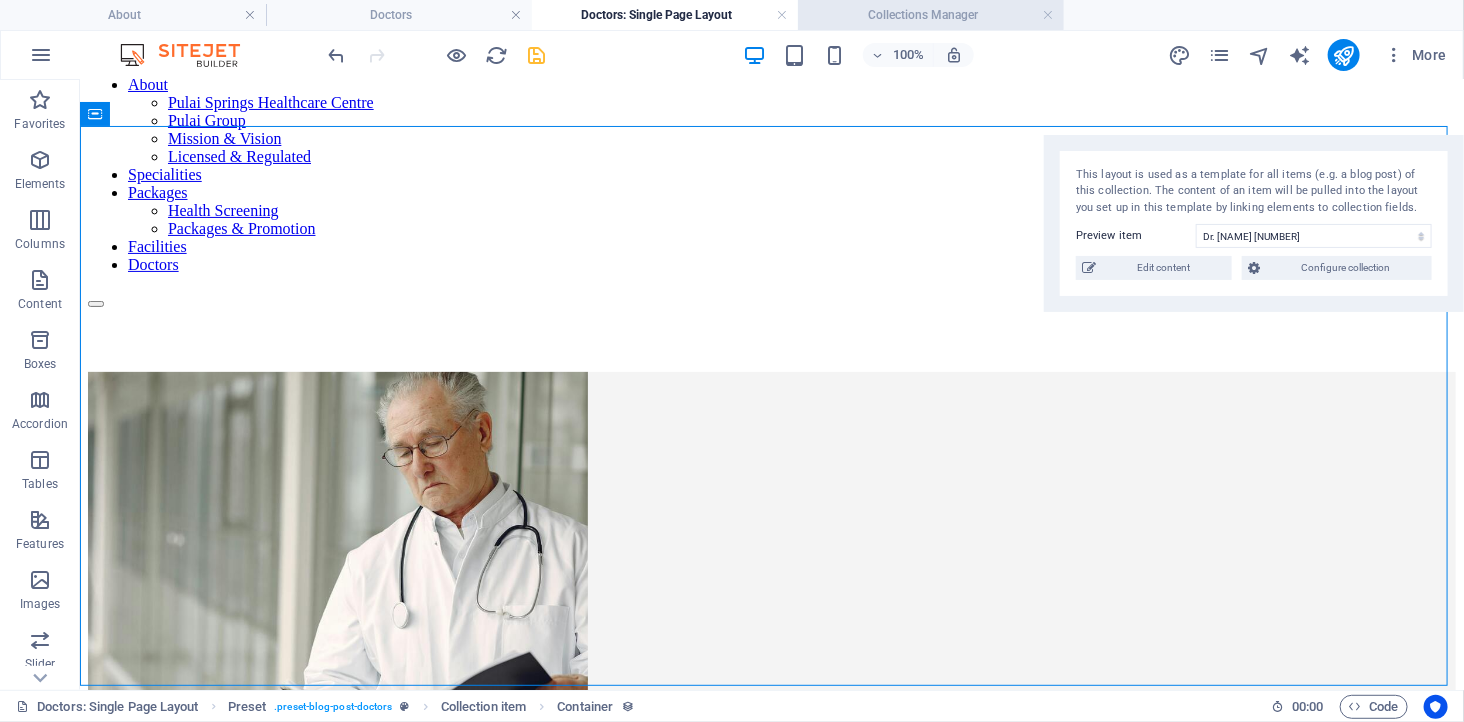 click on "Collections Manager" at bounding box center [931, 15] 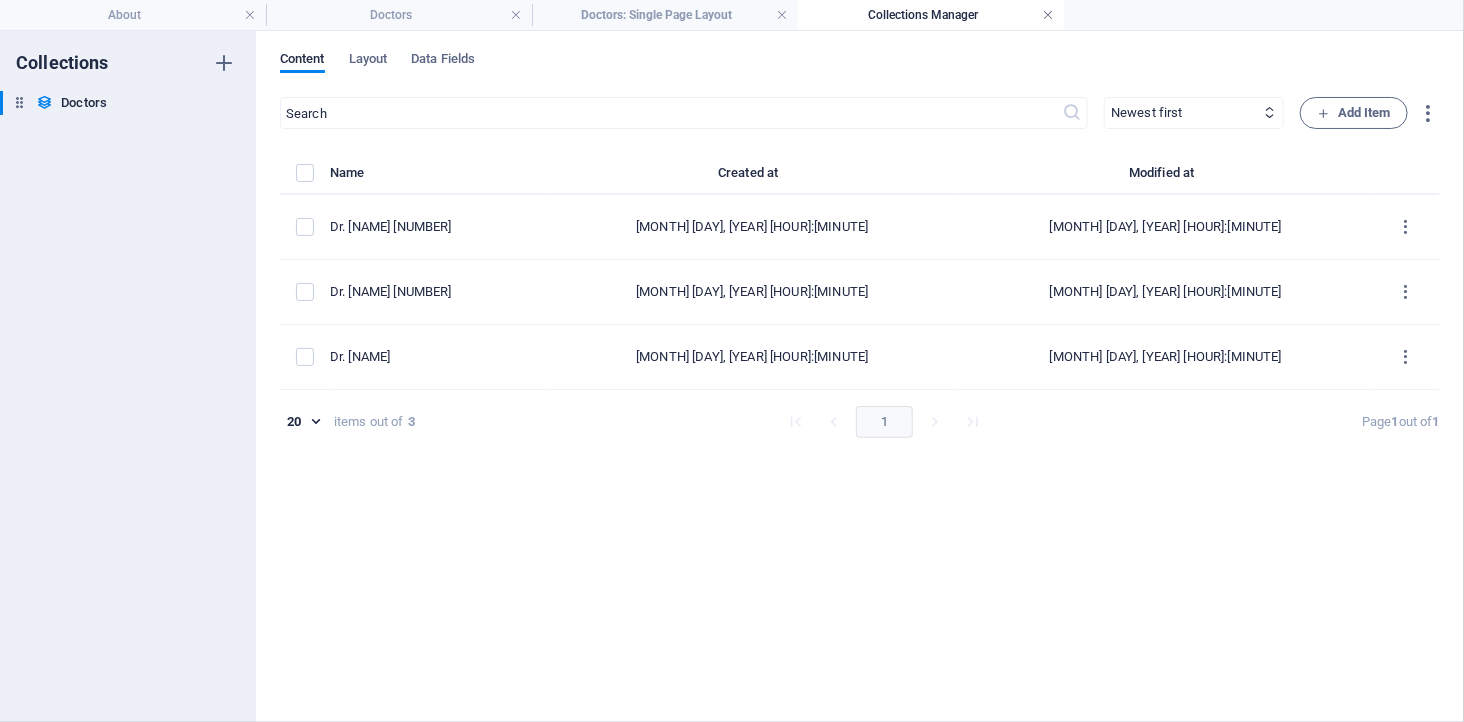 click at bounding box center [1048, 15] 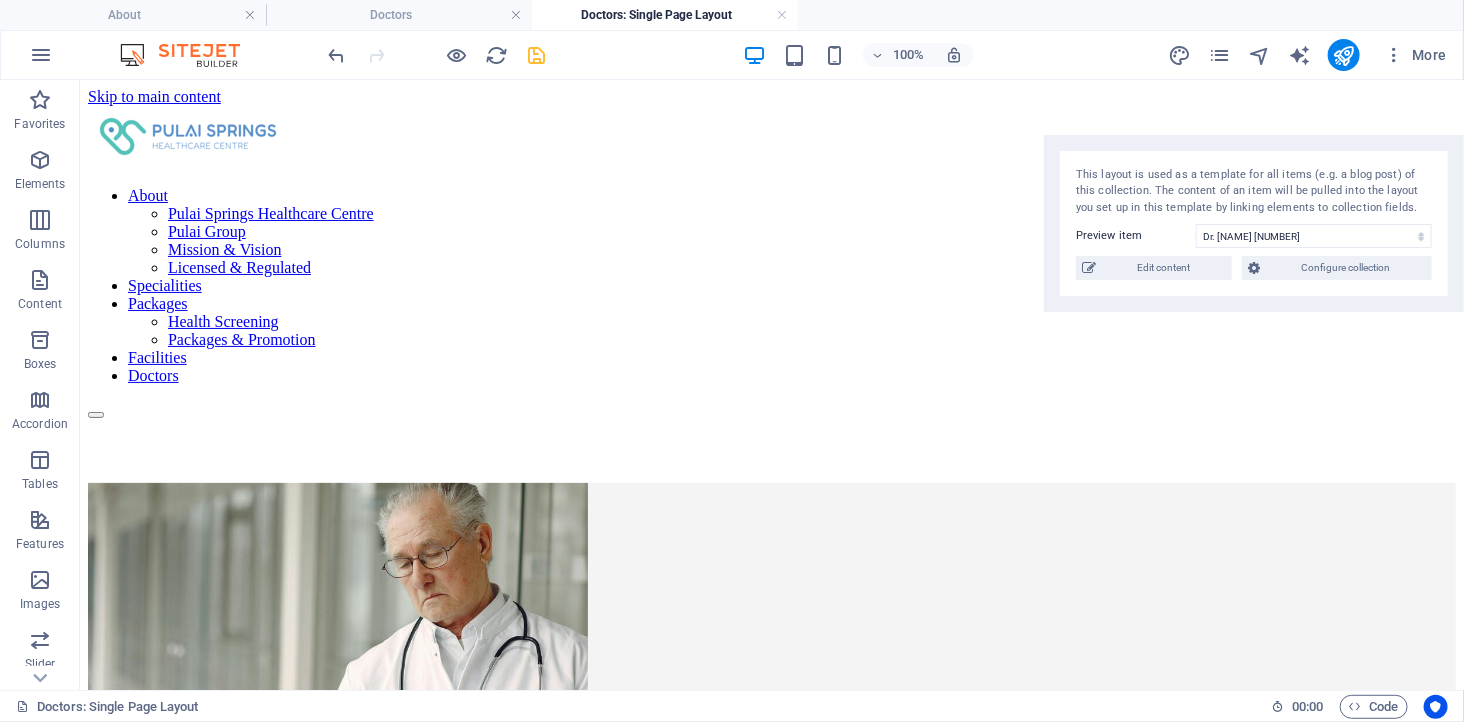 scroll, scrollTop: 111, scrollLeft: 0, axis: vertical 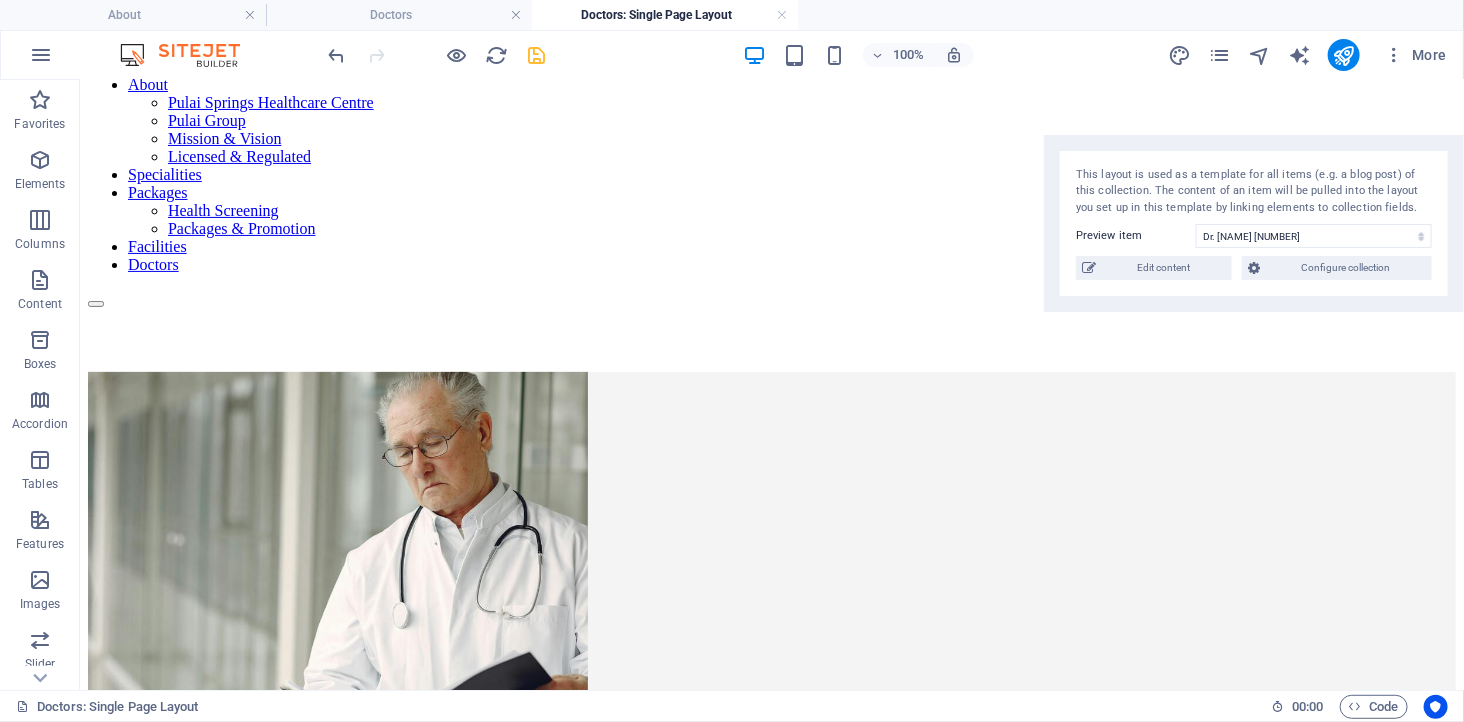 click on "About Doctors Doctors: Single Page Layout" at bounding box center [732, 15] 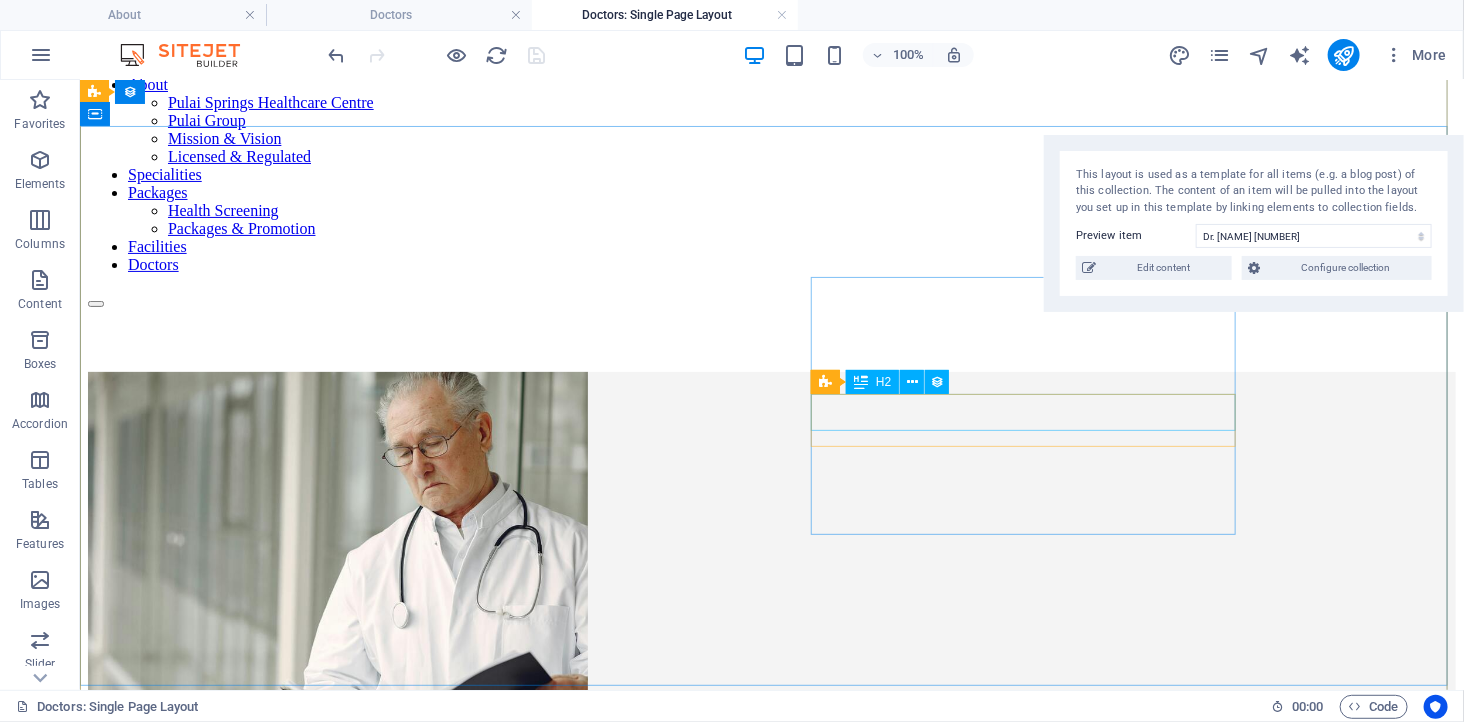 click on "Headline" at bounding box center (771, 983) 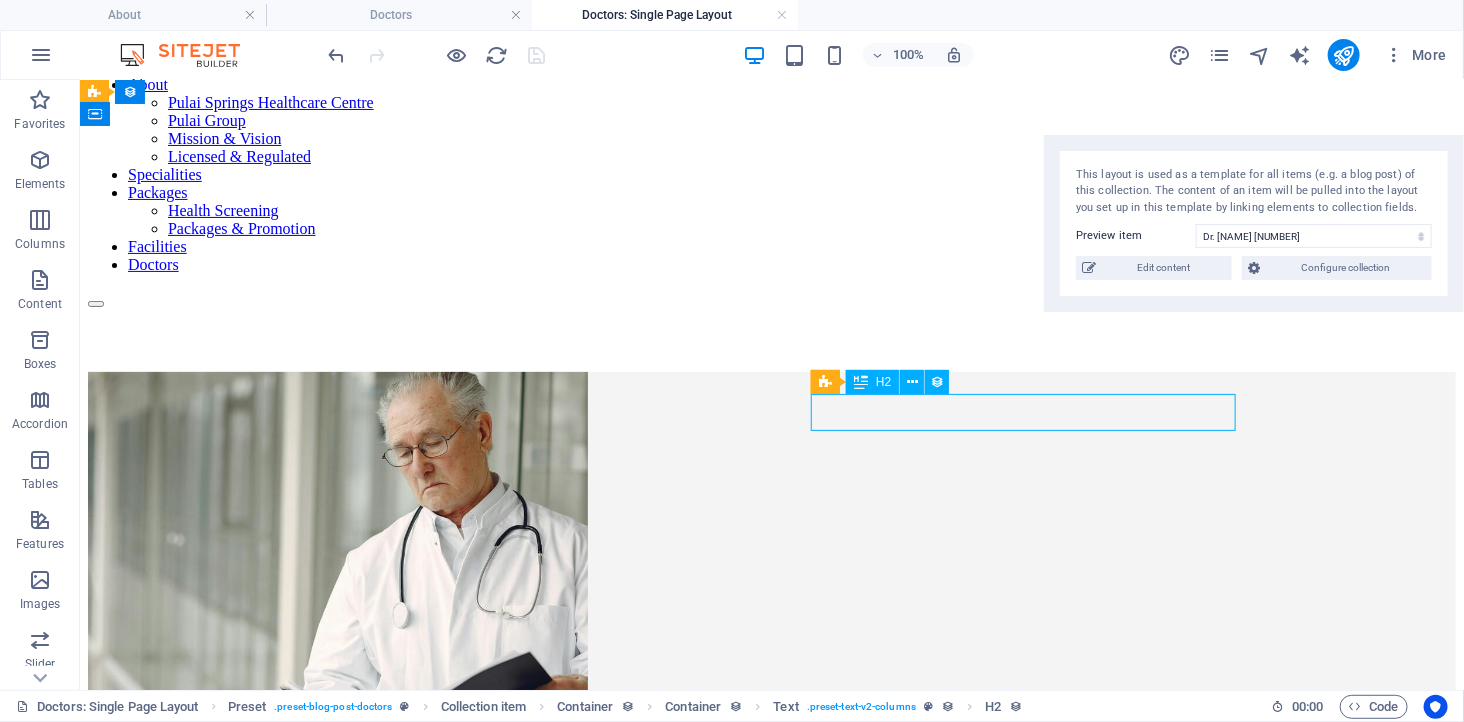 click on "Headline" at bounding box center [771, 983] 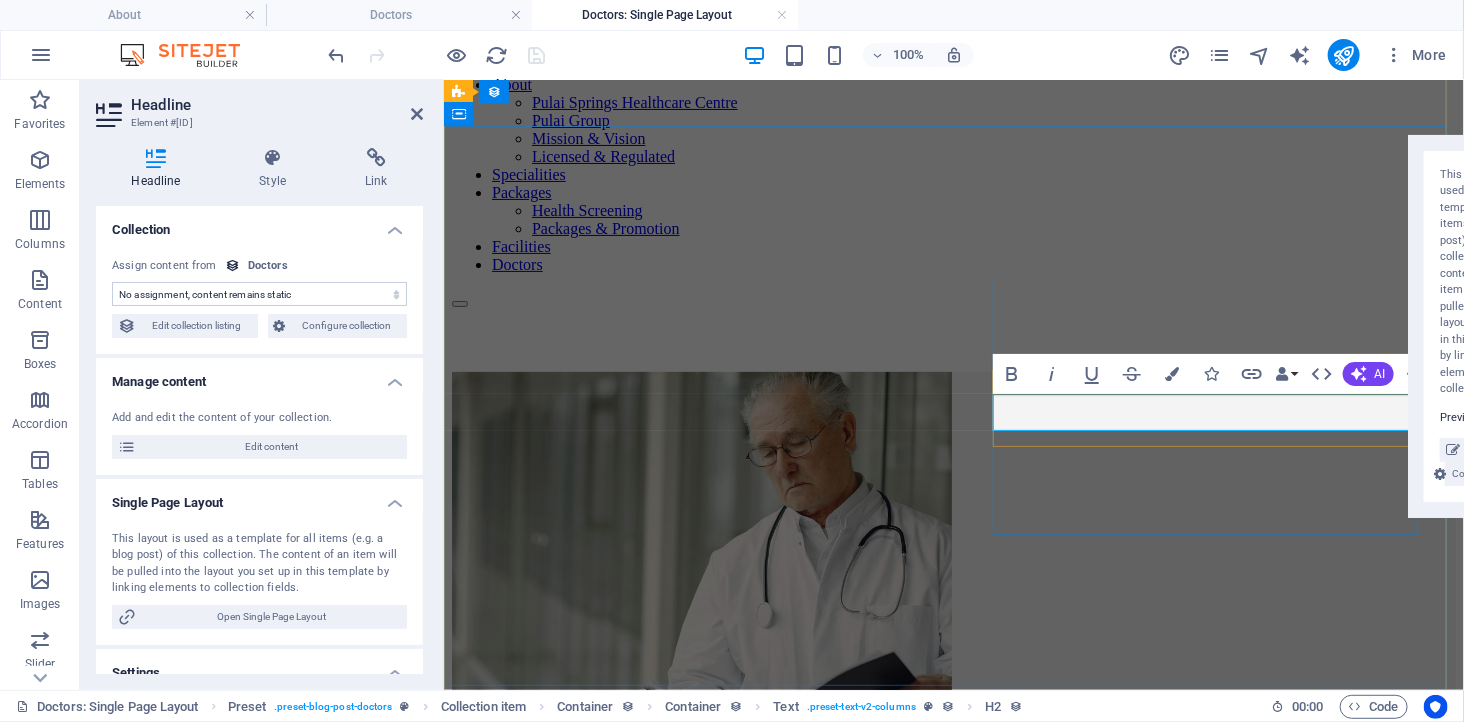 click on "Headline" at bounding box center (953, 983) 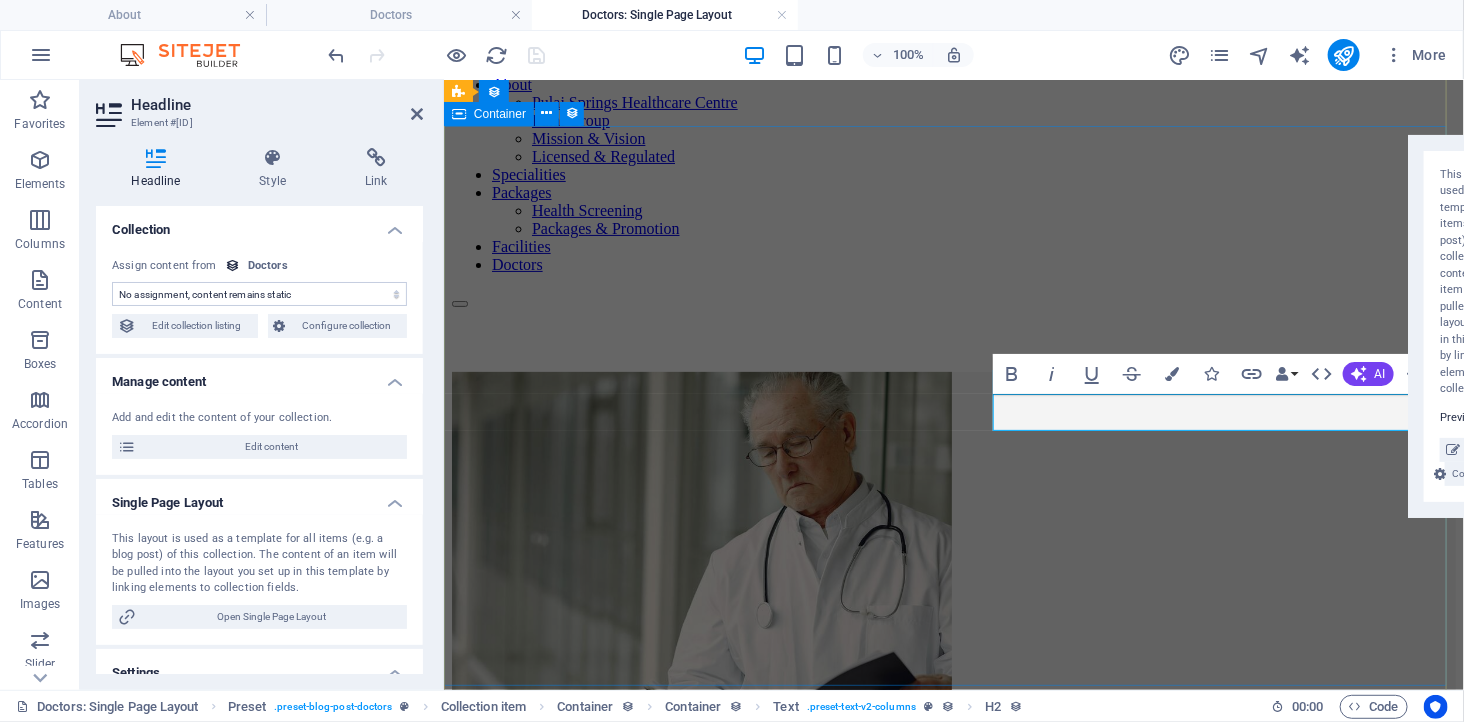 drag, startPoint x: 1120, startPoint y: 409, endPoint x: 985, endPoint y: 399, distance: 135.36986 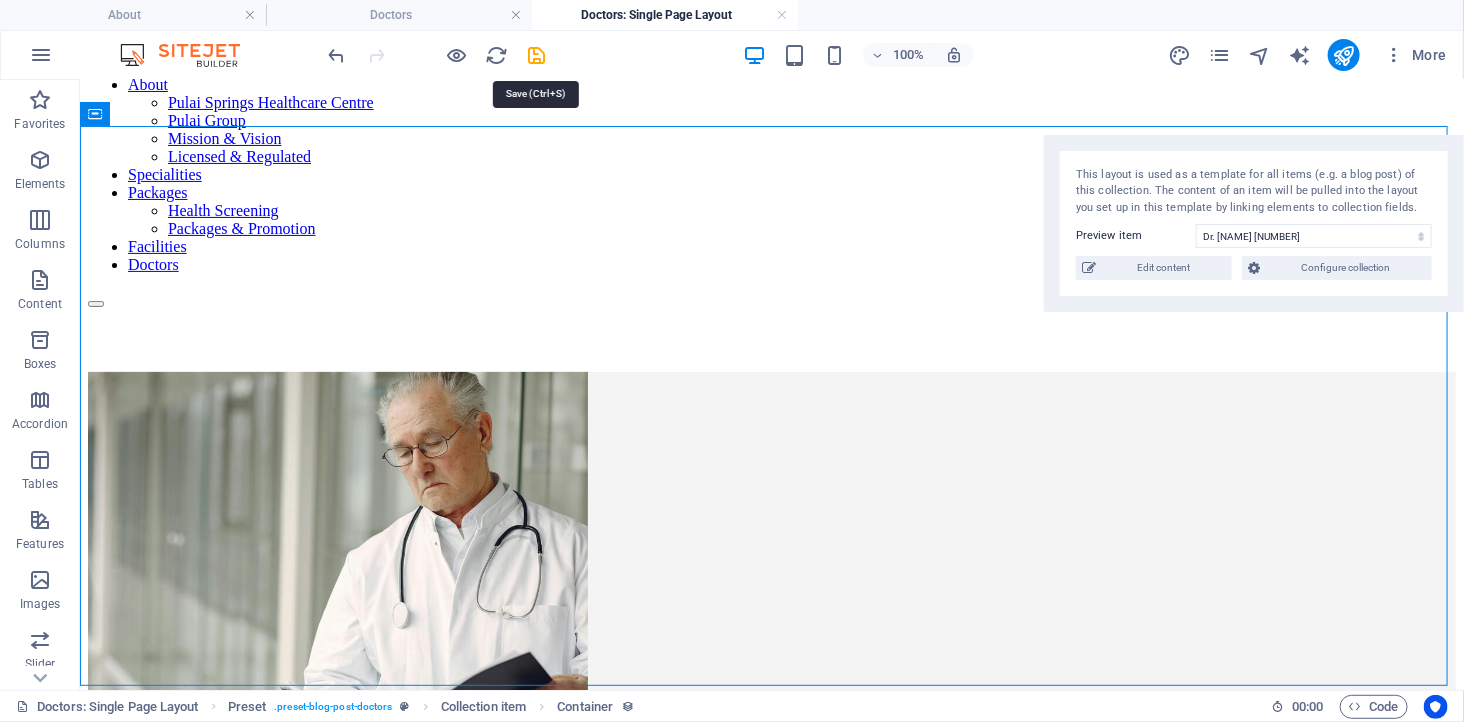 click at bounding box center (537, 55) 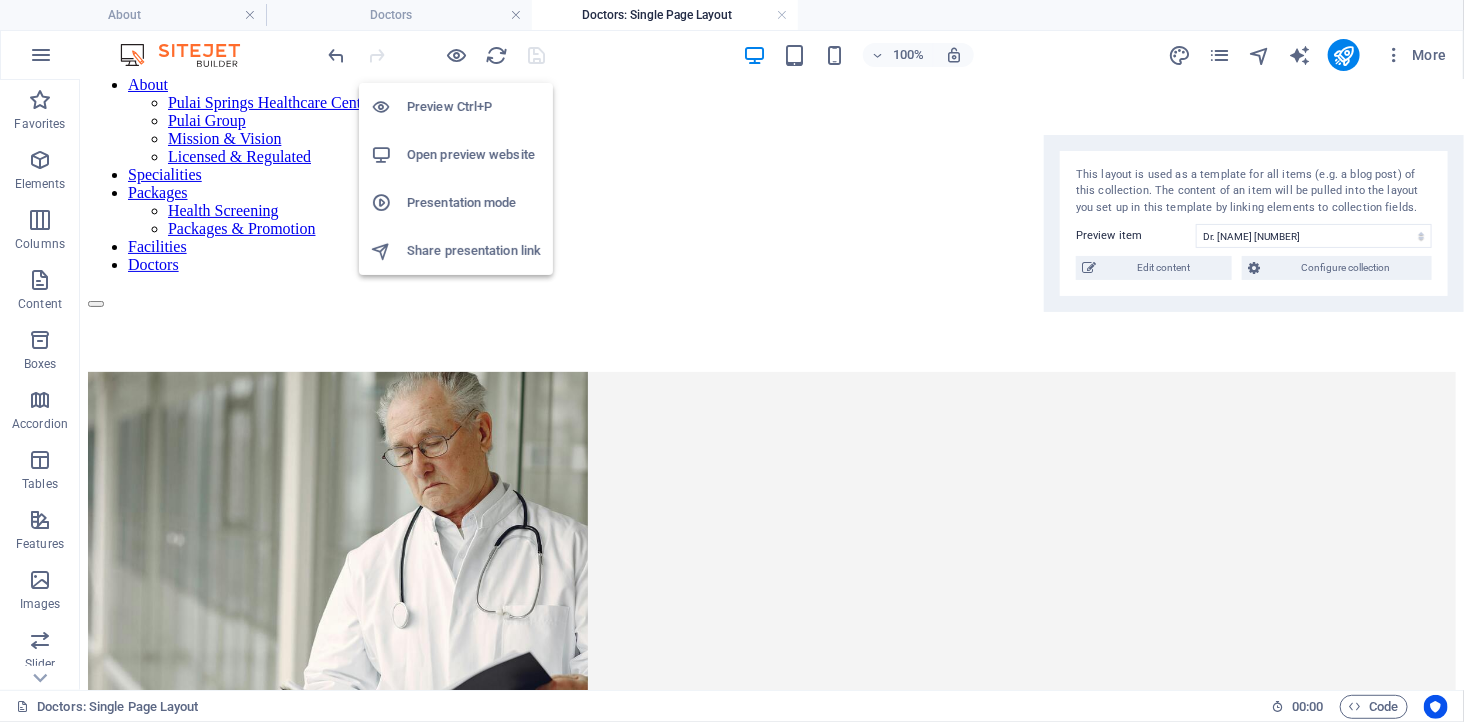 click on "Open preview website" at bounding box center (474, 155) 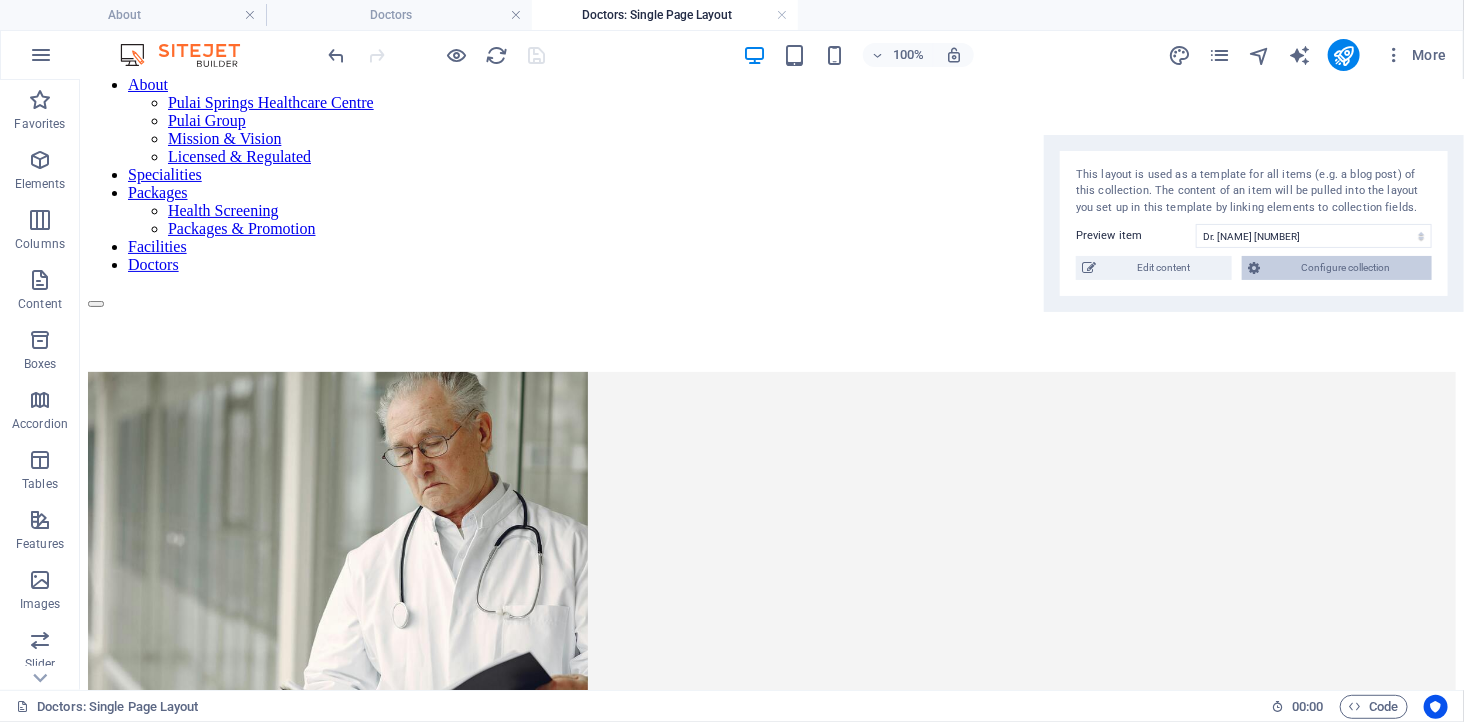 click on "Configure collection" at bounding box center [1346, 268] 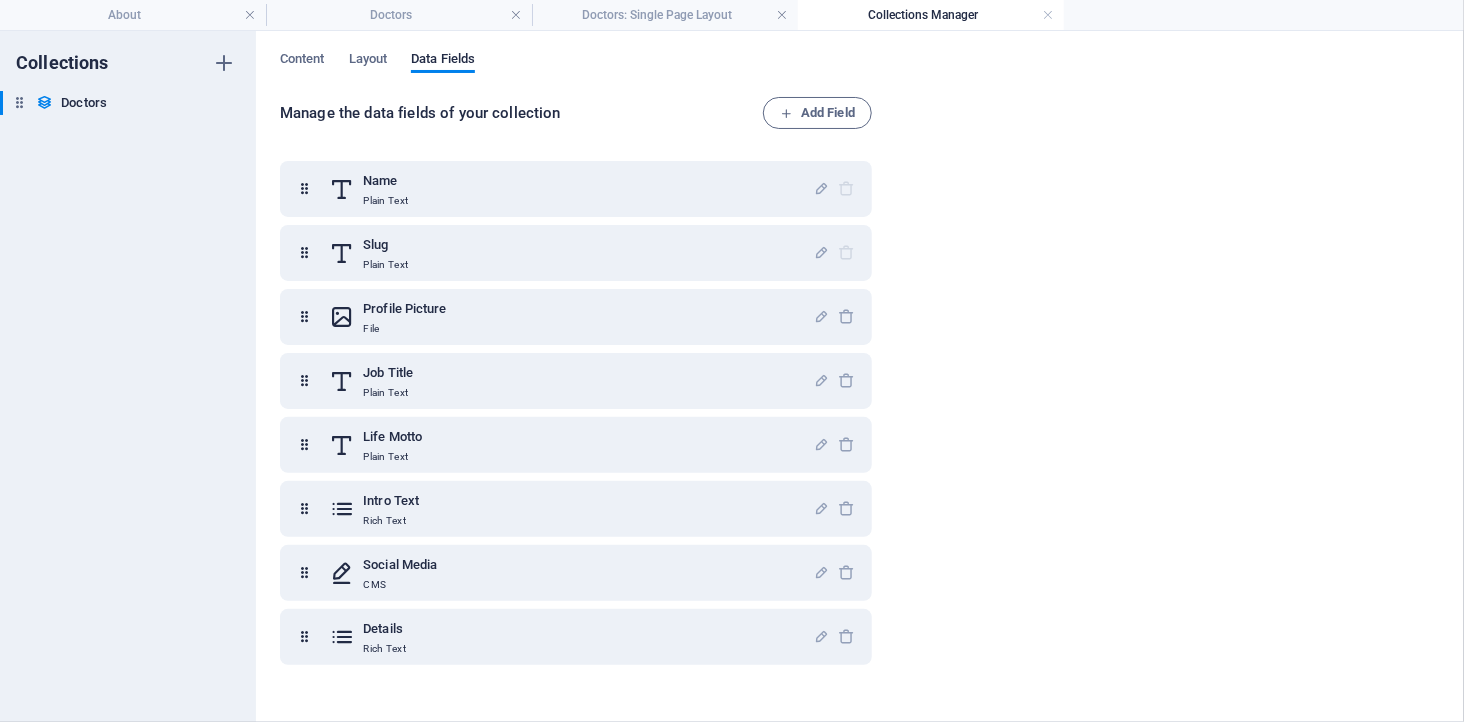 click on "Content Layout Data Fields Manage the data fields of your collection Add Field Name Plain Text Slug Plain Text Profile Picture File Job Title Plain Text Life Motto Plain Text Intro Text Rich Text Social Media CMS Details Rich Text" at bounding box center (860, 376) 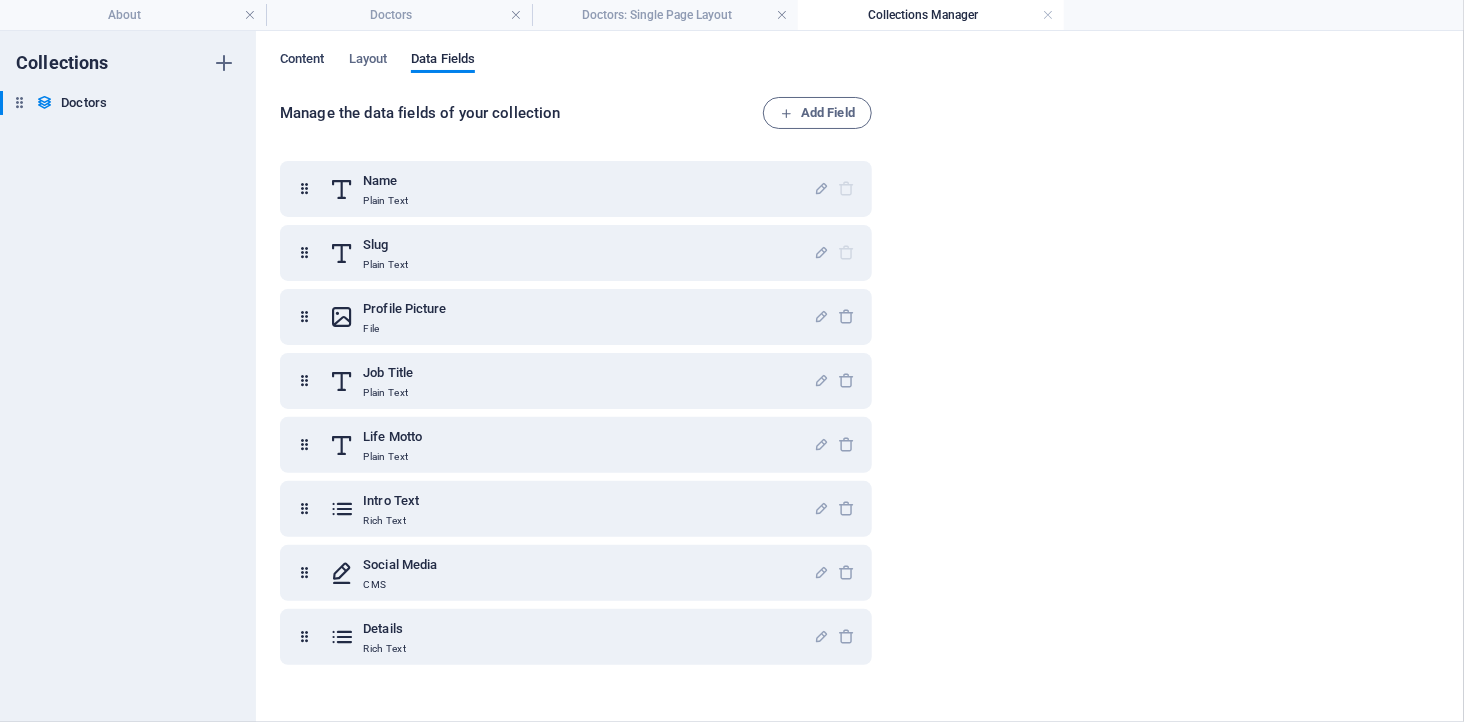click on "Content" at bounding box center (302, 61) 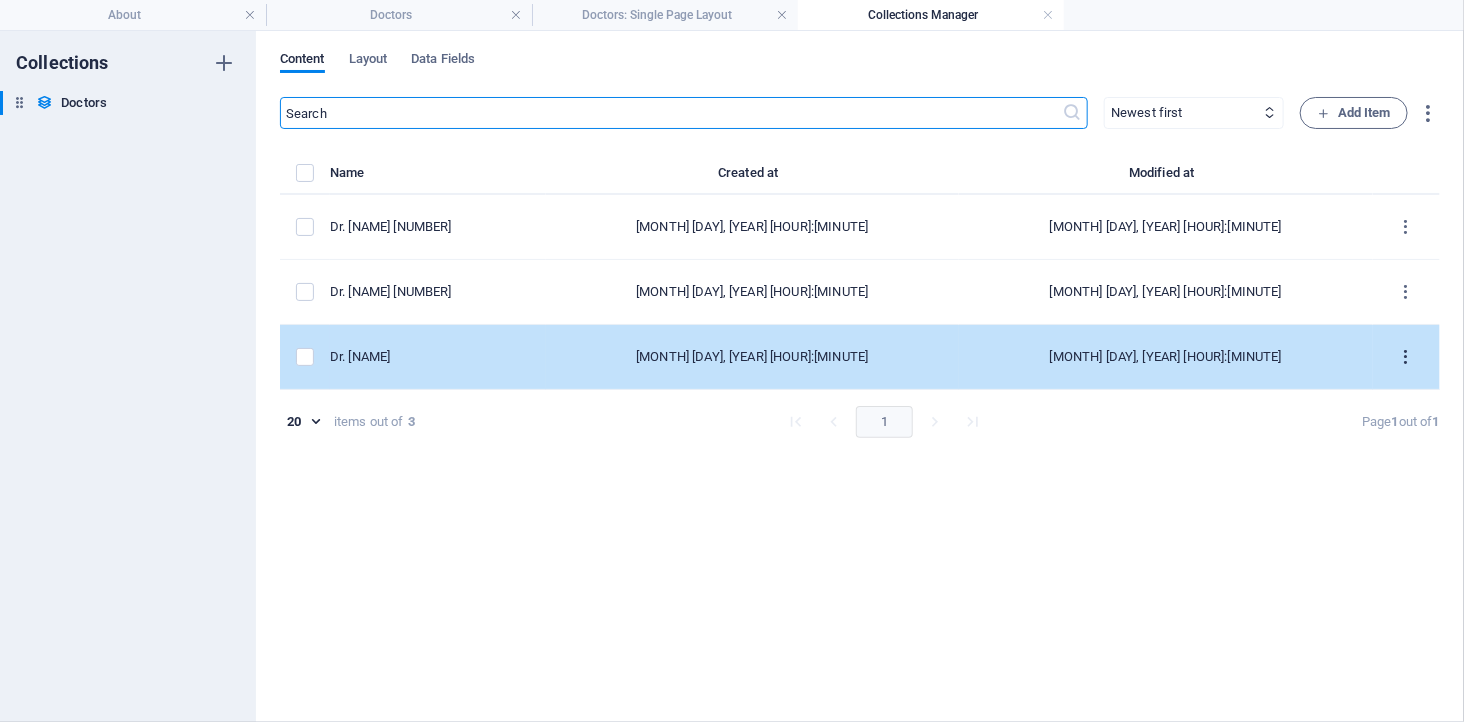 click at bounding box center [1406, 357] 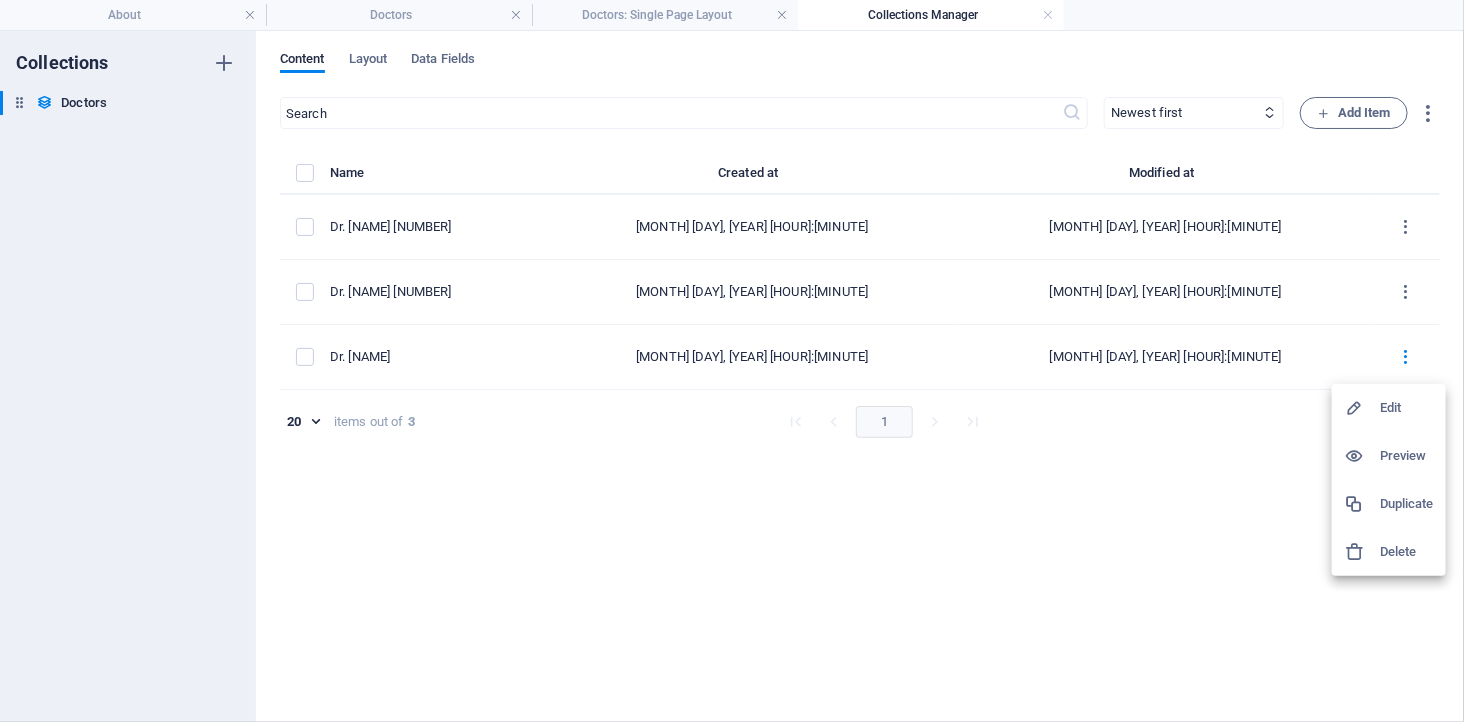 click on "Edit" at bounding box center [1407, 408] 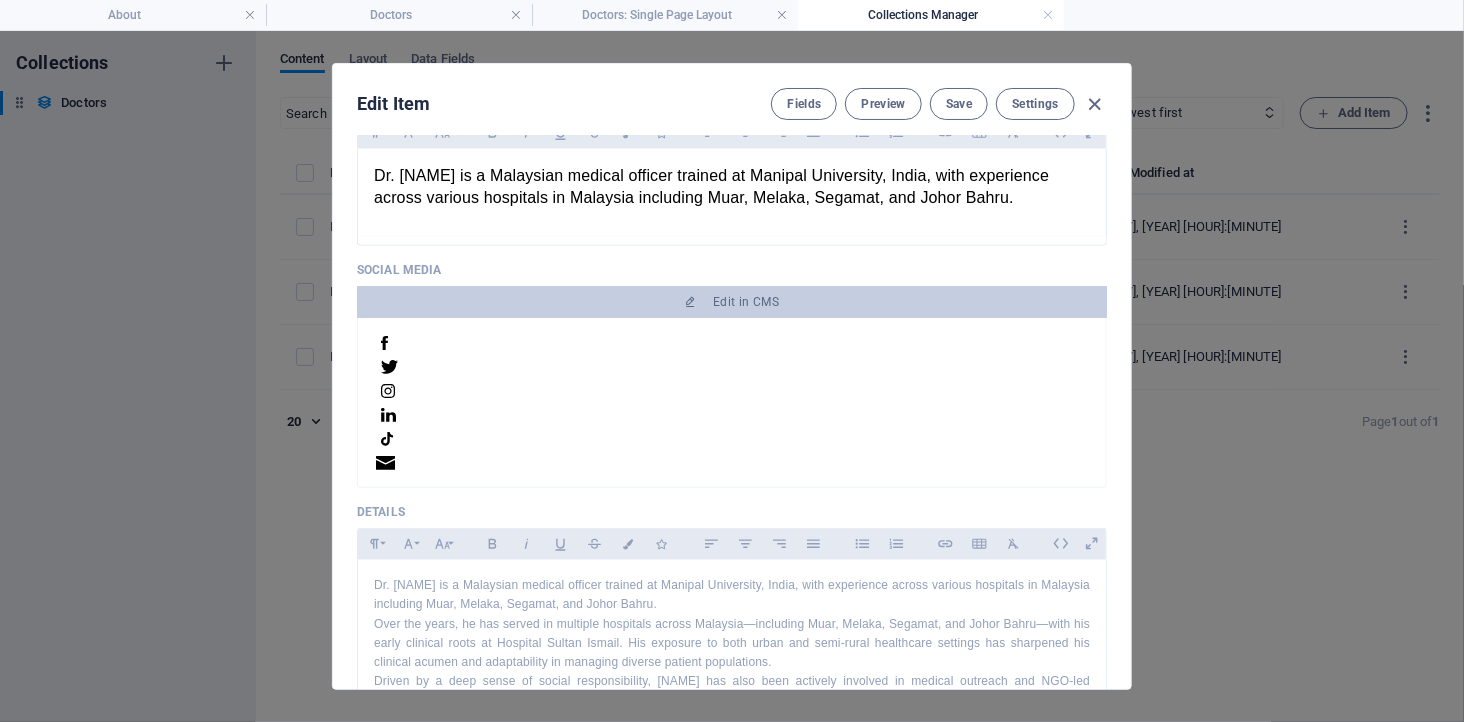 scroll, scrollTop: 1000, scrollLeft: 0, axis: vertical 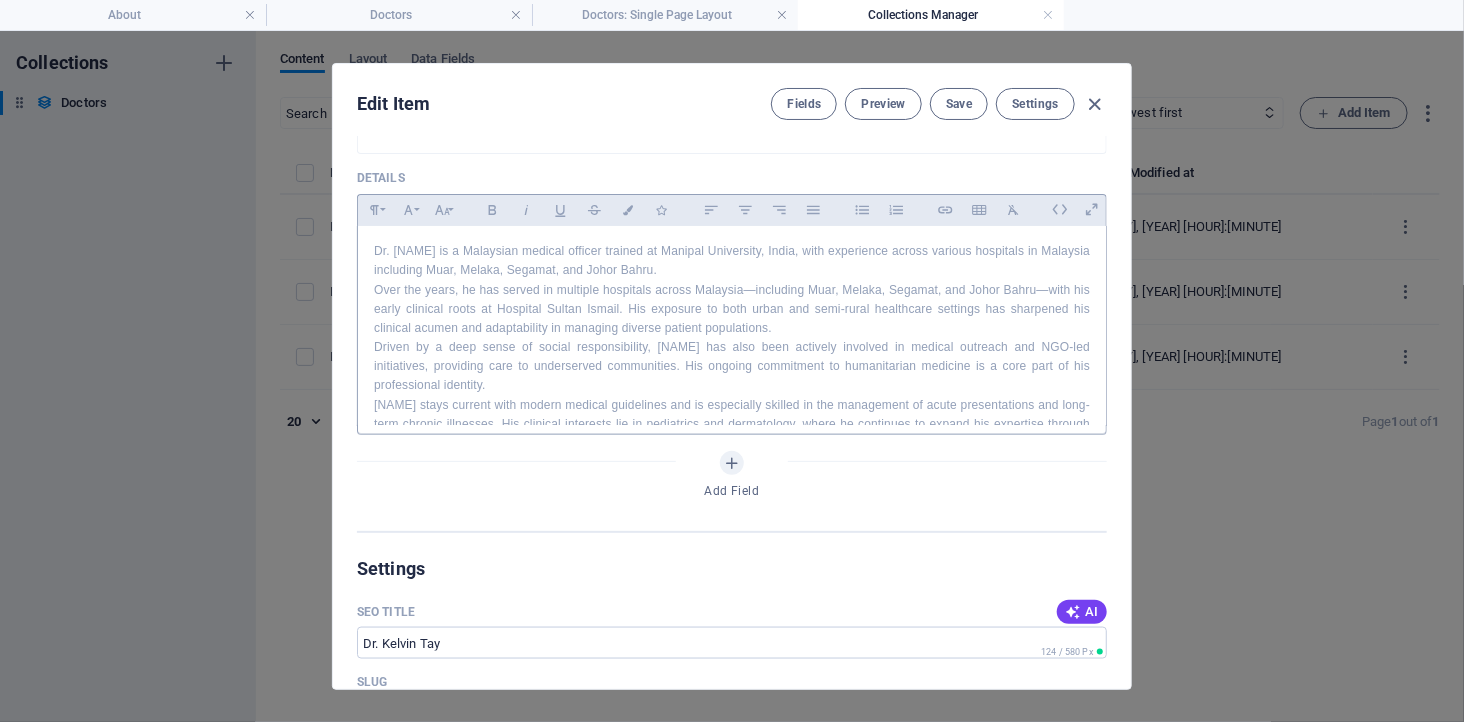 click on "Dr. [LAST] [LAST] is a Malaysian medical officer trained at Manipal University, India, with experience across various hospitals in Malaysia including Muar, Melaka, Segamat, and Johor Bahru." at bounding box center [732, 261] 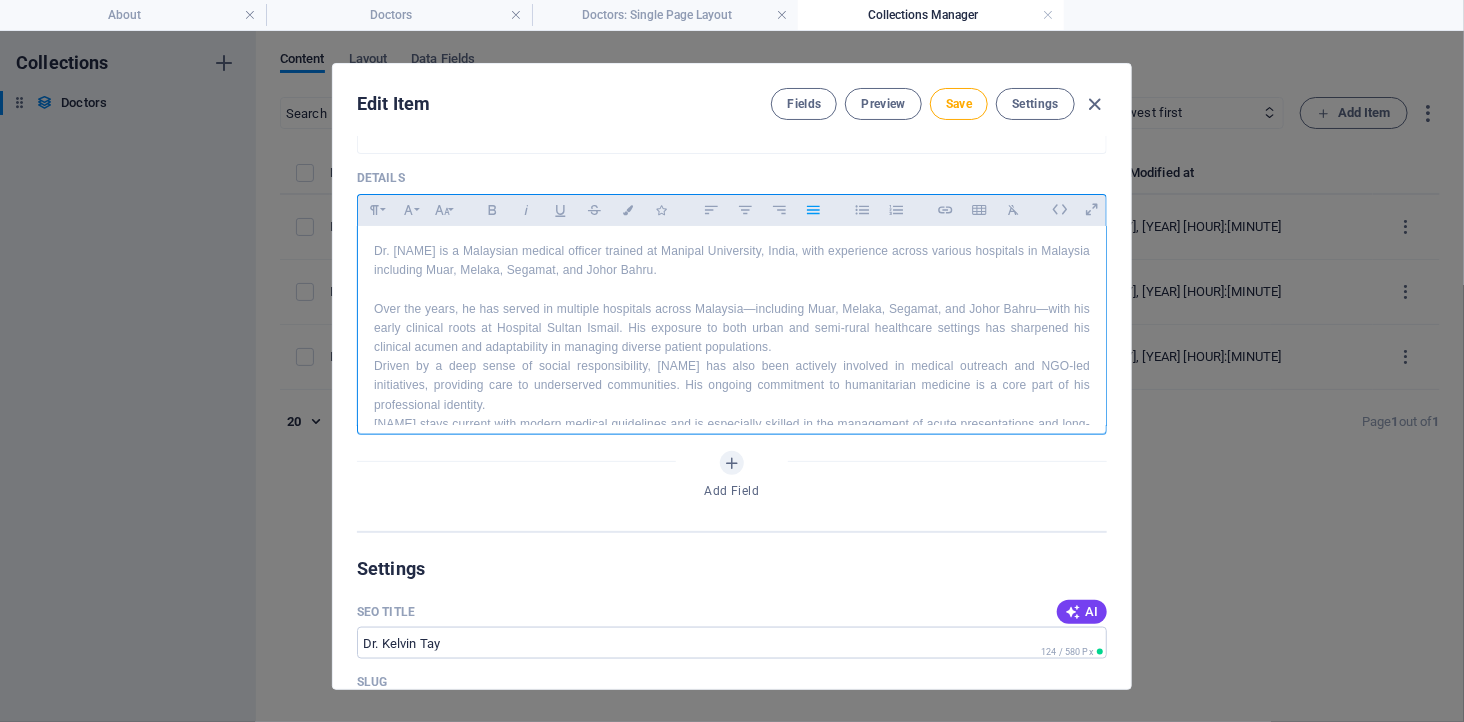 click on "Over the years, he has served in multiple hospitals across Malaysia—including Muar, Melaka, Segamat, and Johor Bahru—with his early clinical roots at Hospital Sultan Ismail. His exposure to both urban and semi-rural healthcare settings has sharpened his clinical acumen and adaptability in managing diverse patient populations." at bounding box center [732, 329] 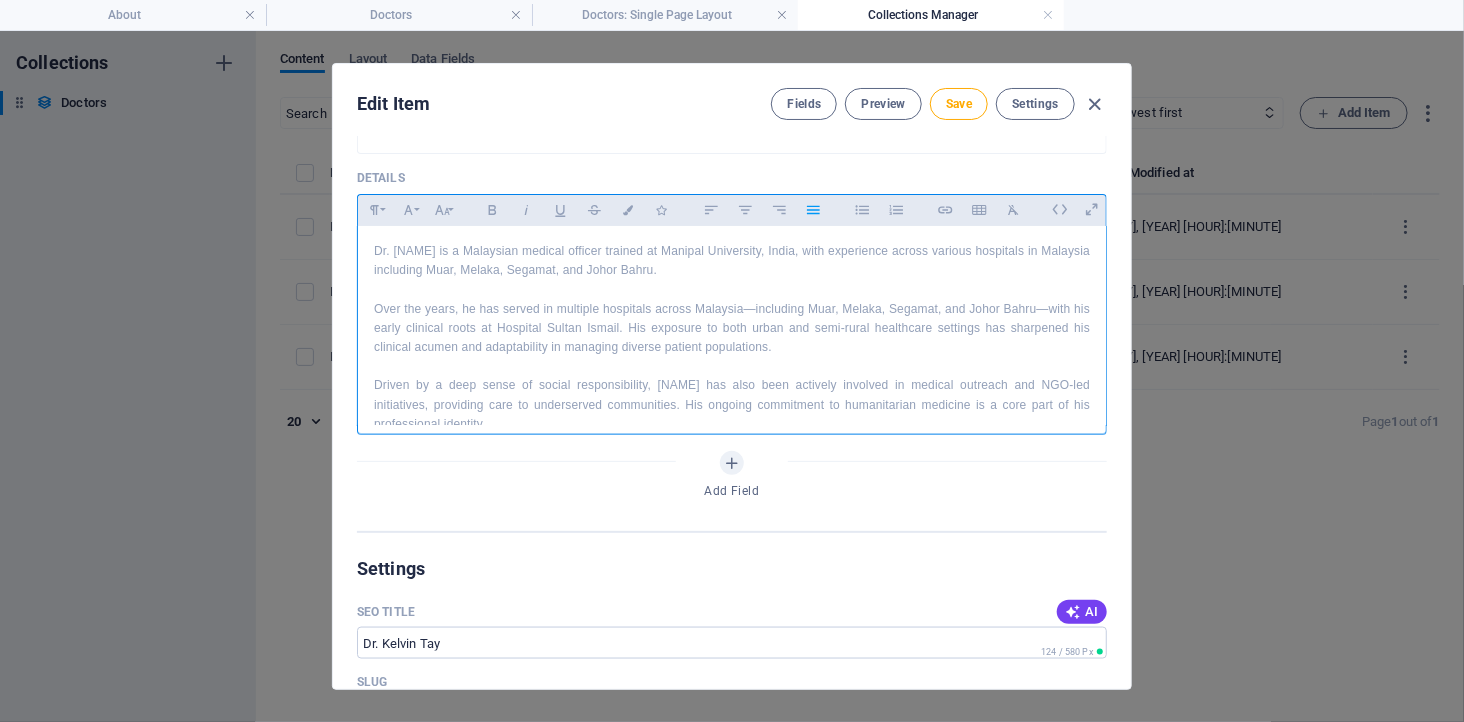 scroll, scrollTop: 140, scrollLeft: 0, axis: vertical 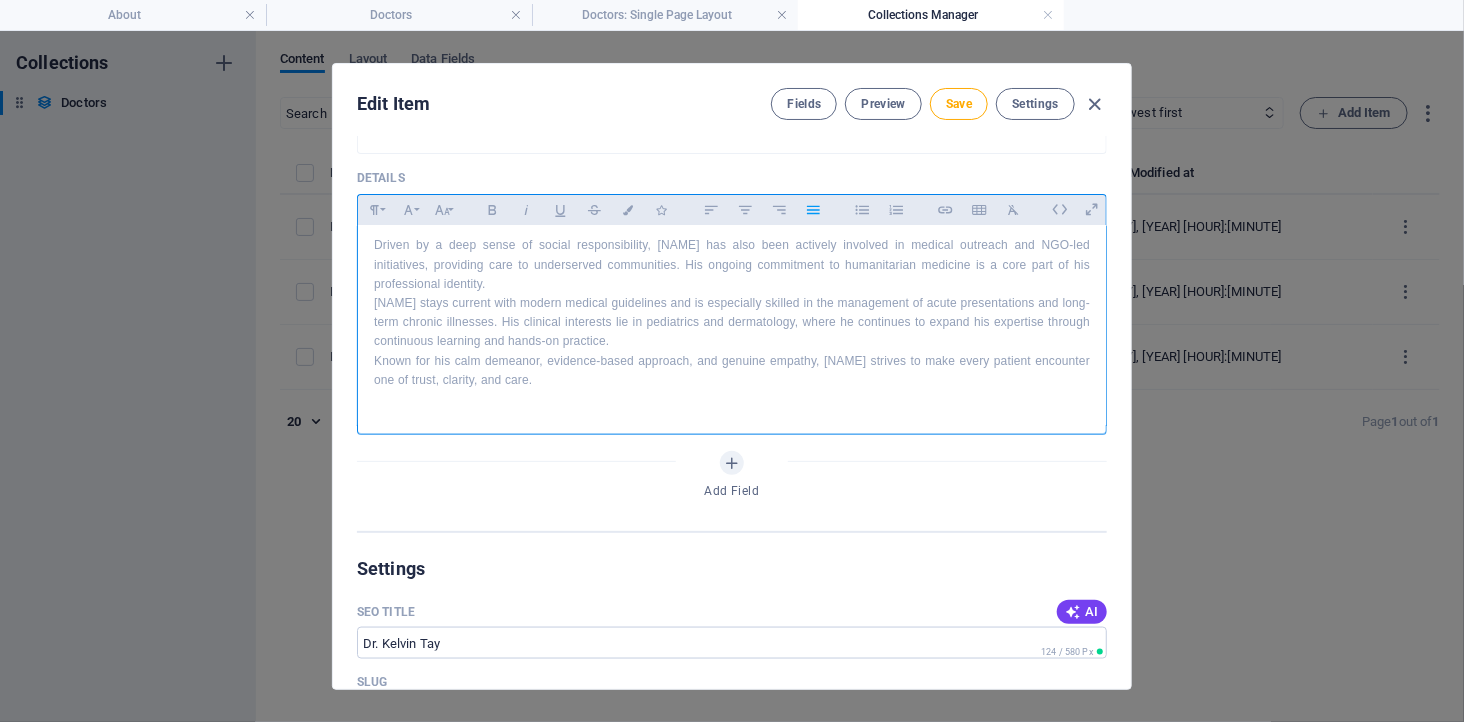click on "Driven by a deep sense of social responsibility, Kelvin has also been actively involved in medical outreach and NGO-led initiatives, providing care to underserved communities. His ongoing commitment to humanitarian medicine is a core part of his professional identity." at bounding box center (732, 265) 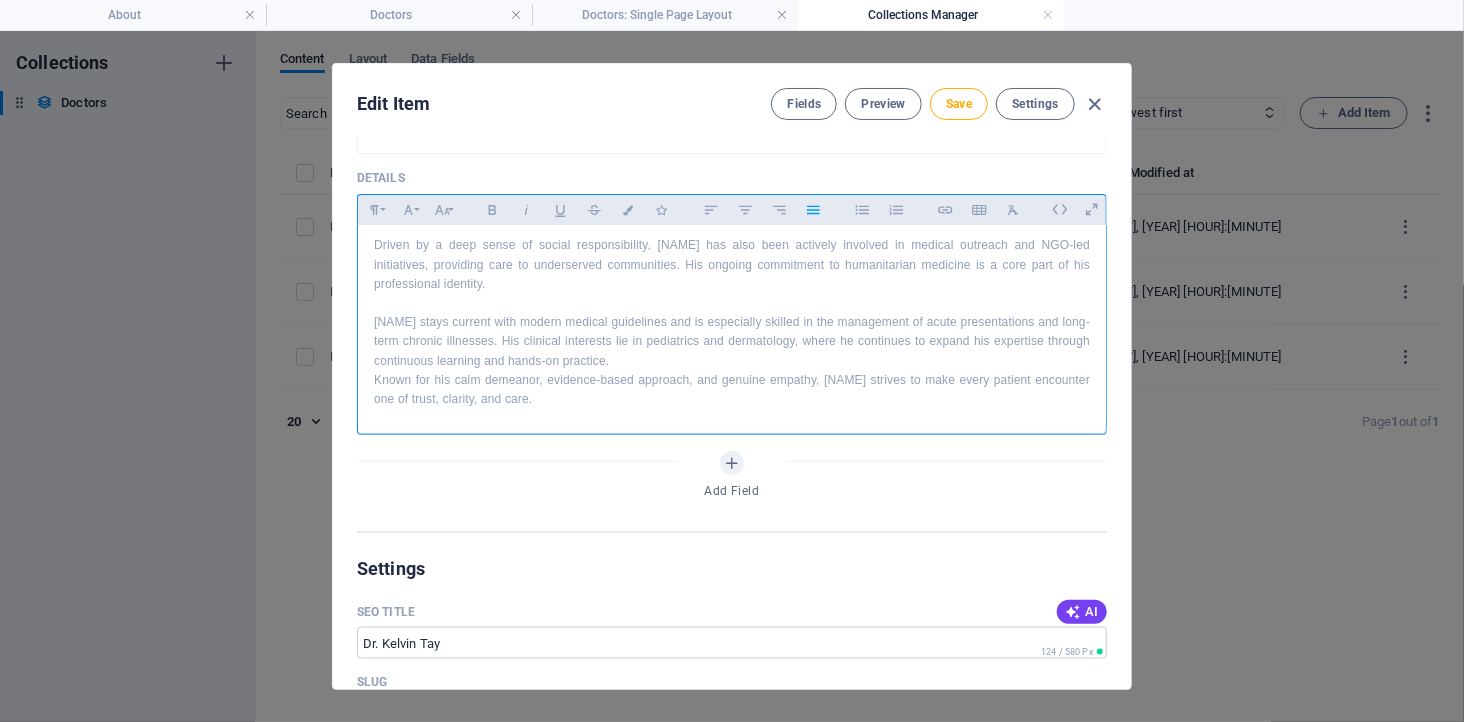 click on "Kelvin stays current with modern medical guidelines and is especially skilled in the management of acute presentations and long-term chronic illnesses. His clinical interests lie in pediatrics and dermatology, where he continues to expand his expertise through continuous learning and hands-on practice." at bounding box center (732, 342) 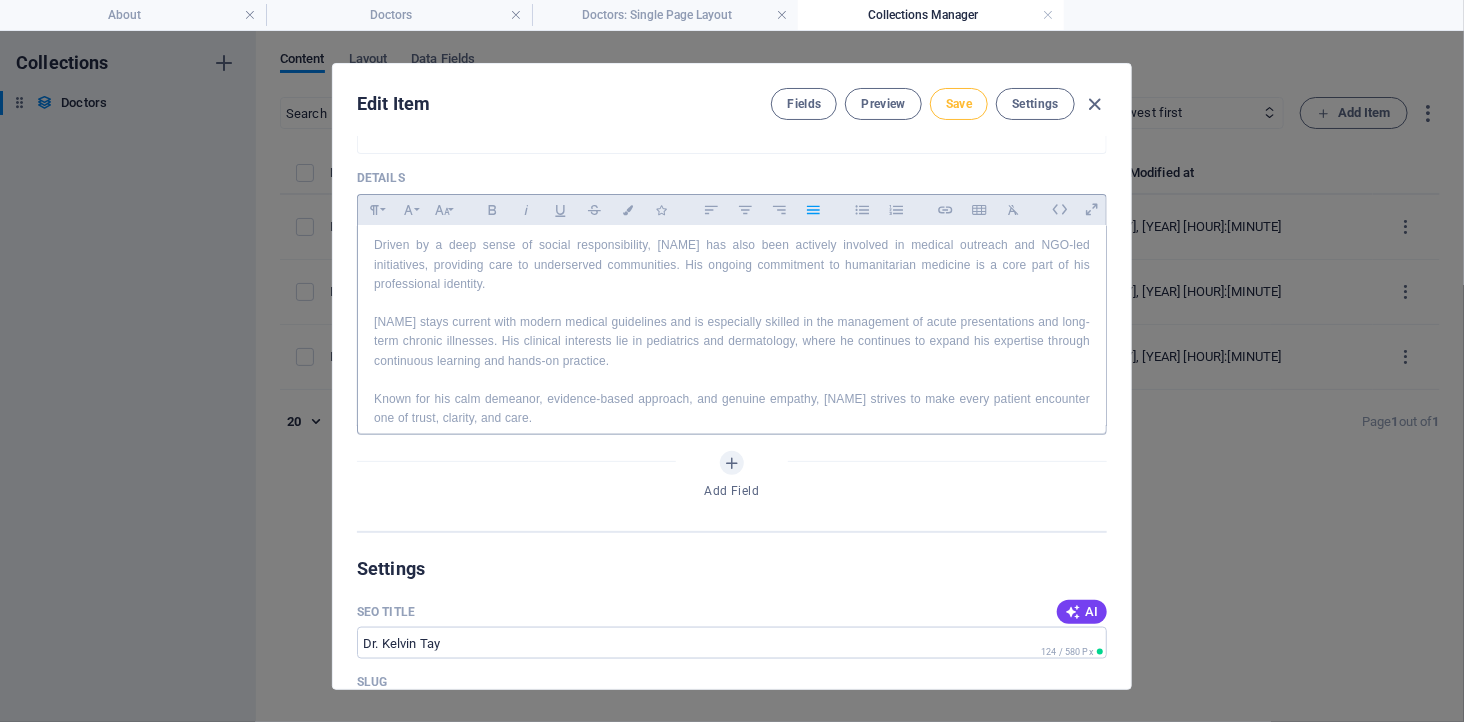 click on "Save" at bounding box center [959, 104] 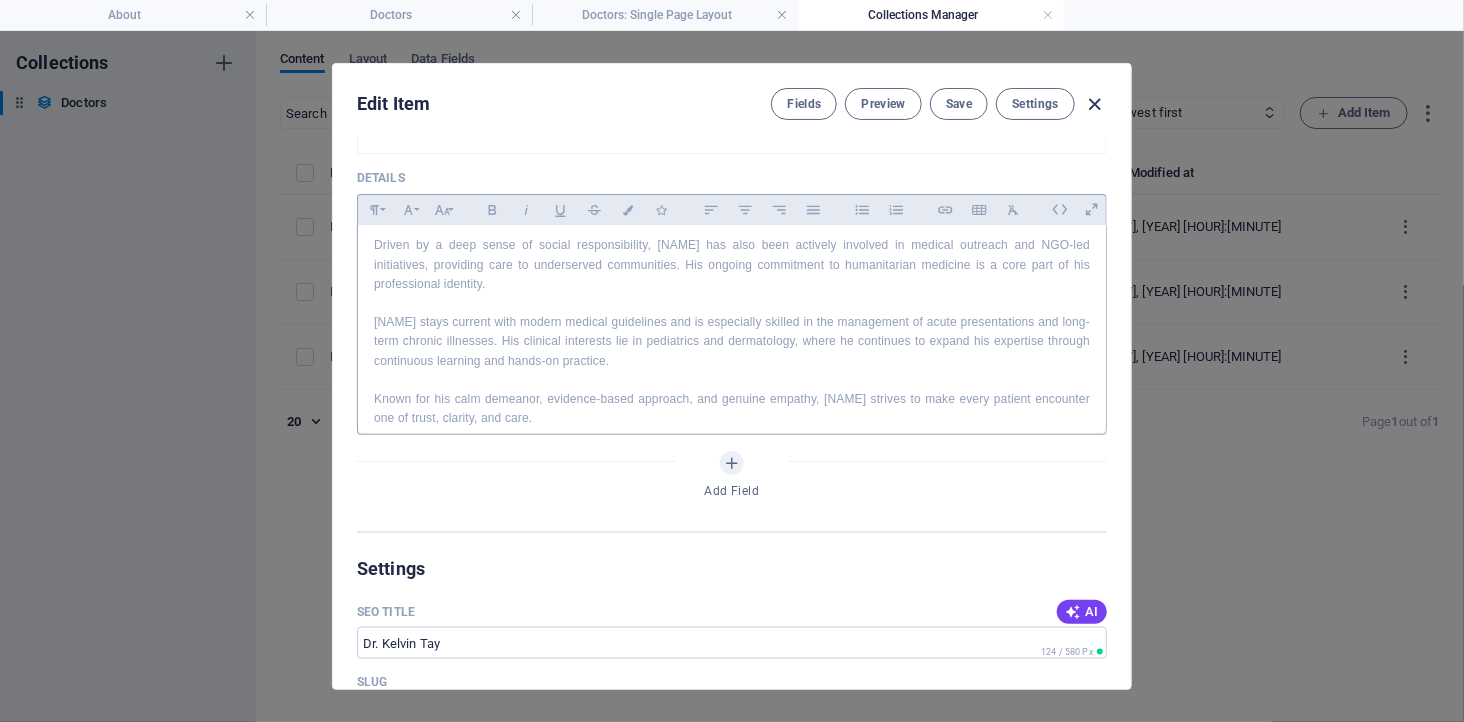 click at bounding box center (1095, 104) 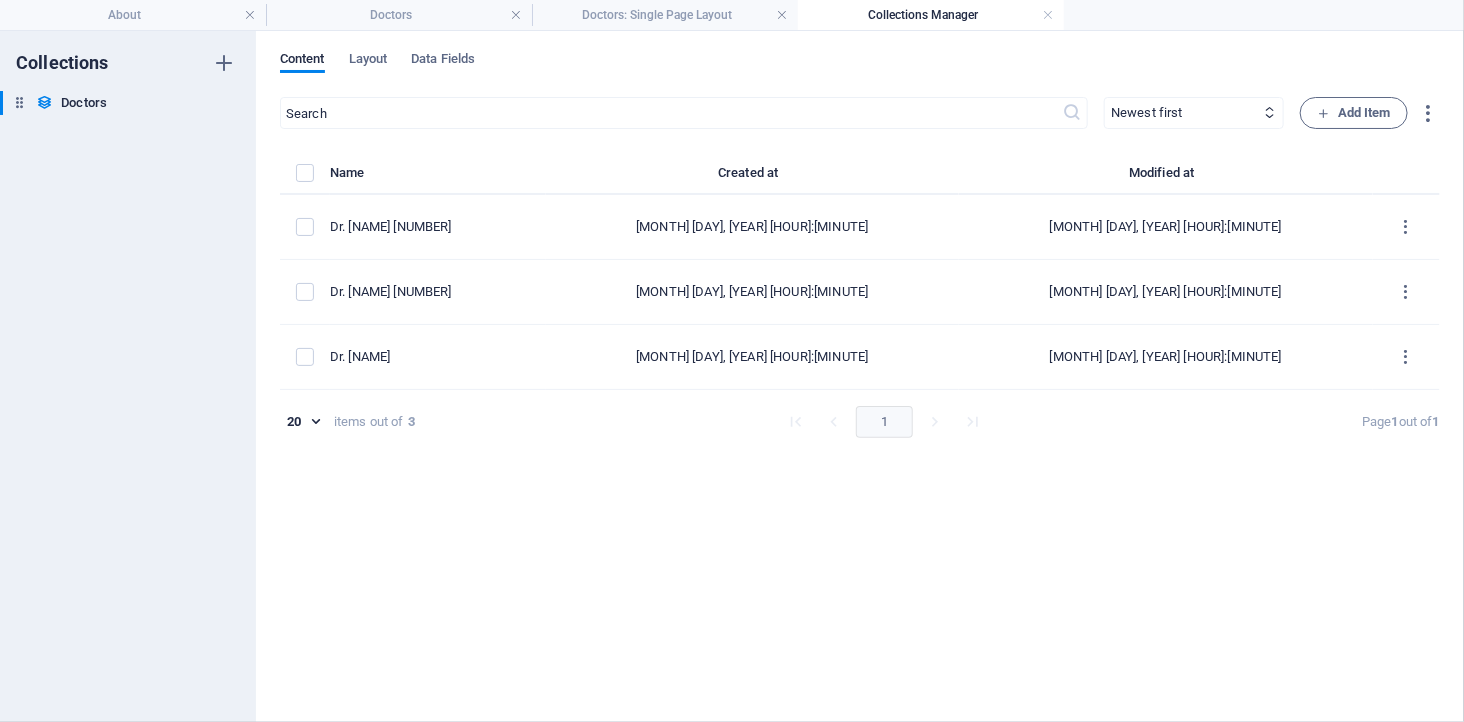 type on "kelvin-tay" 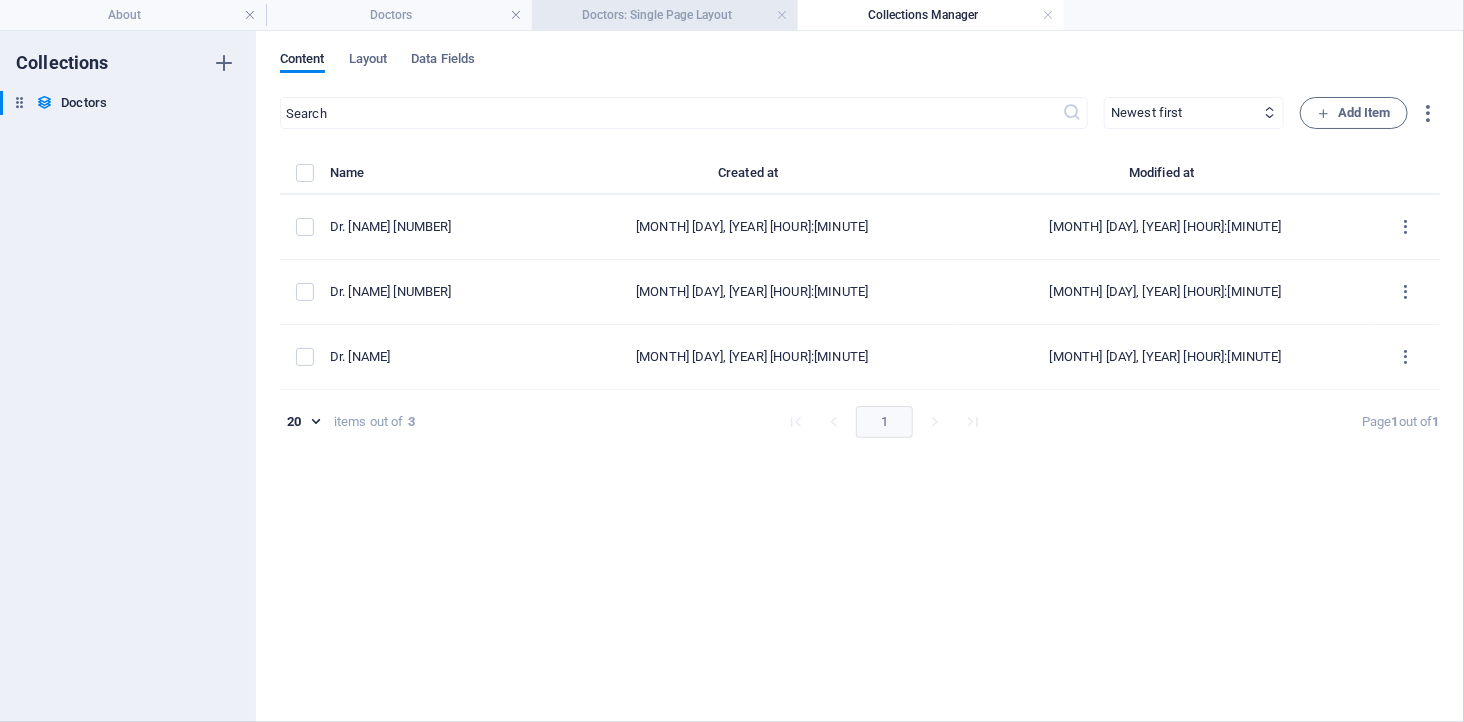 click on "Doctors: Single Page Layout" at bounding box center (665, 15) 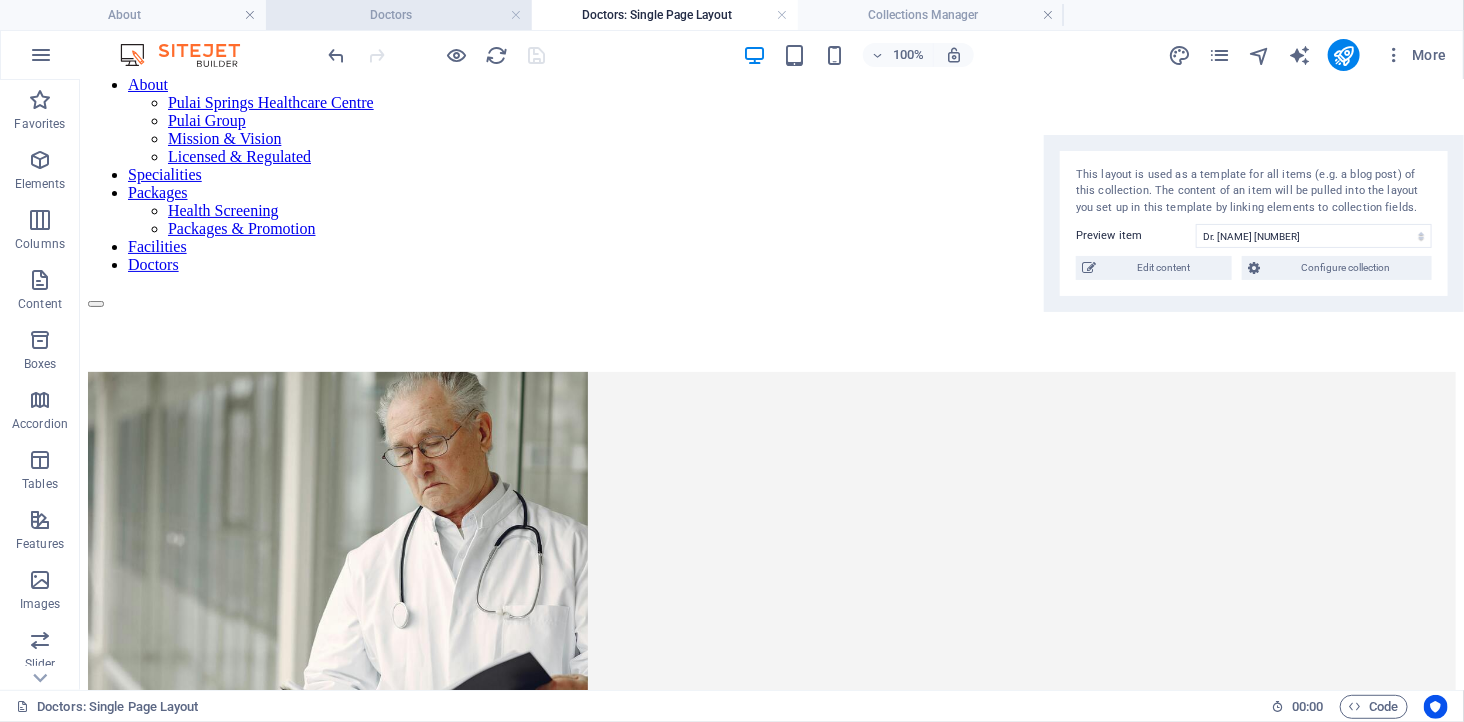 click on "Doctors" at bounding box center (399, 15) 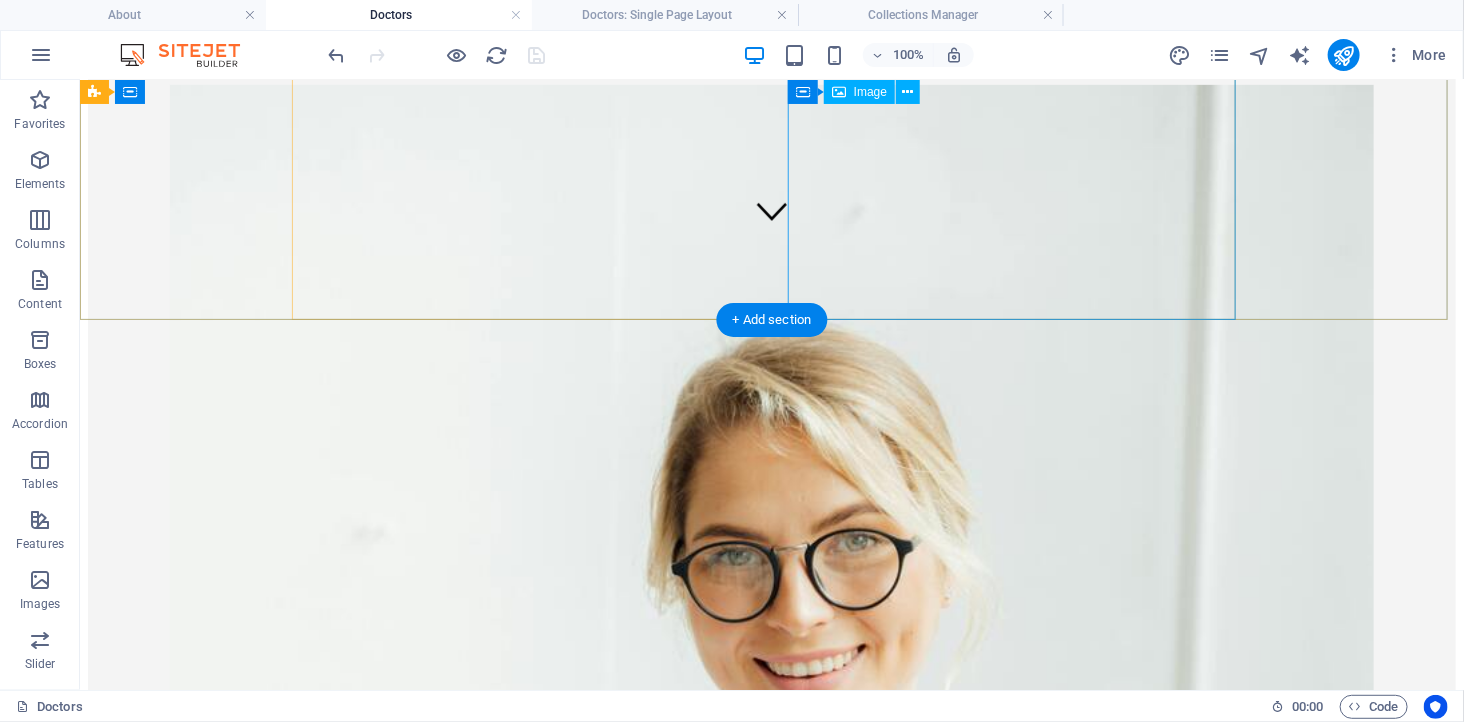 scroll, scrollTop: 111, scrollLeft: 0, axis: vertical 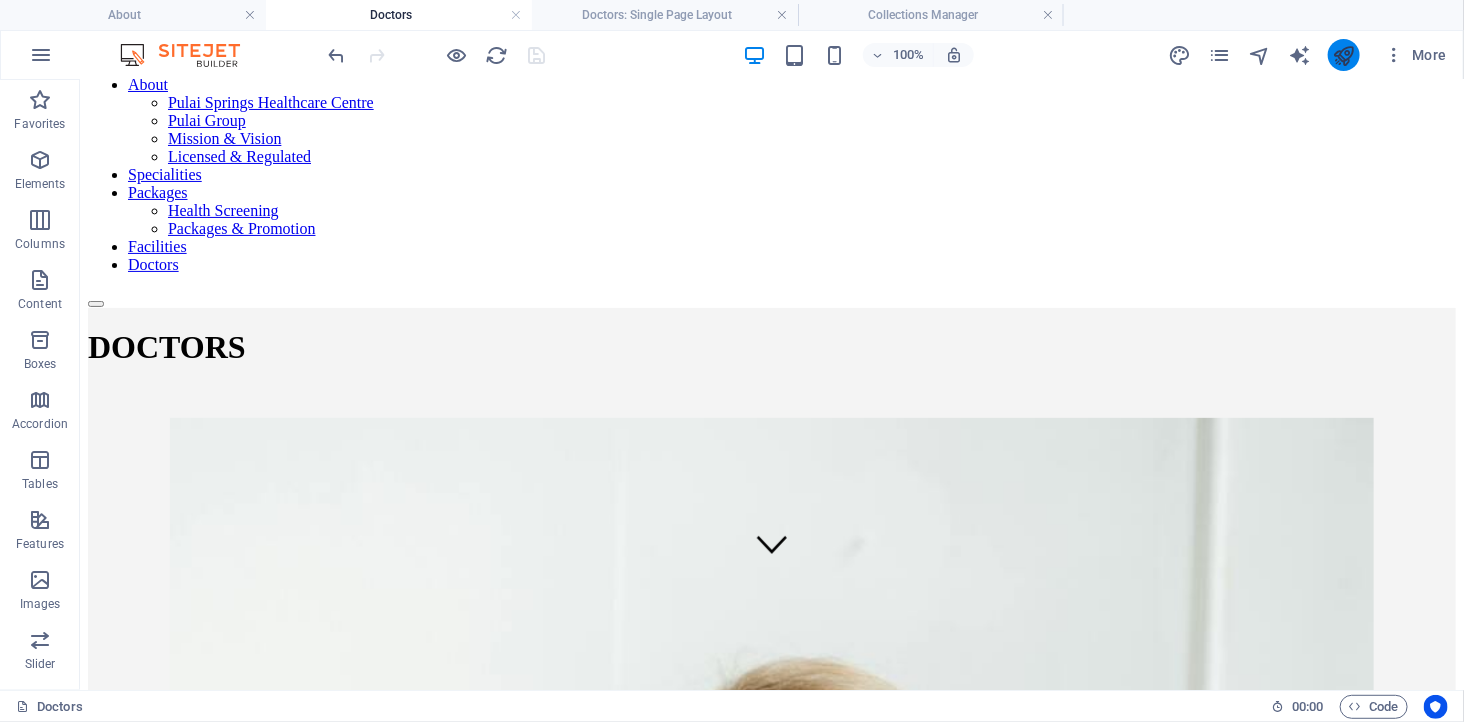 click at bounding box center [1343, 55] 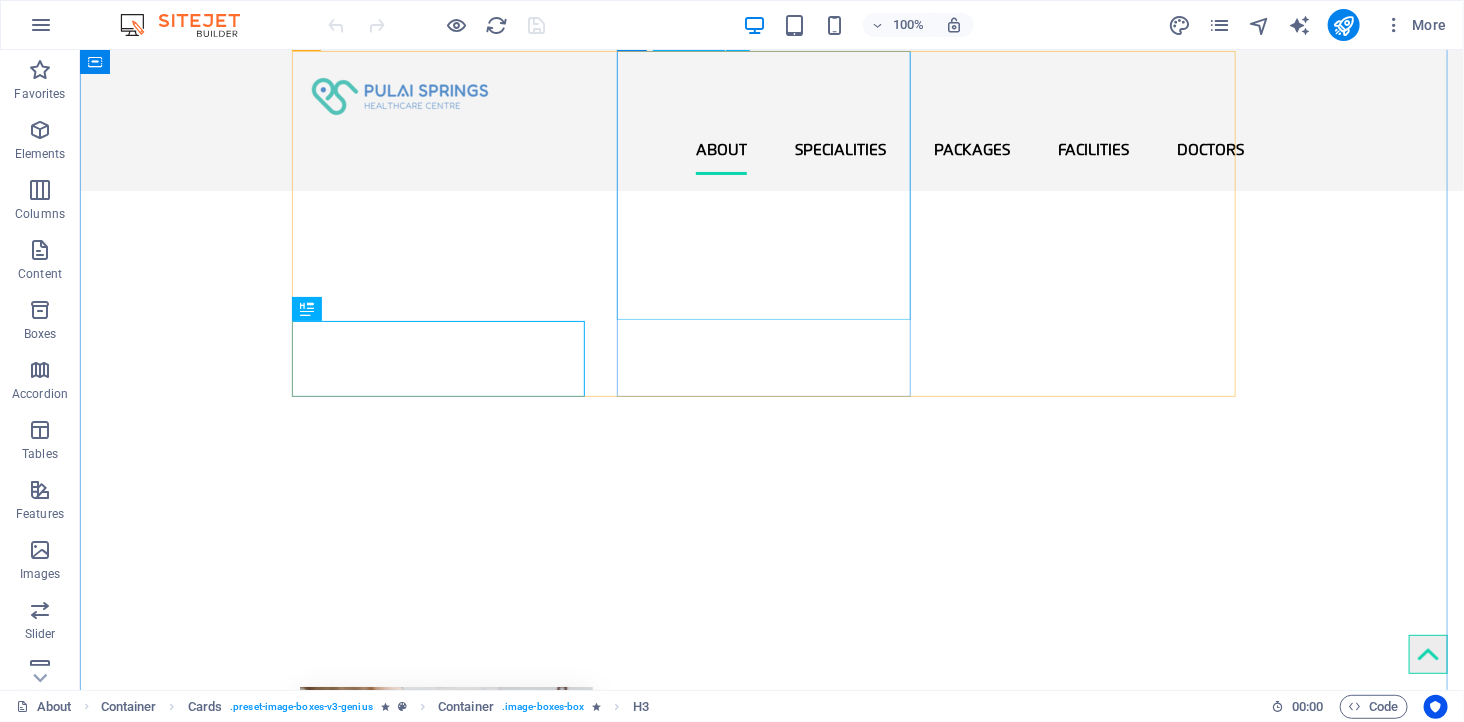 scroll, scrollTop: 587, scrollLeft: 0, axis: vertical 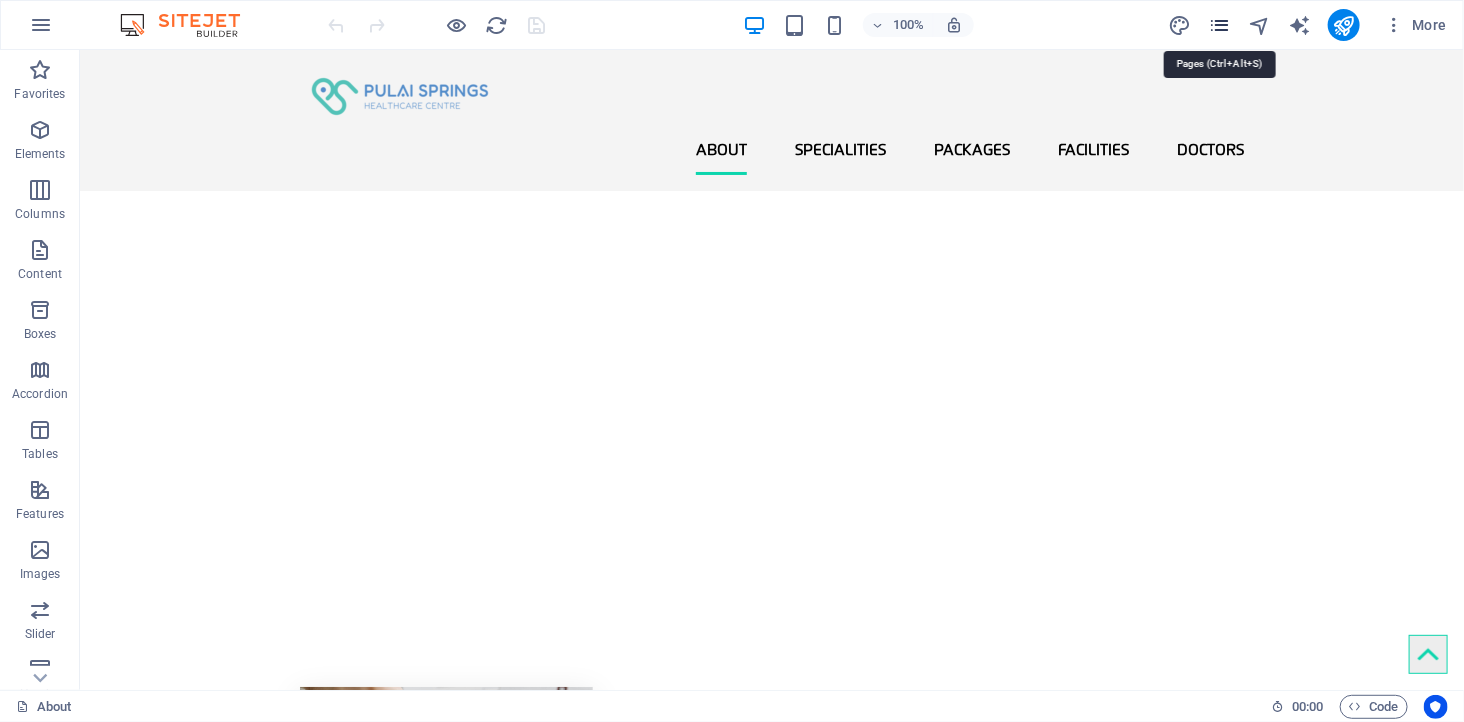 click at bounding box center [1219, 25] 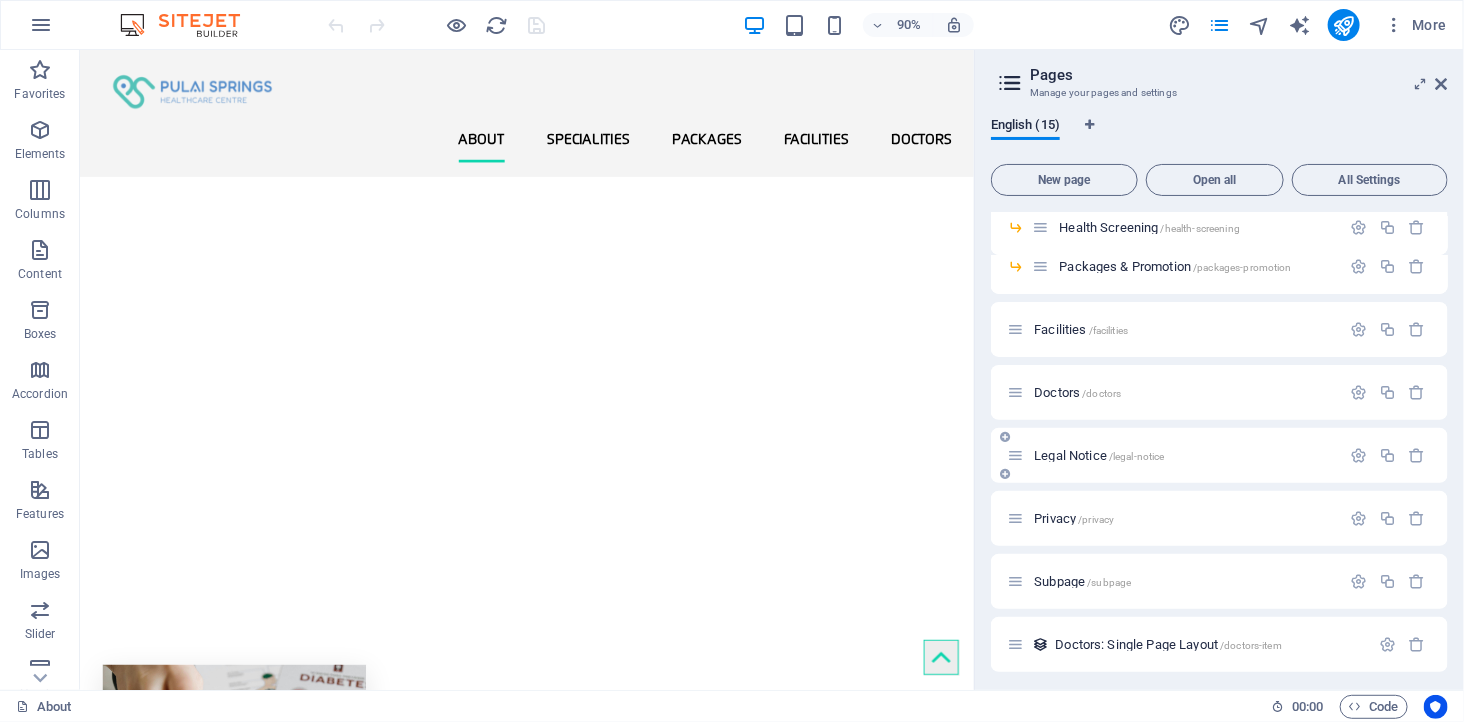 scroll, scrollTop: 337, scrollLeft: 0, axis: vertical 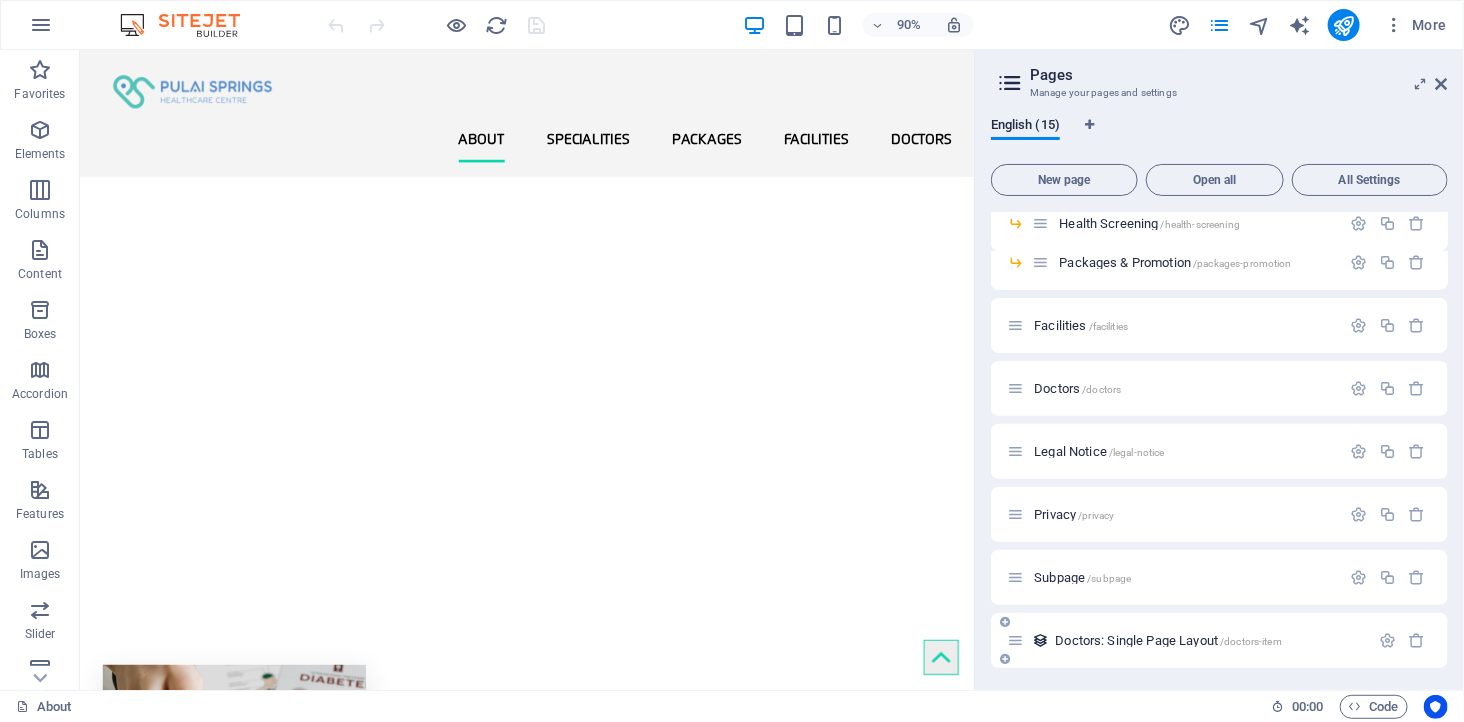 click on "Doctors: Single Page Layout /doctors-item" at bounding box center [1168, 640] 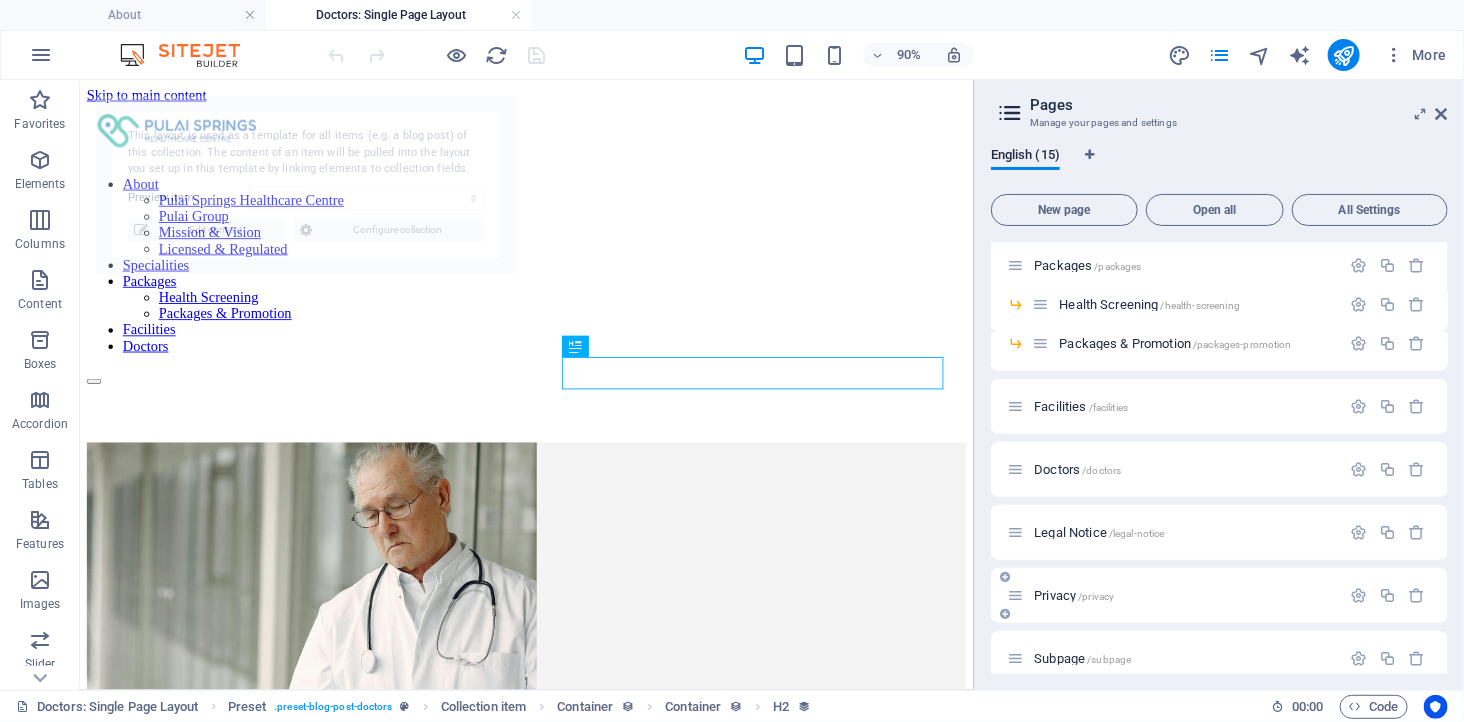 scroll, scrollTop: 0, scrollLeft: 0, axis: both 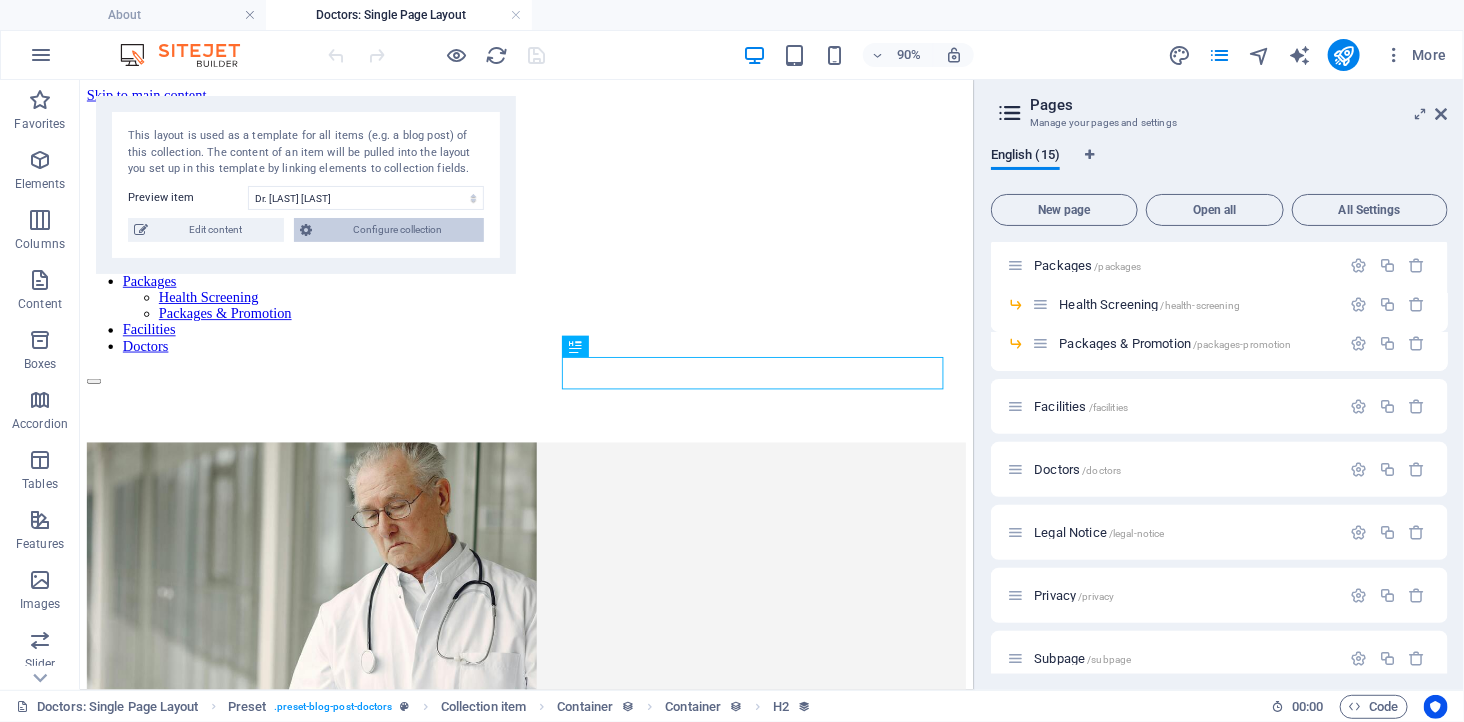 click on "Configure collection" at bounding box center (398, 230) 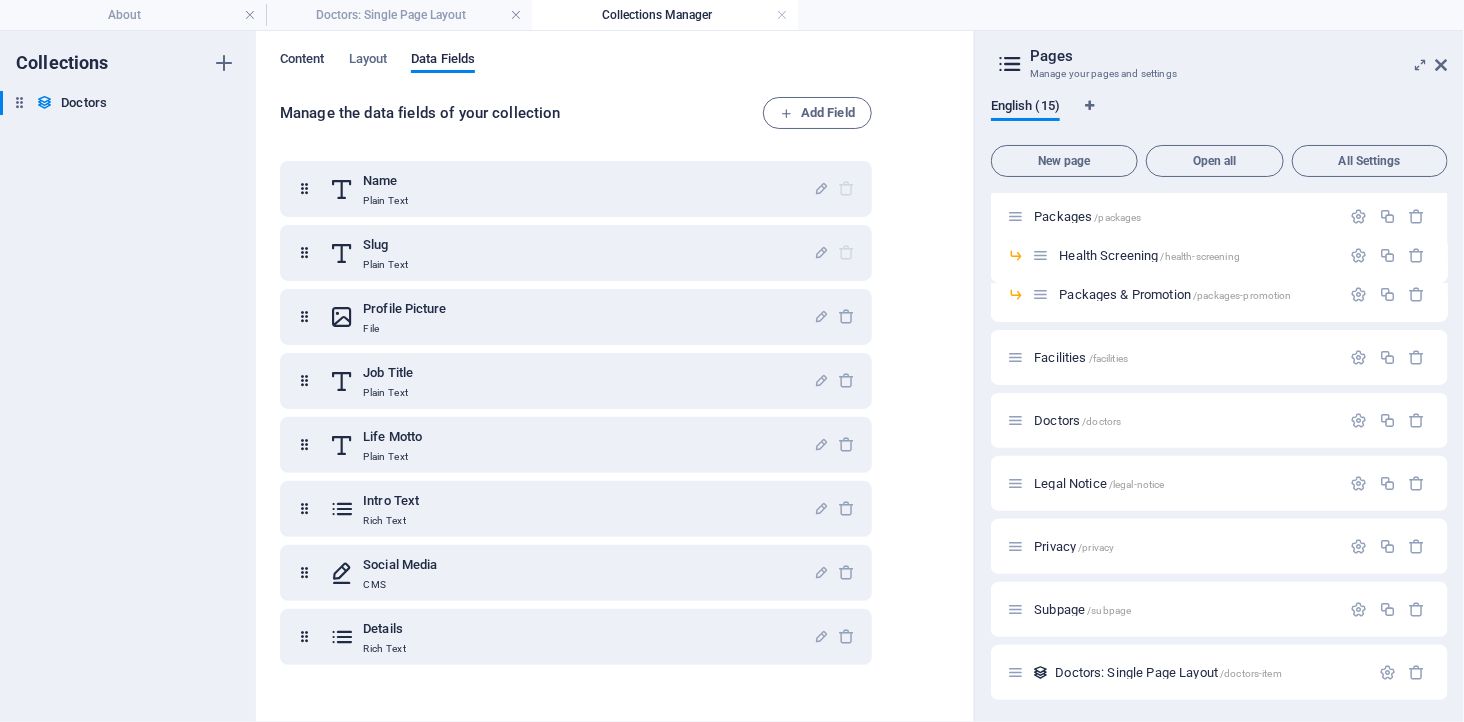 click on "Content" at bounding box center (302, 61) 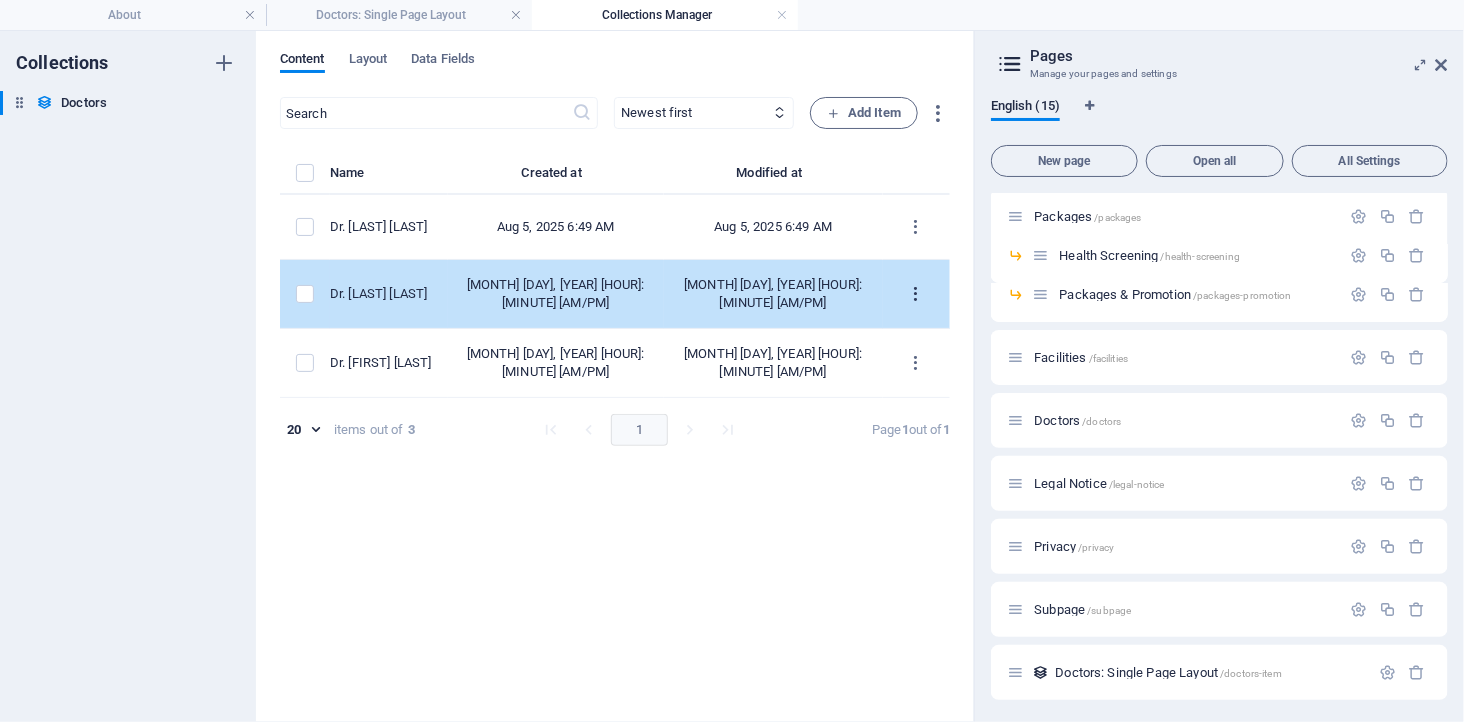 click at bounding box center [916, 294] 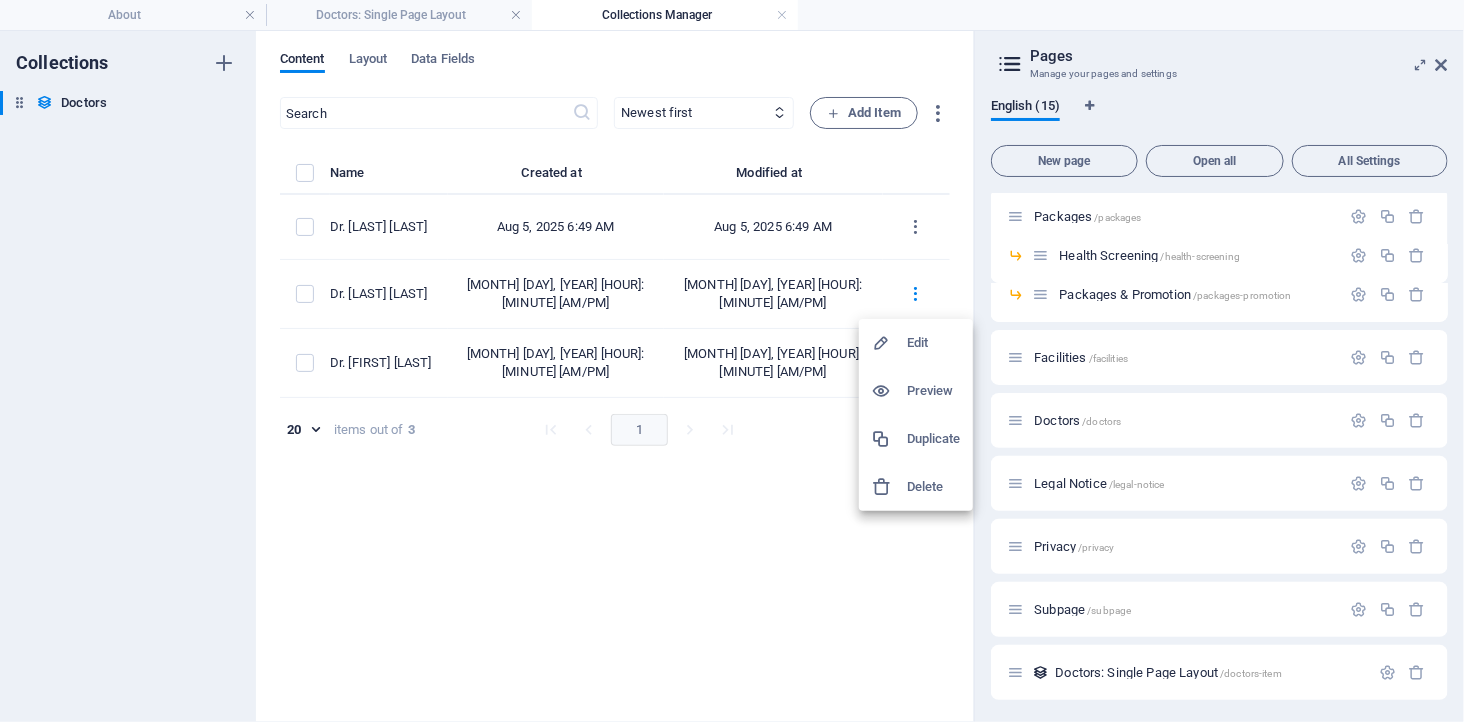 click on "Edit" at bounding box center [934, 343] 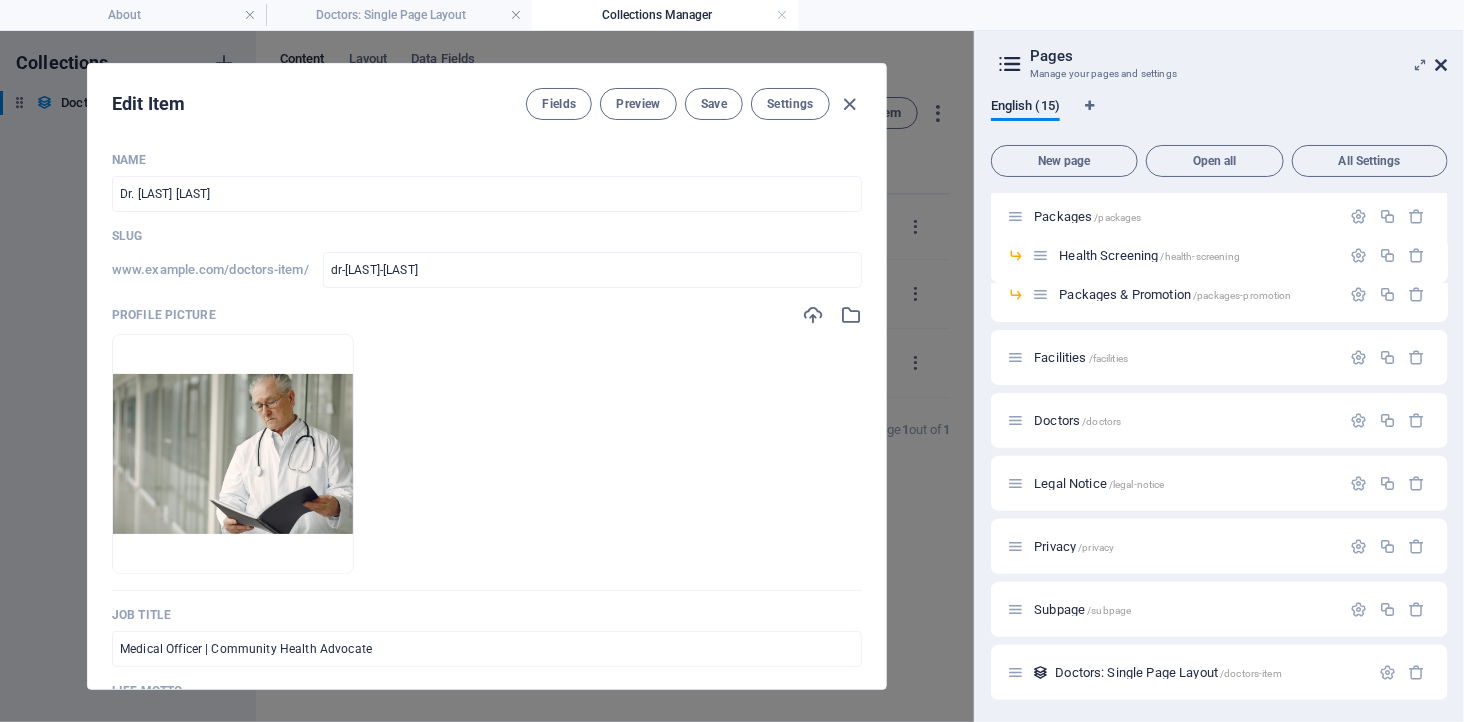 click at bounding box center [1442, 65] 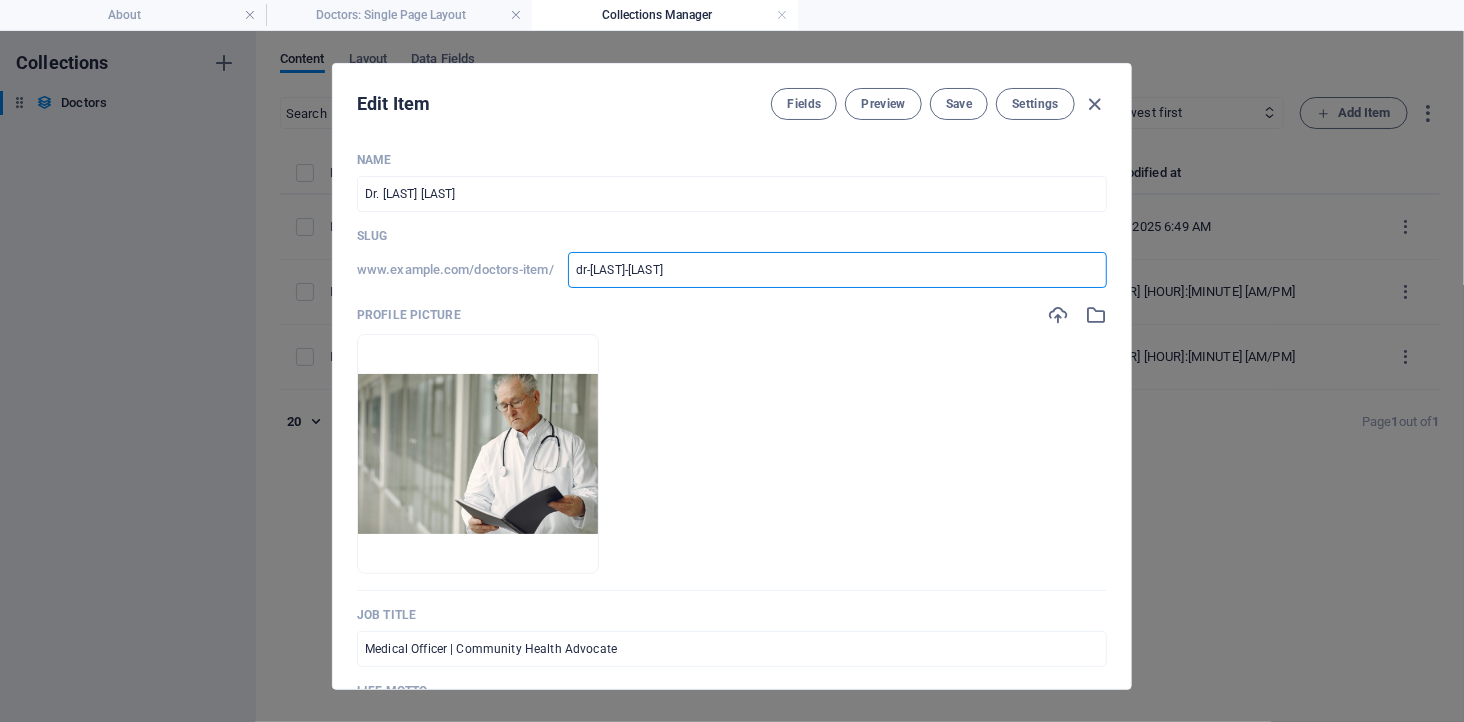 drag, startPoint x: 686, startPoint y: 270, endPoint x: 561, endPoint y: 273, distance: 125.035995 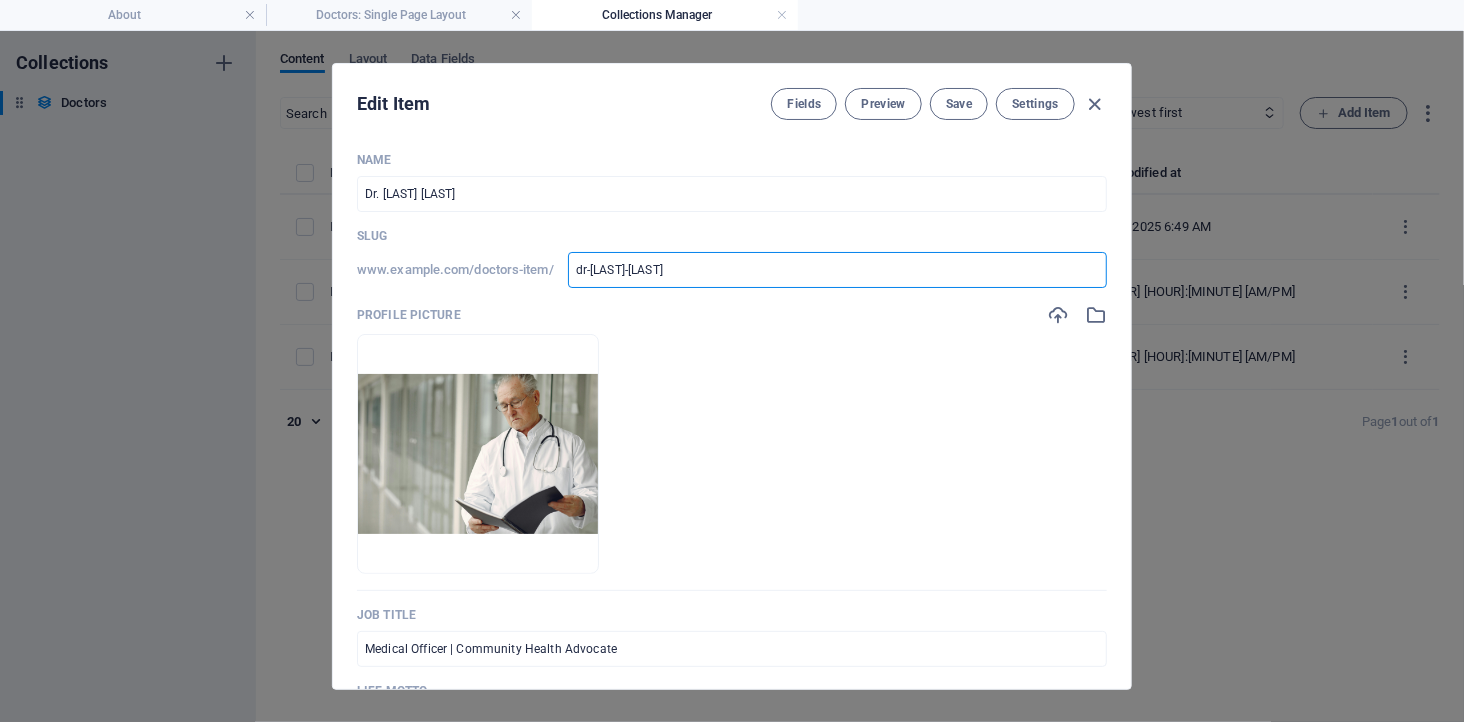 type on "d" 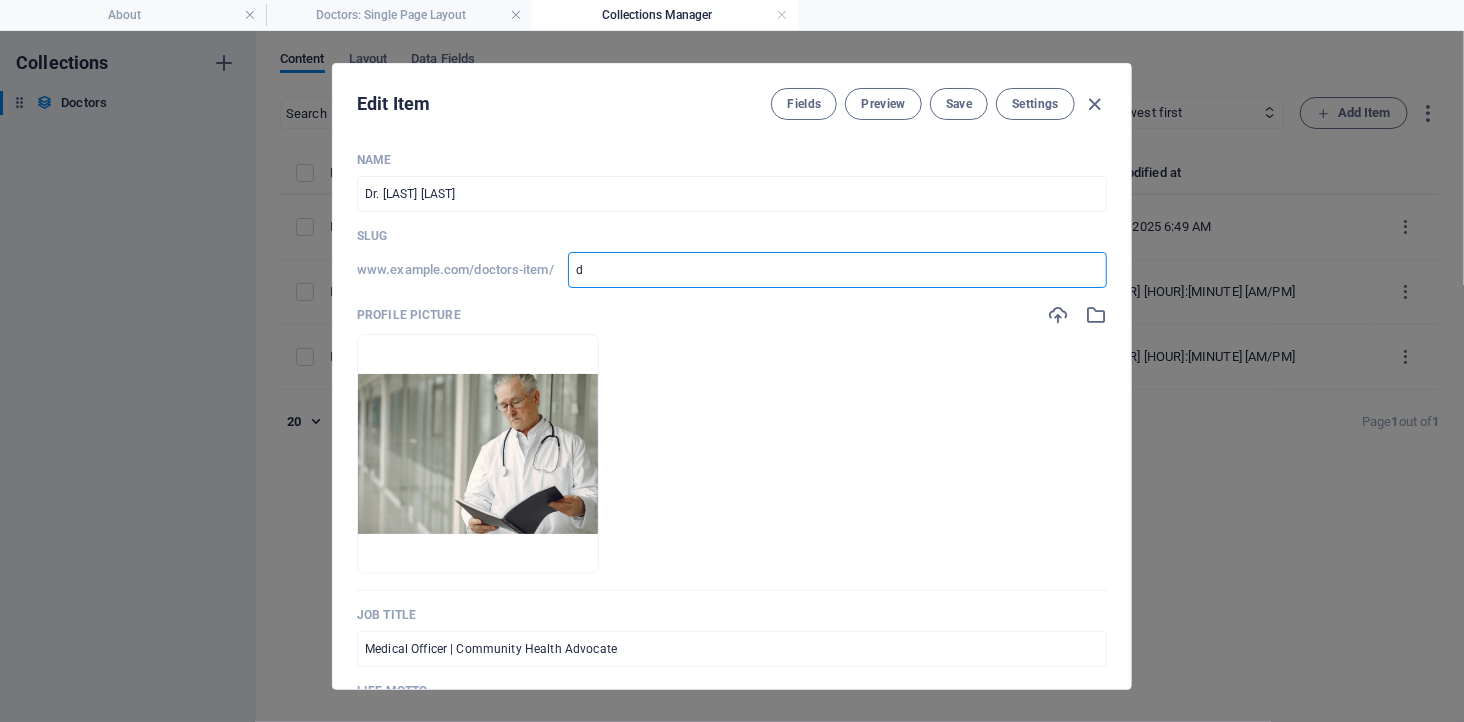 type on "d" 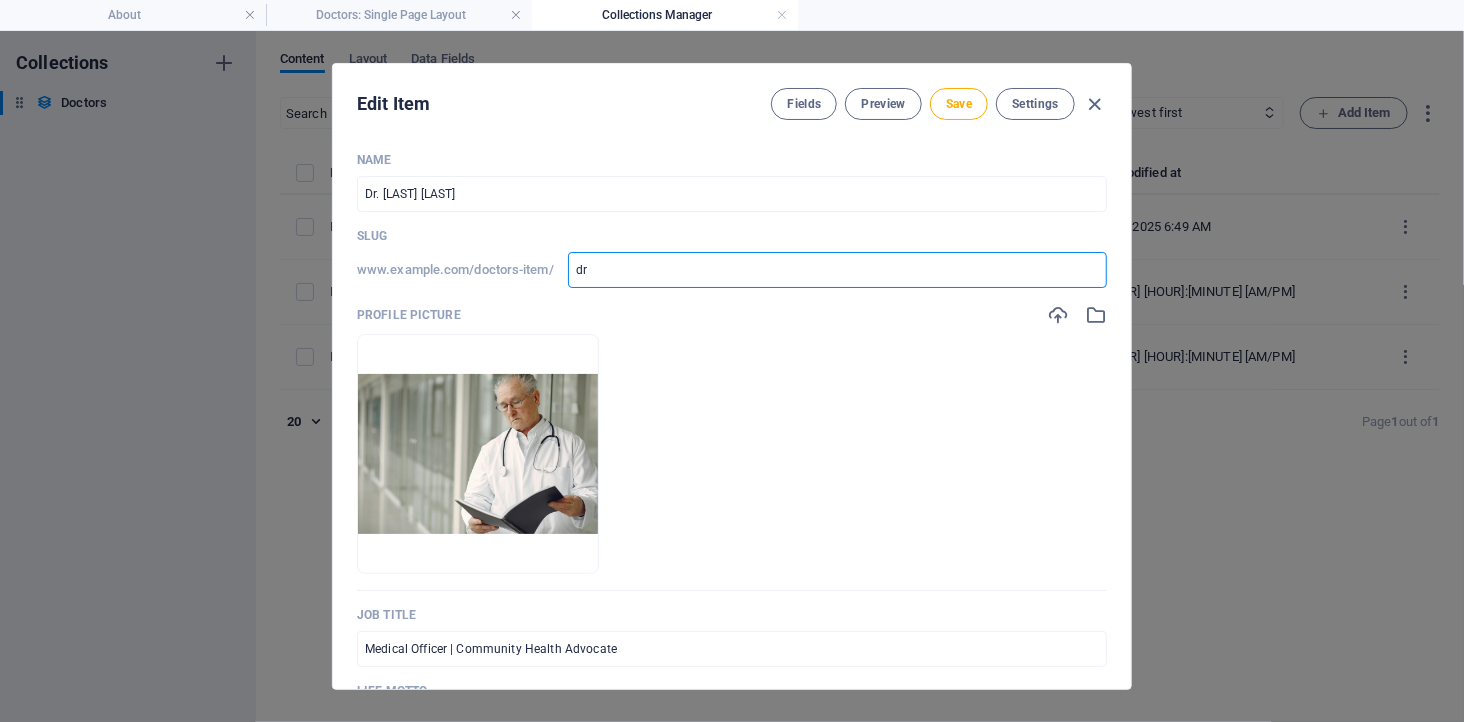 type on "dr-" 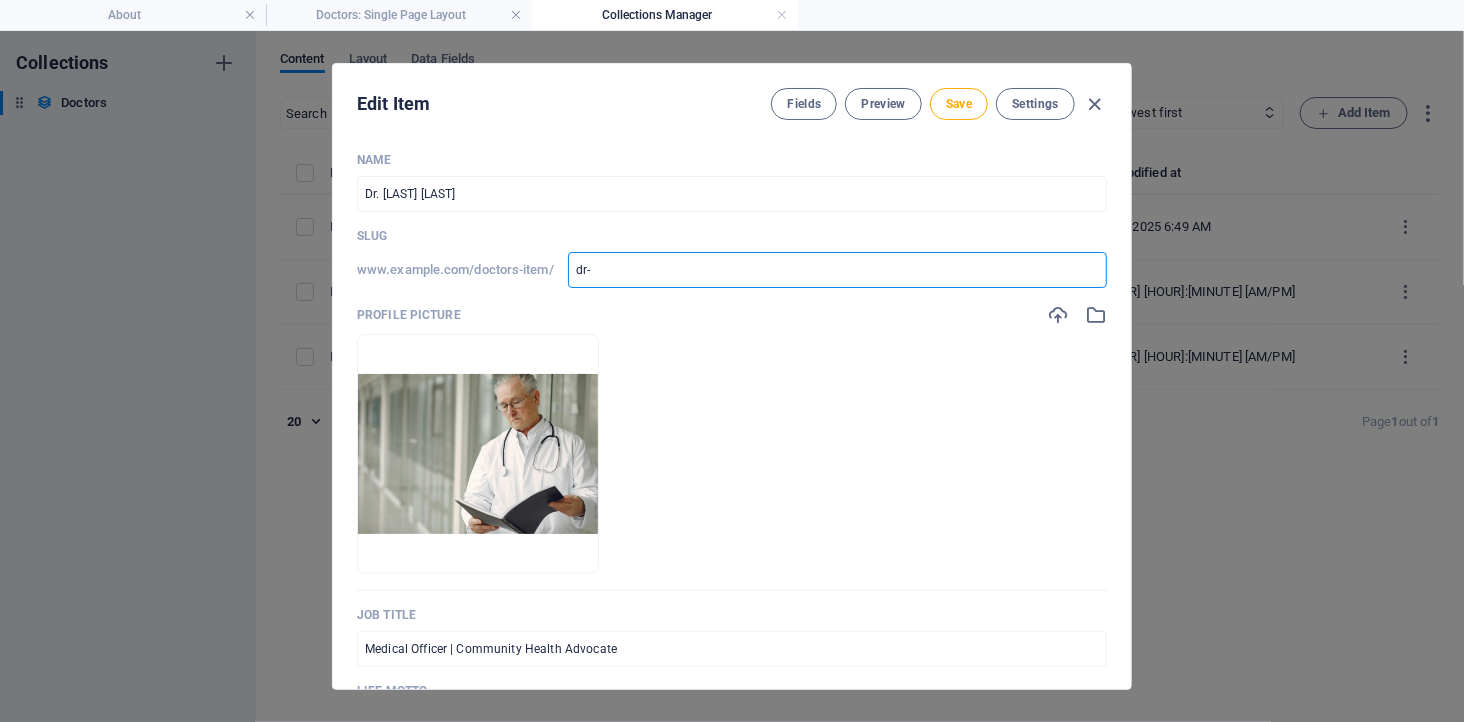 type on "dr-[LAST]" 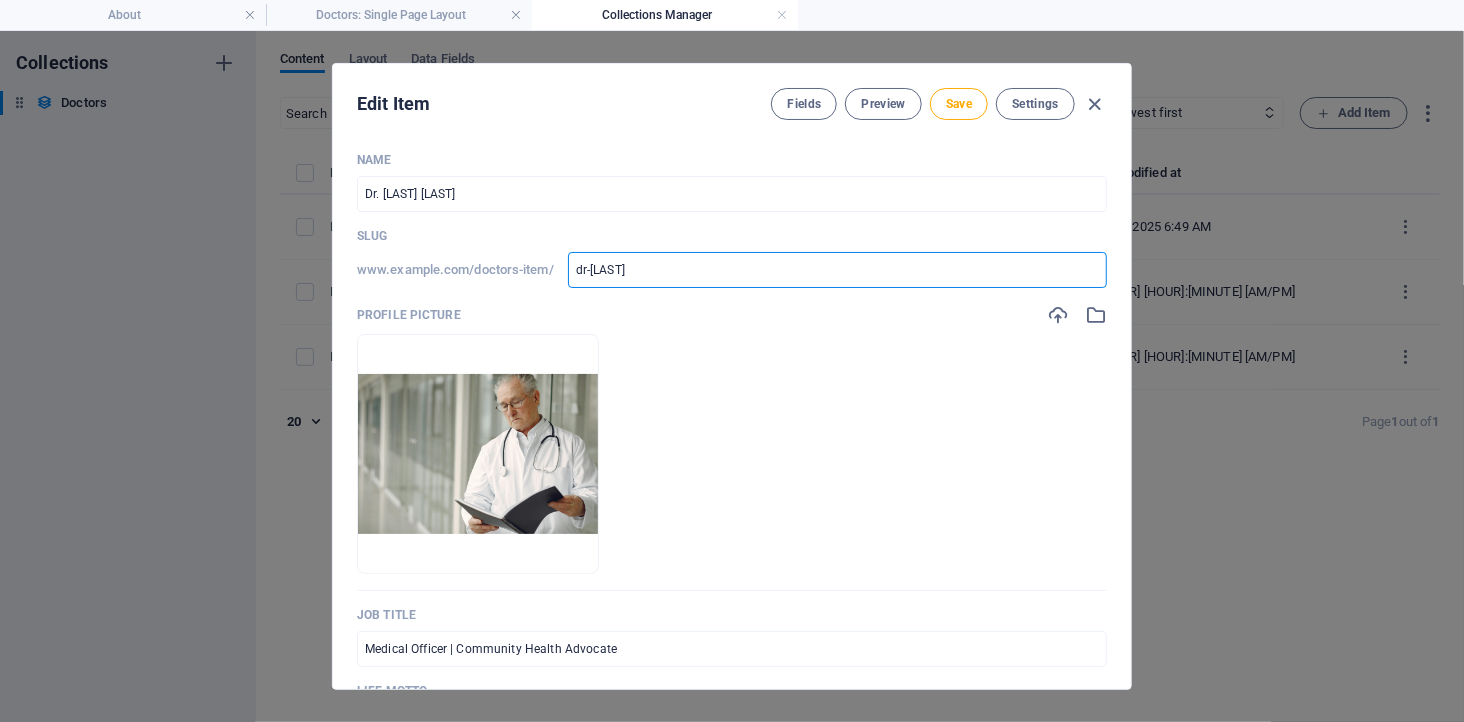 type on "dr-[LAST]" 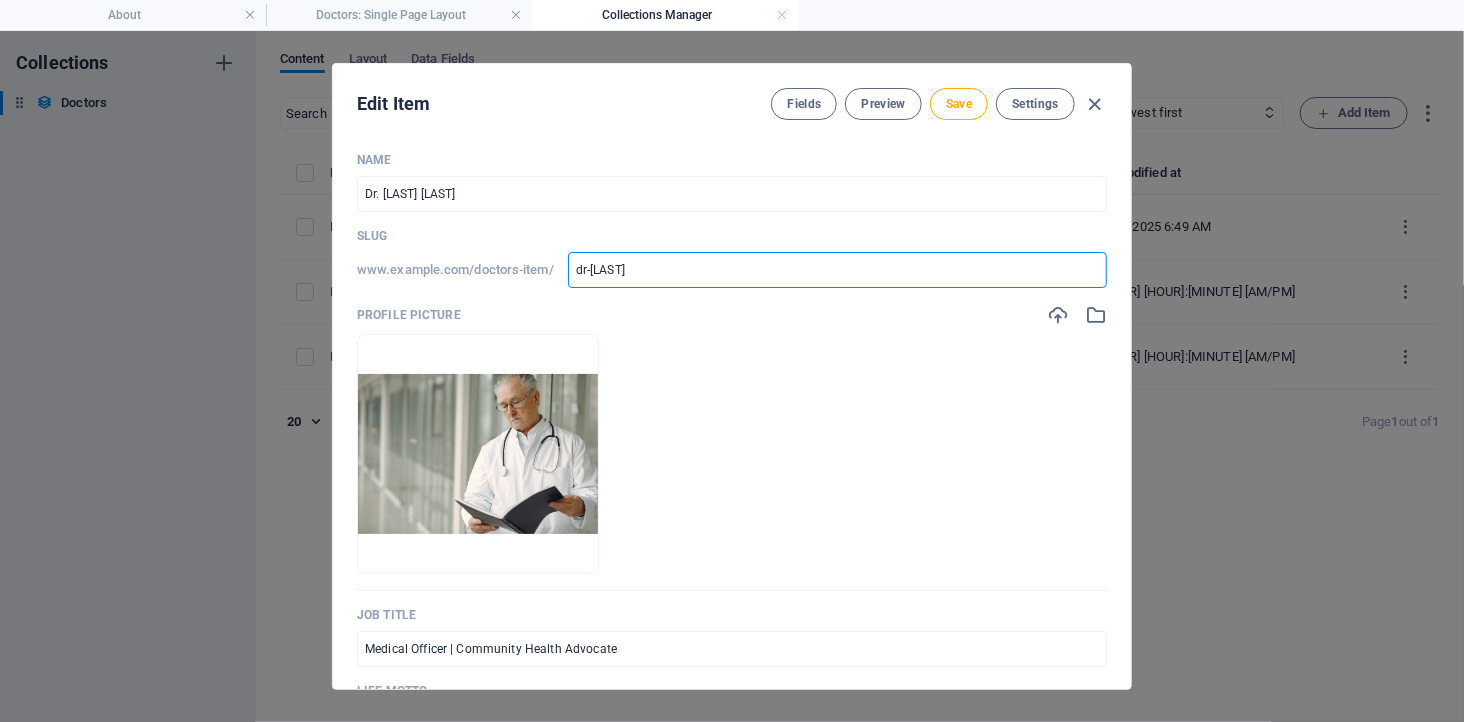 type on "dr-demo1" 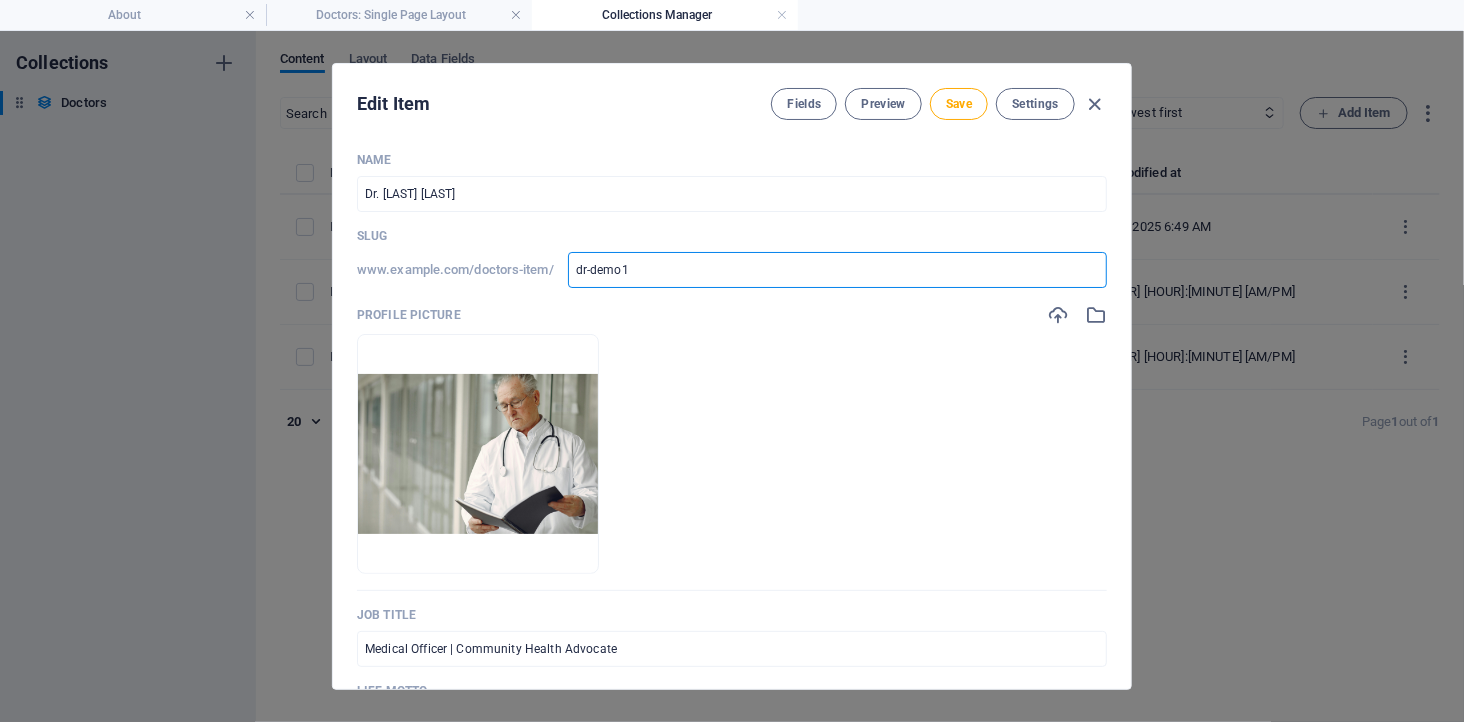 type on "dr-demo1" 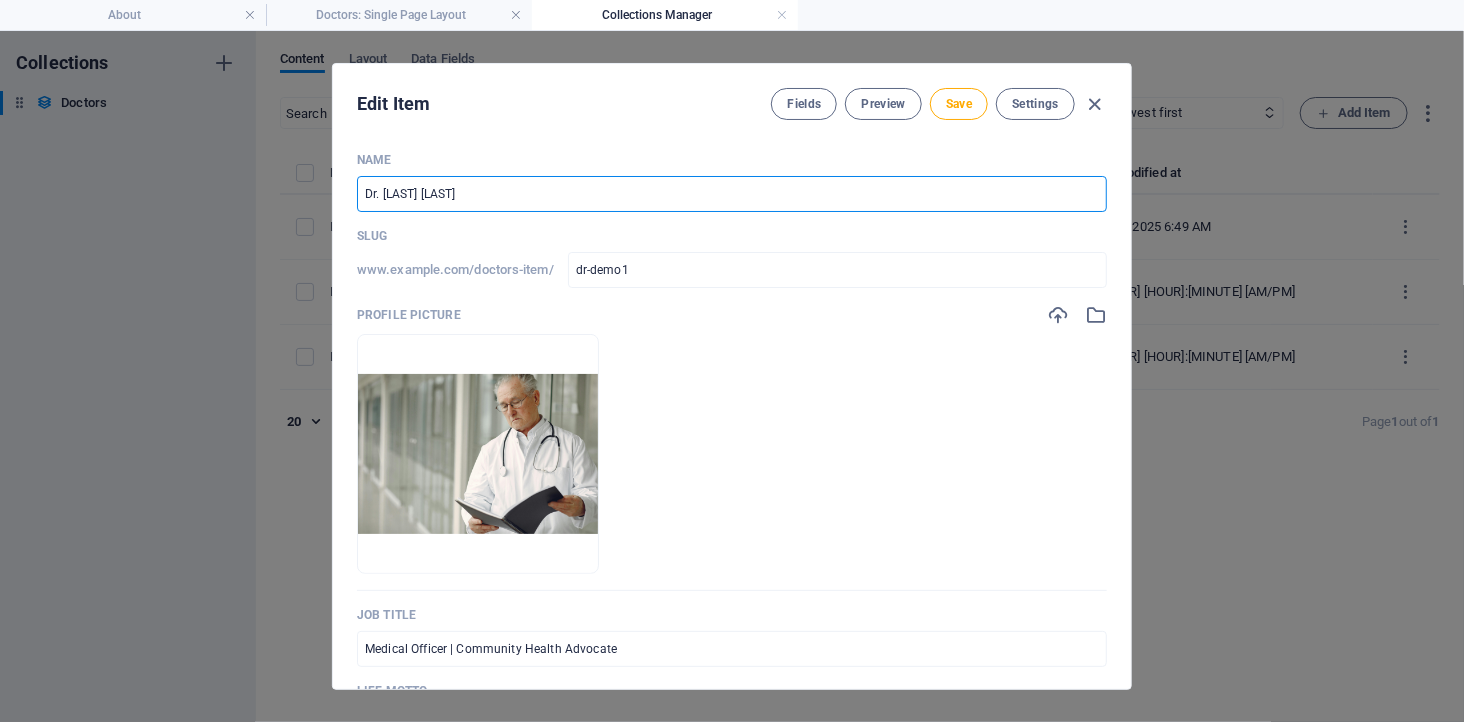 drag, startPoint x: 483, startPoint y: 203, endPoint x: 386, endPoint y: 191, distance: 97.73945 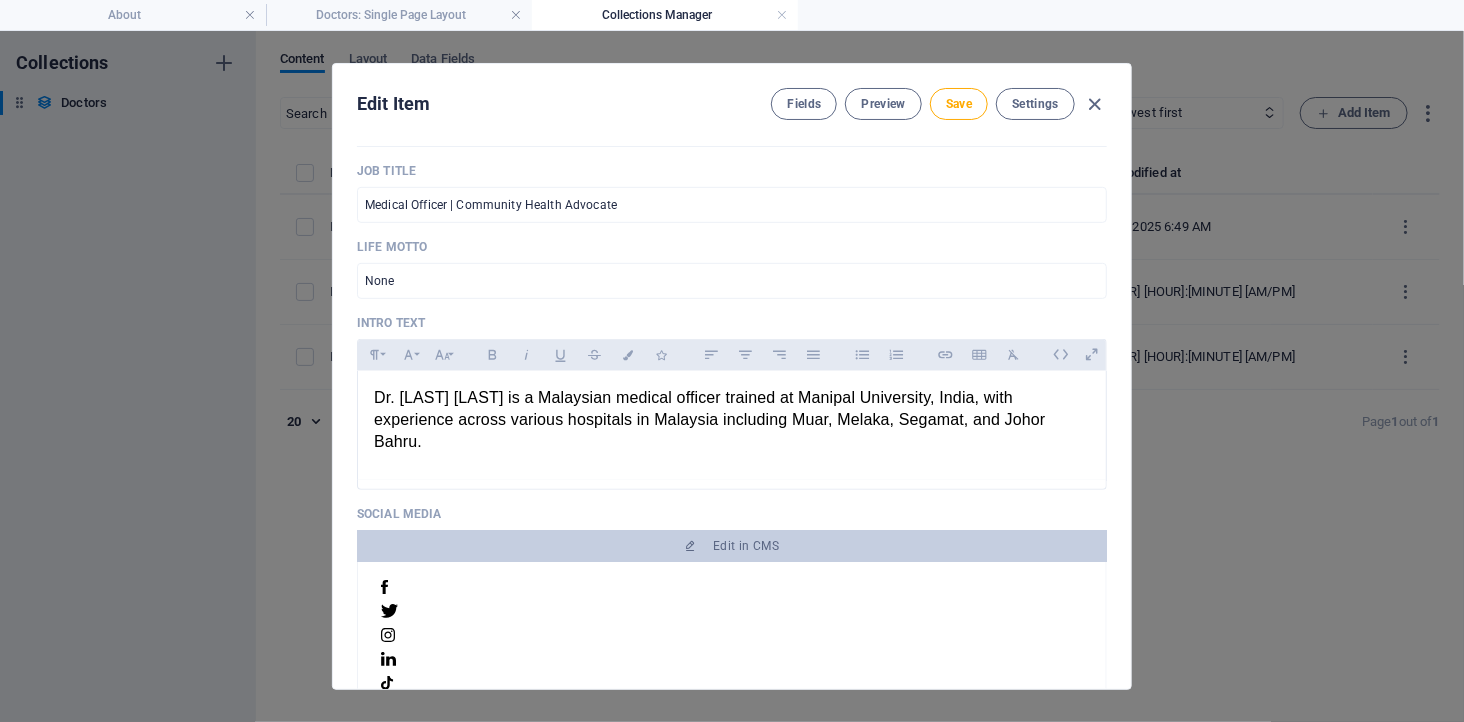 scroll, scrollTop: 0, scrollLeft: 0, axis: both 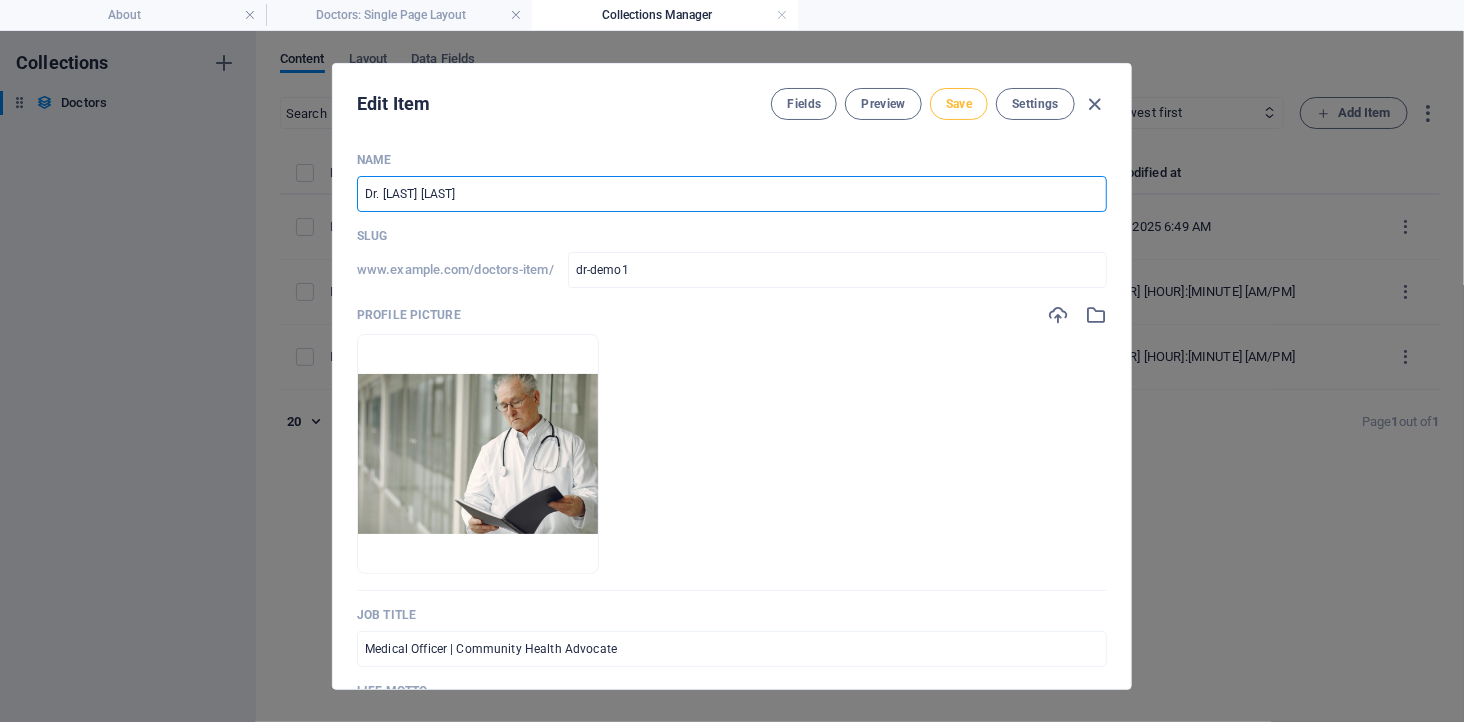 type on "Dr. [LAST] [LAST]" 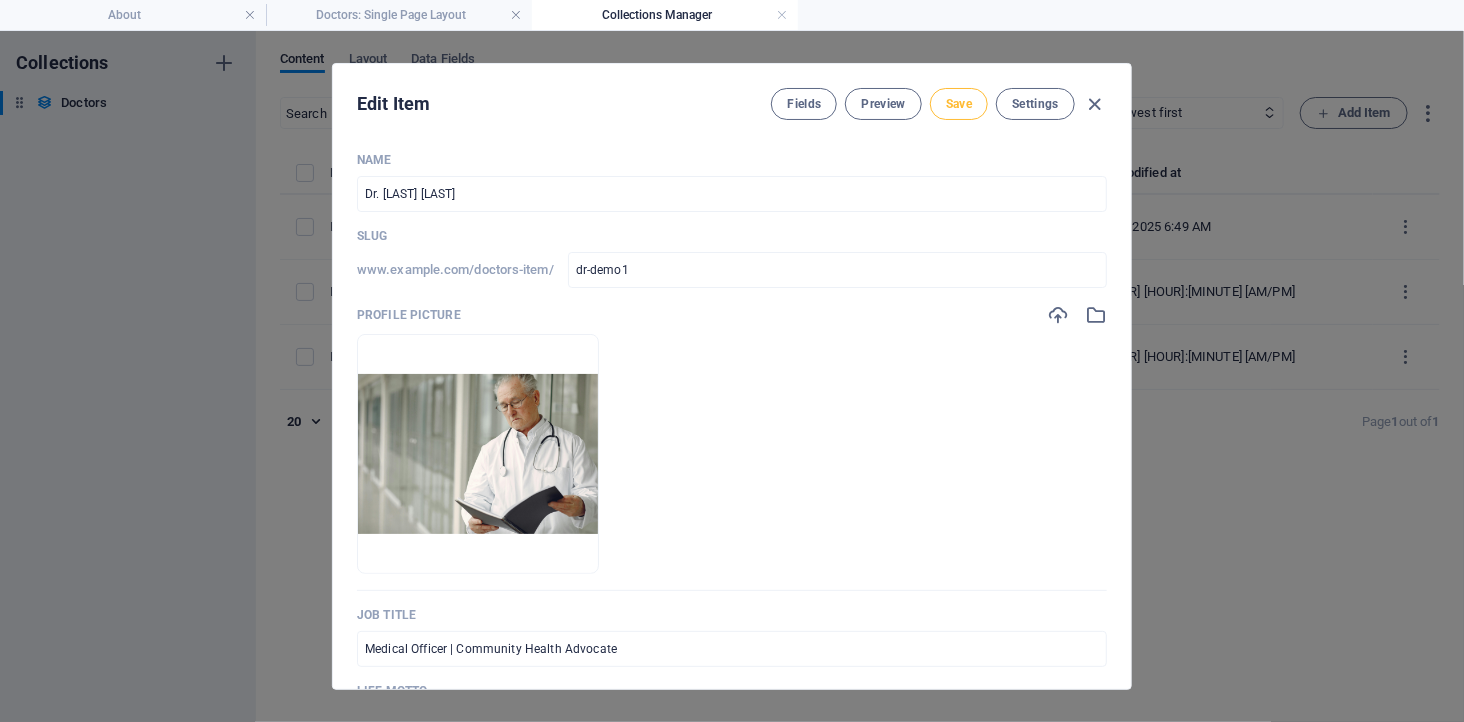 click on "Save" at bounding box center [959, 104] 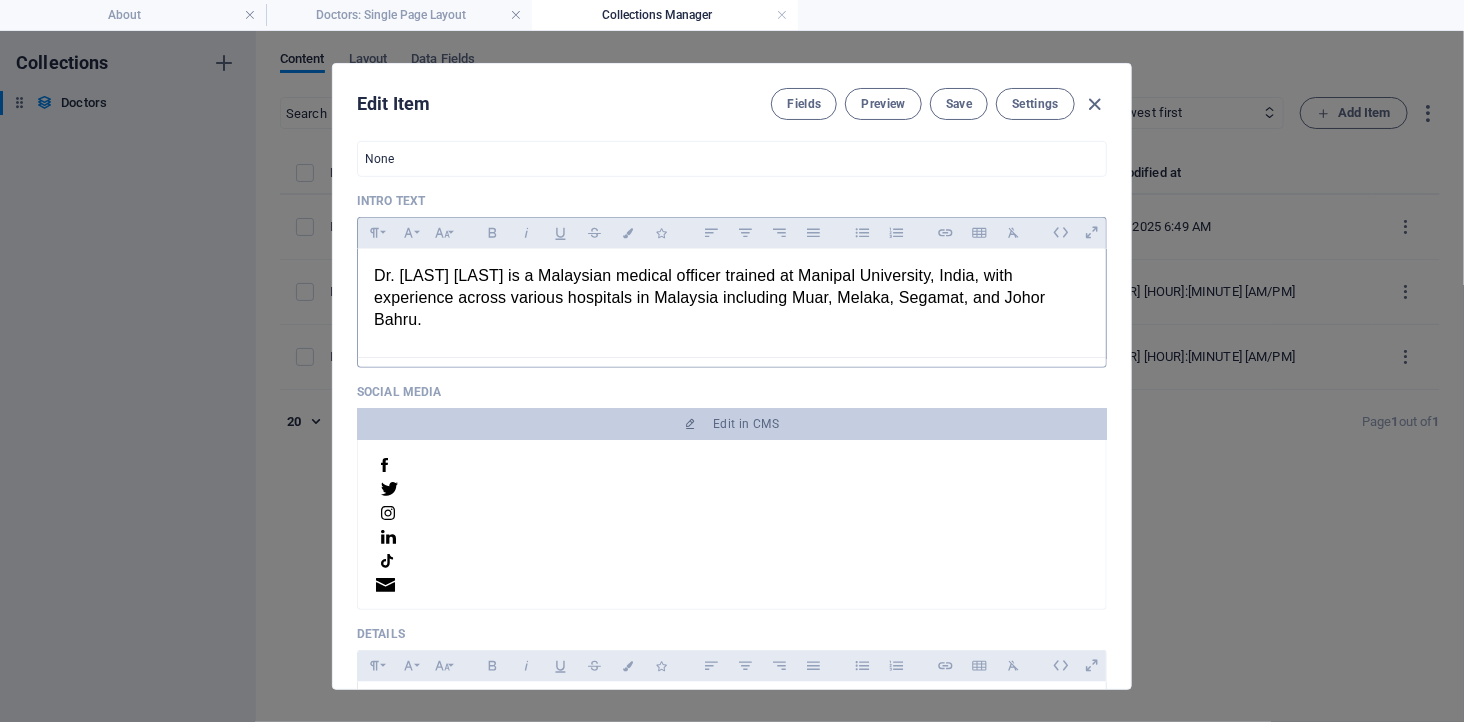scroll, scrollTop: 444, scrollLeft: 0, axis: vertical 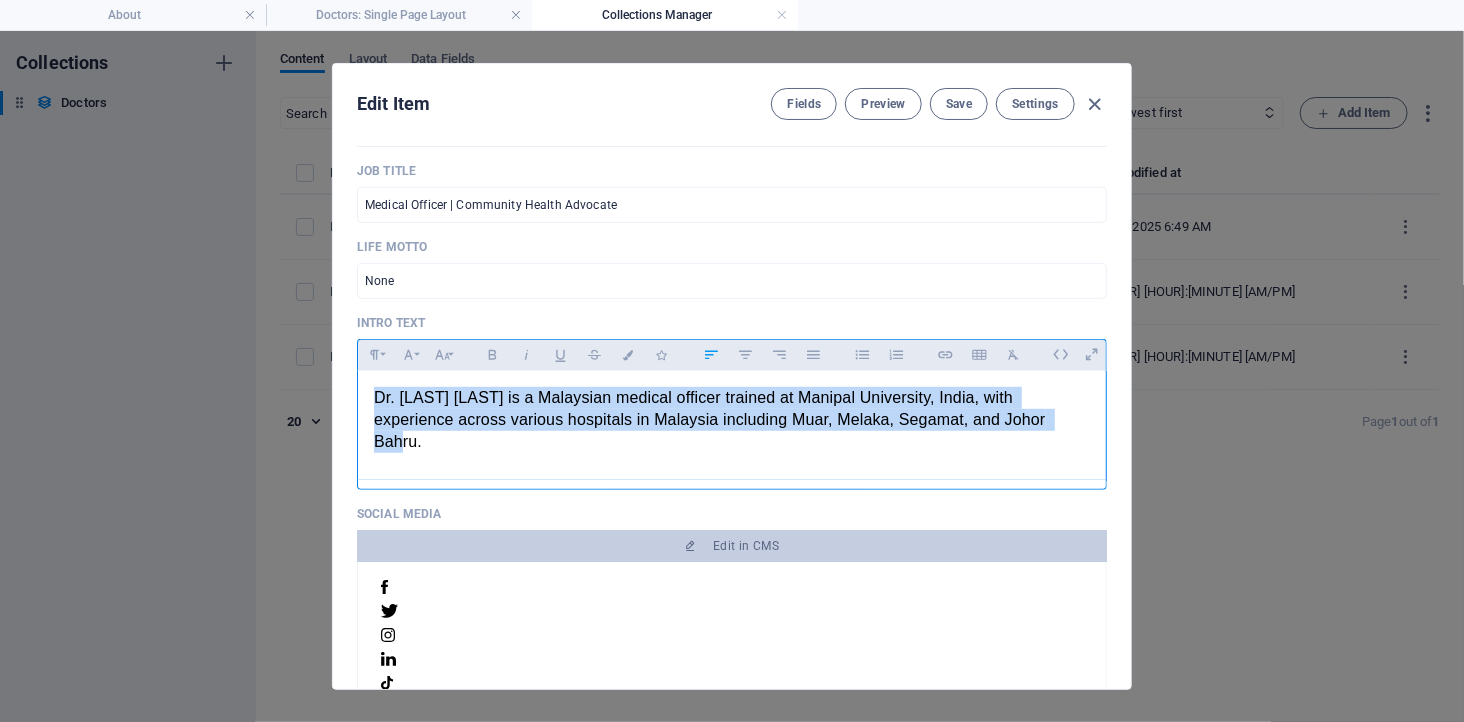 drag, startPoint x: 1024, startPoint y: 417, endPoint x: 324, endPoint y: 393, distance: 700.4113 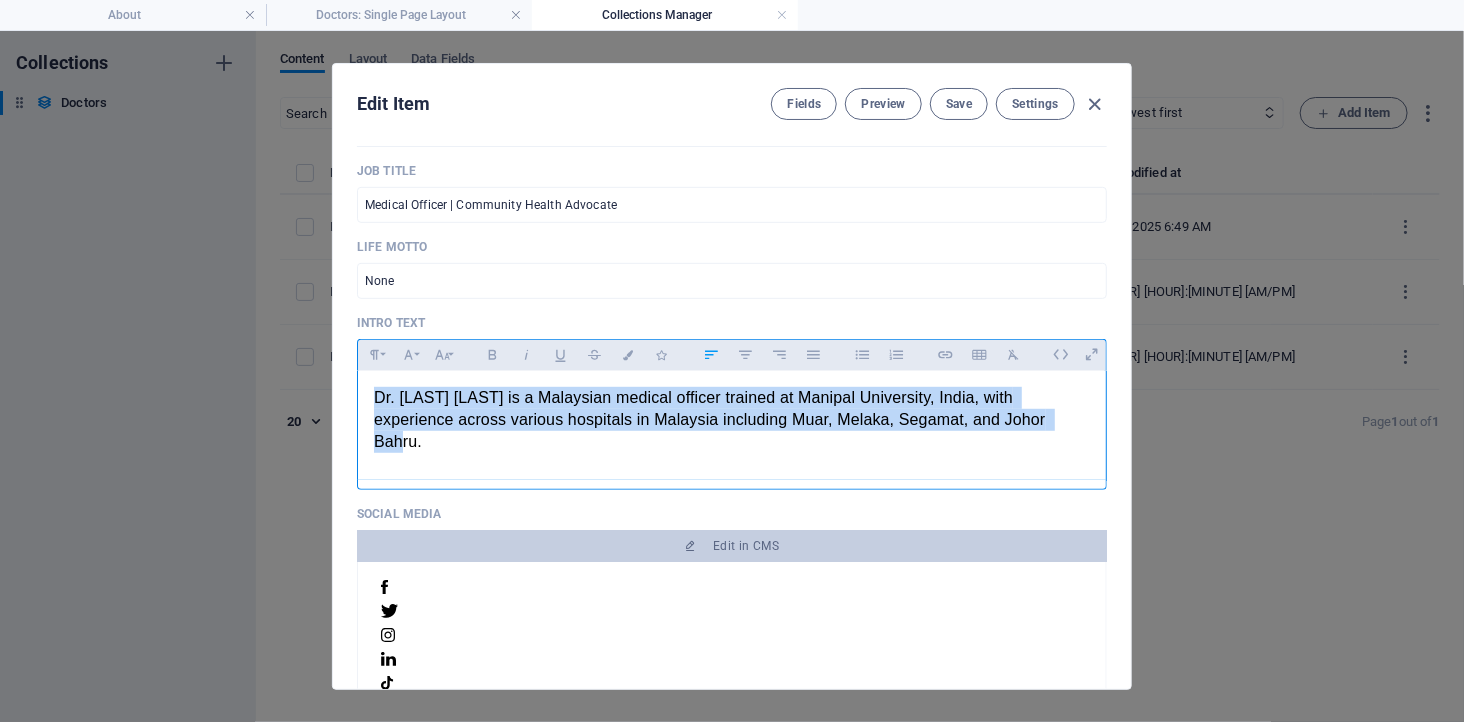 click on "Dr. [LAST] [LAST] is a Malaysian medical officer trained at Manipal University, India, with experience across various hospitals in Malaysia including Muar, Melaka, Segamat, and Johor Bahru." at bounding box center (712, 419) 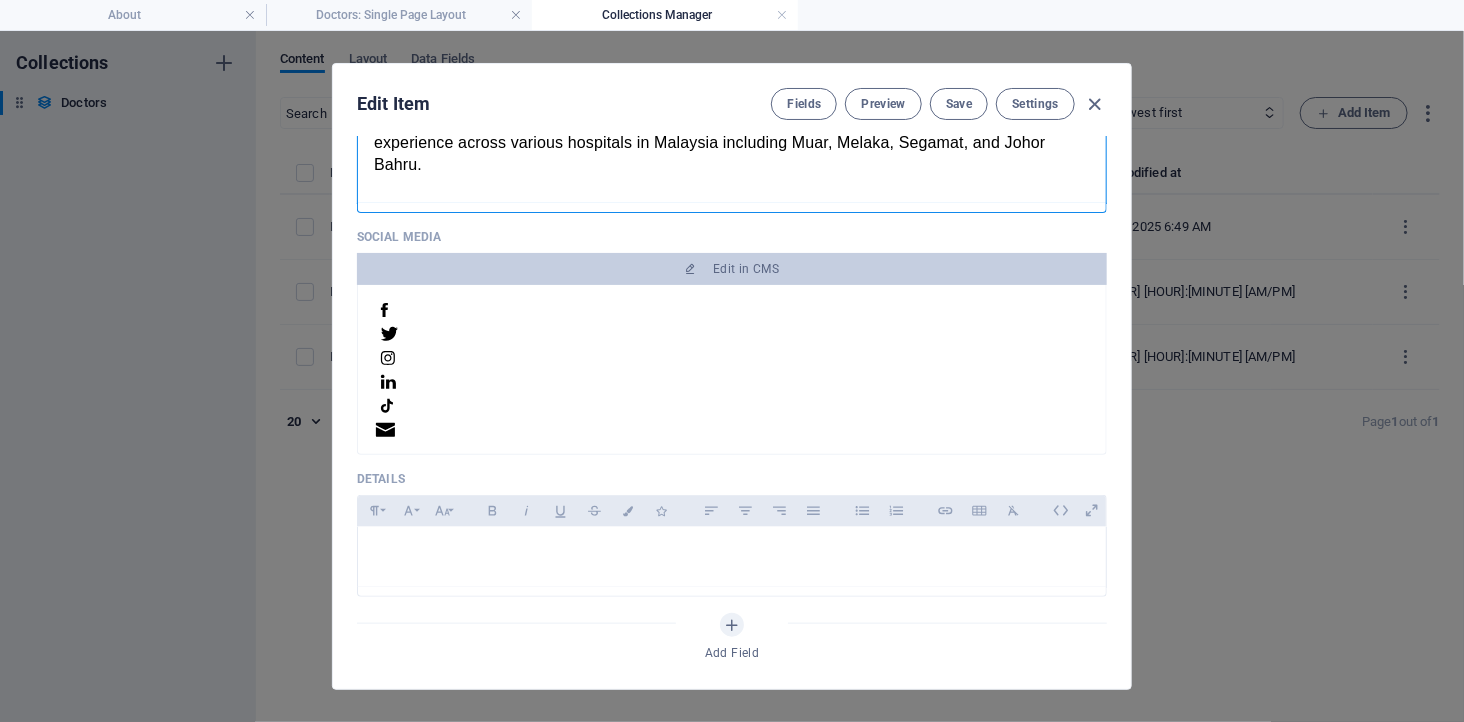 scroll, scrollTop: 718, scrollLeft: 0, axis: vertical 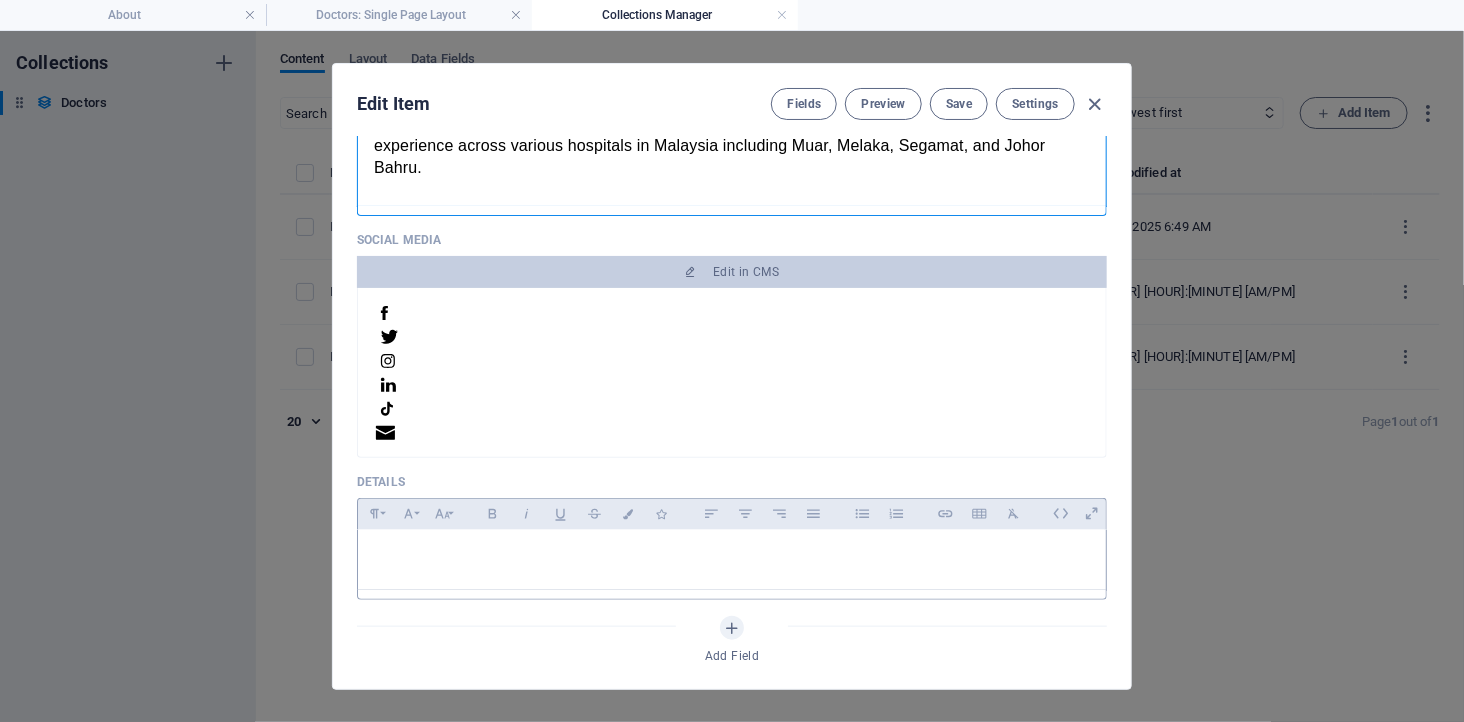 click at bounding box center (732, 555) 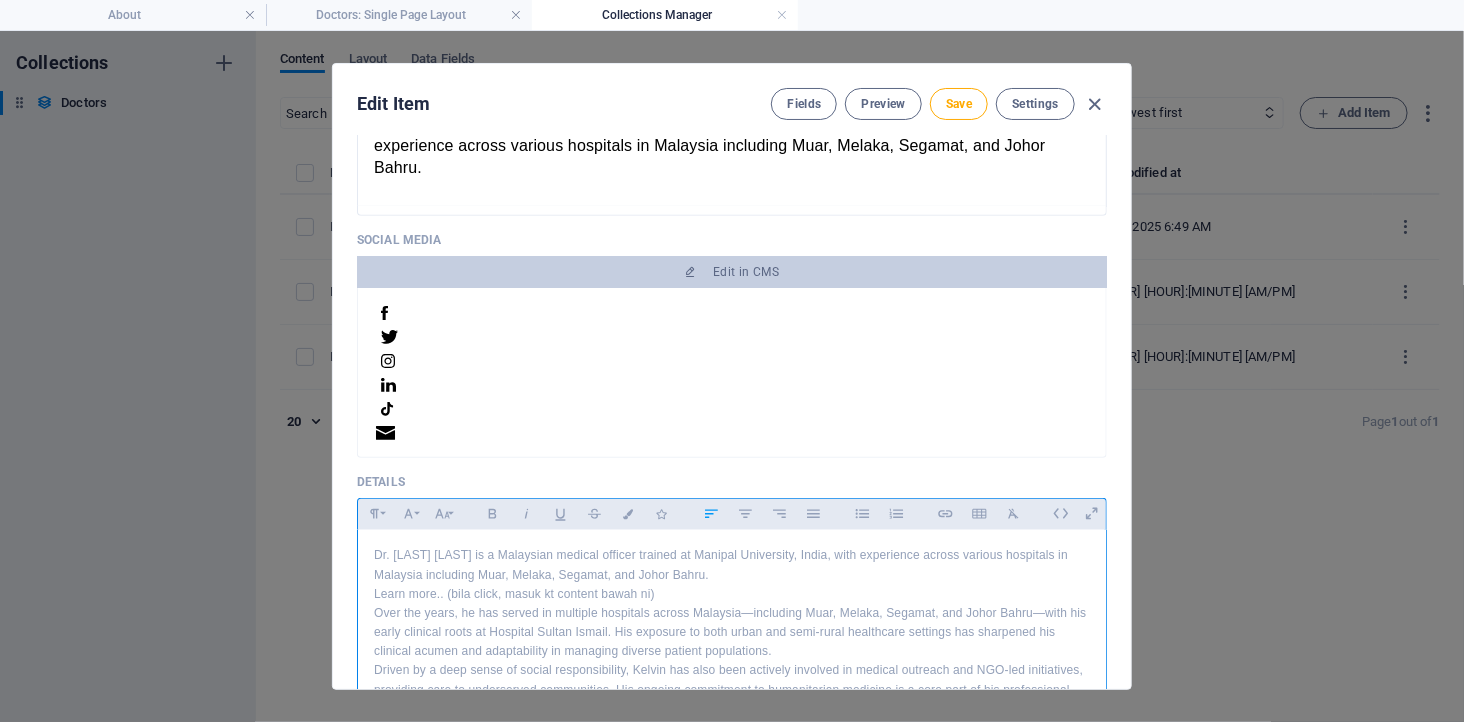 scroll, scrollTop: 106, scrollLeft: 0, axis: vertical 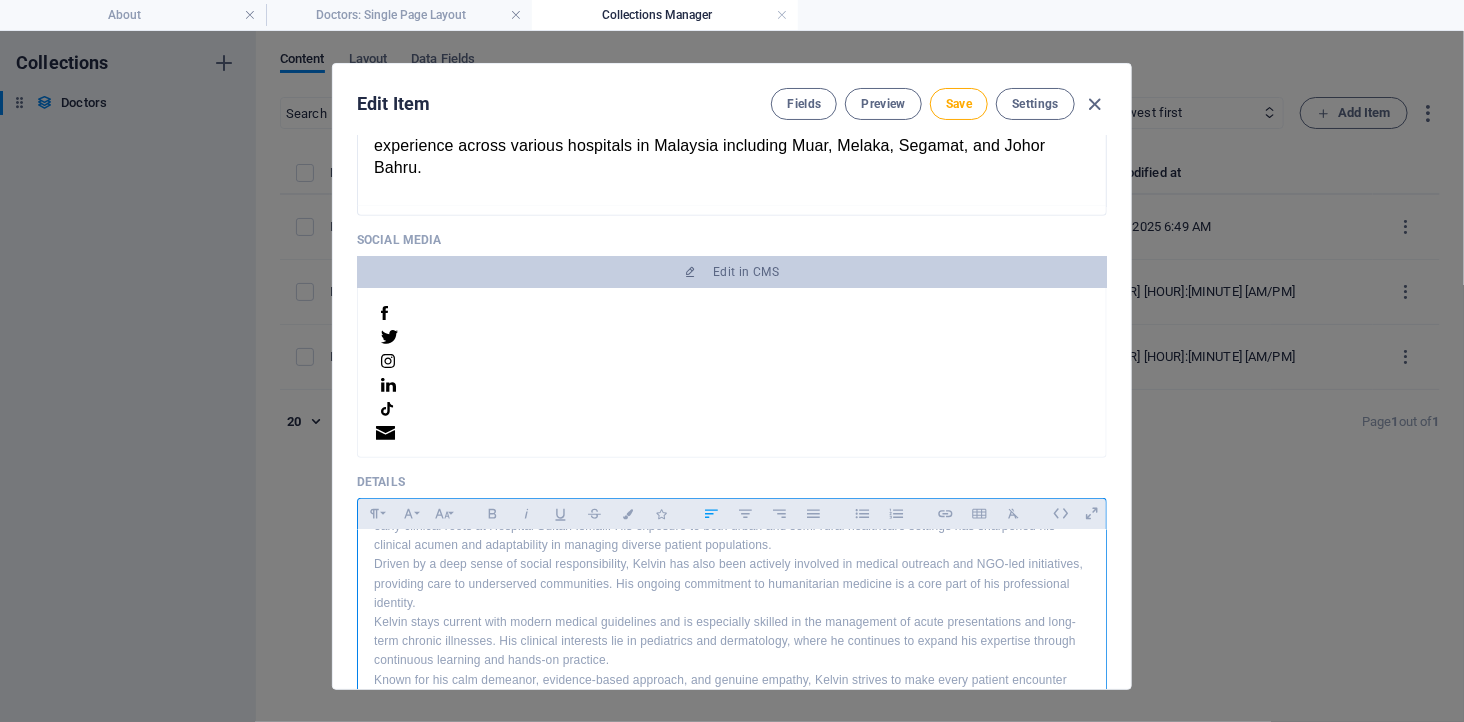 click on "Driven by a deep sense of social responsibility, Kelvin has also been actively involved in medical outreach and NGO-led initiatives, providing care to underserved communities. His ongoing commitment to humanitarian medicine is a core part of his professional identity." at bounding box center (732, 584) 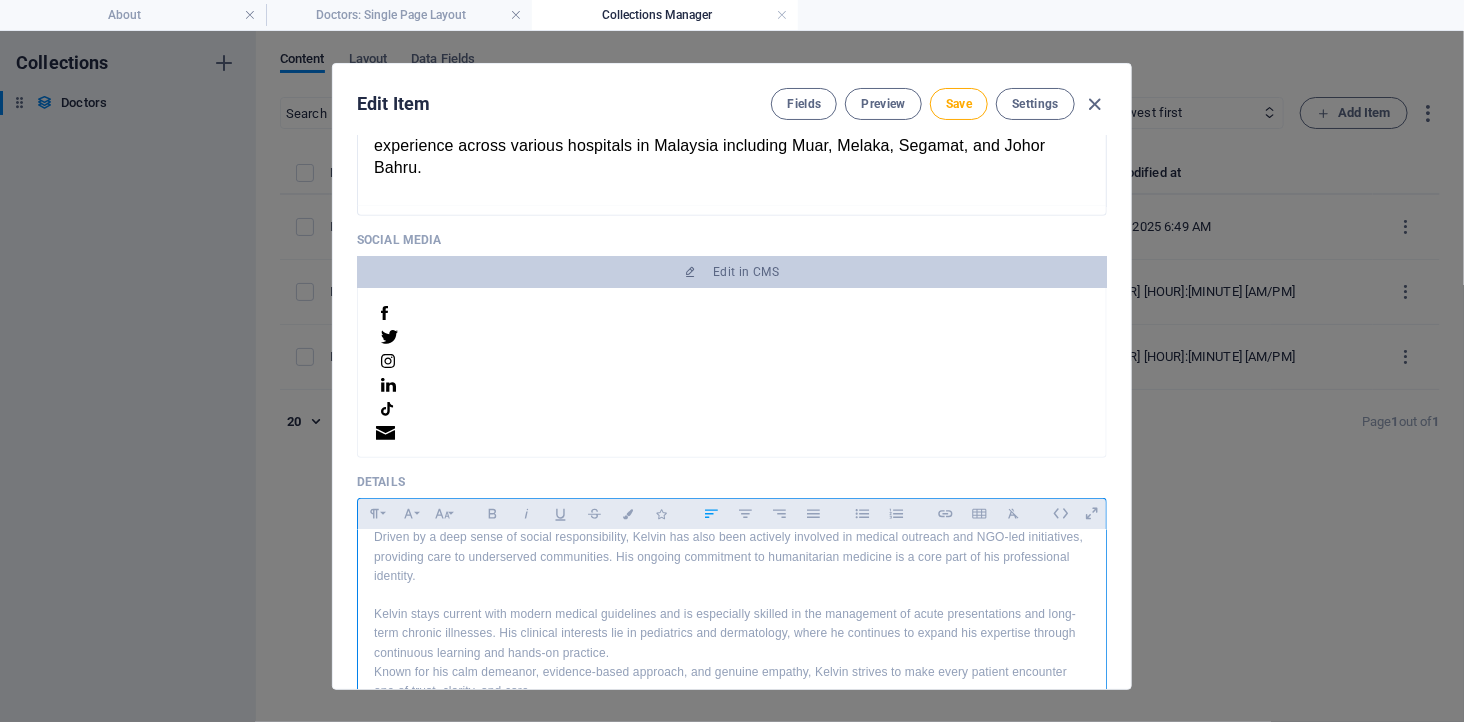 scroll, scrollTop: 140, scrollLeft: 0, axis: vertical 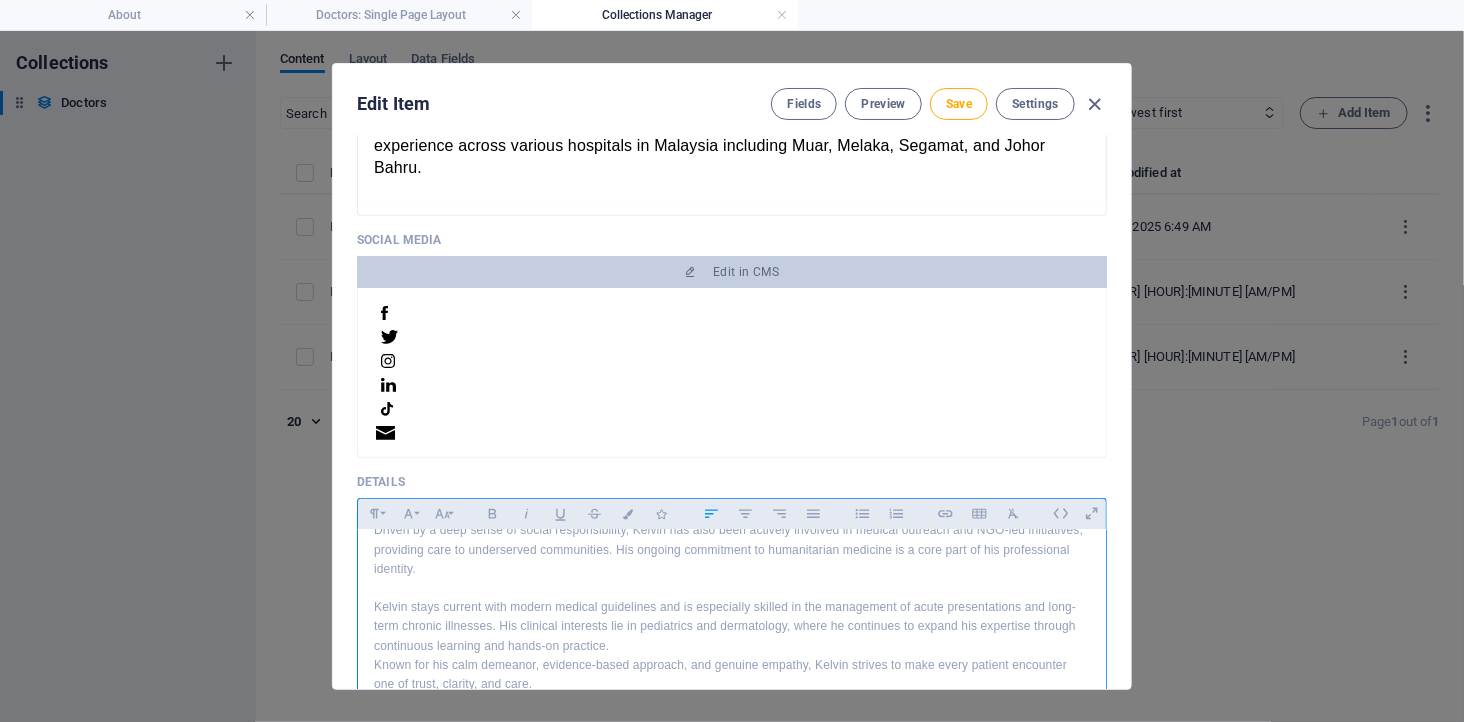 click on "Kelvin stays current with modern medical guidelines and is especially skilled in the management of acute presentations and long-term chronic illnesses. His clinical interests lie in pediatrics and dermatology, where he continues to expand his expertise through continuous learning and hands-on practice." at bounding box center (732, 627) 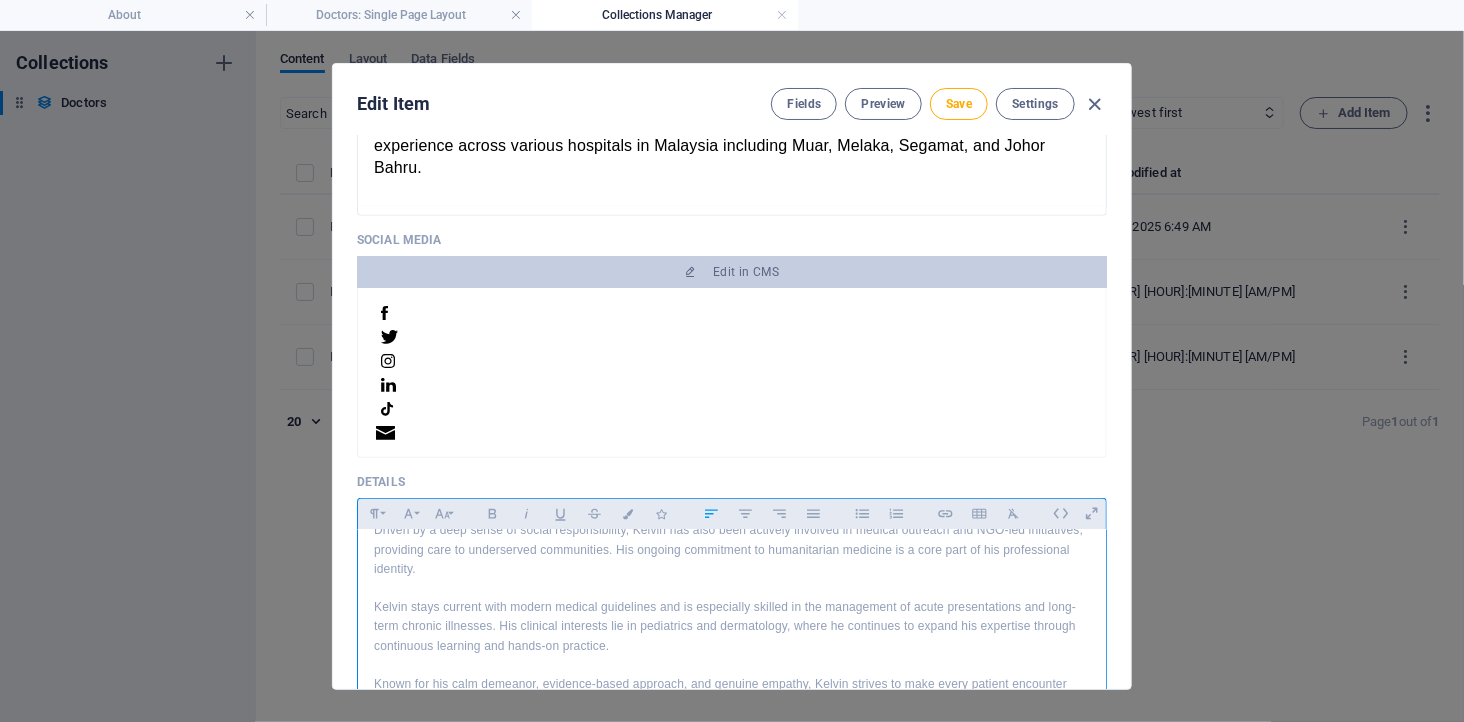scroll, scrollTop: 158, scrollLeft: 0, axis: vertical 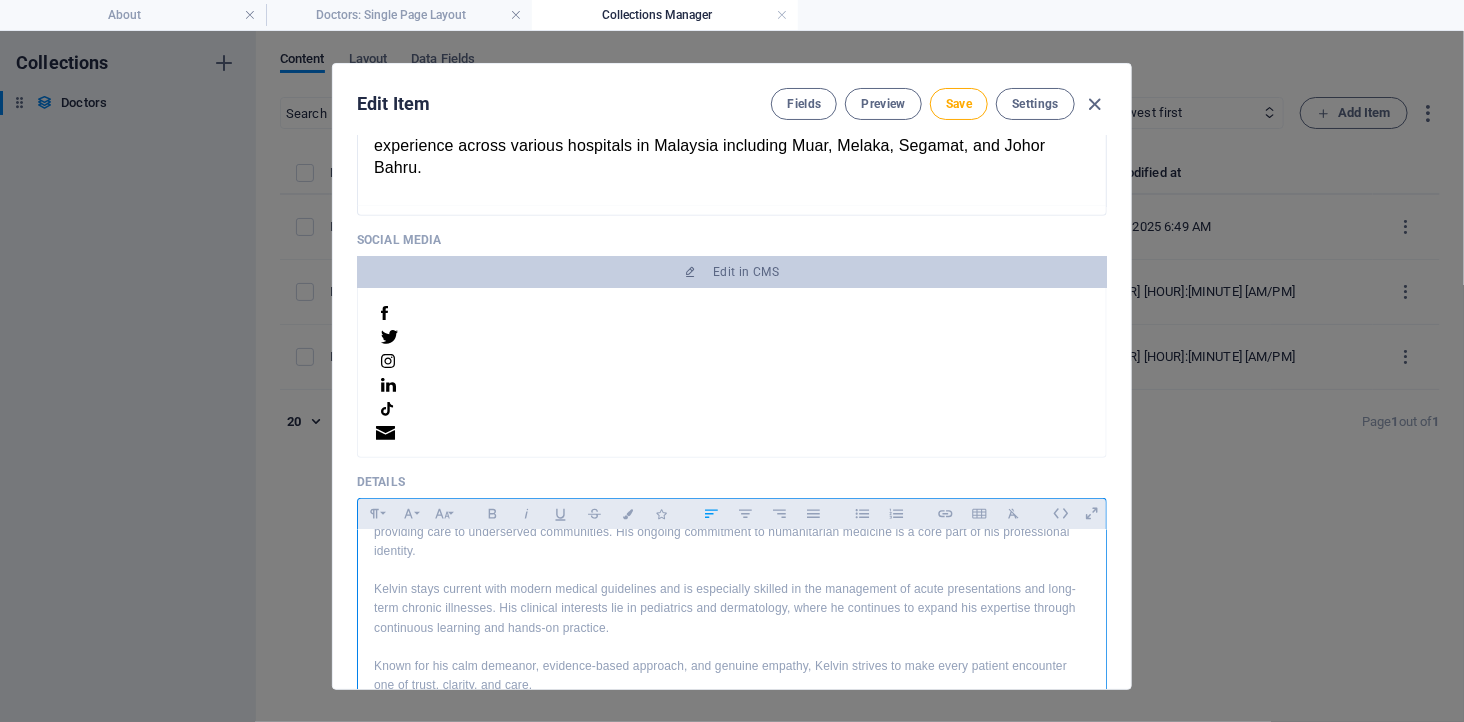 click on "Known for his calm demeanor, evidence-based approach, and genuine empathy, Kelvin strives to make every patient encounter one of trust, clarity, and care." at bounding box center (732, 676) 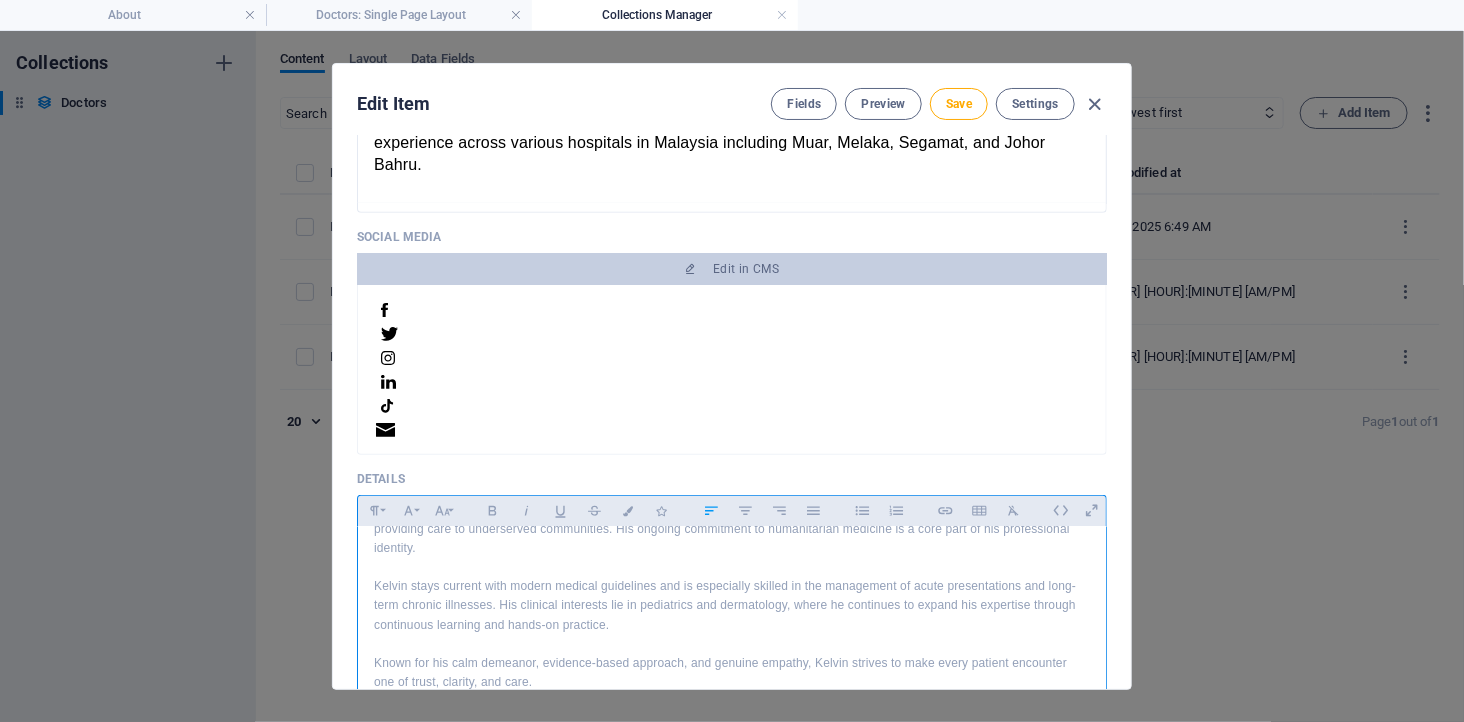 scroll, scrollTop: 607, scrollLeft: 0, axis: vertical 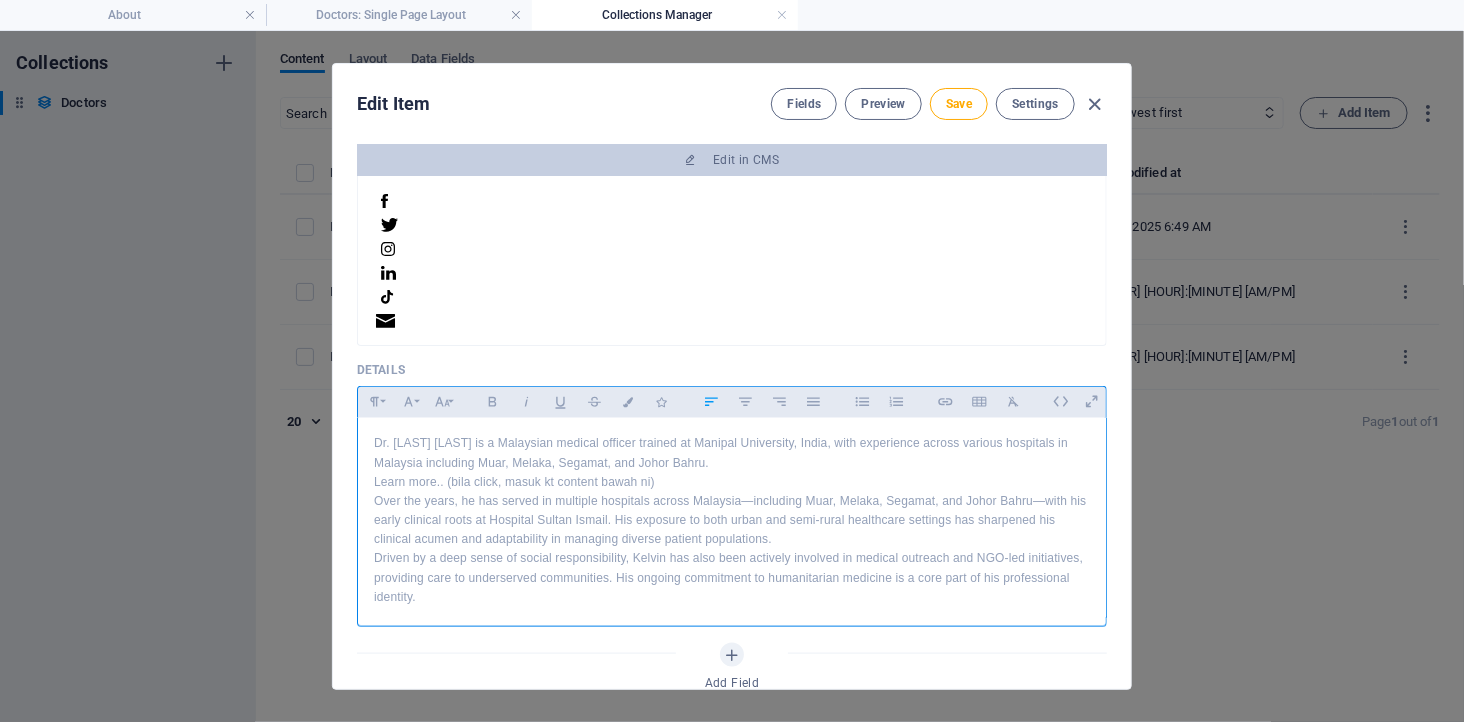 click on "Dr. [LAST] [LAST] is a Malaysian medical officer trained at Manipal University, India, with experience across various hospitals in Malaysia including Muar, Melaka, Segamat, and Johor Bahru." at bounding box center (732, 453) 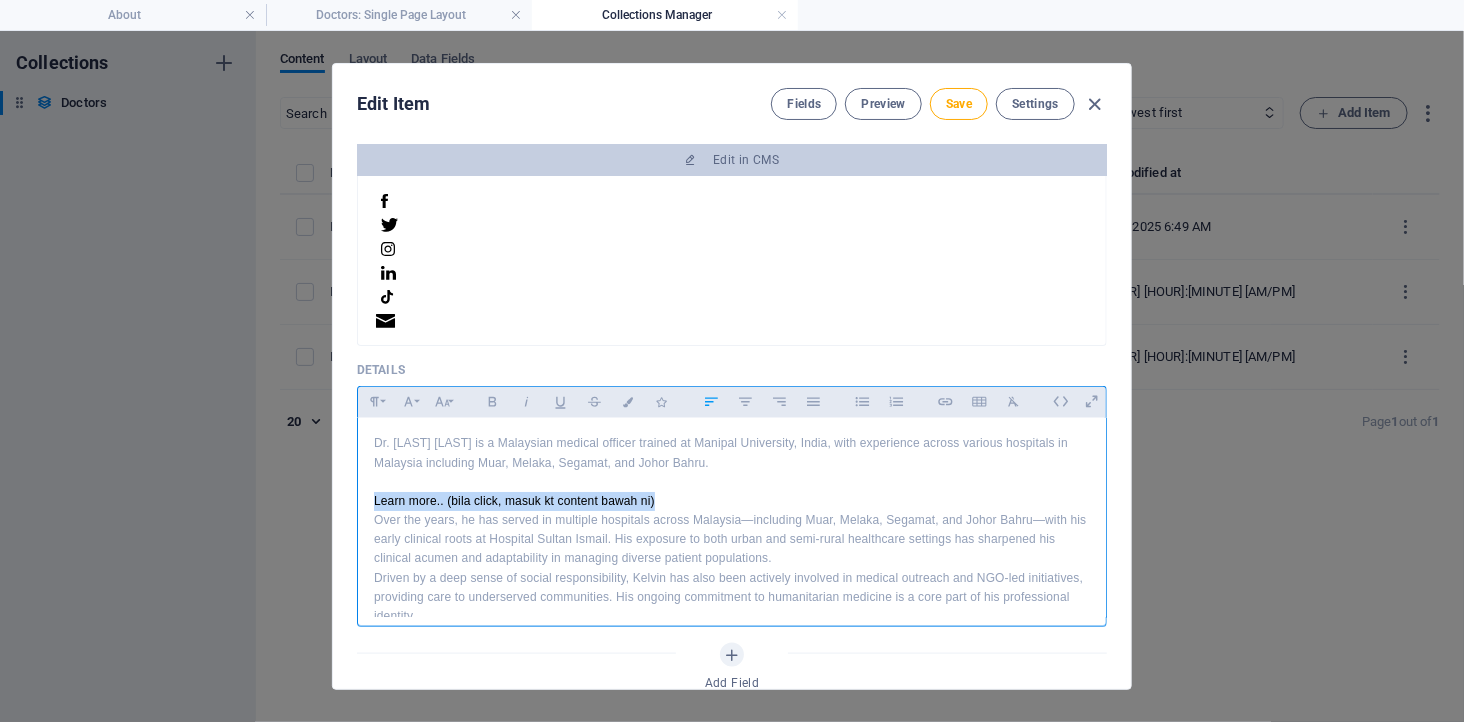 drag, startPoint x: 632, startPoint y: 476, endPoint x: 311, endPoint y: 476, distance: 321 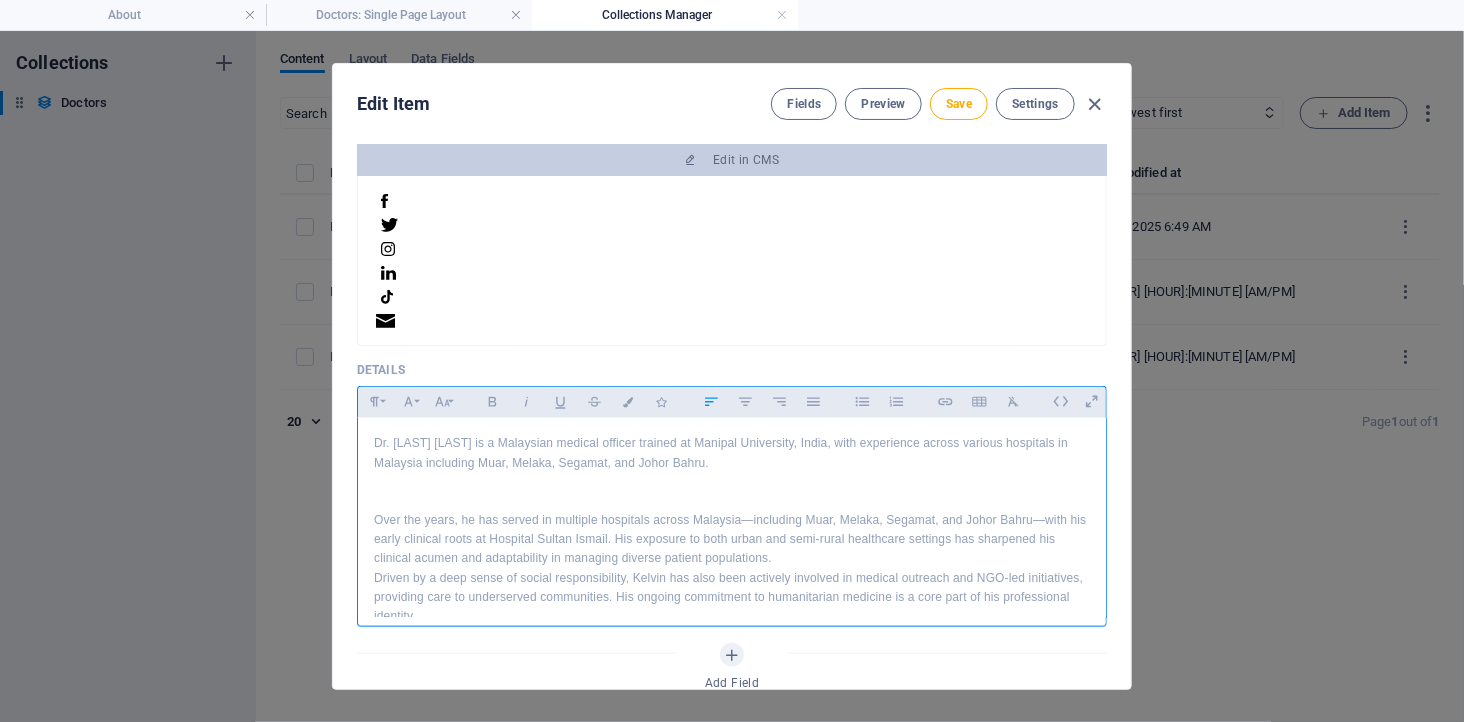 click on "Over the years, he has served in multiple hospitals across Malaysia—including Muar, Melaka, Segamat, and Johor Bahru—with his early clinical roots at Hospital Sultan Ismail. His exposure to both urban and semi-rural healthcare settings has sharpened his clinical acumen and adaptability in managing diverse patient populations." at bounding box center (732, 540) 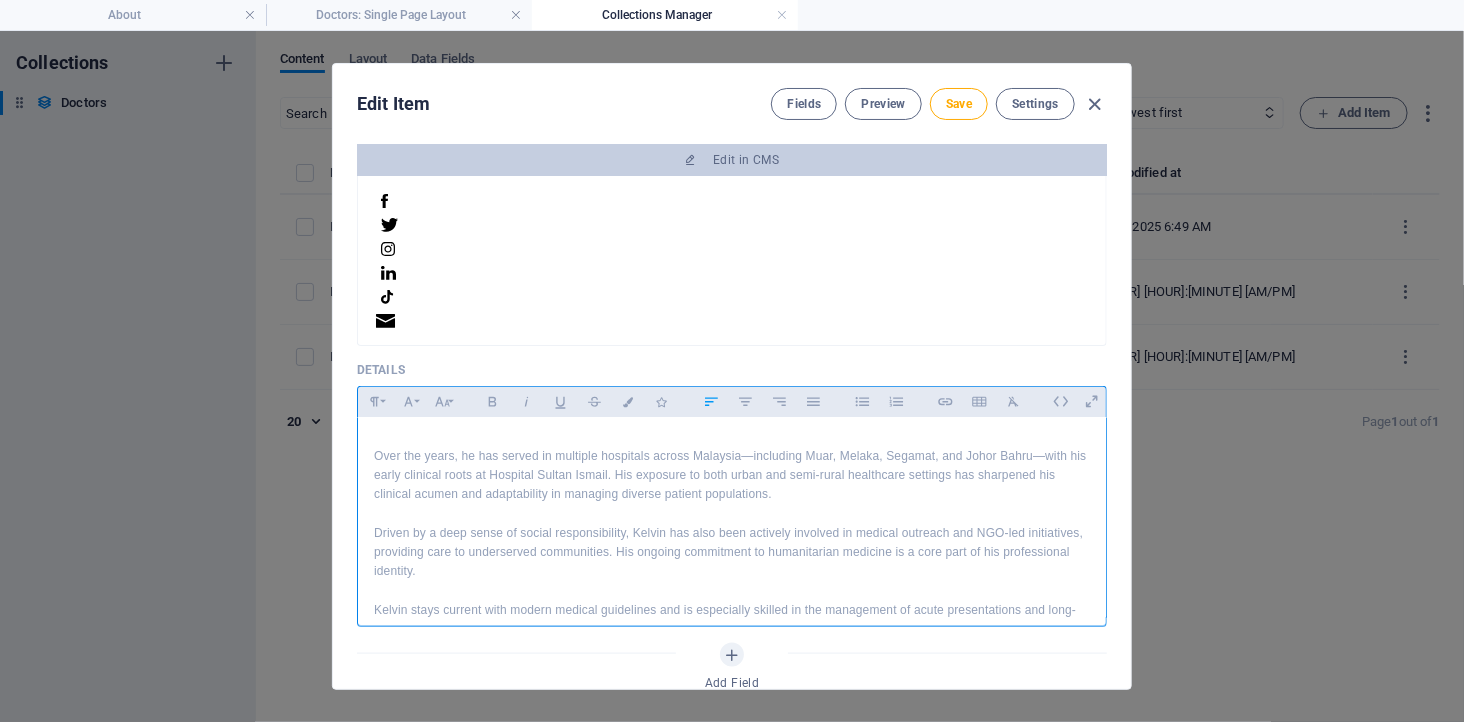 scroll, scrollTop: 197, scrollLeft: 0, axis: vertical 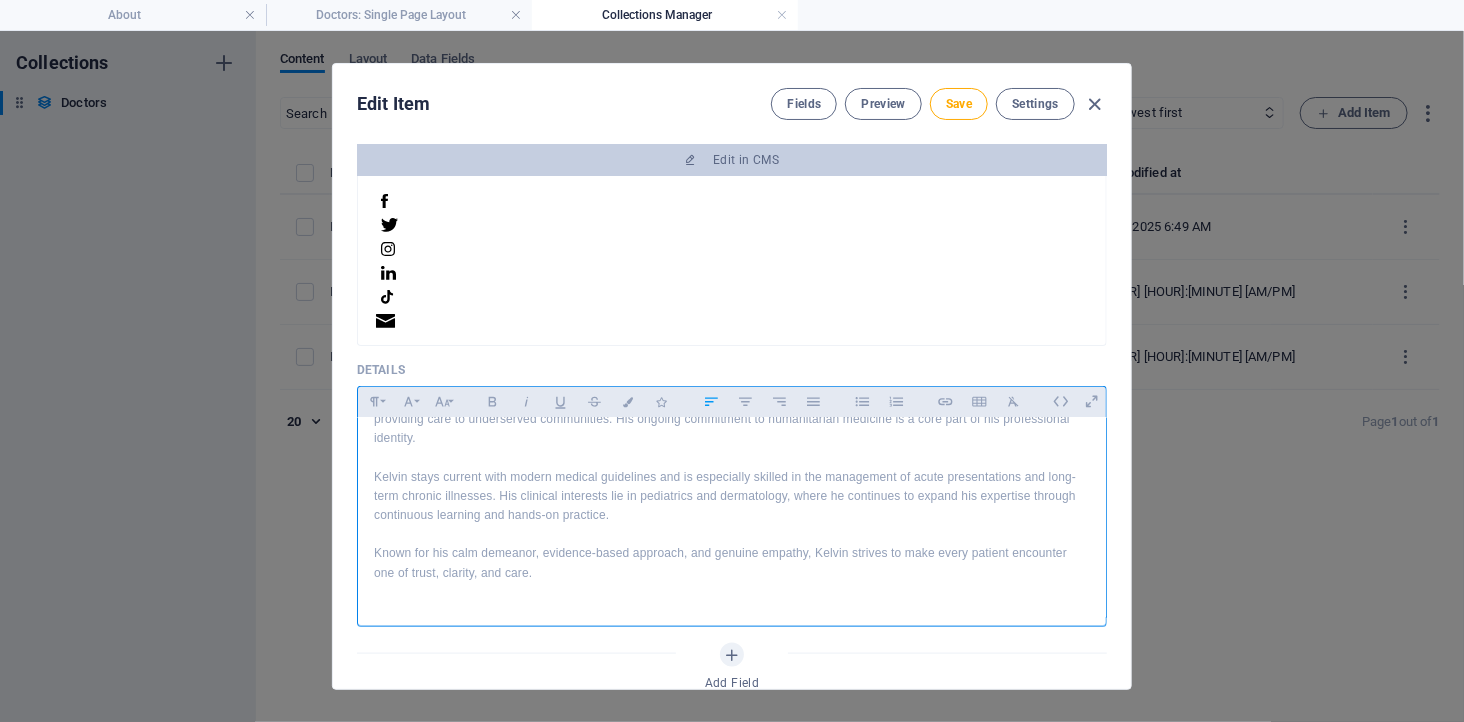 click on "Known for his calm demeanor, evidence-based approach, and genuine empathy, Kelvin strives to make every patient encounter one of trust, clarity, and care." at bounding box center [732, 563] 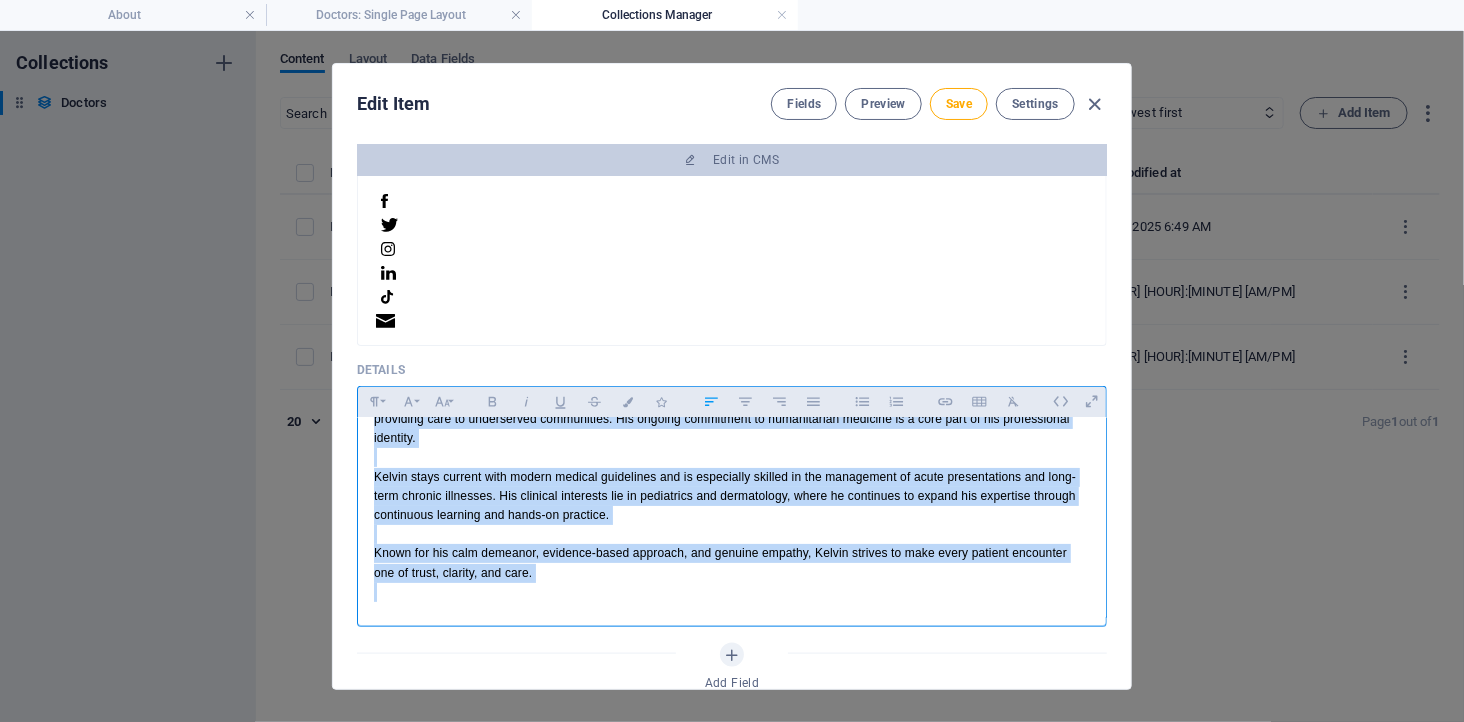 copy on "Lo. Ipsumd Sit am c Adipiscin elitsed doeiusm tempori ut Laboree Doloremagn, Aliqu, enim adminimven quisno exercit ullamcola ni Aliquipe eacommodo Cons, Duisau, Irurein, rep Volup Velit. ​ Esse cil fugia, nu par except si occaecat cupidatat nonpro Suntculp—quioffici Dese, Mollit, Animide, lab Persp Undeo—iste nat error voluptat accus do Laudanti Totamr Aperia. Eaq ipsaquae ab illo inven ver quas-archi beataevita dictaexp nem enimipsam qui voluptas aspern aut oditfugitcon ma dolorese ratione sequine nequeporroq.  Dolore ad n eius modit in magnam quaeratetiammi, Soluta nob elig opti cumqueni impeditq pl facerep assumend rep TEM-aut quibusdamof, debitisre nece sa evenietvolu repudiandae. Rec itaquee hictenetur sa delectusreic voluptat ma a perf dolo as rep minimnostrum exercita.  Ullamc susci laborio aliq commod consequ quidmaxime mol mo harumquide rerumfa ex dis namliberot cu solut nobiseligendi opt cumq-nihi impedit minusquod. Max placeatf possimuso lor ip dolorsitam con adipiscinge, seddo ei temporinc ut l..." 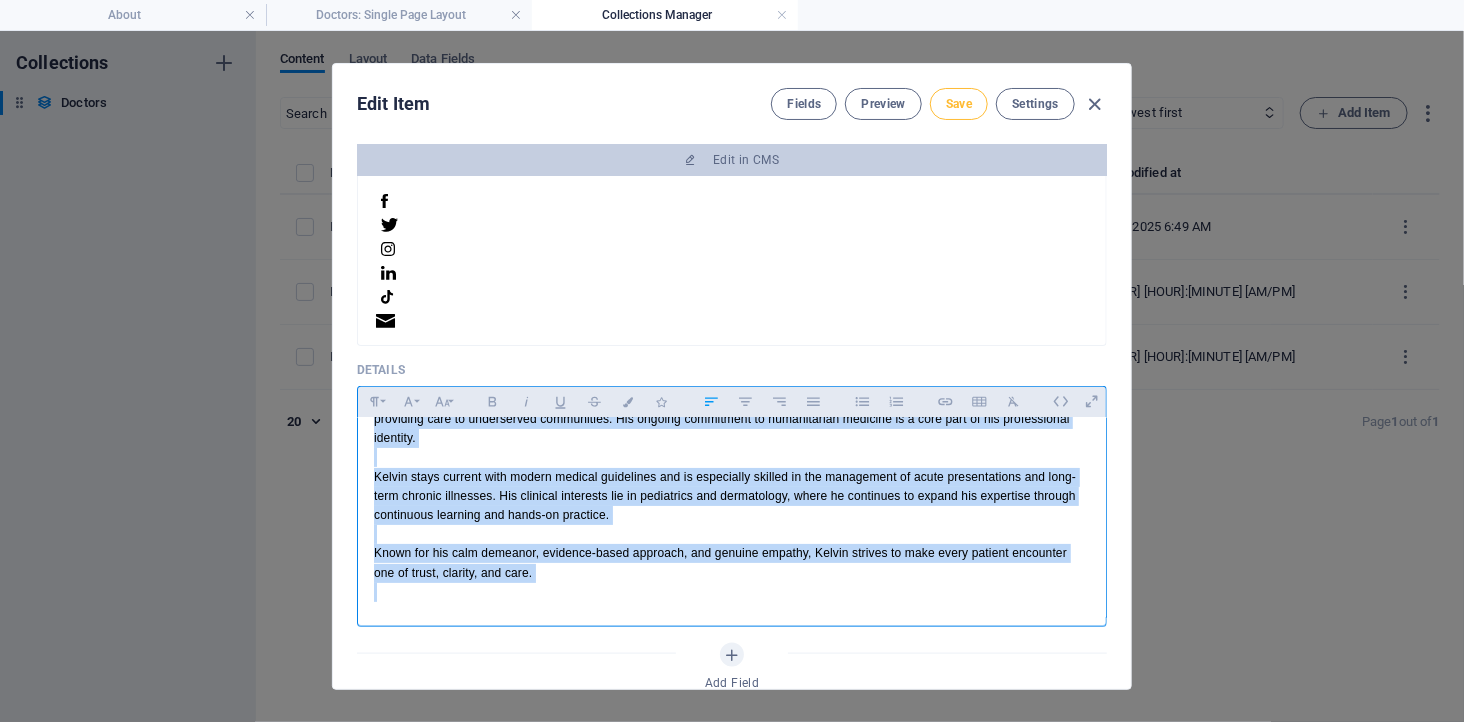 click on "Save" at bounding box center [959, 104] 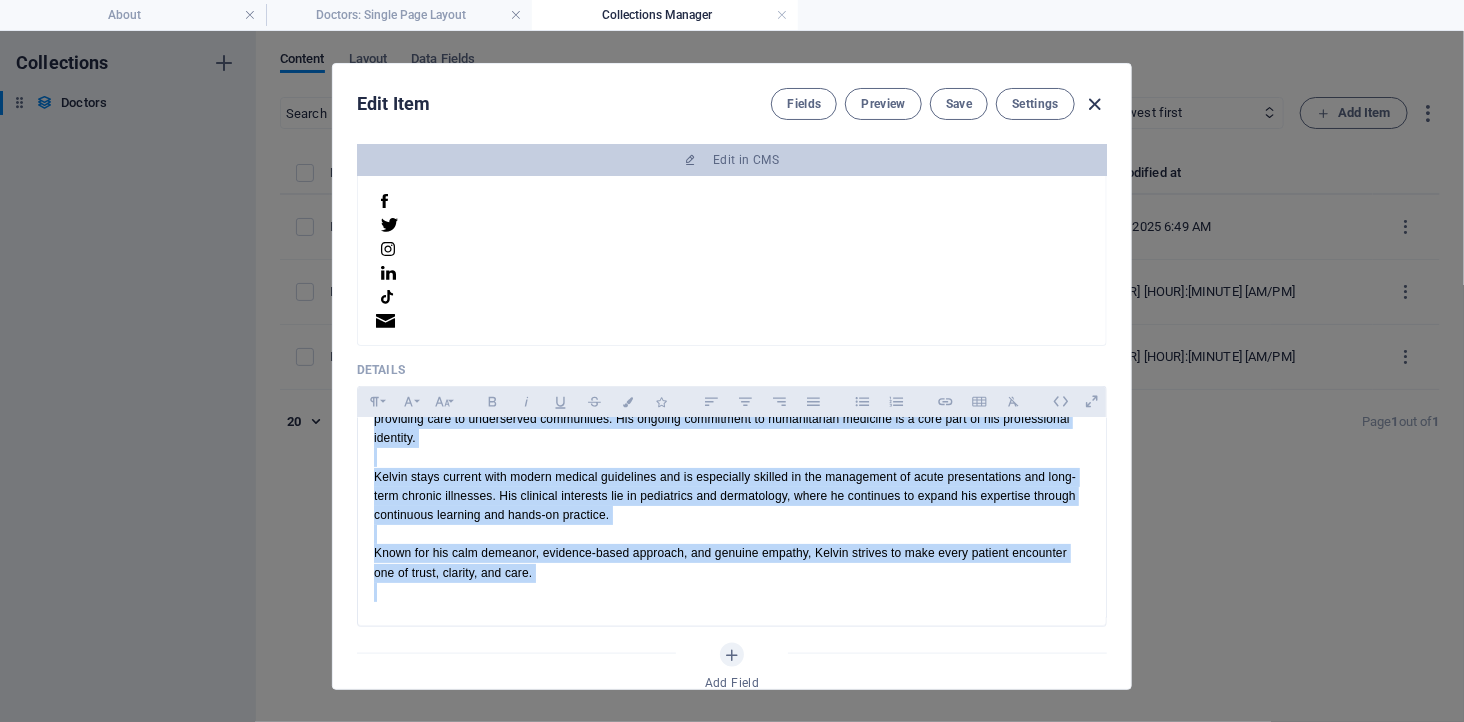 click at bounding box center (1095, 104) 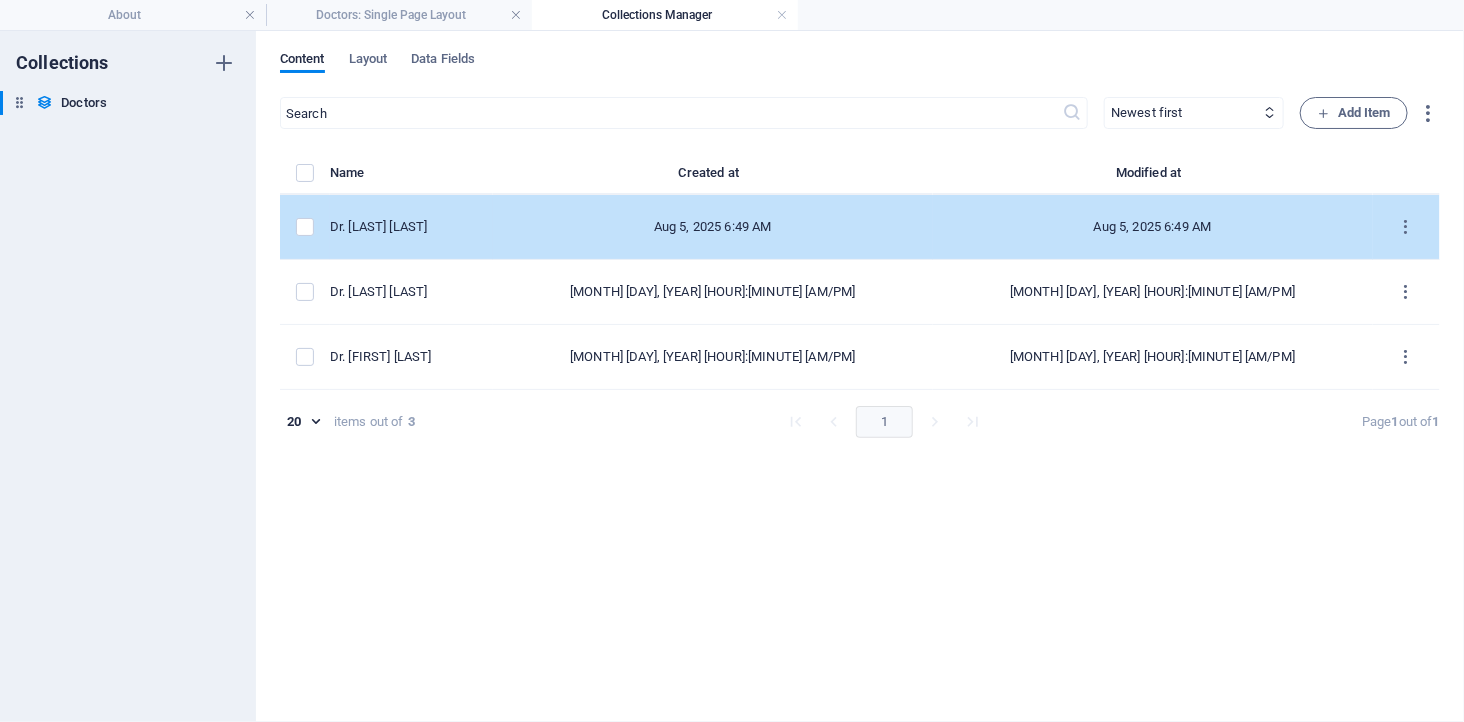 scroll, scrollTop: 0, scrollLeft: 0, axis: both 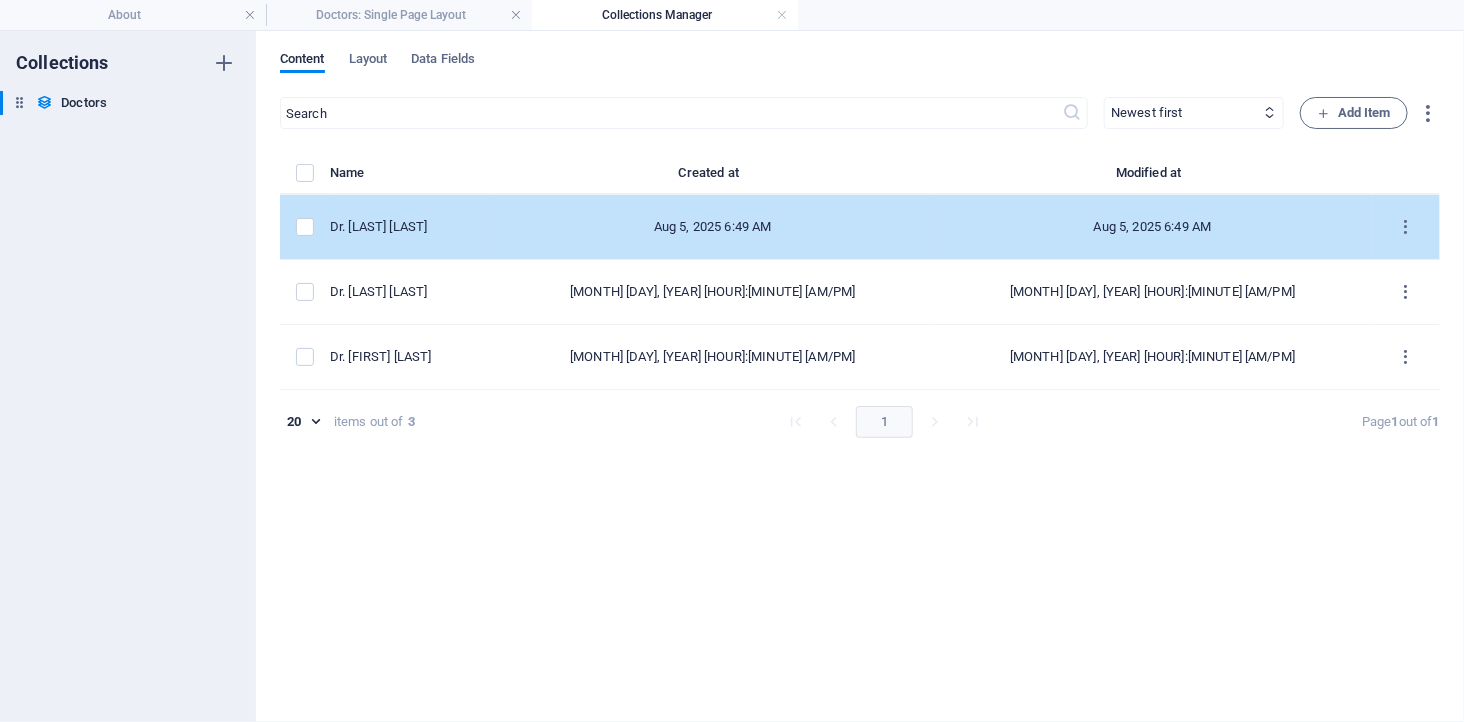 click on "Aug 5, 2025 6:49 AM" at bounding box center [713, 227] 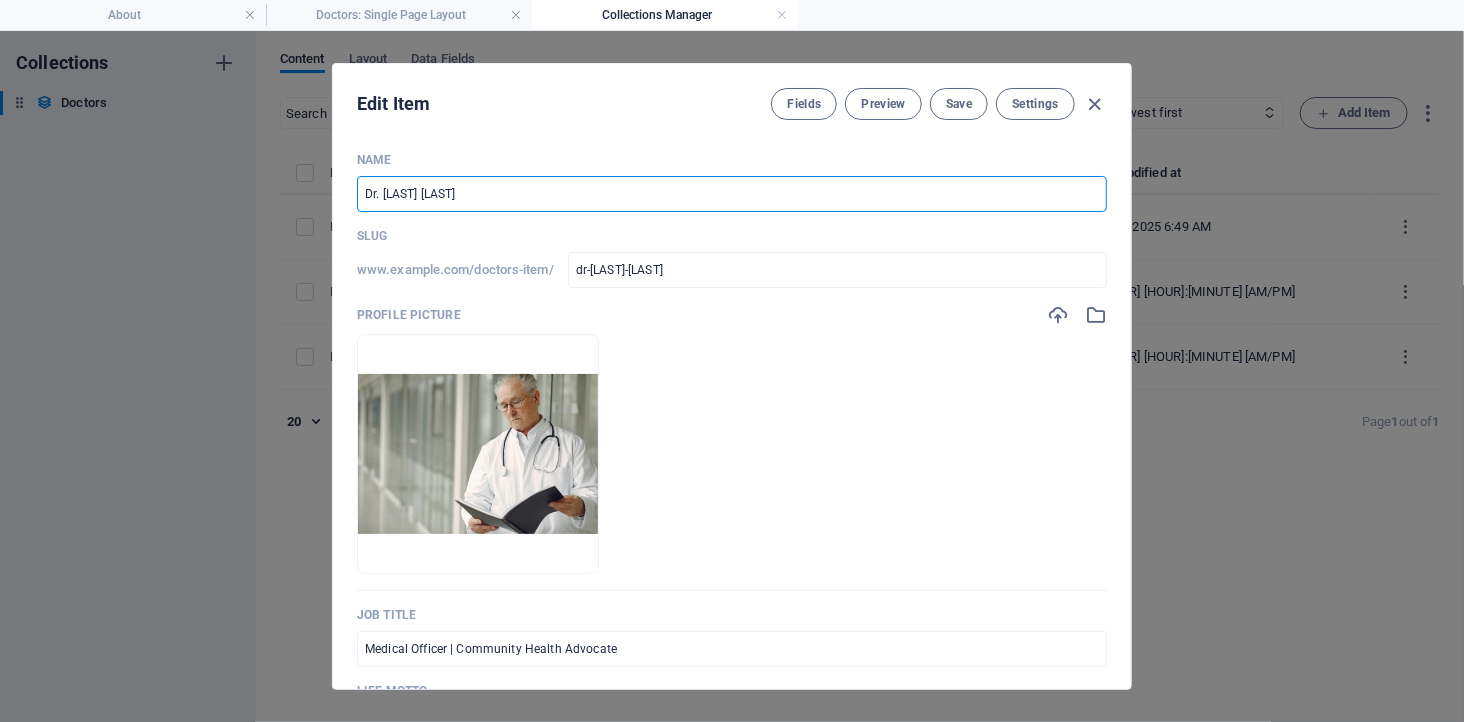 drag, startPoint x: 385, startPoint y: 190, endPoint x: 608, endPoint y: 173, distance: 223.64705 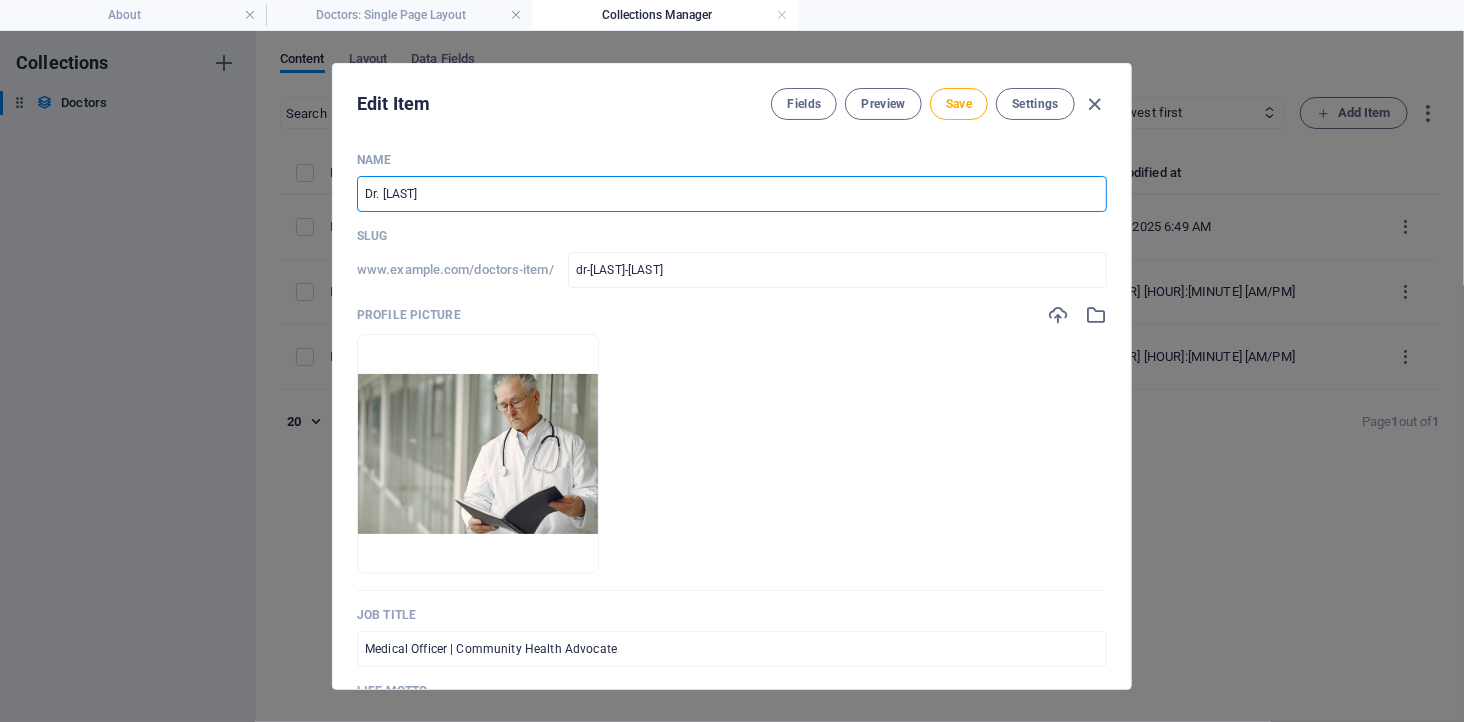 type on "dr-[LAST]" 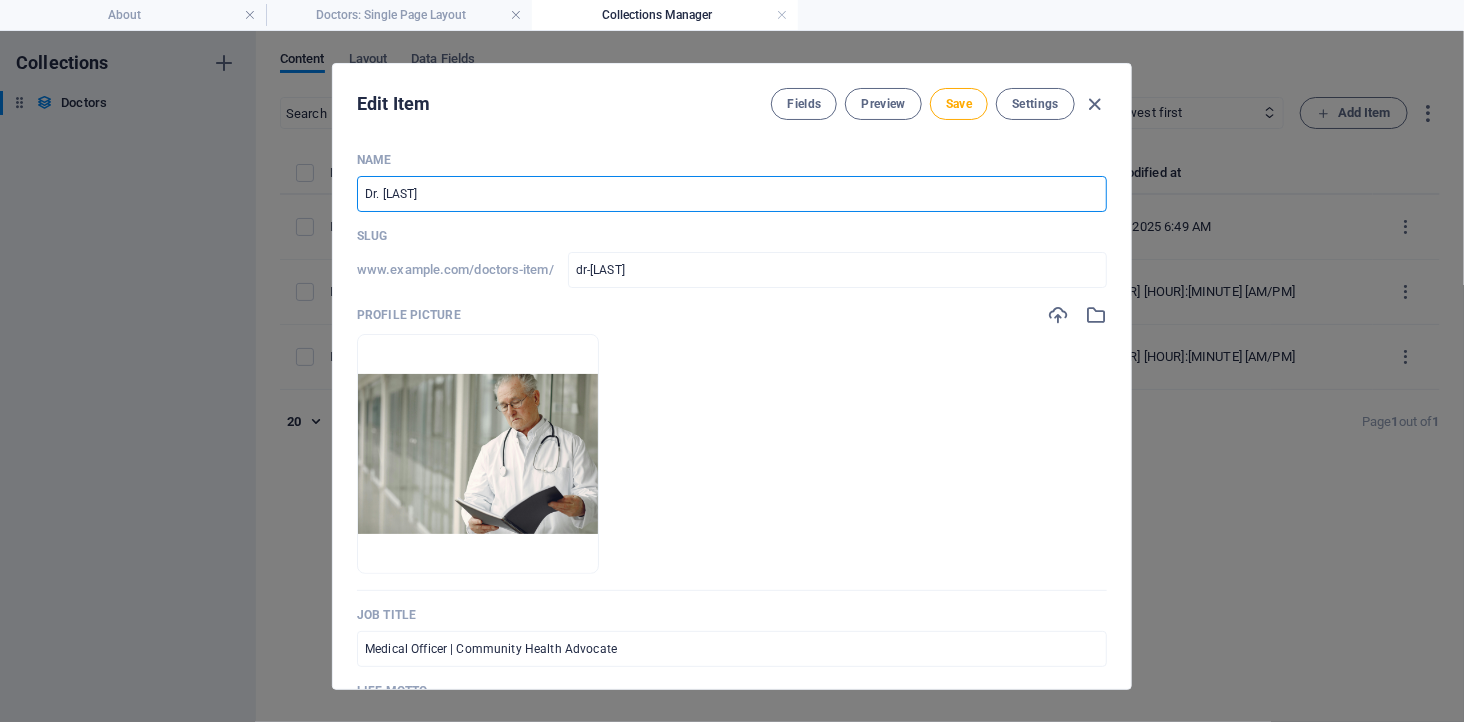 type on "Dr. [LAST]" 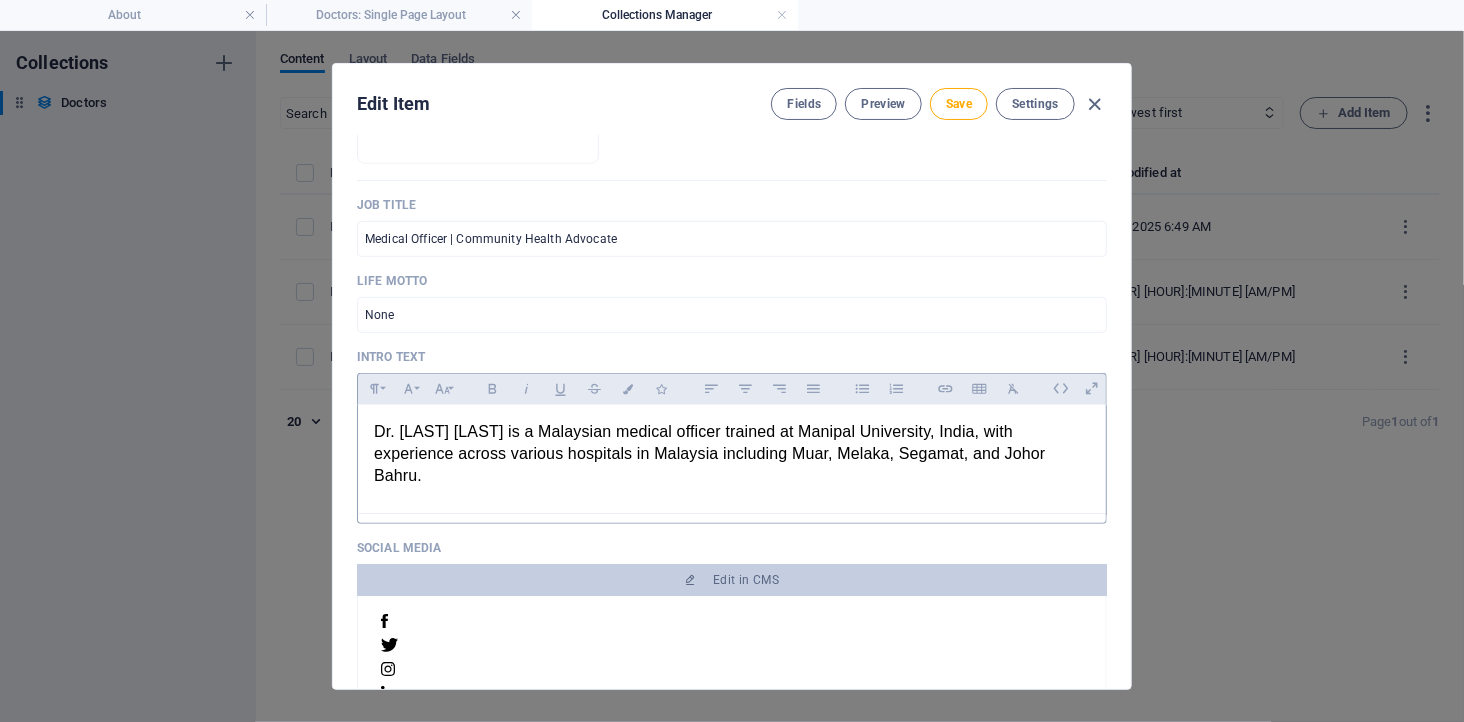 scroll, scrollTop: 444, scrollLeft: 0, axis: vertical 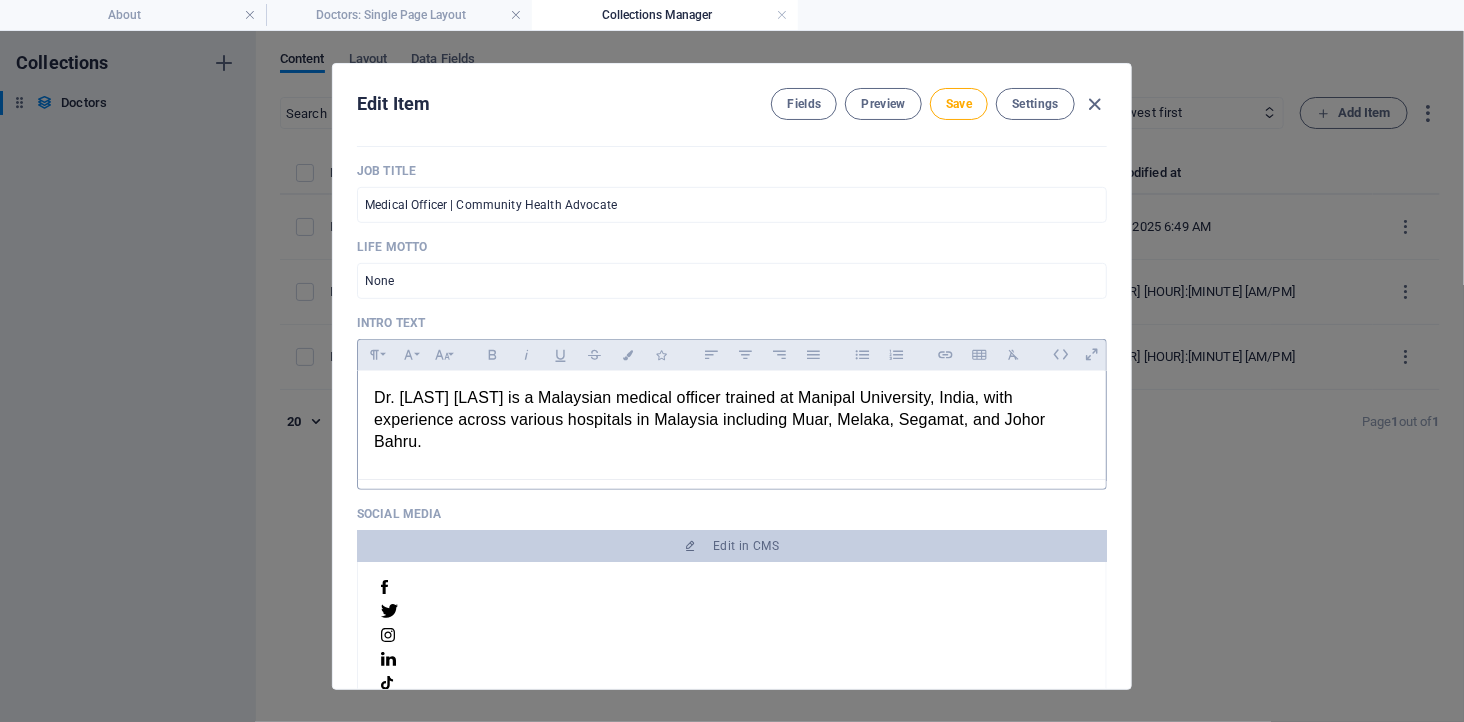 type on "Dr. [LAST] [LAST]" 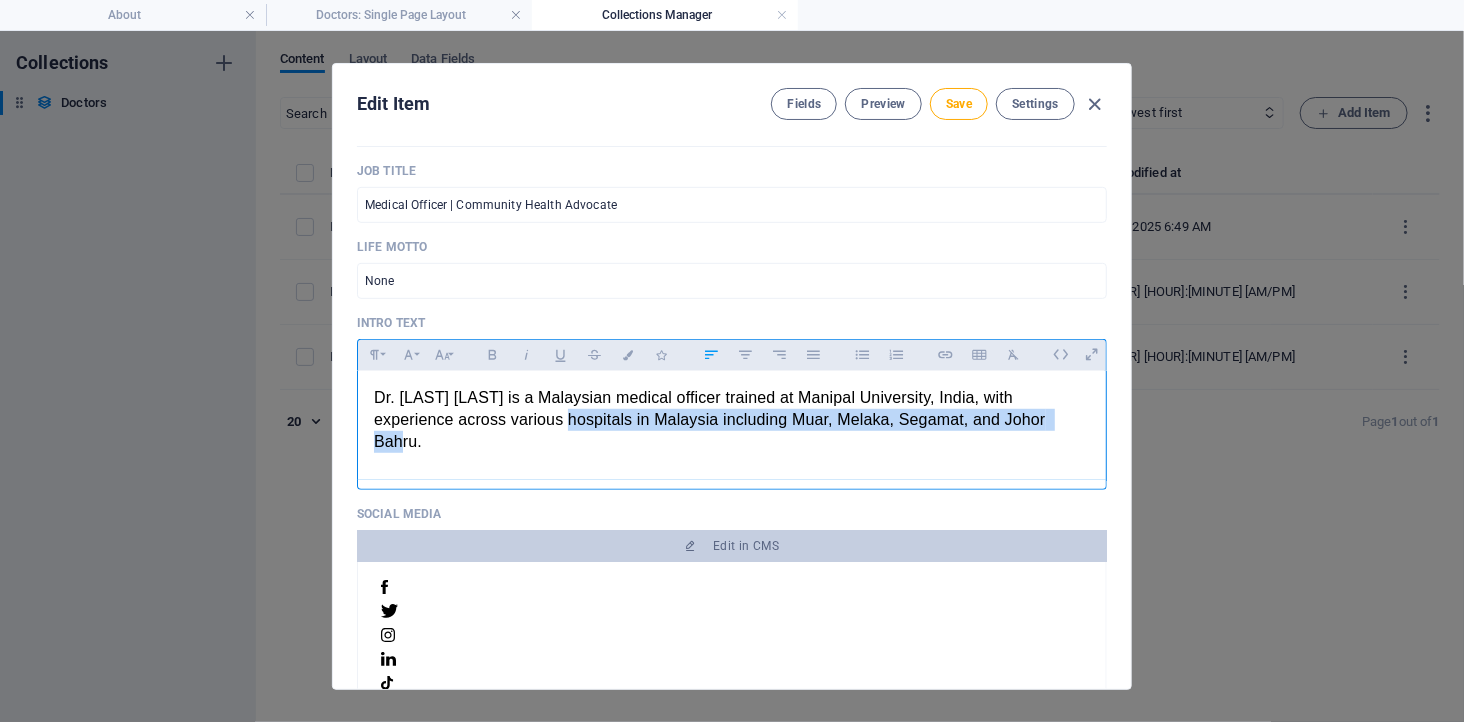 drag, startPoint x: 1026, startPoint y: 426, endPoint x: 513, endPoint y: 423, distance: 513.0088 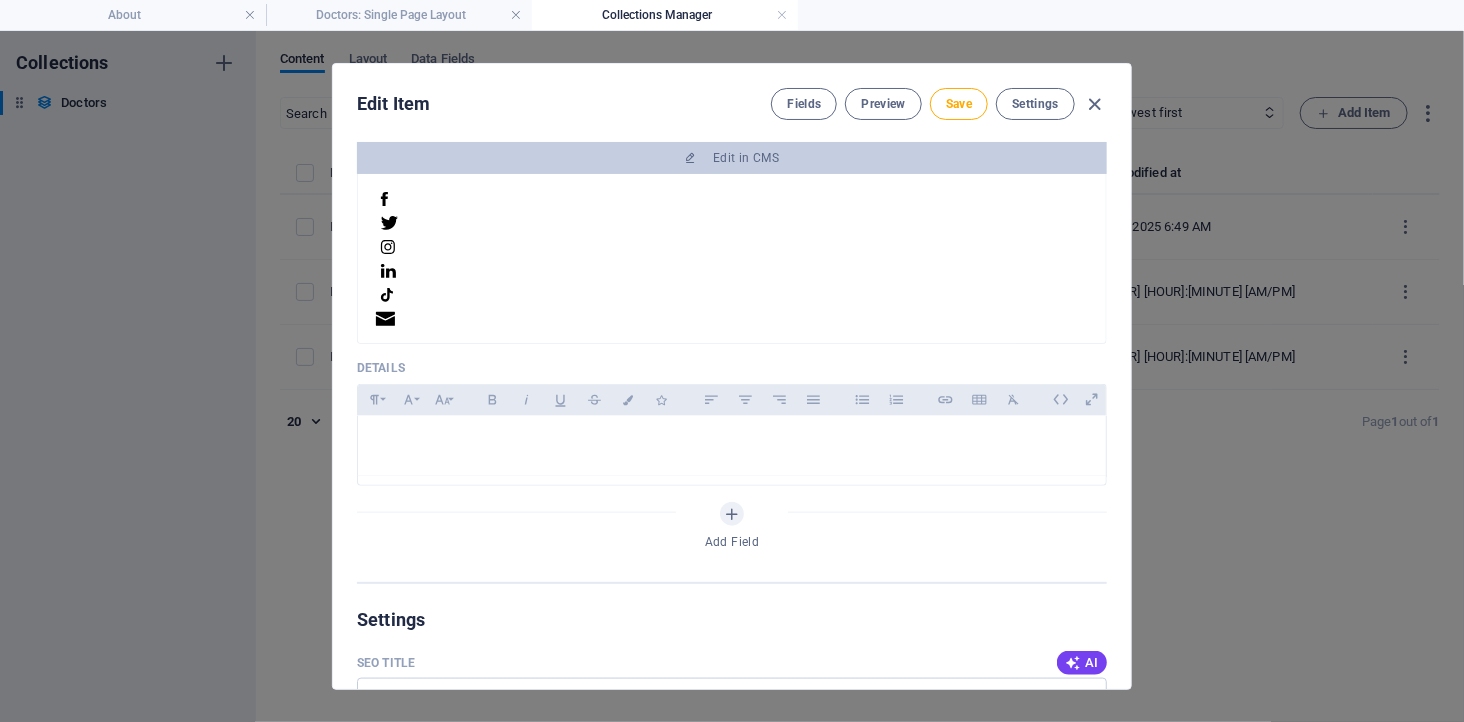 scroll, scrollTop: 830, scrollLeft: 0, axis: vertical 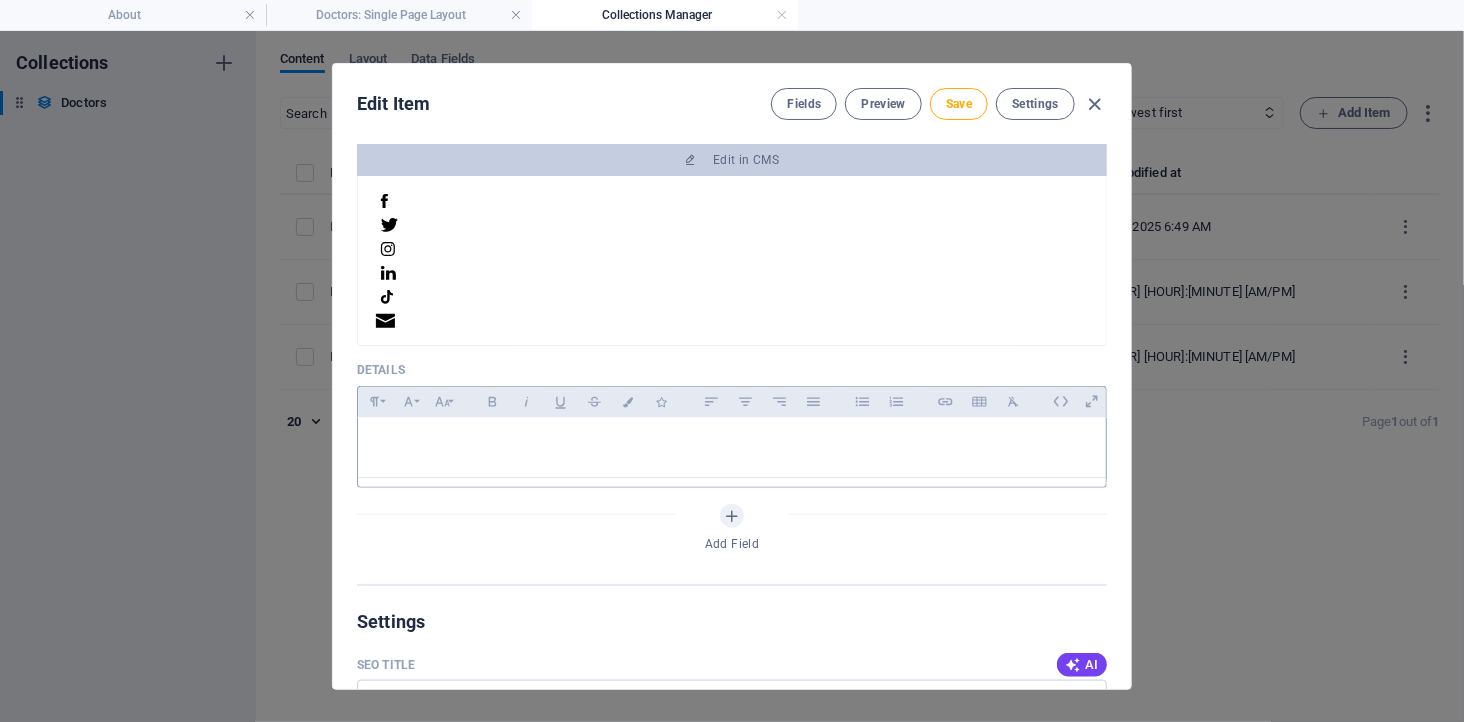 click at bounding box center [732, 448] 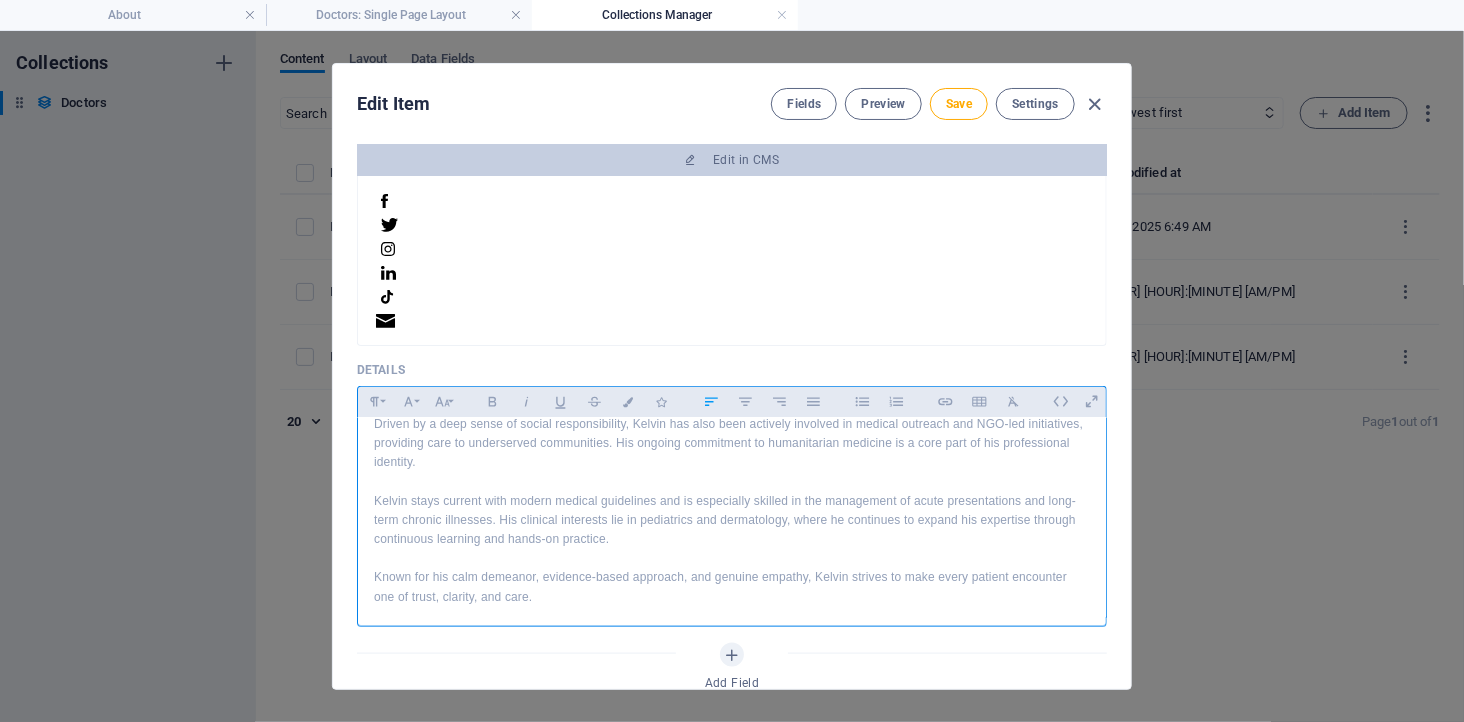 scroll, scrollTop: 177, scrollLeft: 0, axis: vertical 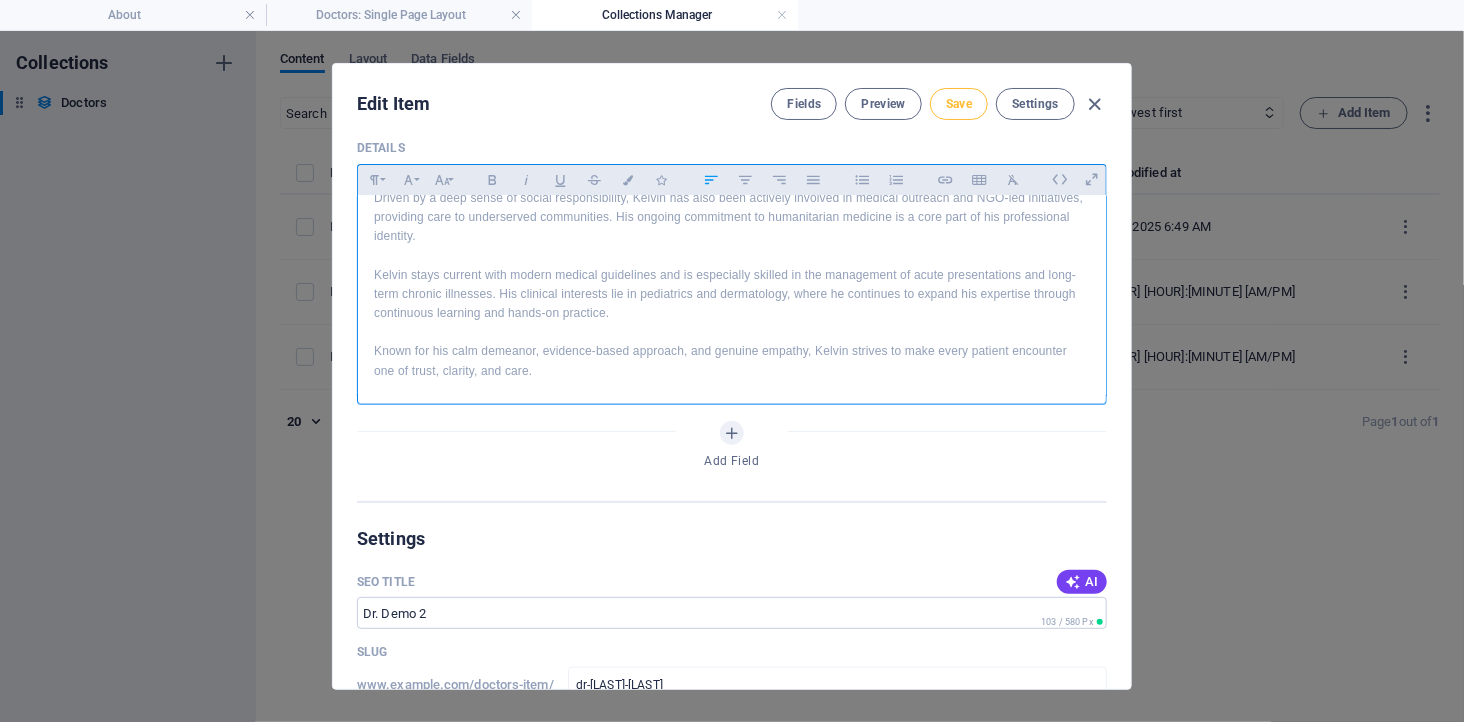 click on "Save" at bounding box center (959, 104) 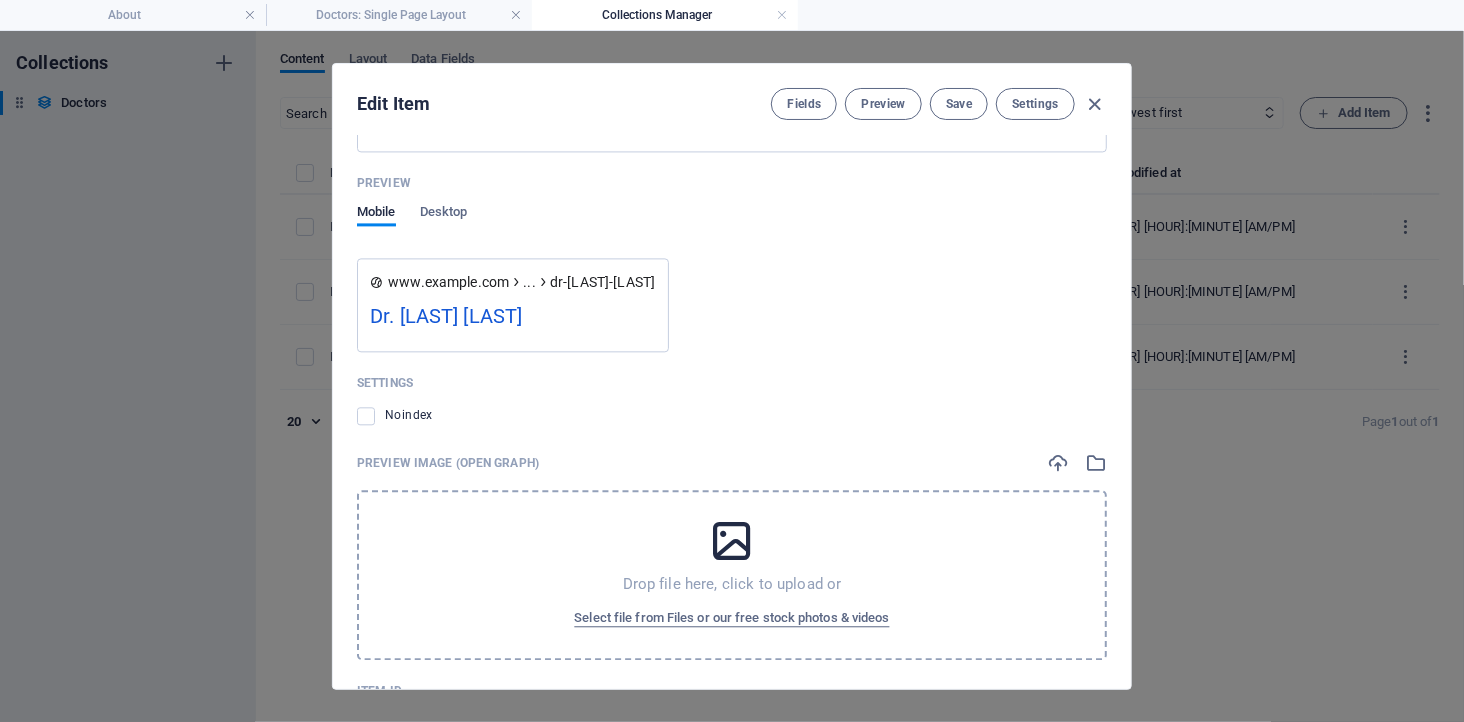 scroll, scrollTop: 1968, scrollLeft: 0, axis: vertical 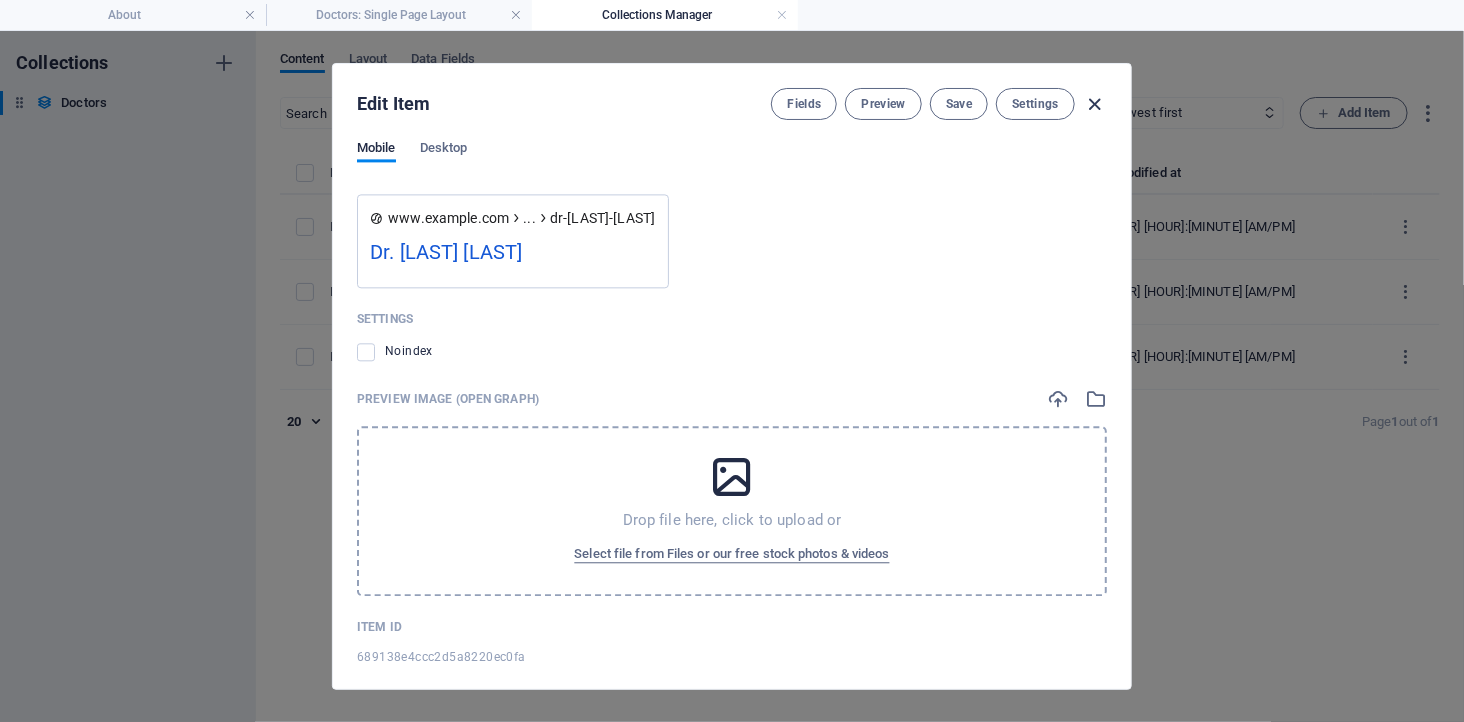 click at bounding box center (1095, 104) 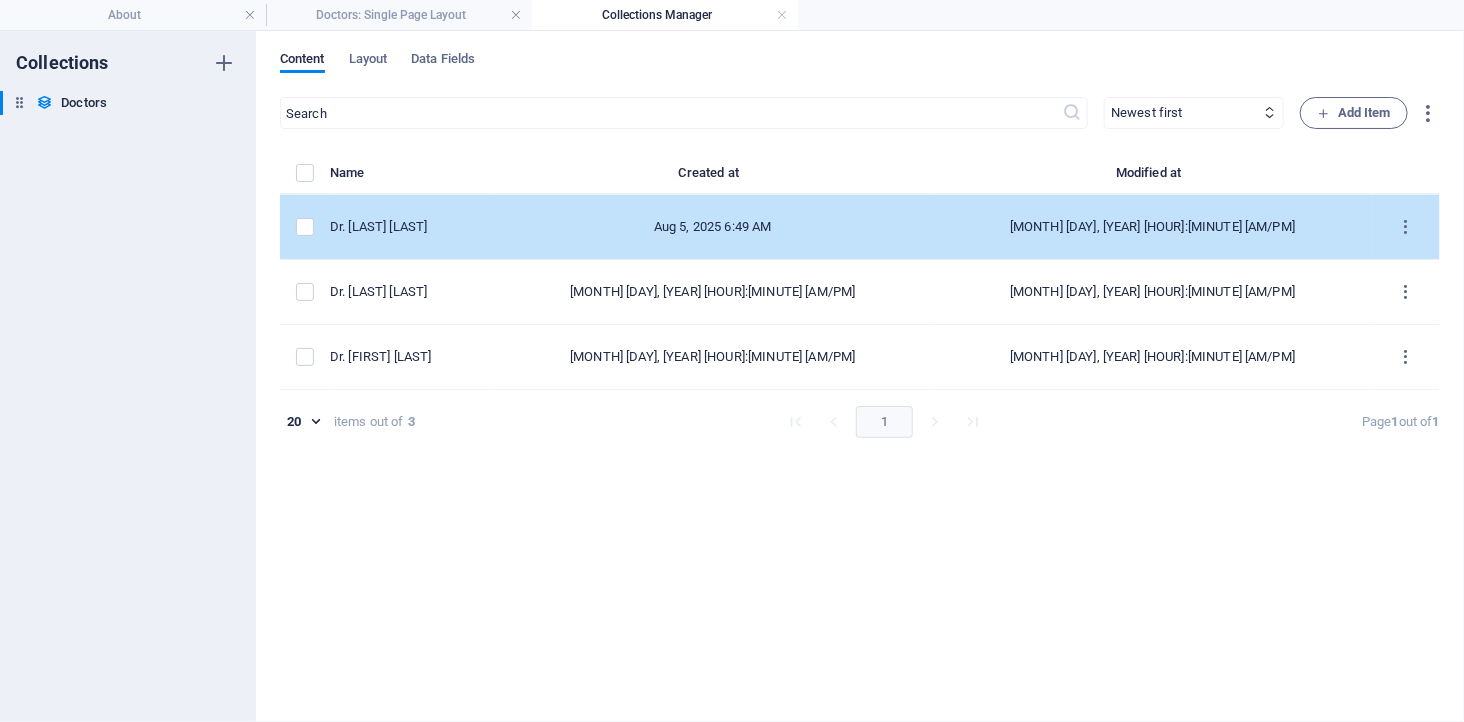 type on "dr-[LAST]-[LAST]" 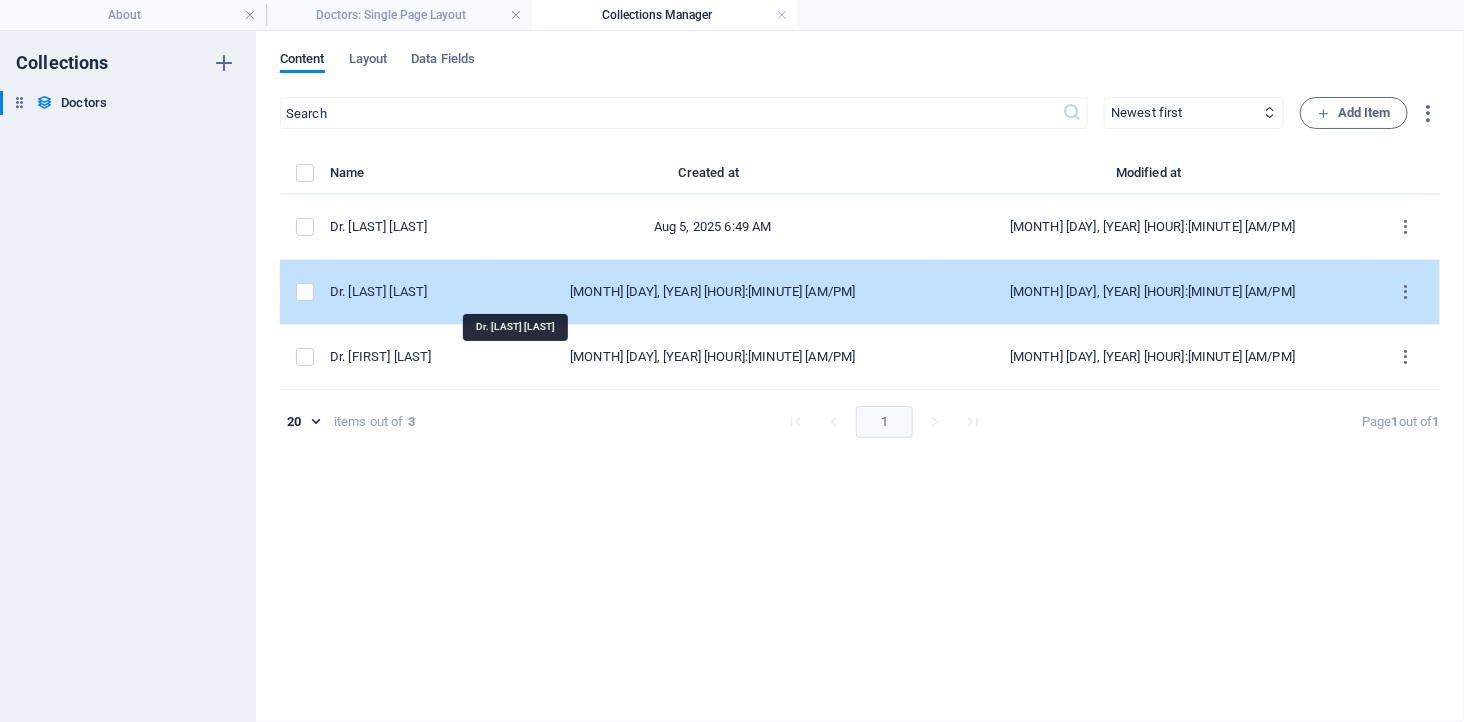 click on "Dr. [LAST] [LAST]" at bounding box center (403, 292) 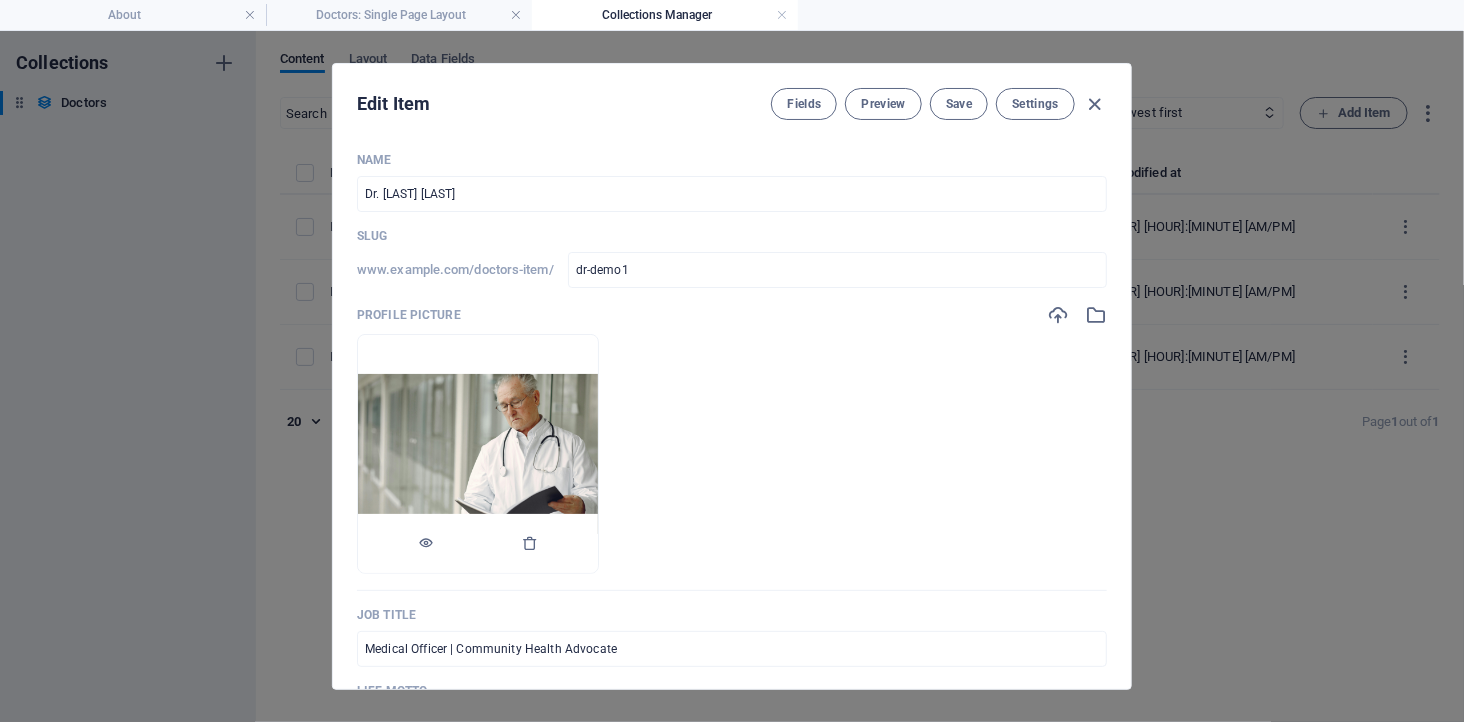 click at bounding box center (478, 454) 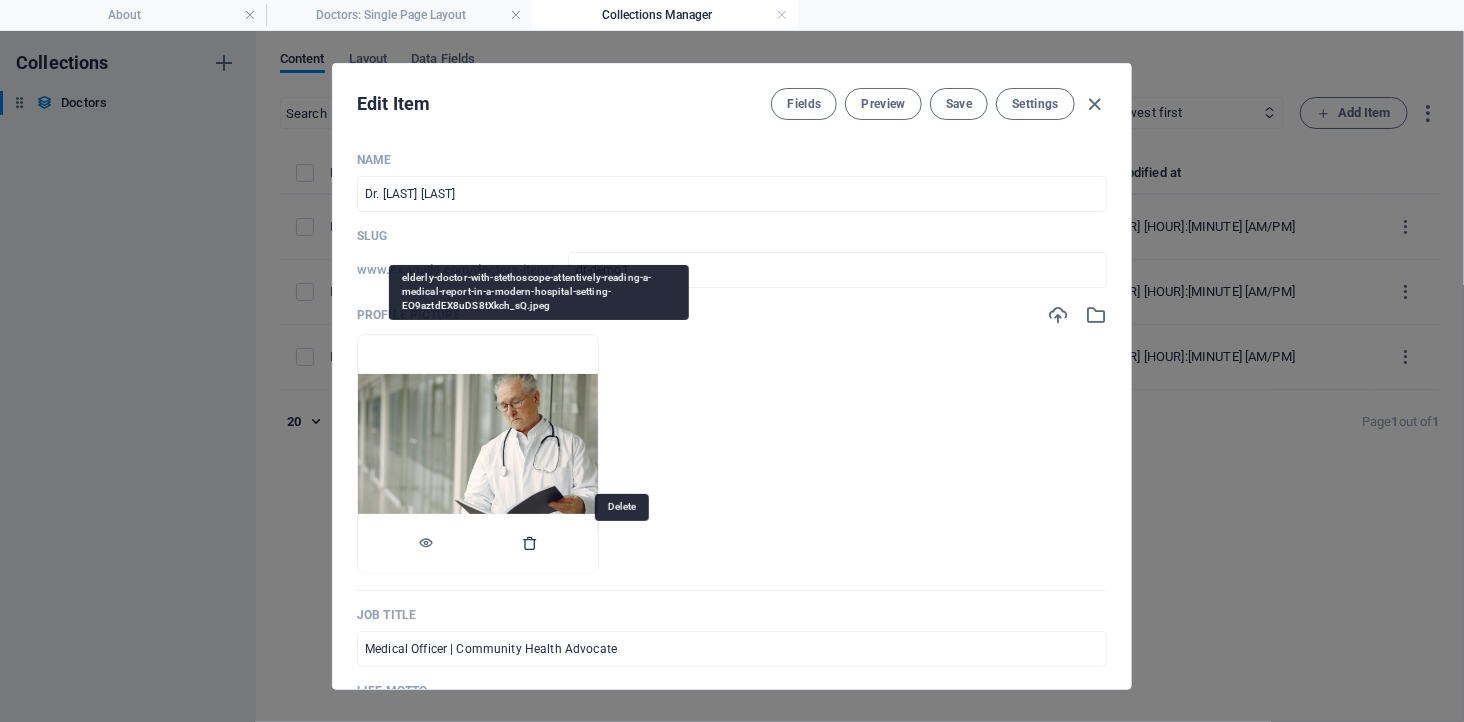 drag, startPoint x: 543, startPoint y: 450, endPoint x: 616, endPoint y: 542, distance: 117.4436 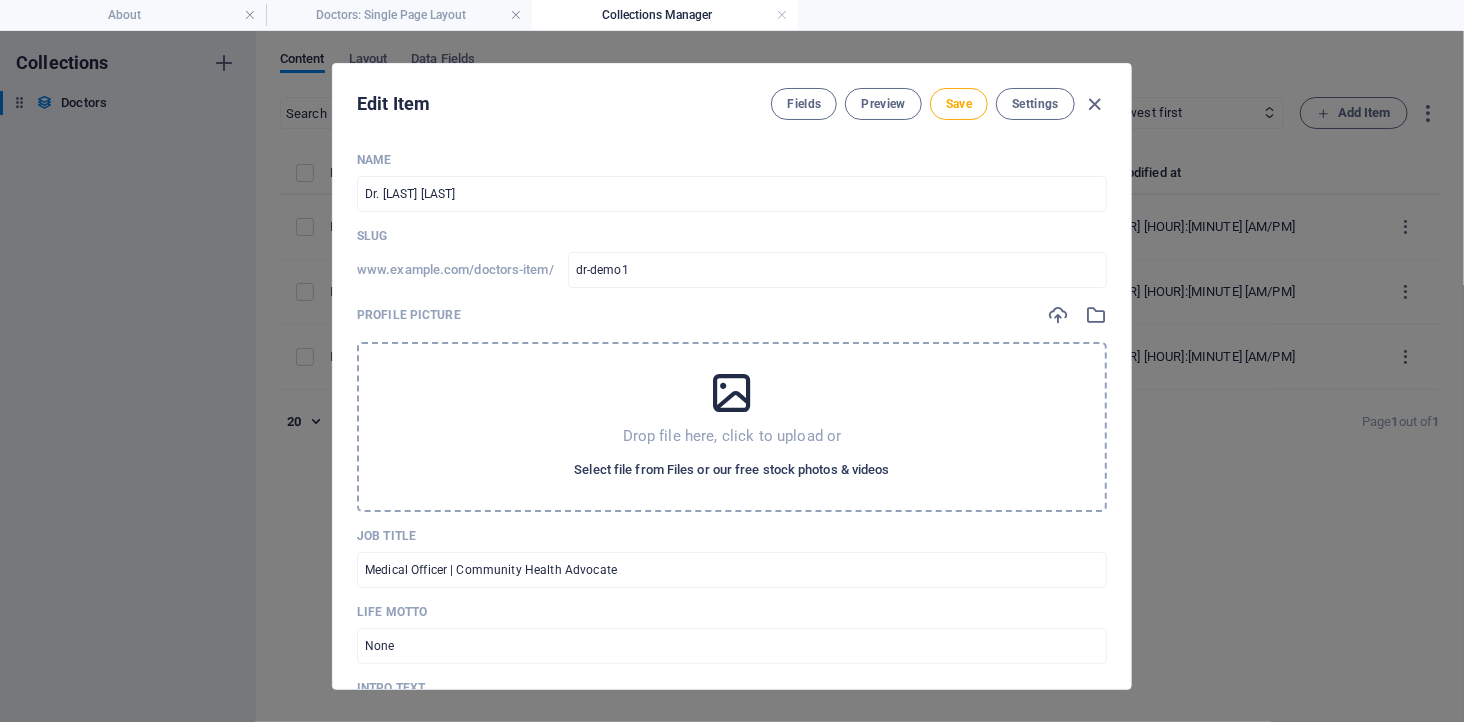 click on "Select file from Files or our free stock photos & videos" at bounding box center [731, 470] 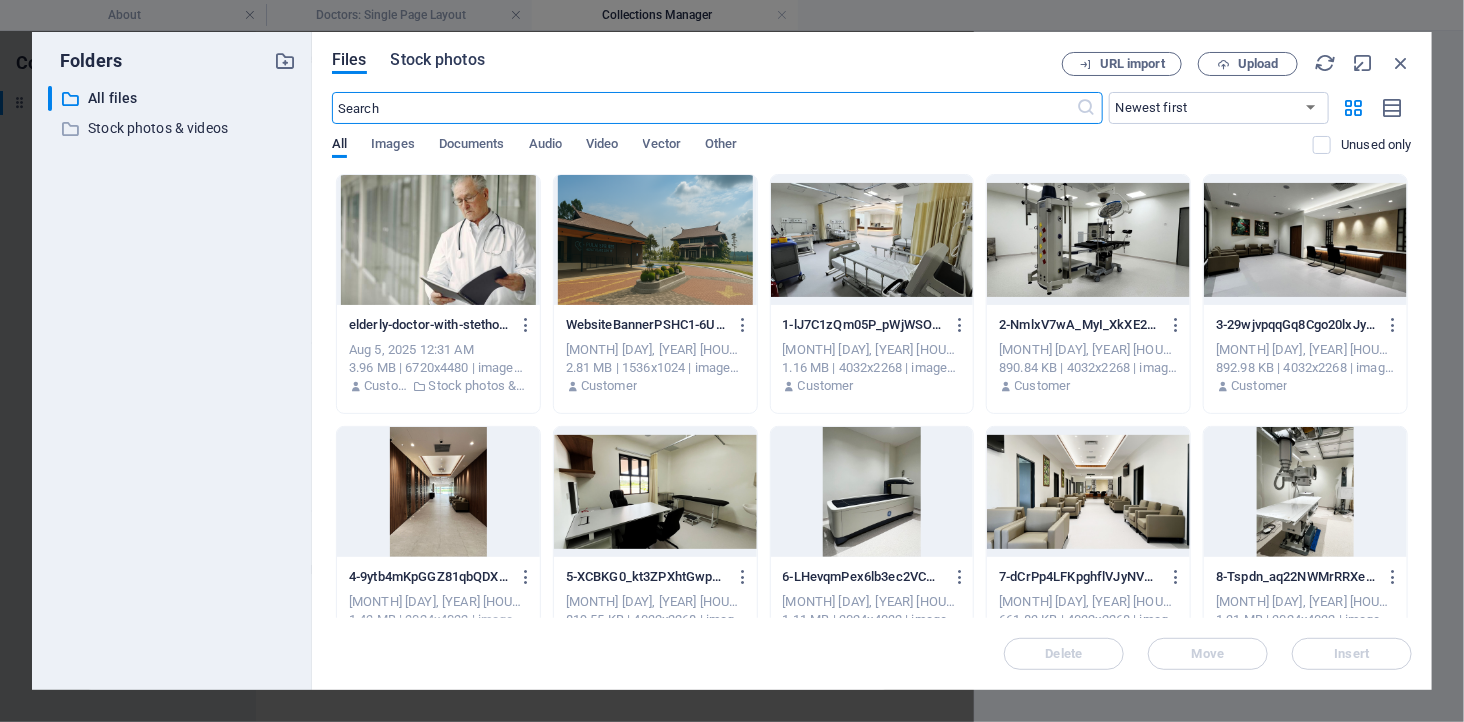 click on "Stock photos" at bounding box center (438, 60) 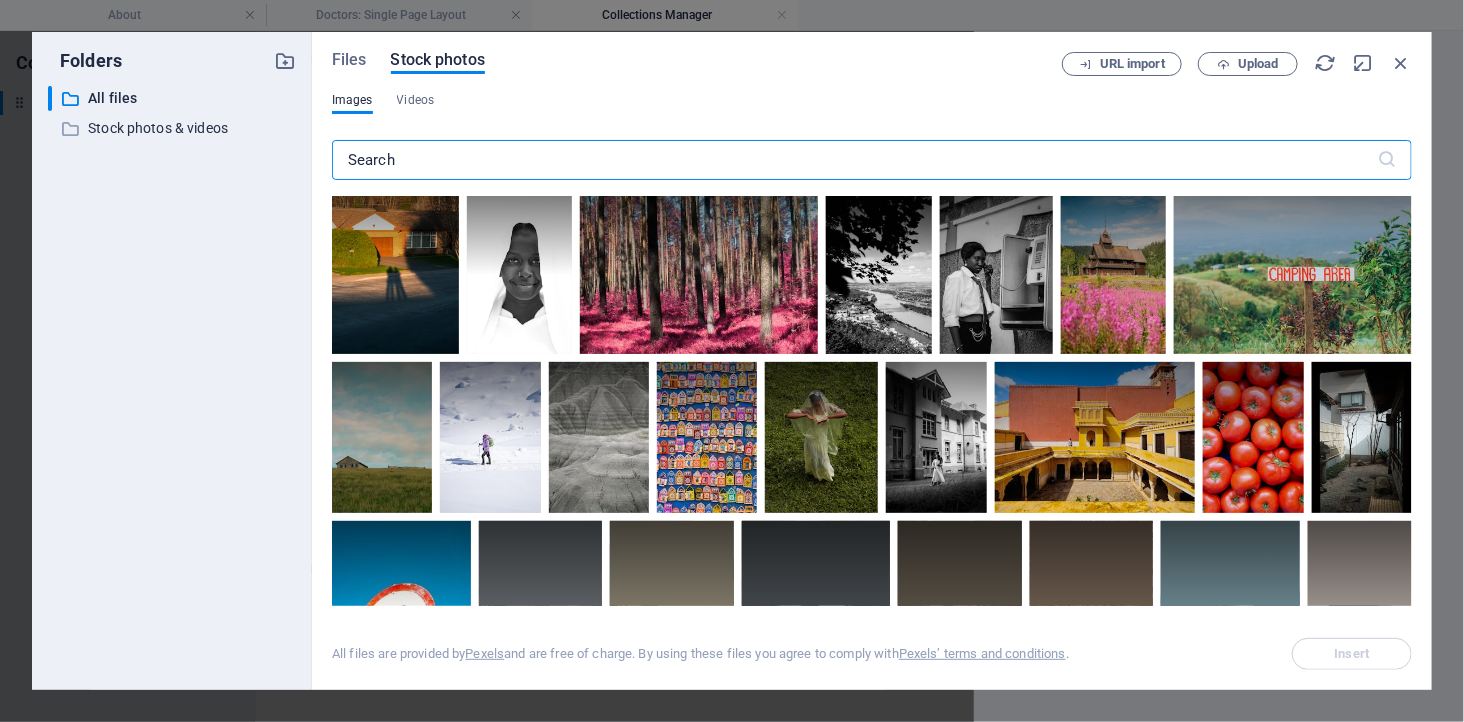 click at bounding box center [855, 160] 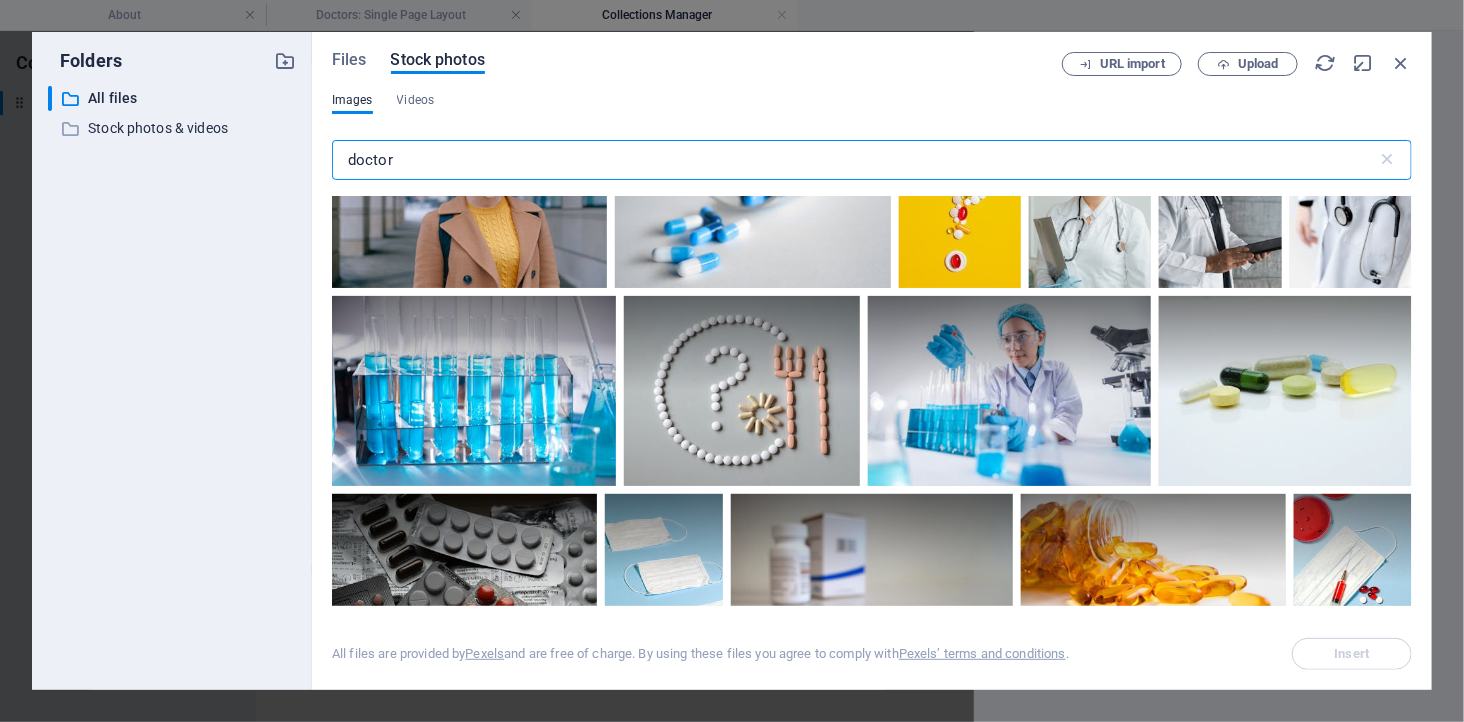 scroll, scrollTop: 888, scrollLeft: 0, axis: vertical 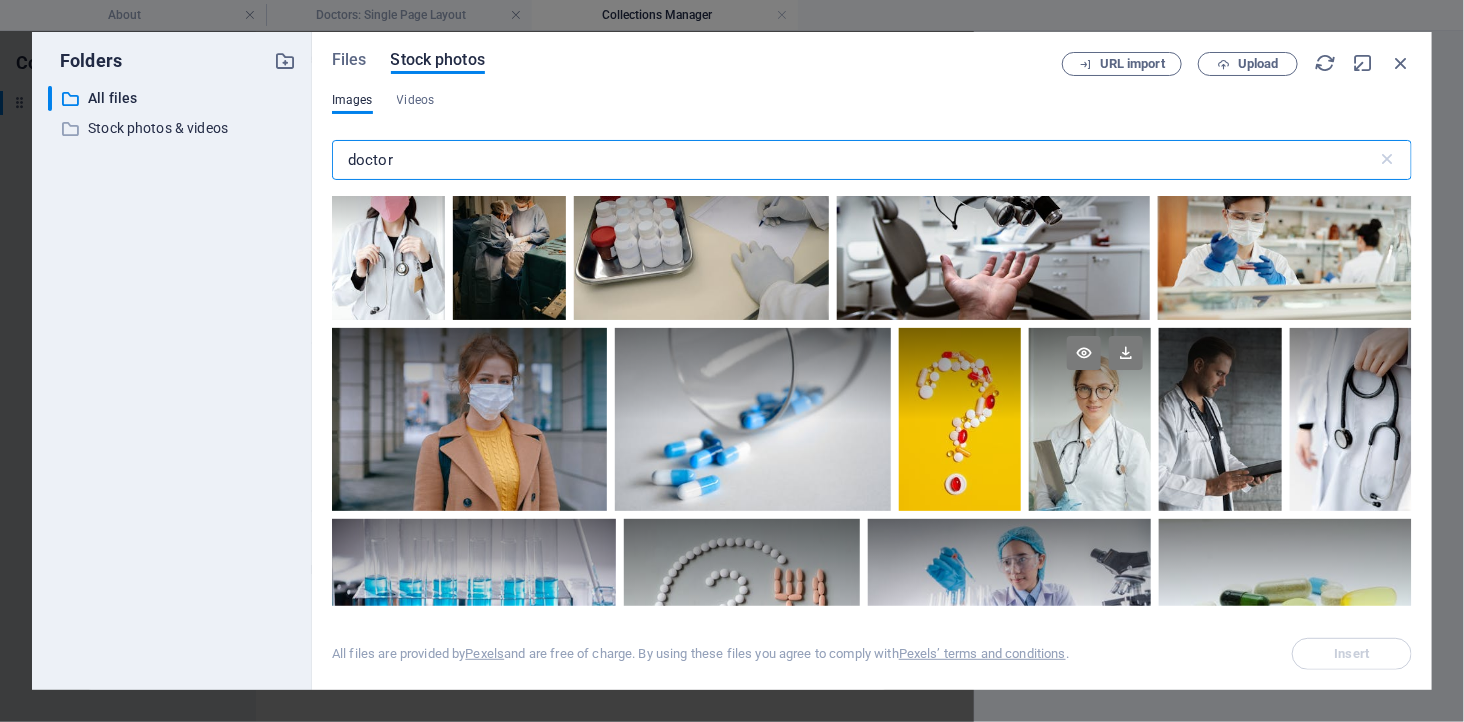 type on "doctor" 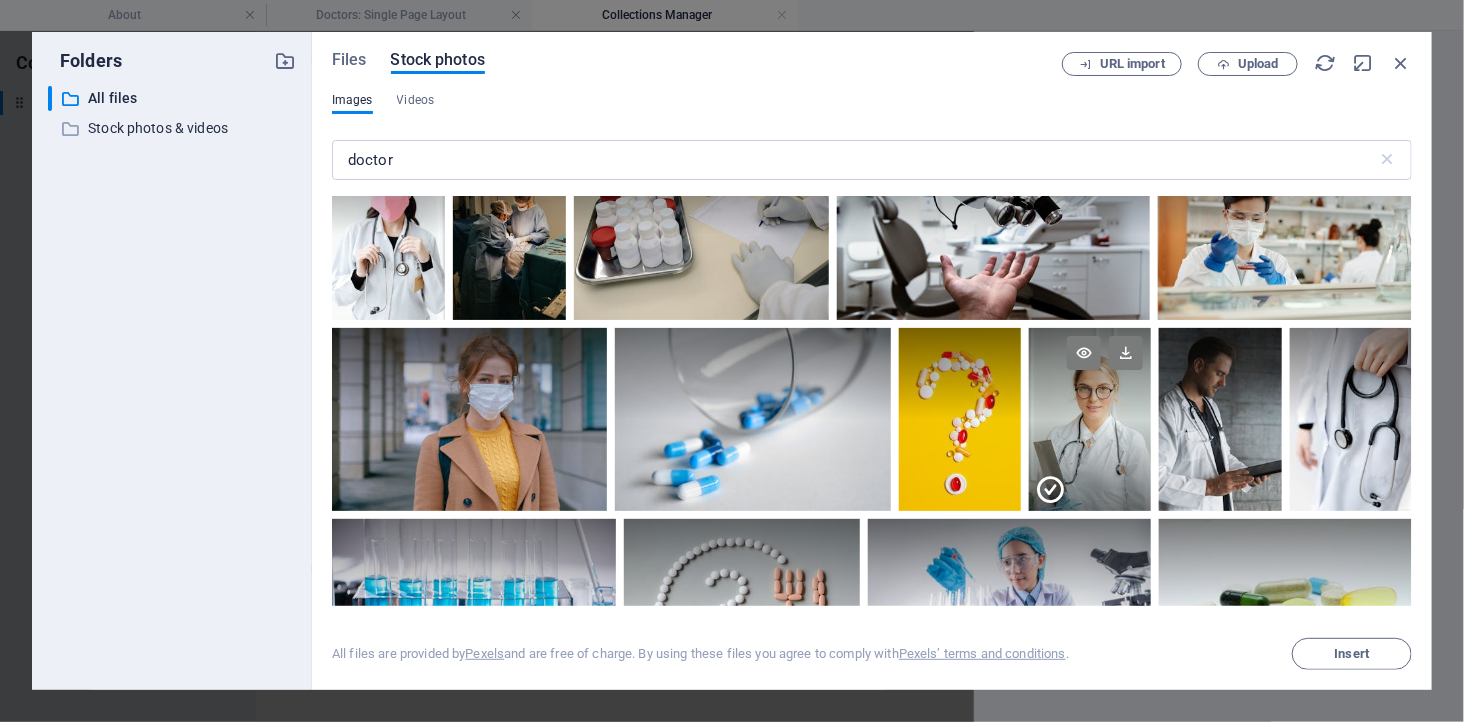 click at bounding box center (1090, 466) 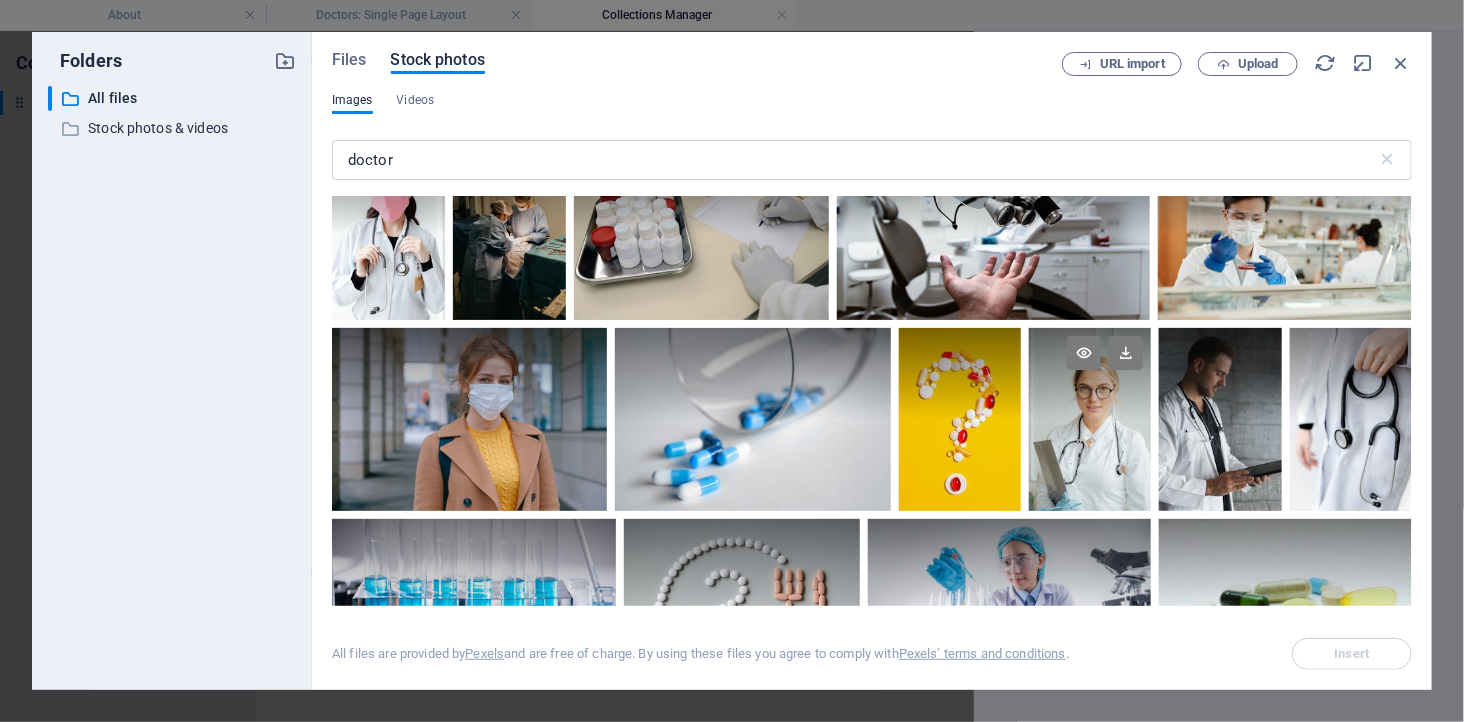 click at bounding box center [1090, 420] 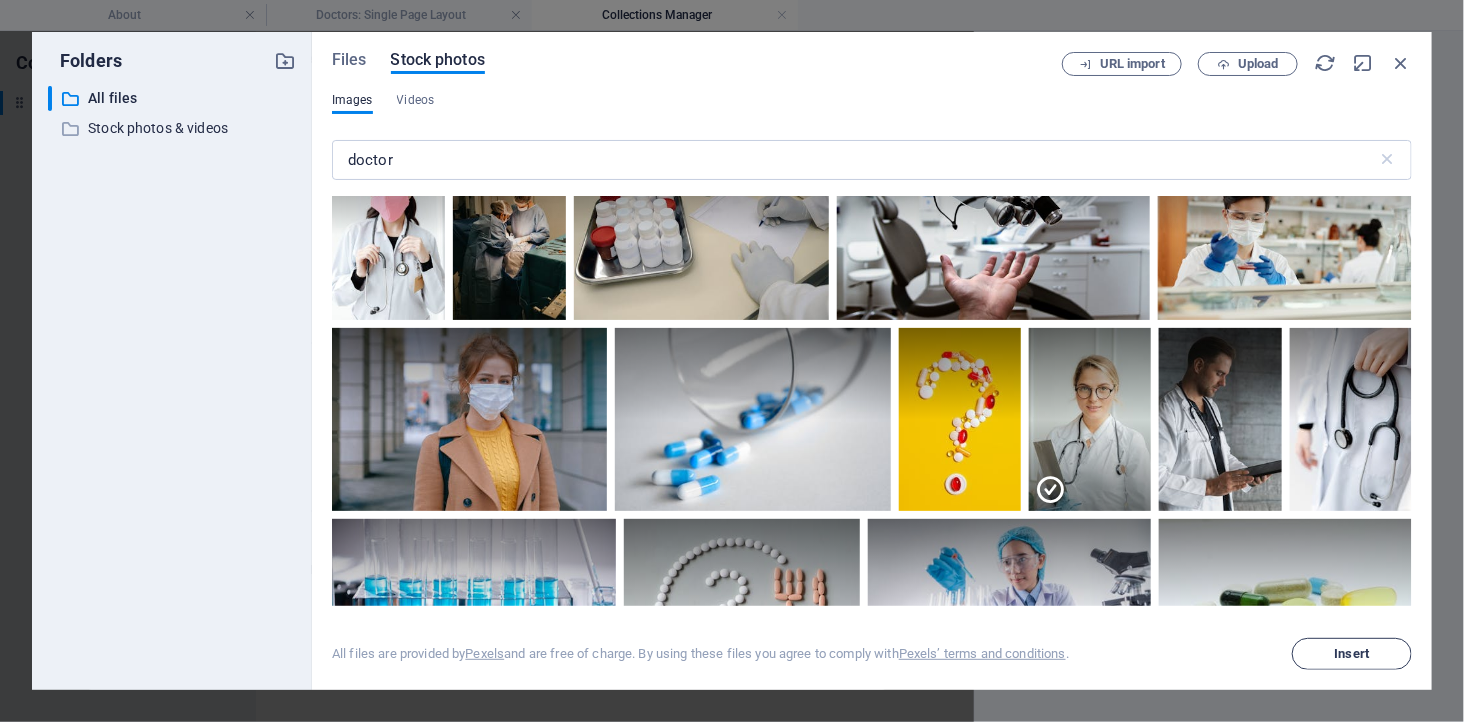 click on "Insert" at bounding box center [1352, 654] 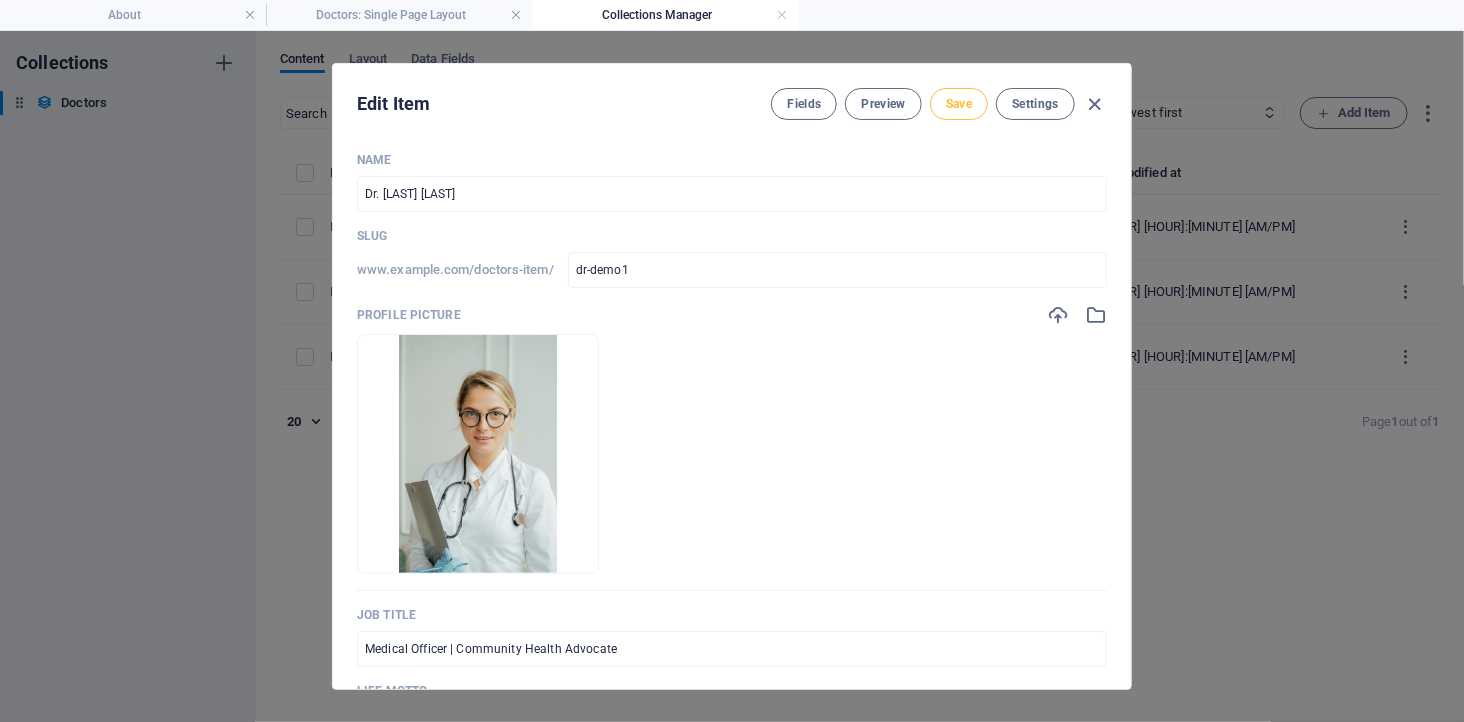 click on "Save" at bounding box center [959, 104] 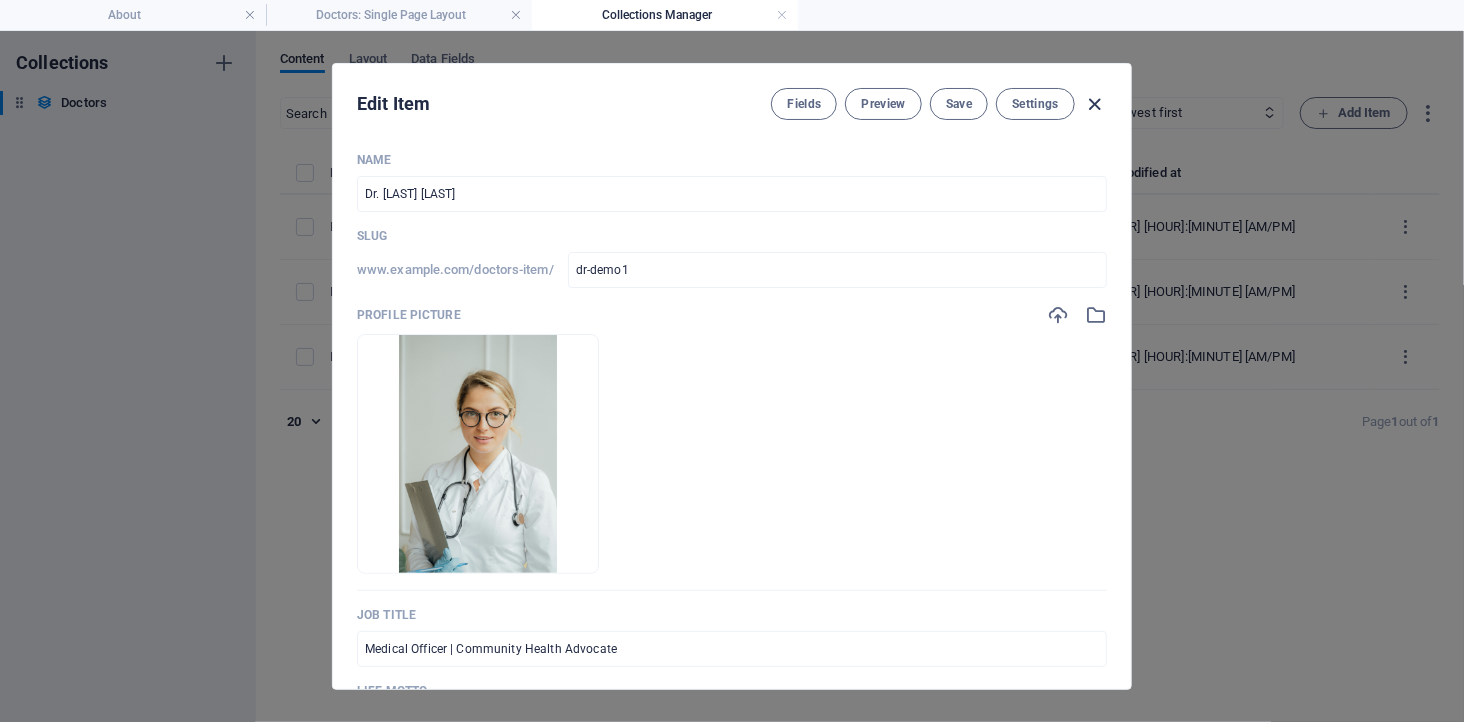 click at bounding box center (1095, 104) 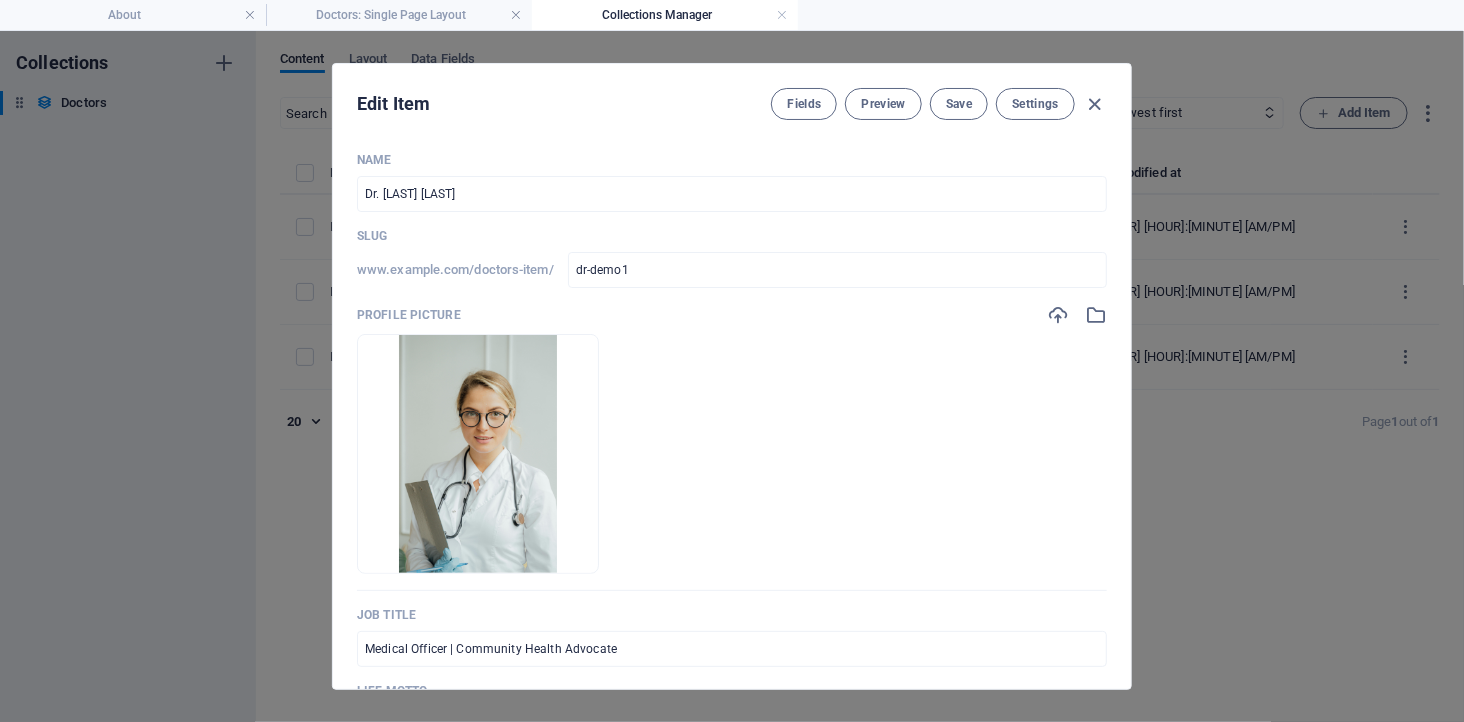 type on "dr-[LAST]-[LAST]" 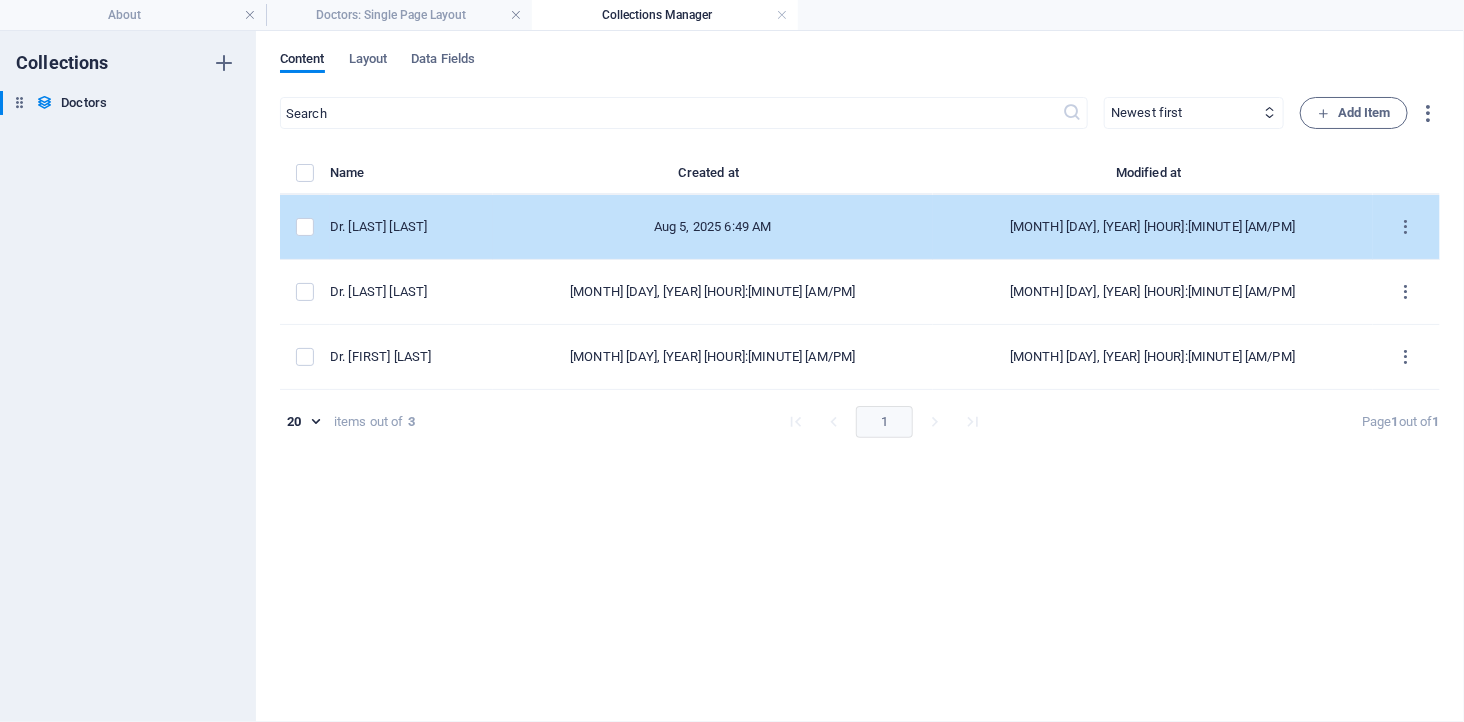 click on "Aug 5, 2025 6:49 AM" at bounding box center (713, 227) 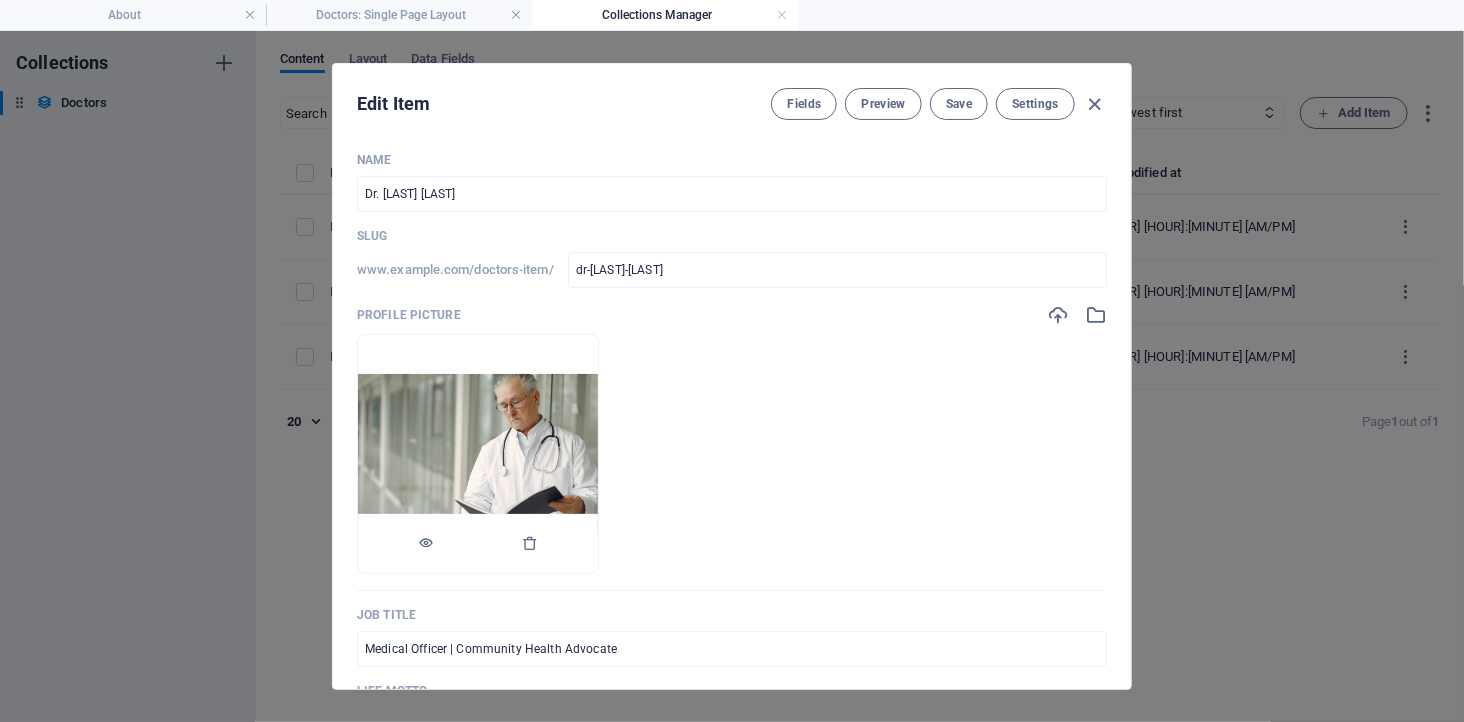click at bounding box center (478, 454) 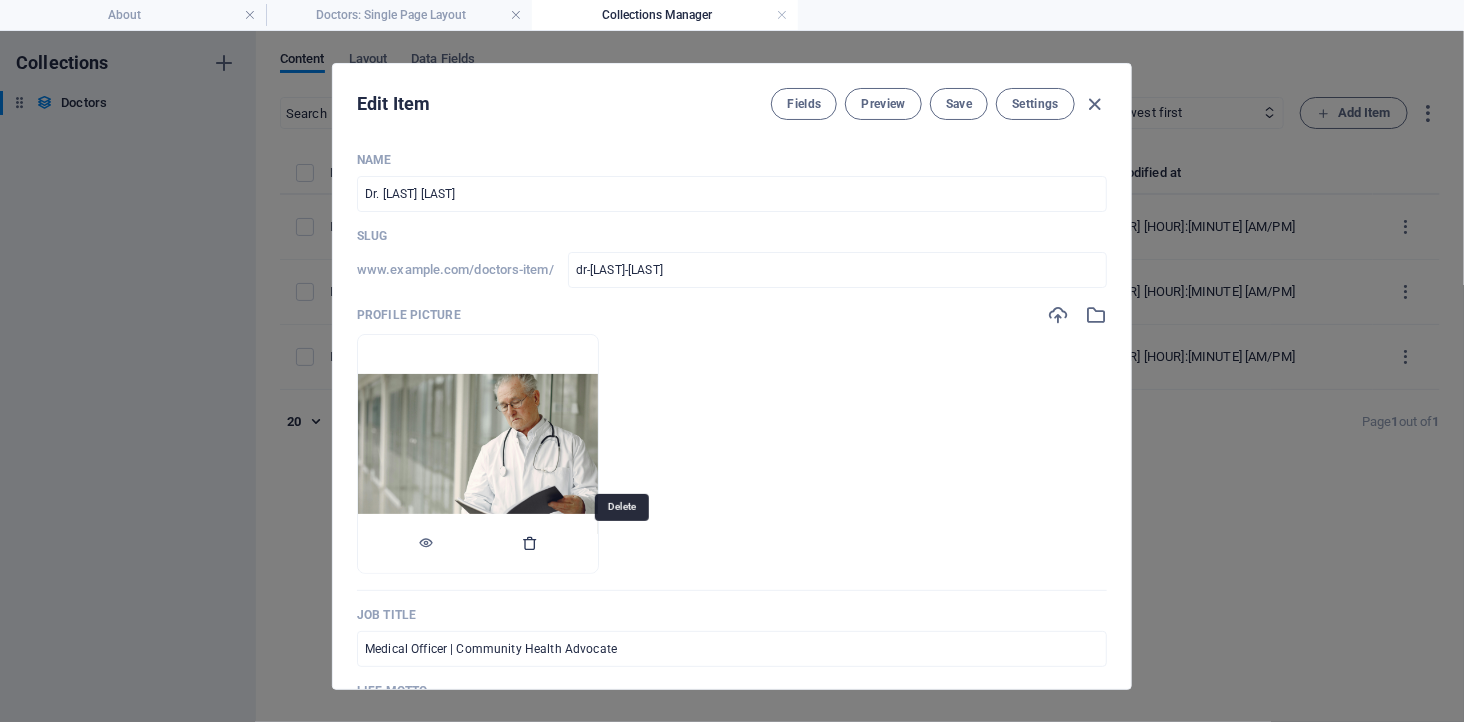 click at bounding box center [530, 543] 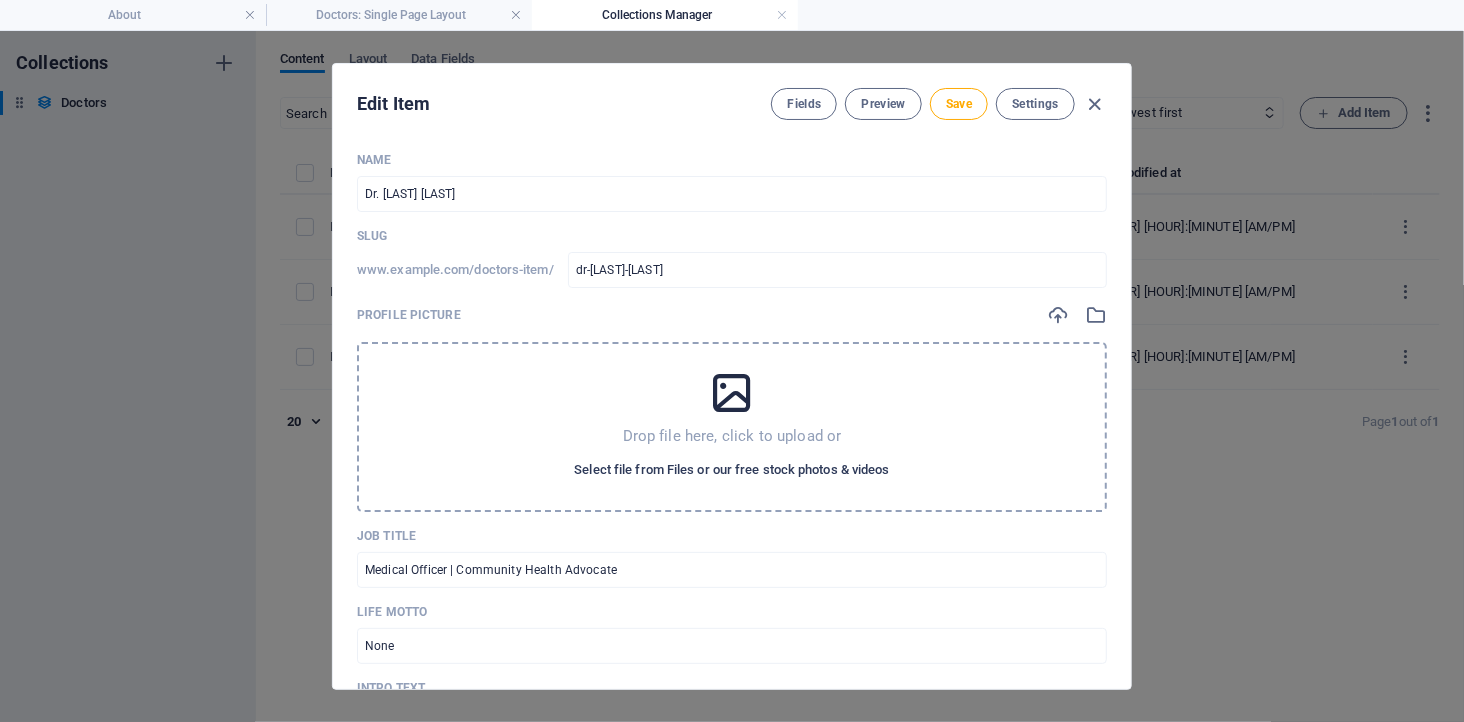 click on "Select file from Files or our free stock photos & videos" at bounding box center (731, 470) 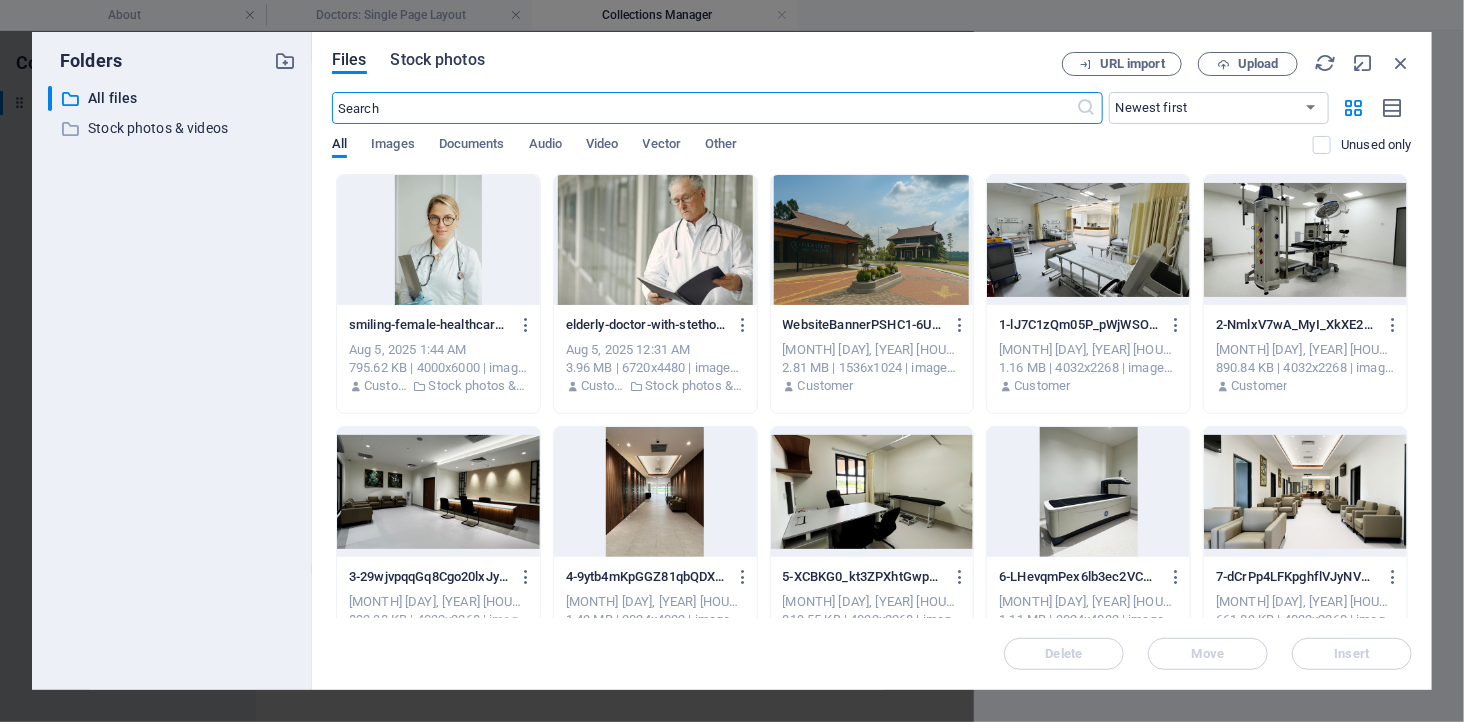click on "Stock photos" at bounding box center (438, 60) 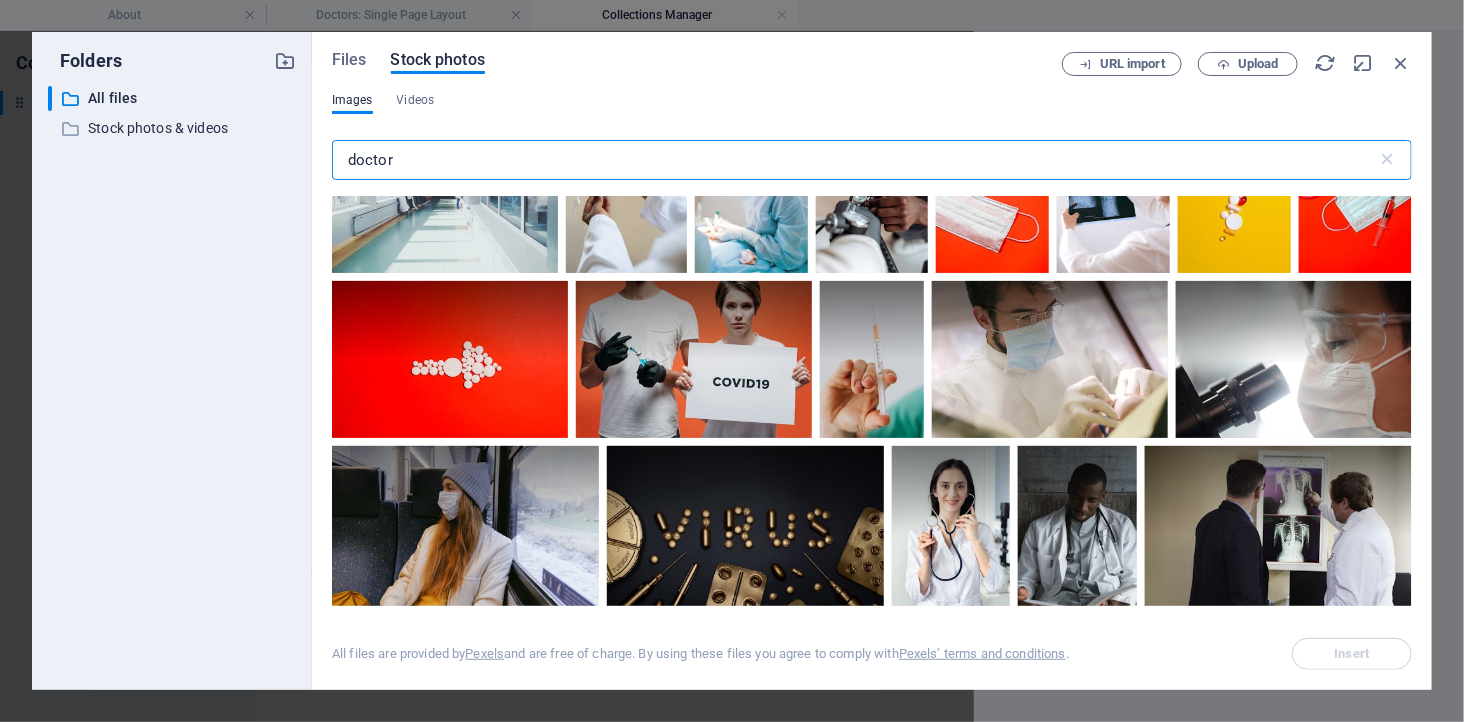 scroll, scrollTop: 5555, scrollLeft: 0, axis: vertical 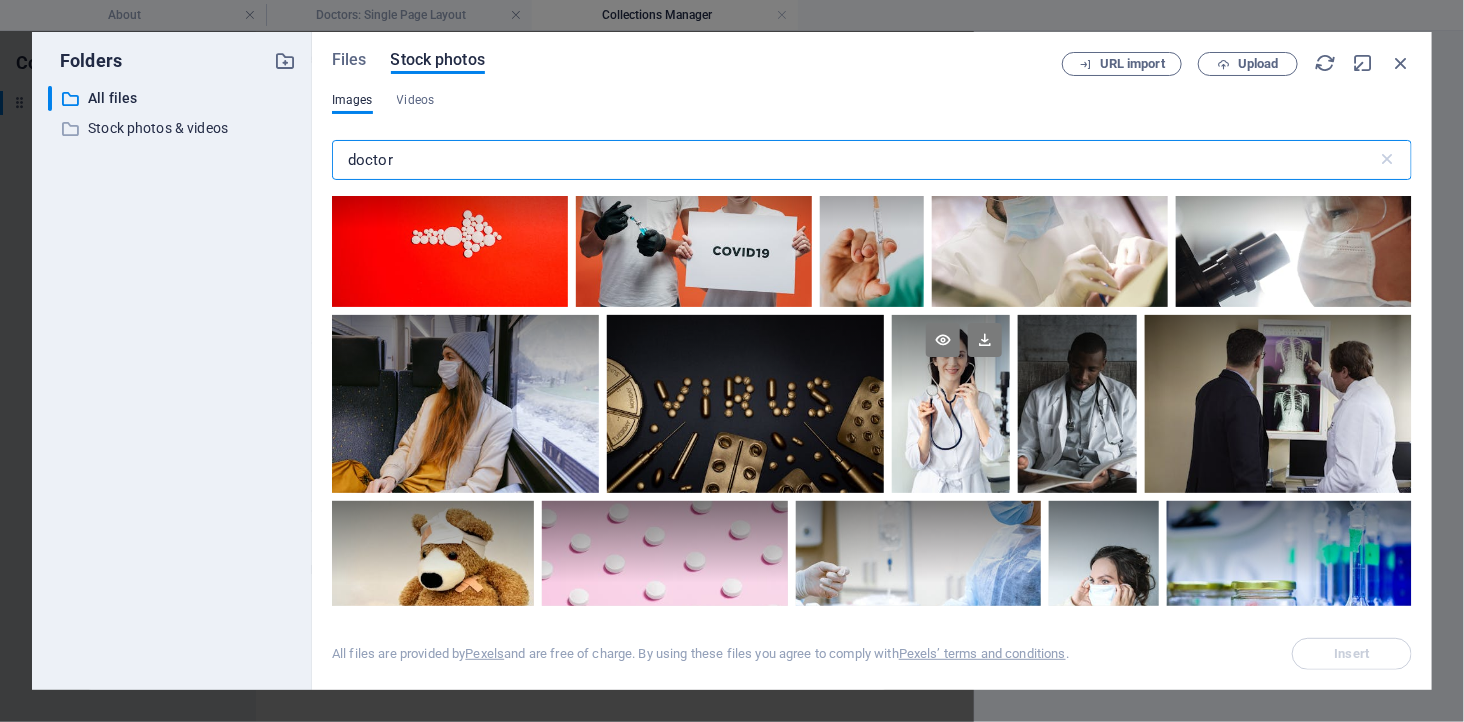 click at bounding box center (951, 359) 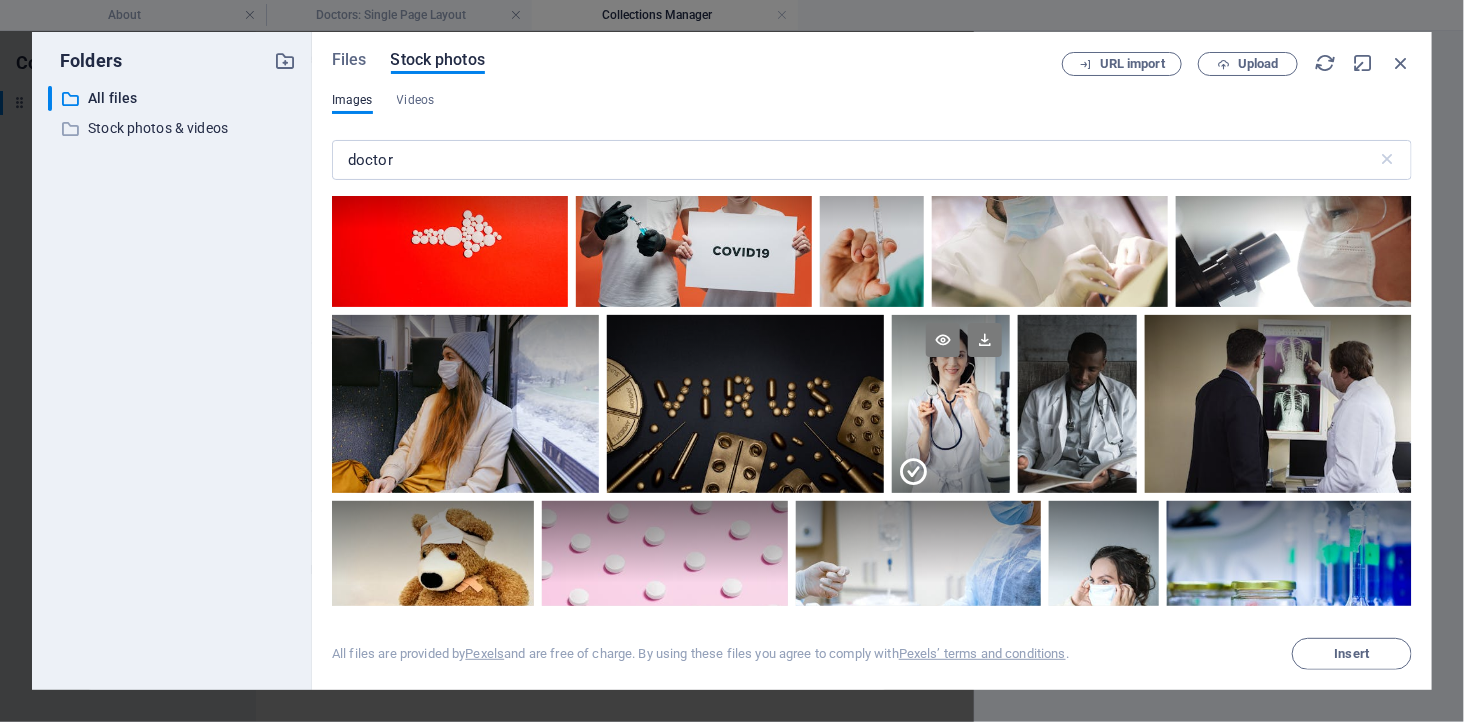 click at bounding box center [951, 359] 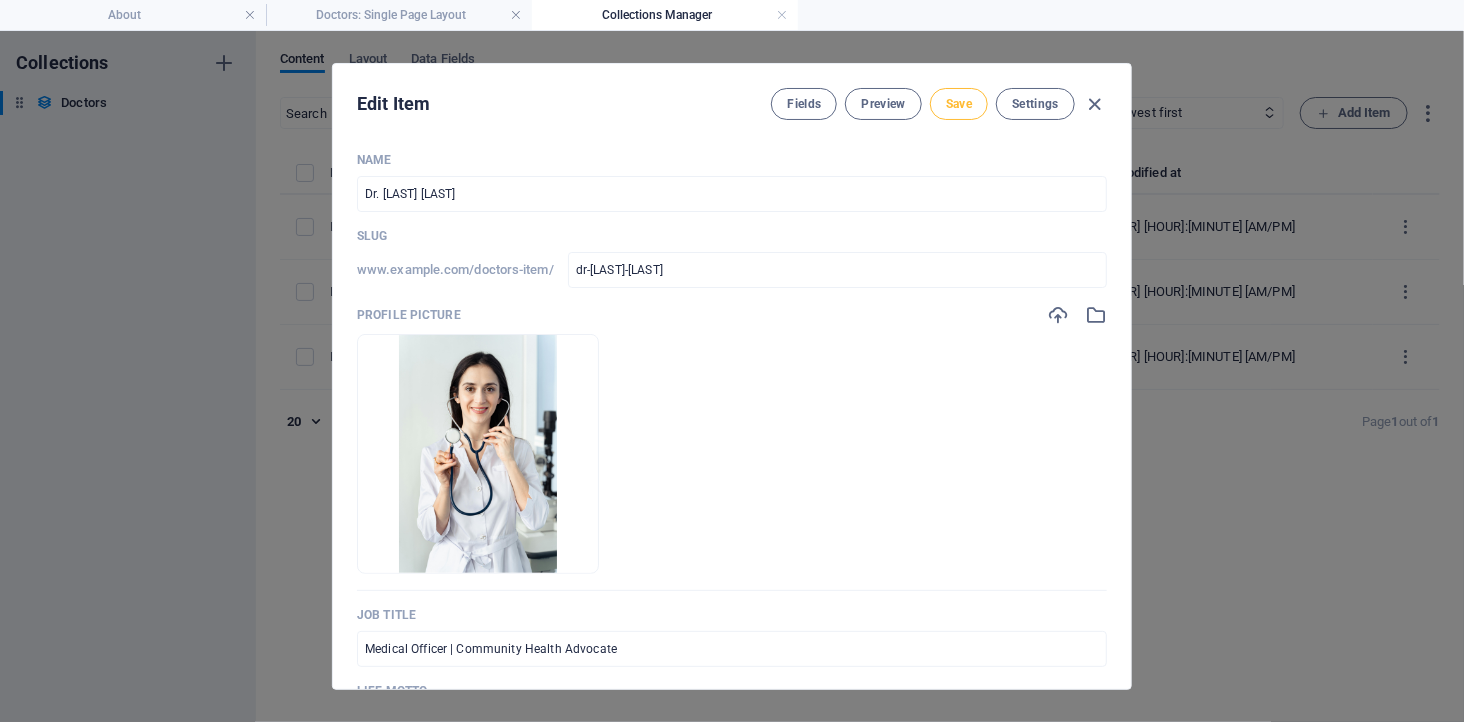 click on "Save" at bounding box center [959, 104] 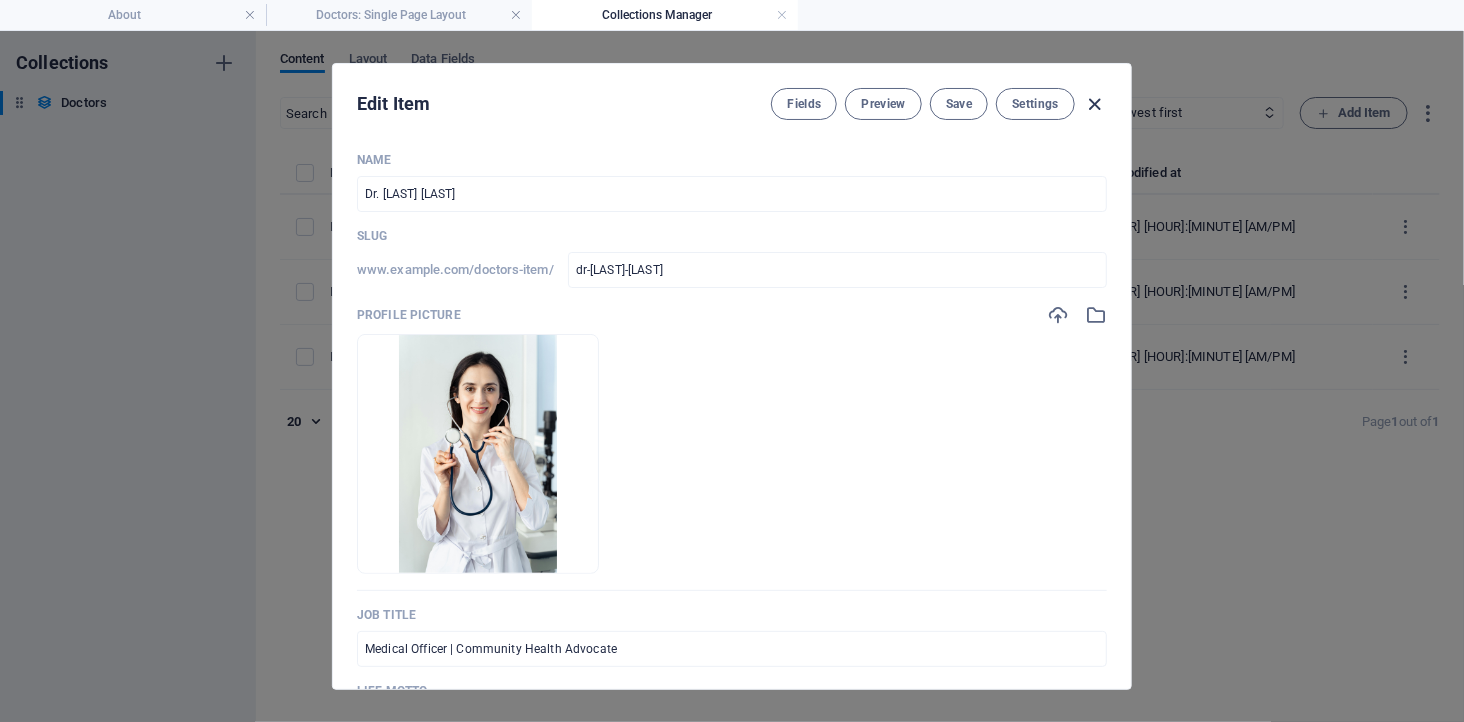 click at bounding box center (1095, 104) 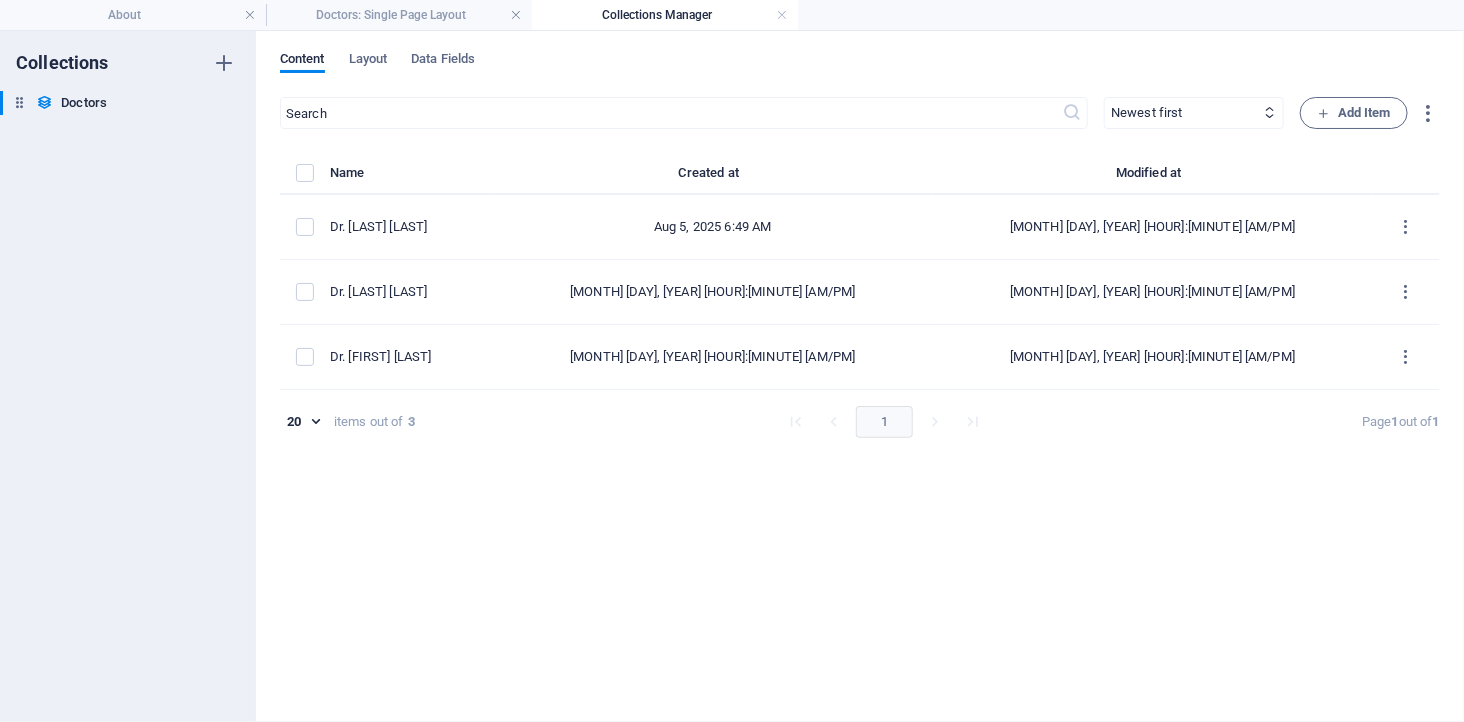 type on "dr-[LAST]-[LAST]" 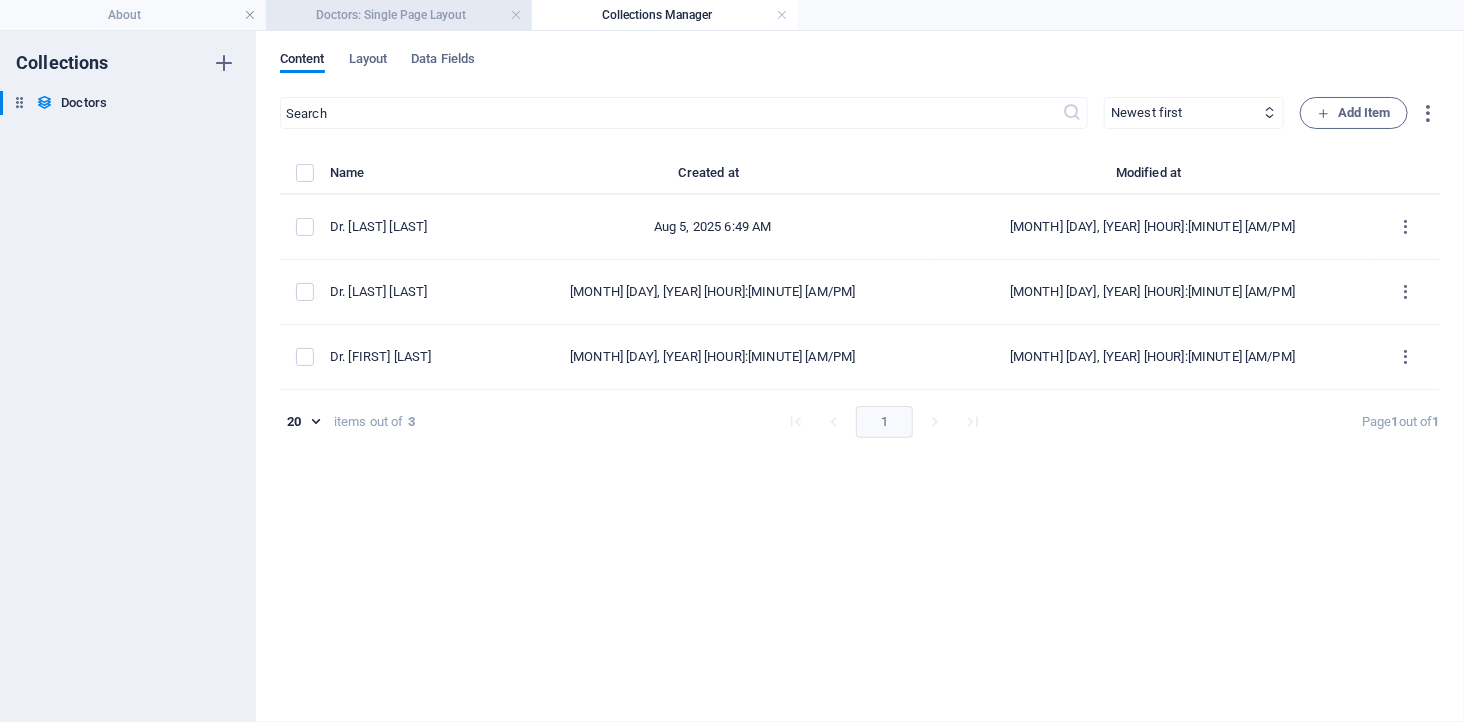 click on "Doctors: Single Page Layout" at bounding box center [399, 15] 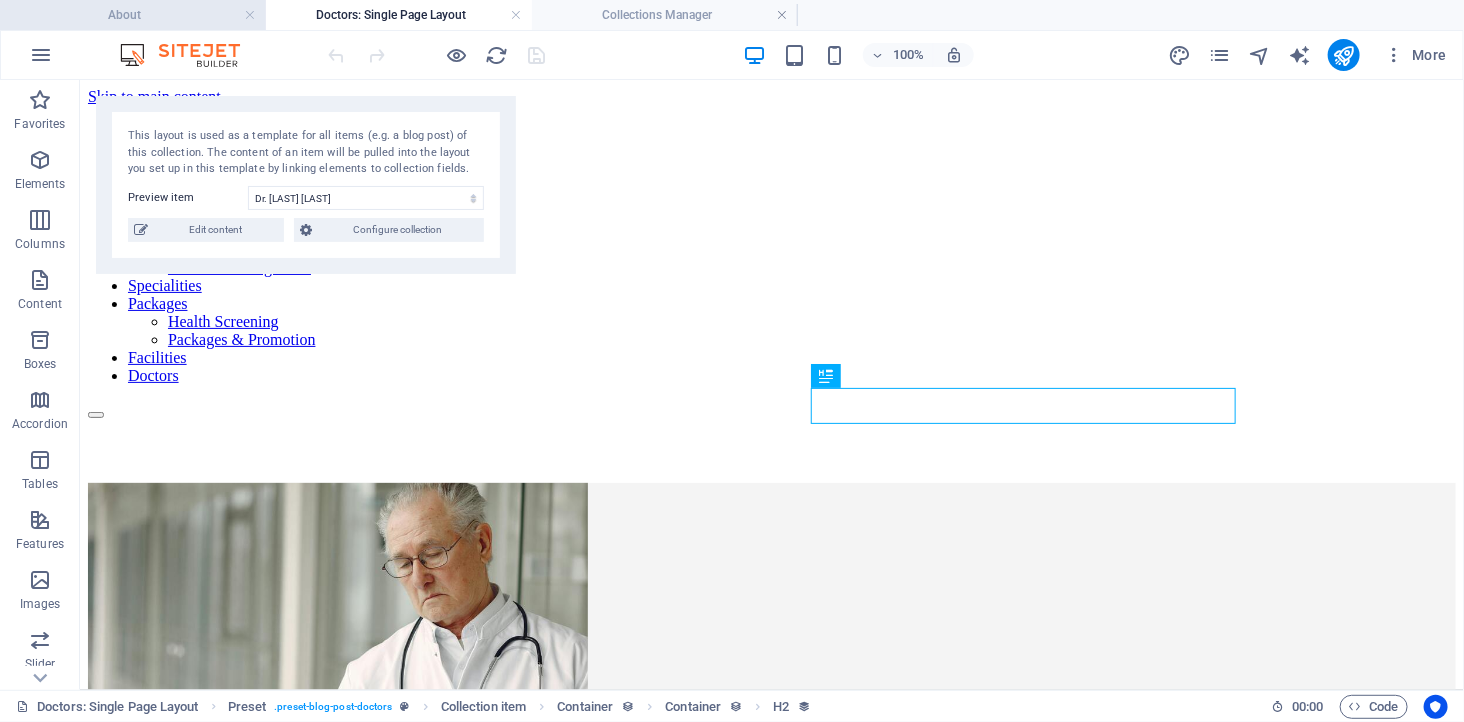 click on "About" at bounding box center (133, 15) 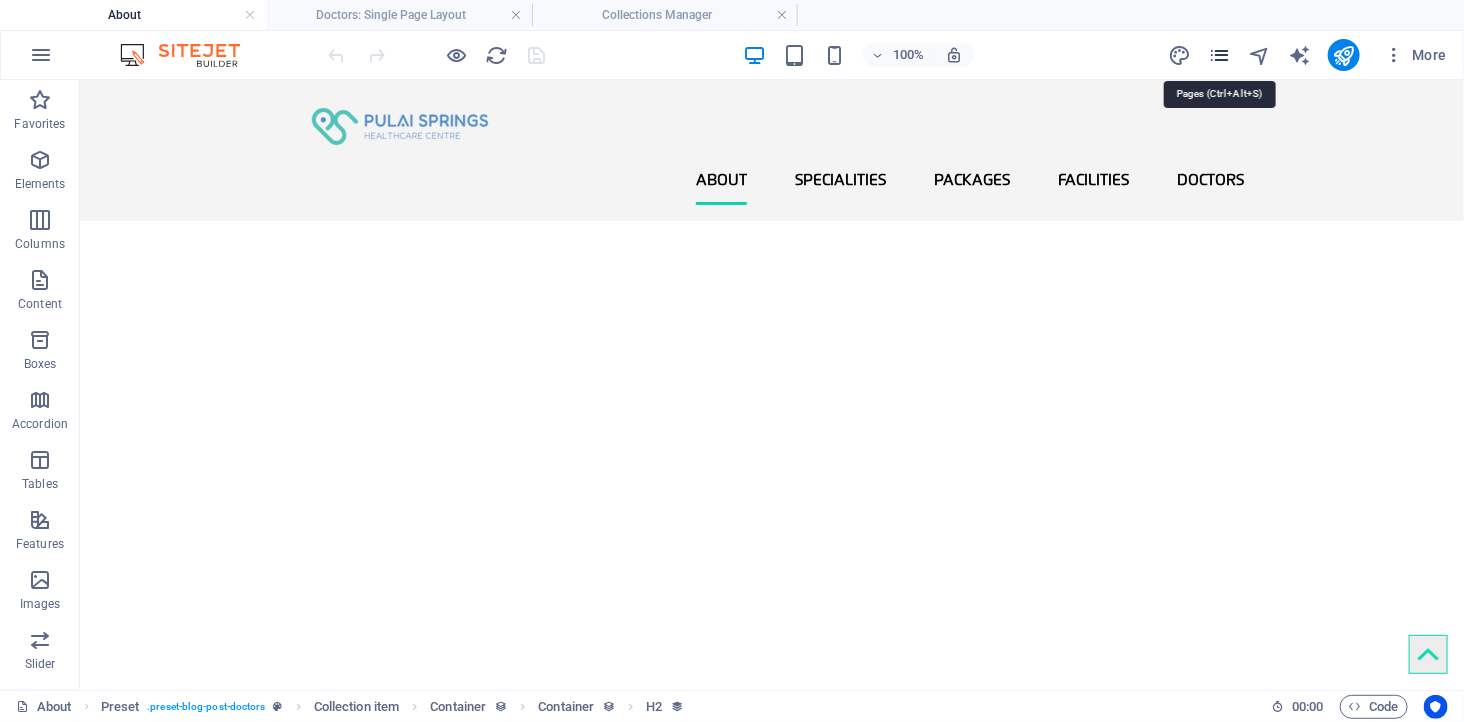 click at bounding box center (1219, 55) 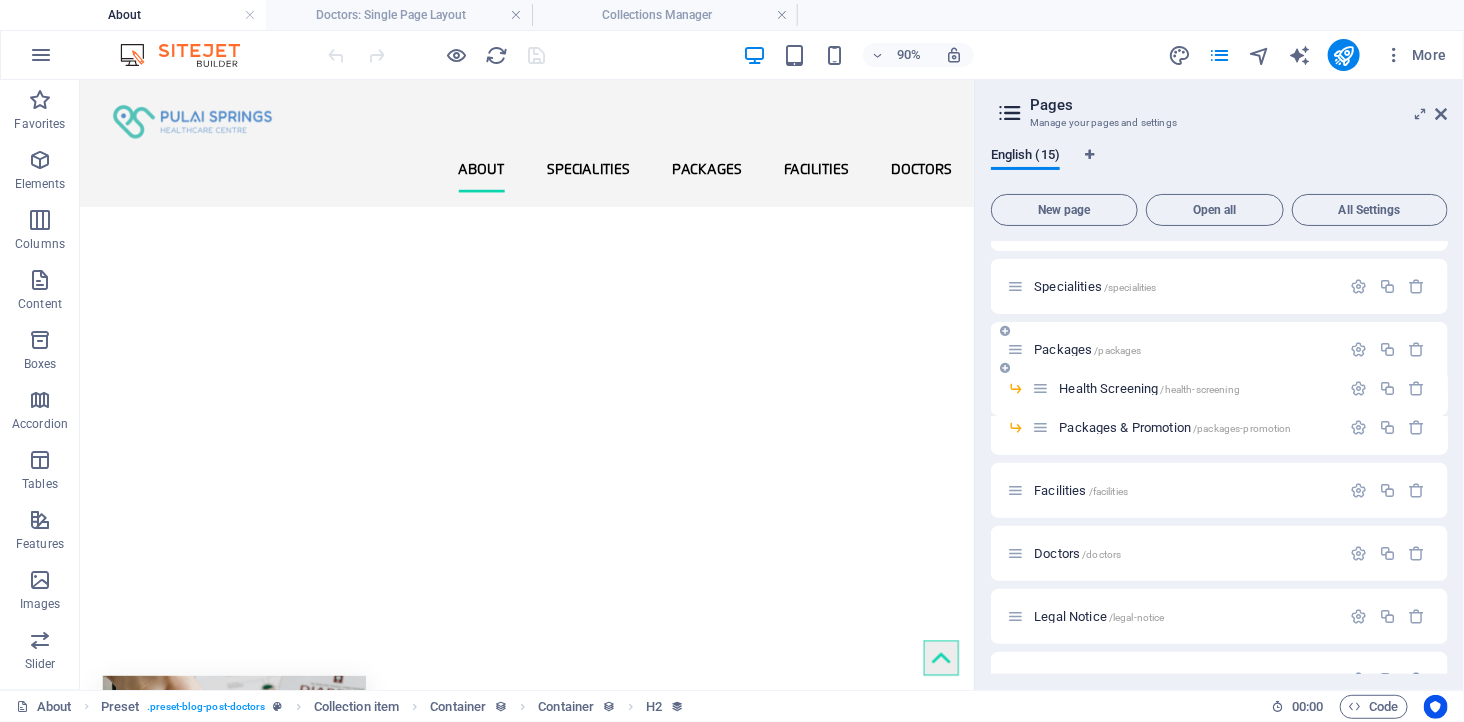scroll, scrollTop: 367, scrollLeft: 0, axis: vertical 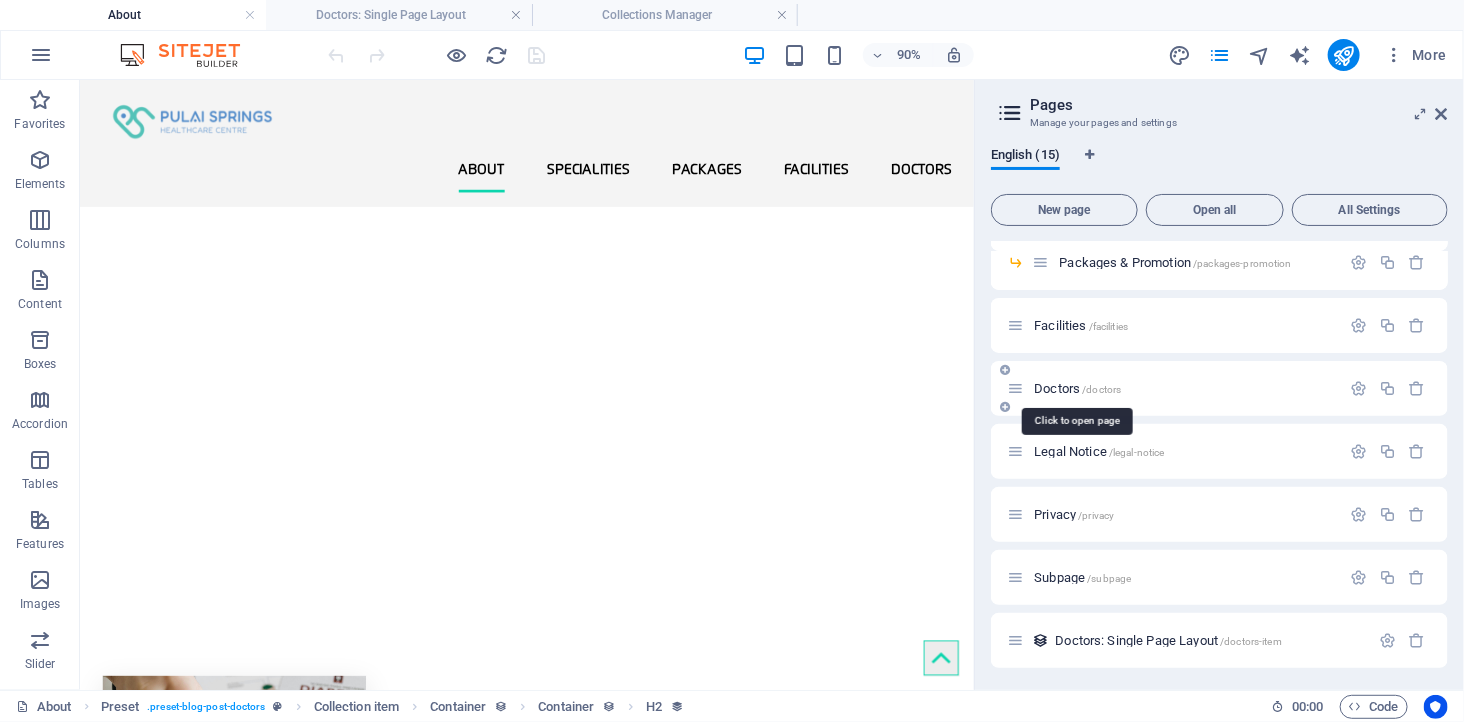 click on "Doctors /doctors" at bounding box center (1077, 388) 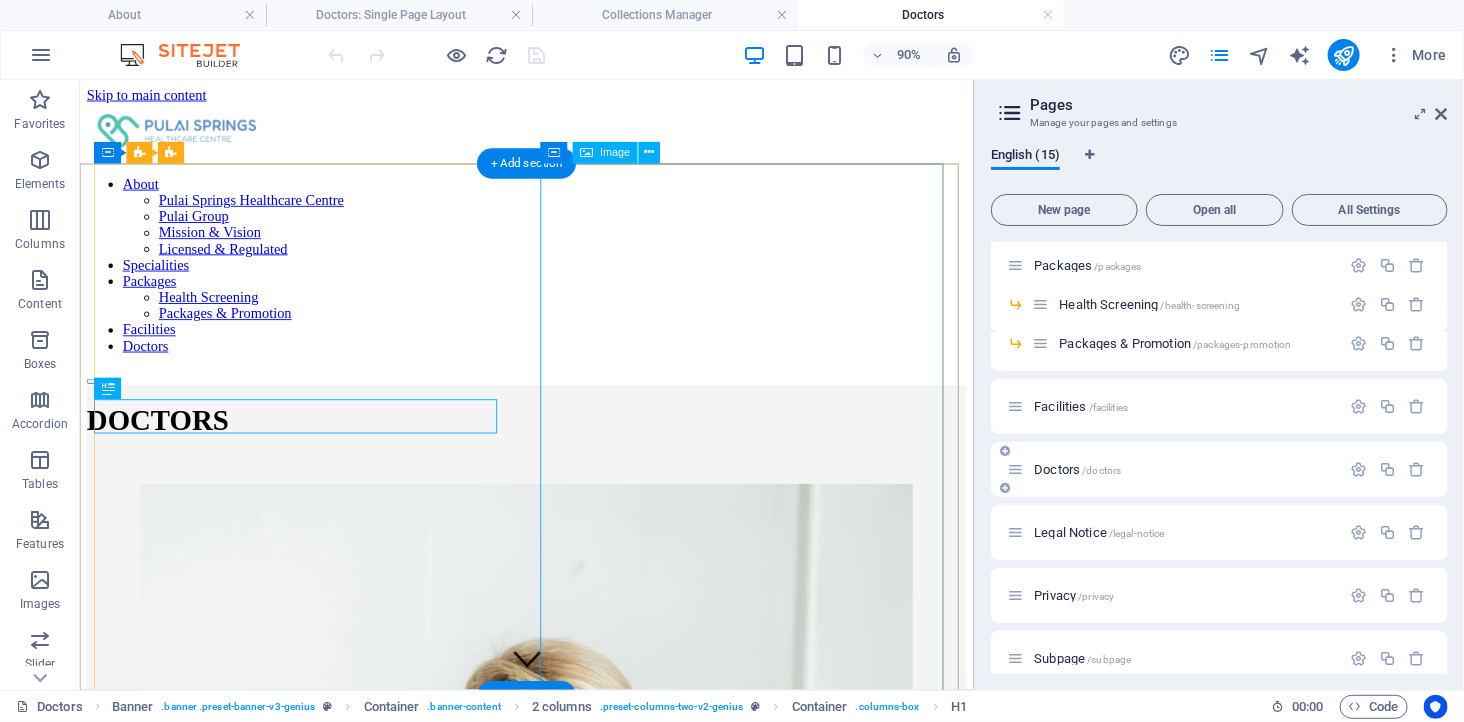 scroll, scrollTop: 0, scrollLeft: 0, axis: both 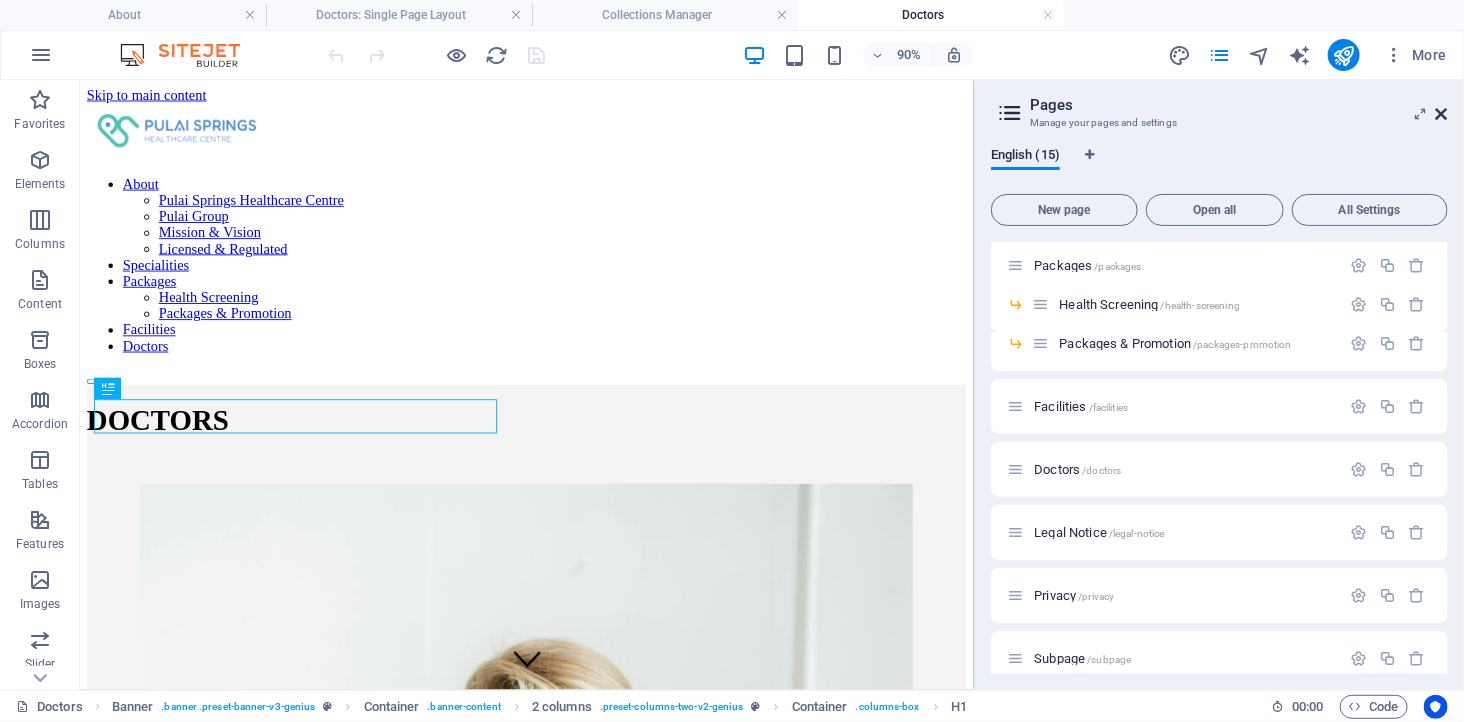 click at bounding box center [1442, 114] 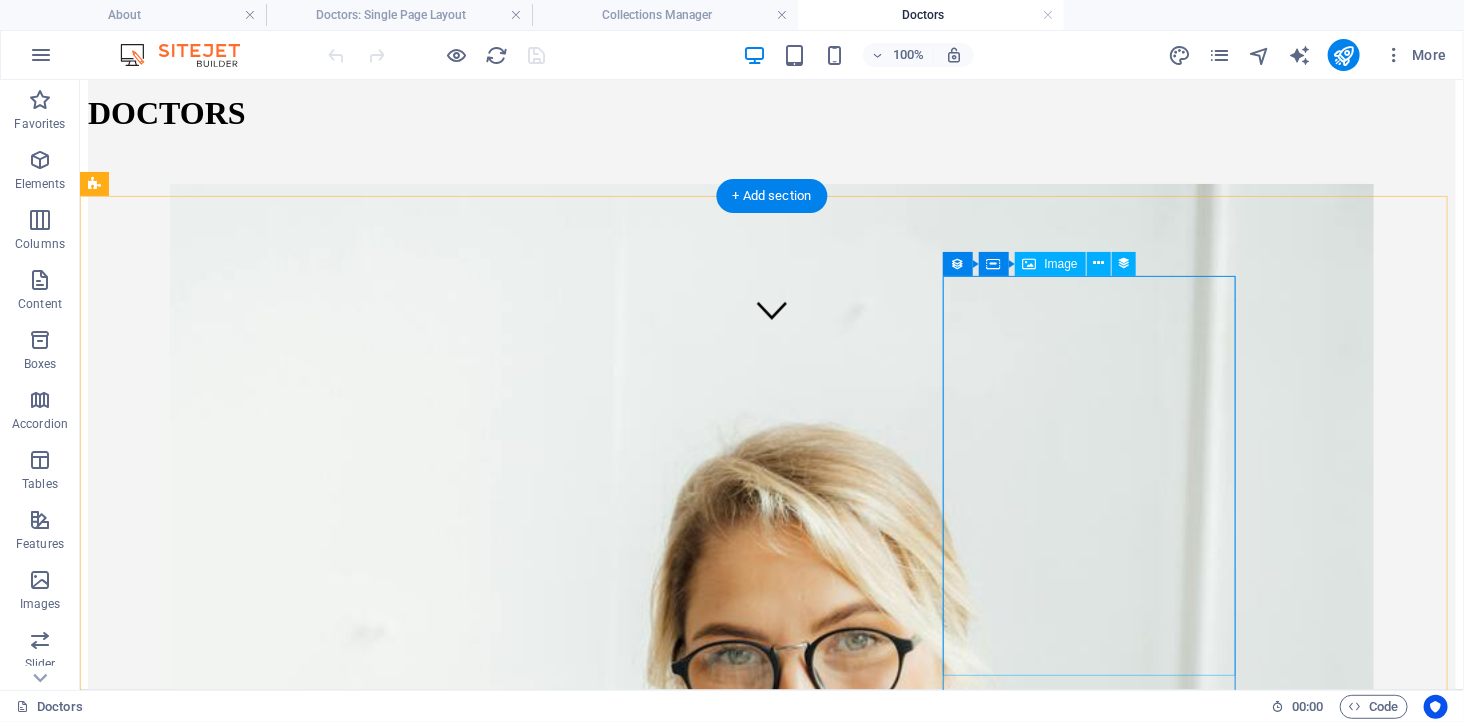 scroll, scrollTop: 333, scrollLeft: 0, axis: vertical 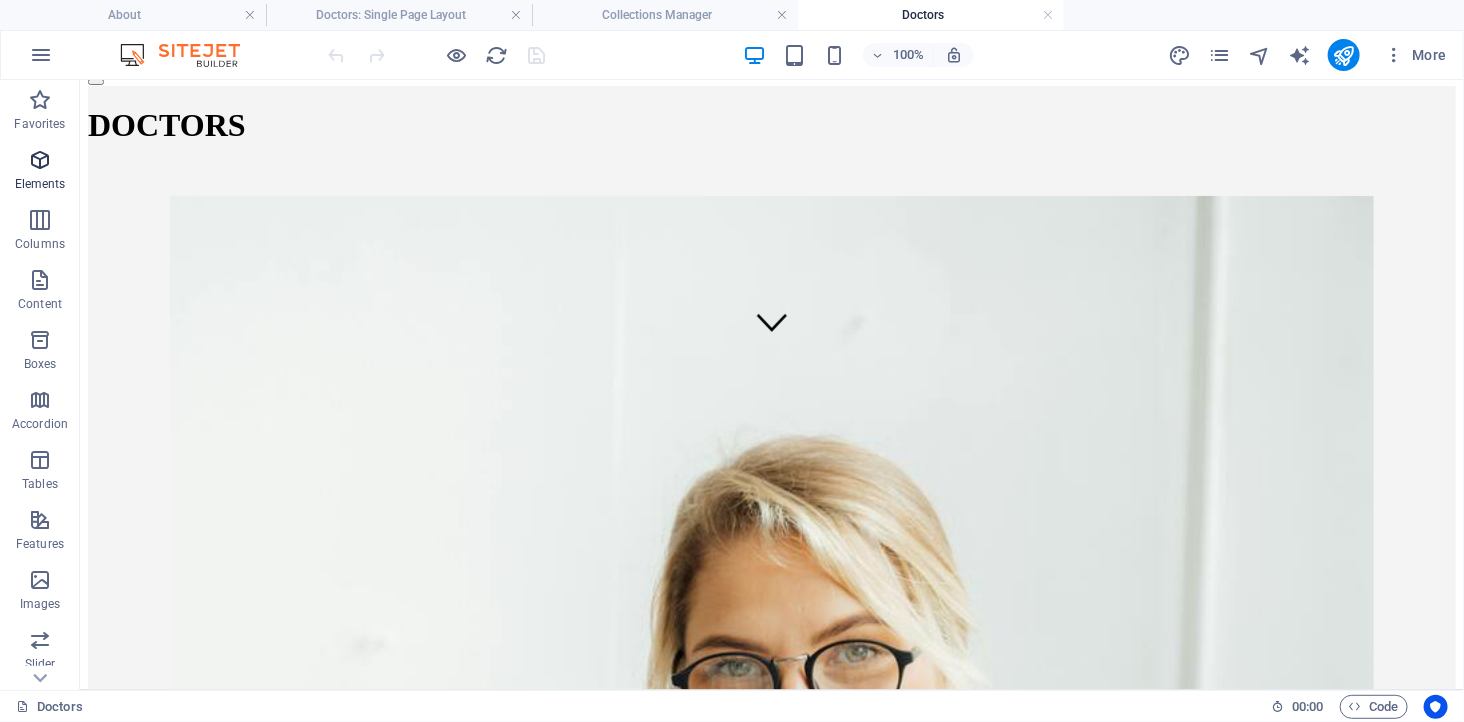 click at bounding box center (40, 160) 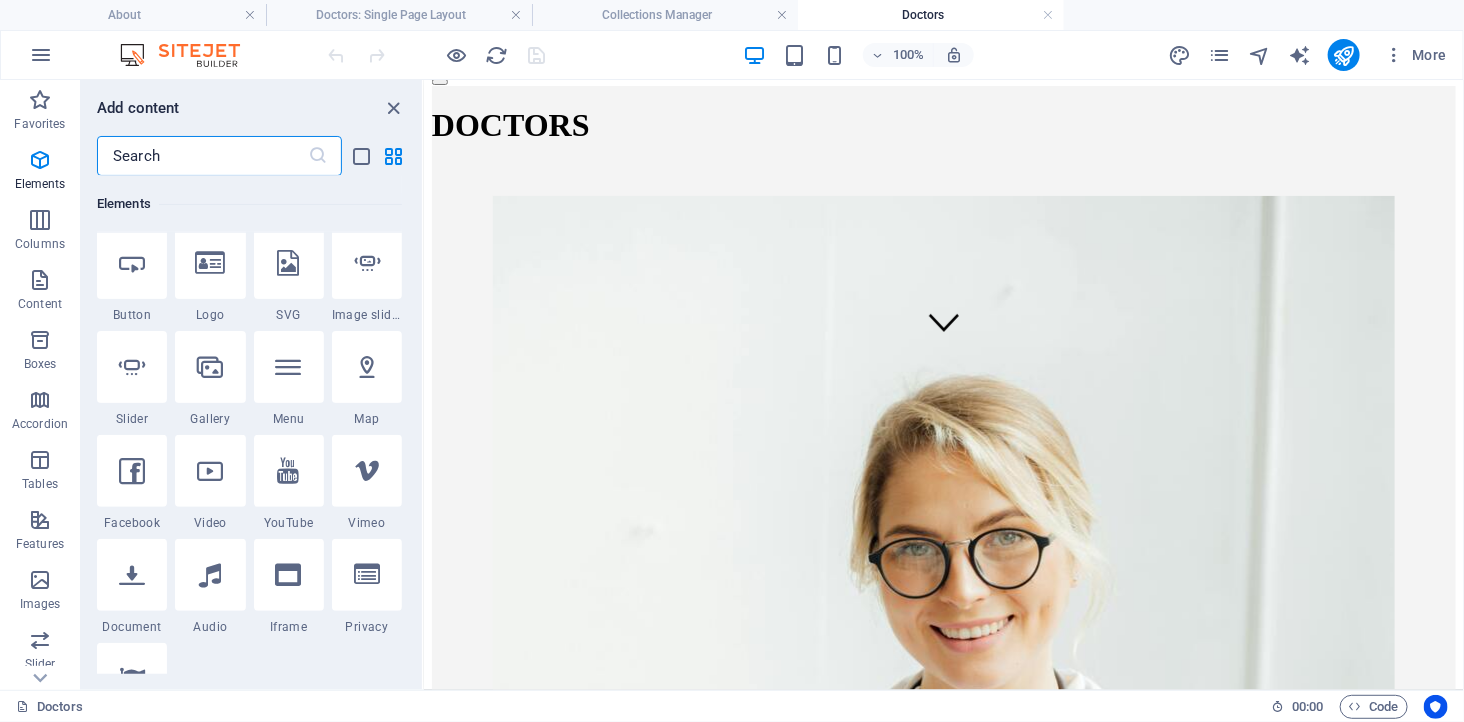 scroll, scrollTop: 435, scrollLeft: 0, axis: vertical 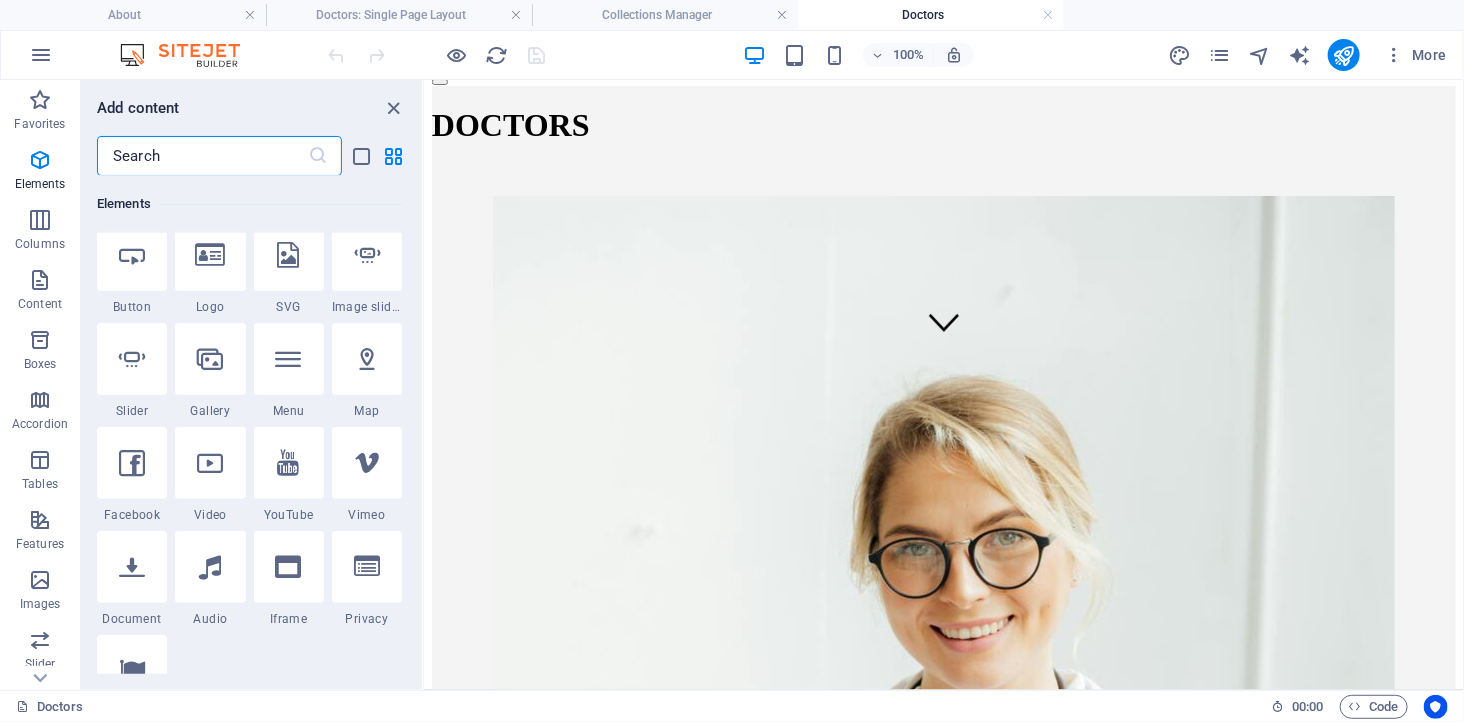 click at bounding box center (202, 156) 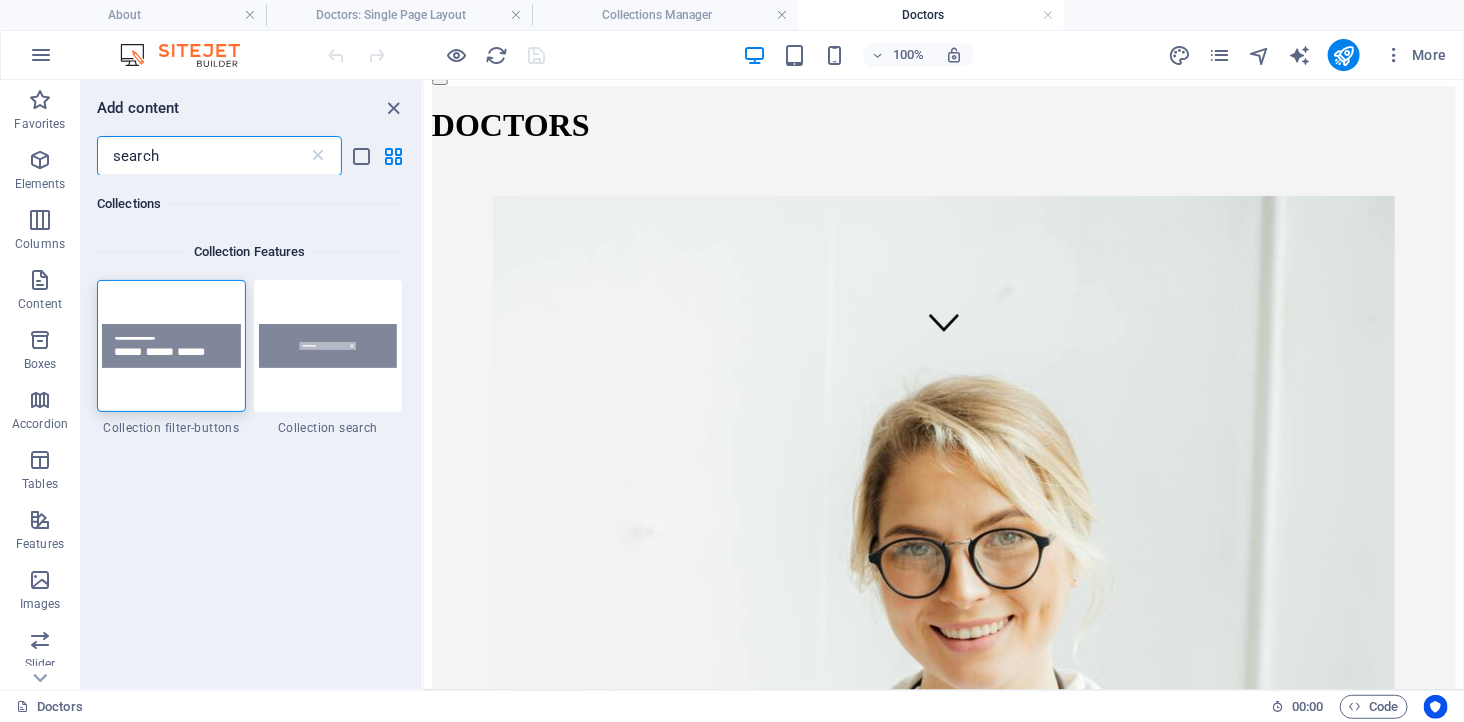 scroll, scrollTop: 0, scrollLeft: 0, axis: both 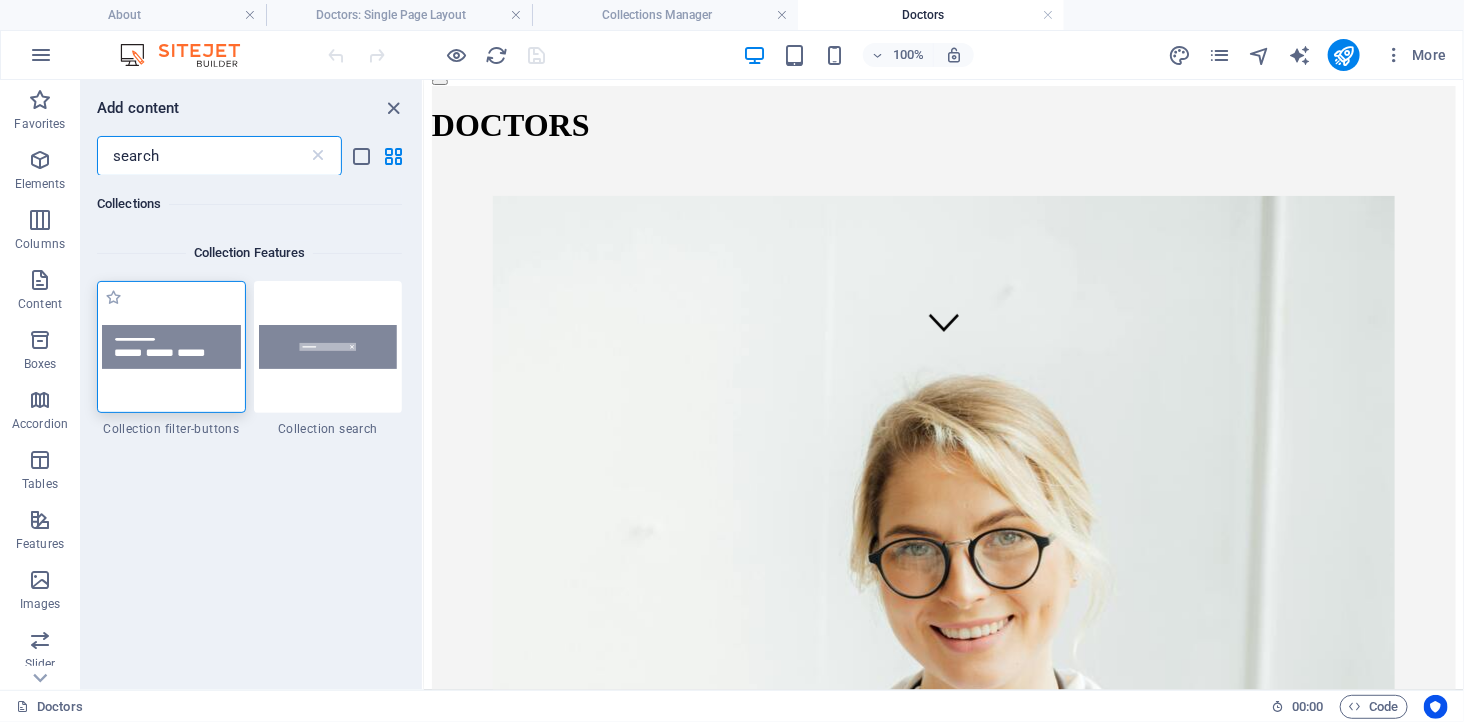 type on "search" 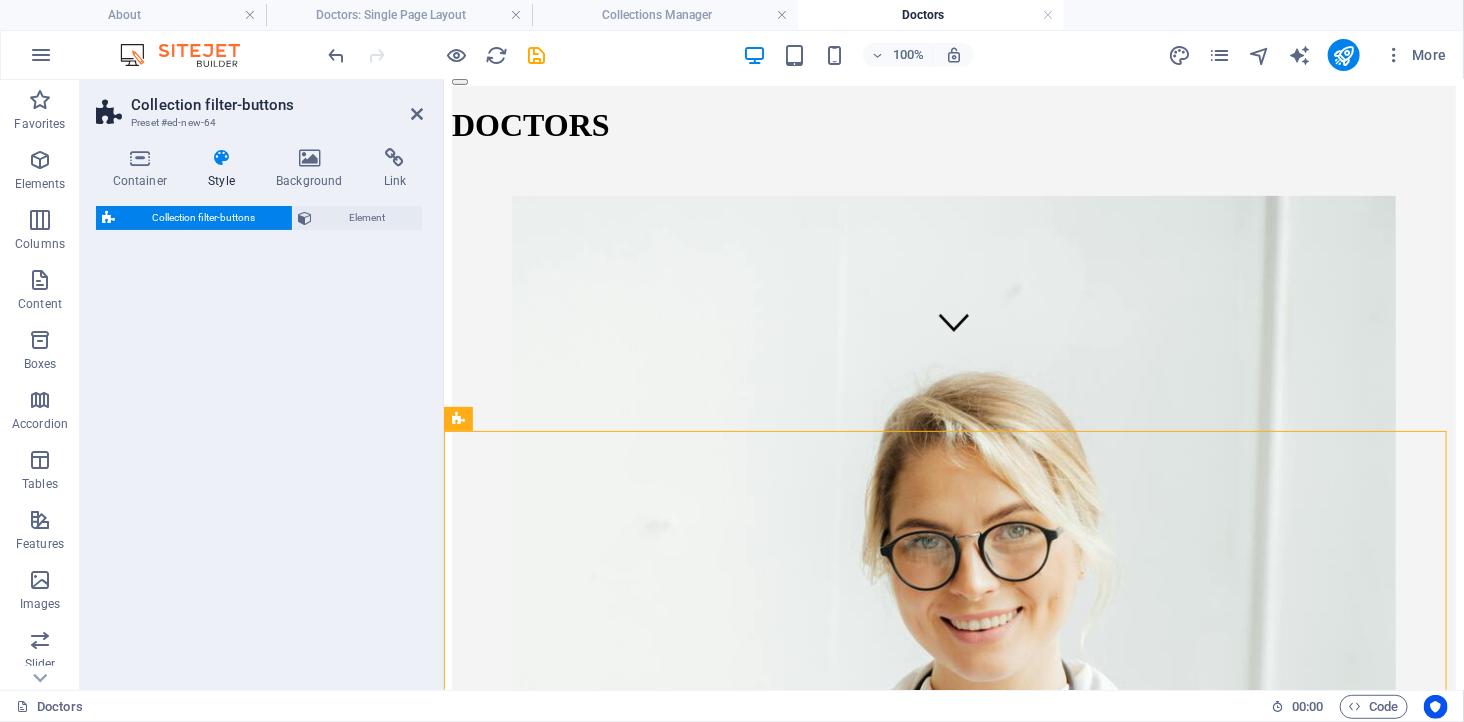 select on "rem" 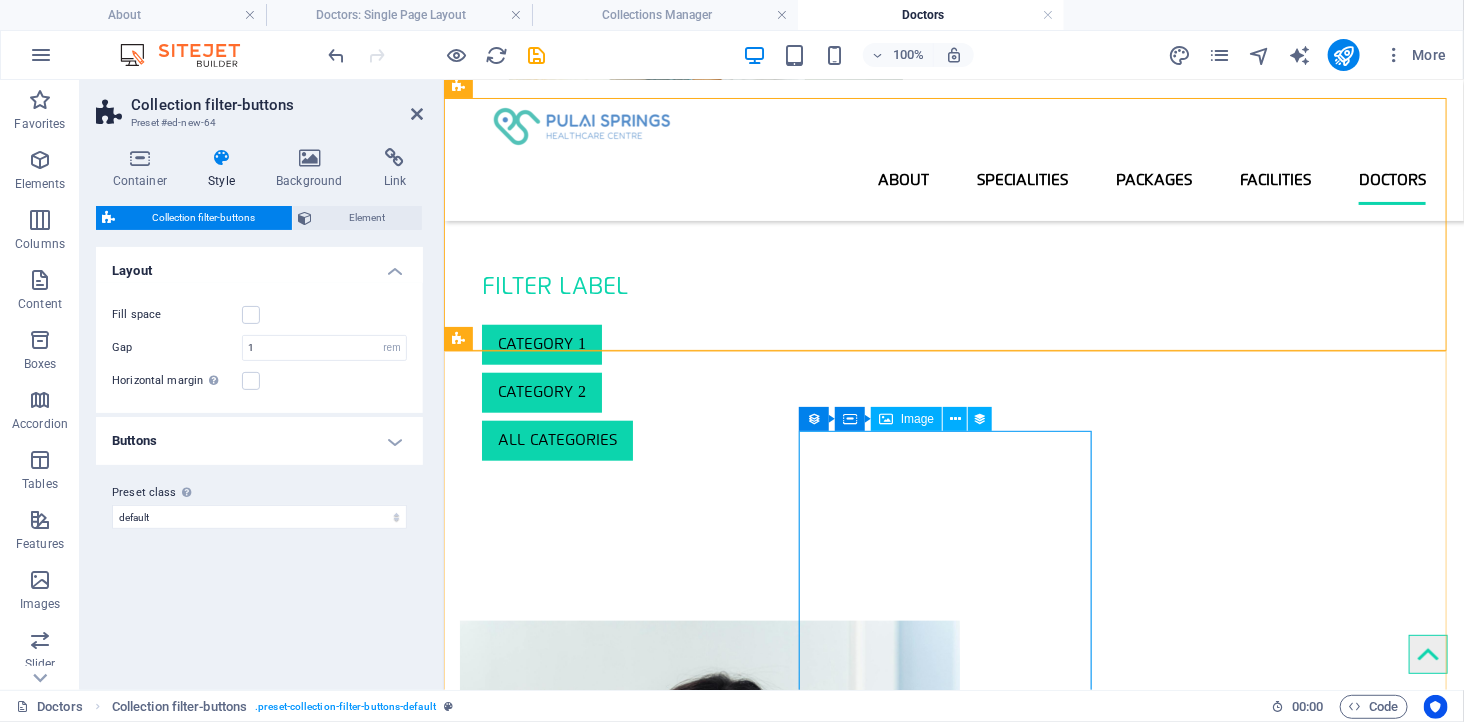 scroll, scrollTop: 333, scrollLeft: 0, axis: vertical 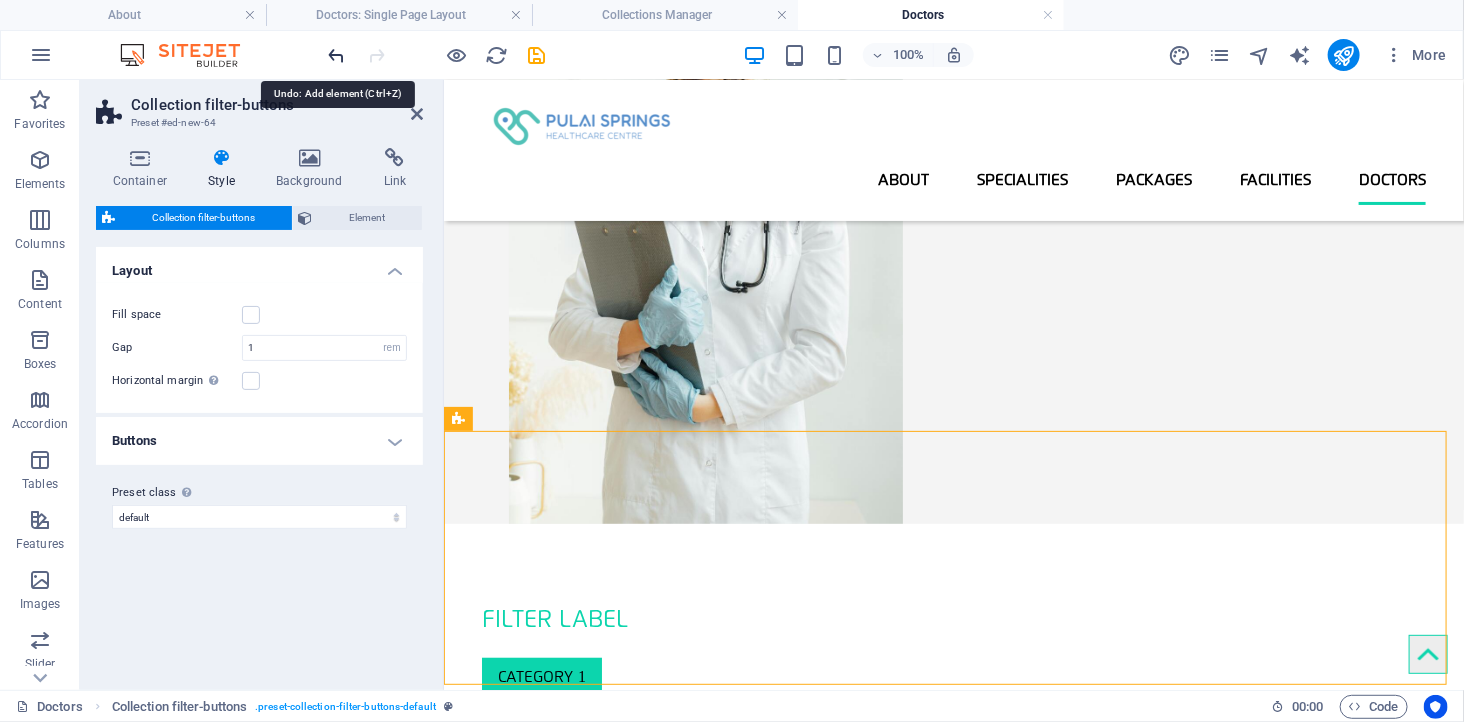 click at bounding box center (337, 55) 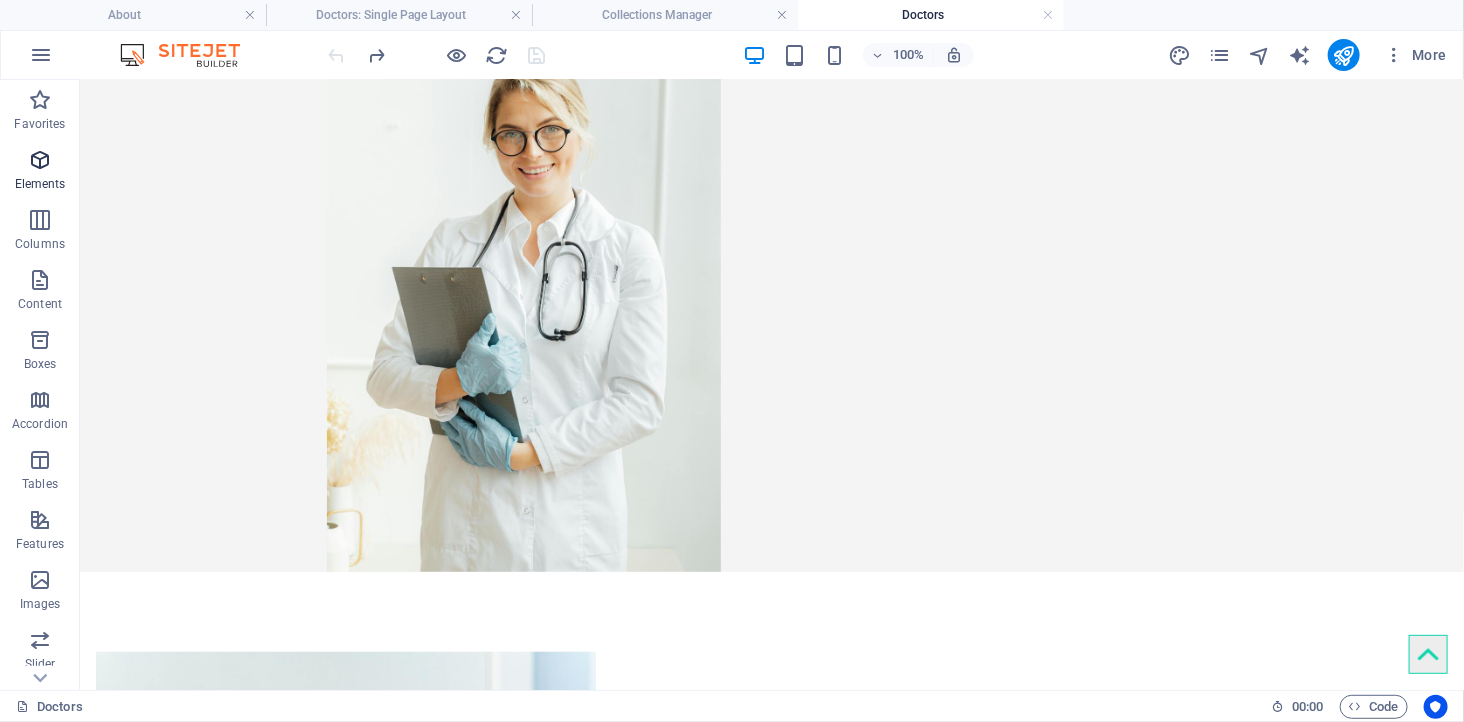 click on "Elements" at bounding box center [40, 184] 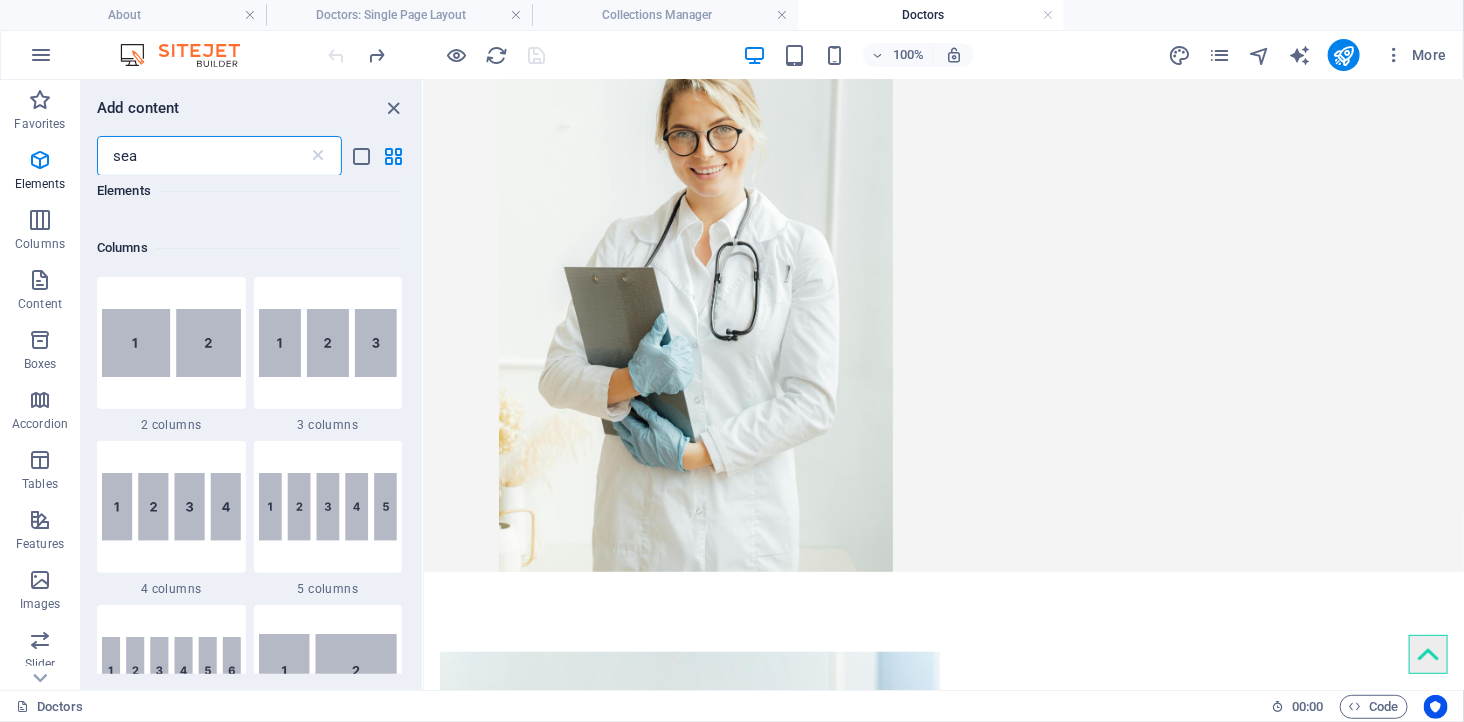 scroll, scrollTop: 0, scrollLeft: 0, axis: both 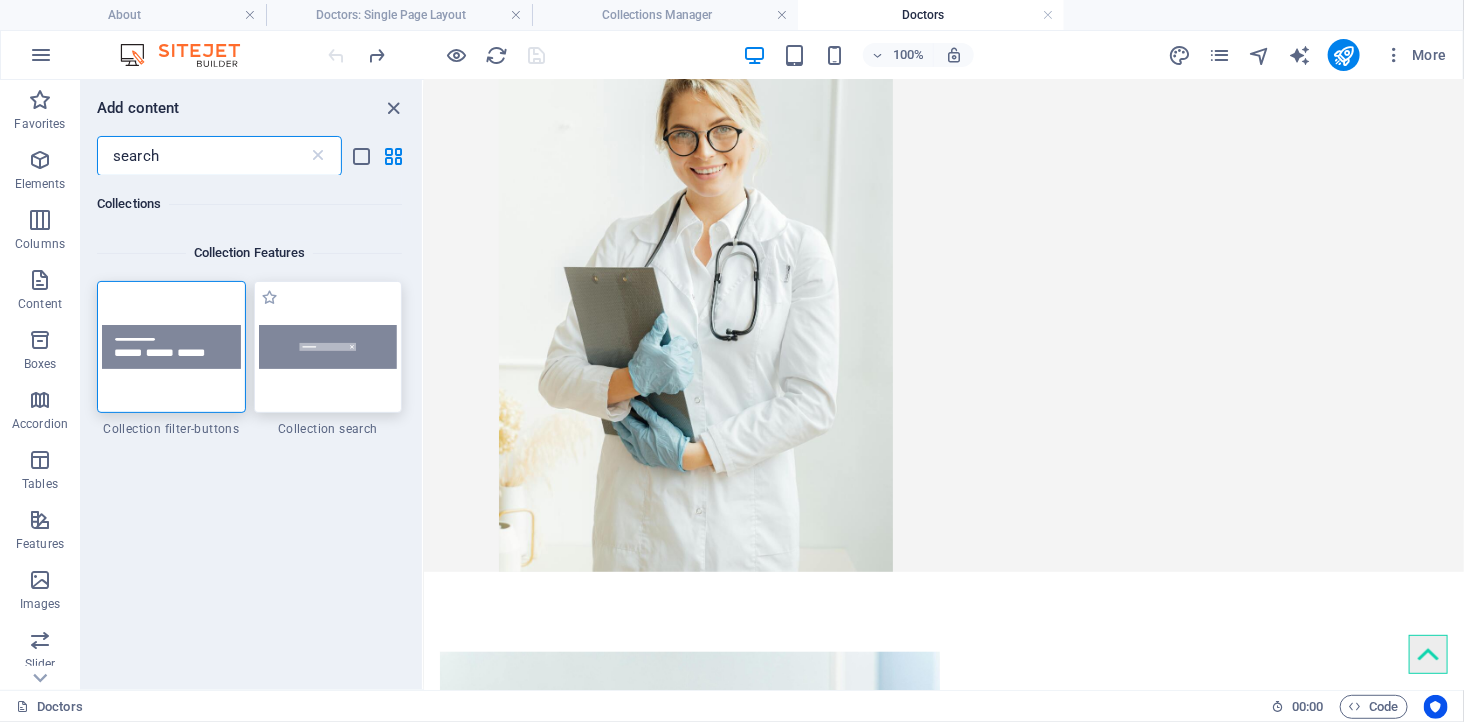 type on "search" 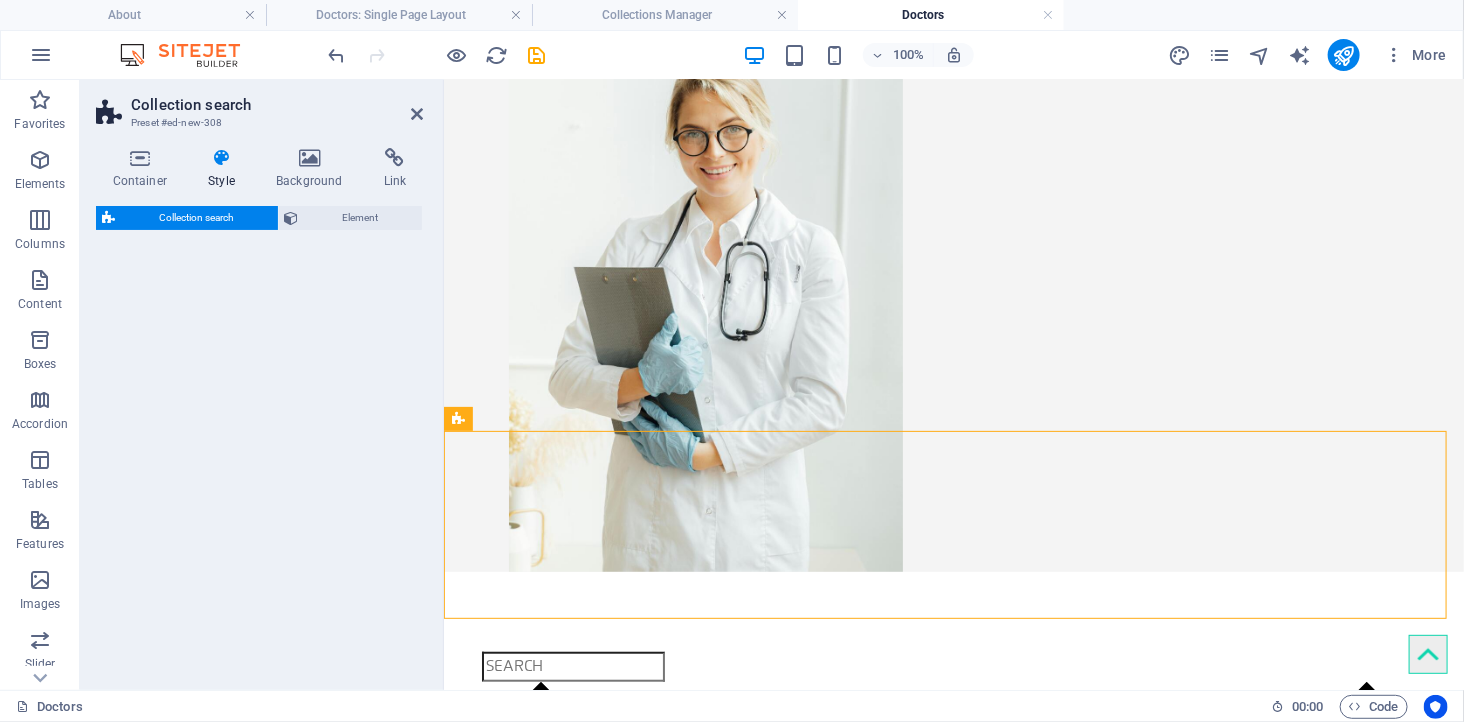 select on "px" 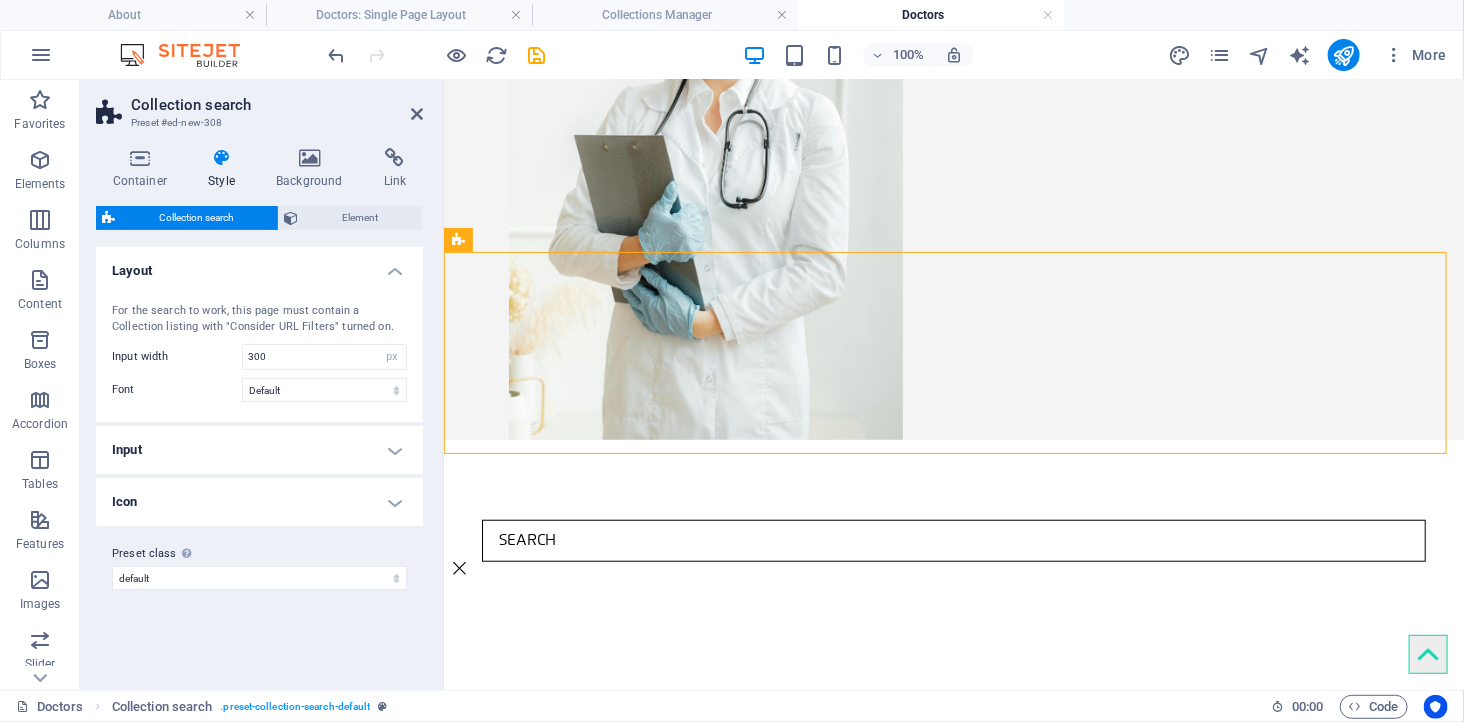 scroll, scrollTop: 666, scrollLeft: 0, axis: vertical 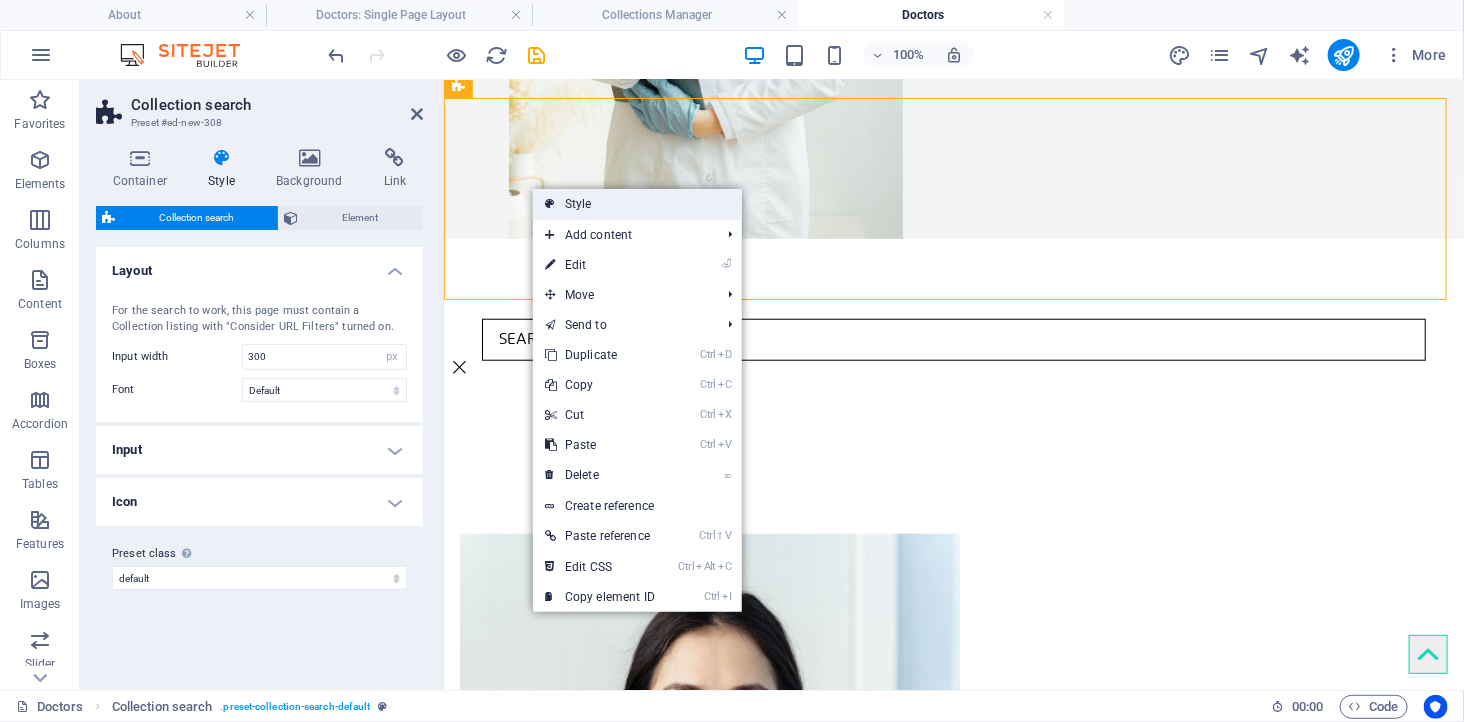 click on "Style" at bounding box center [637, 204] 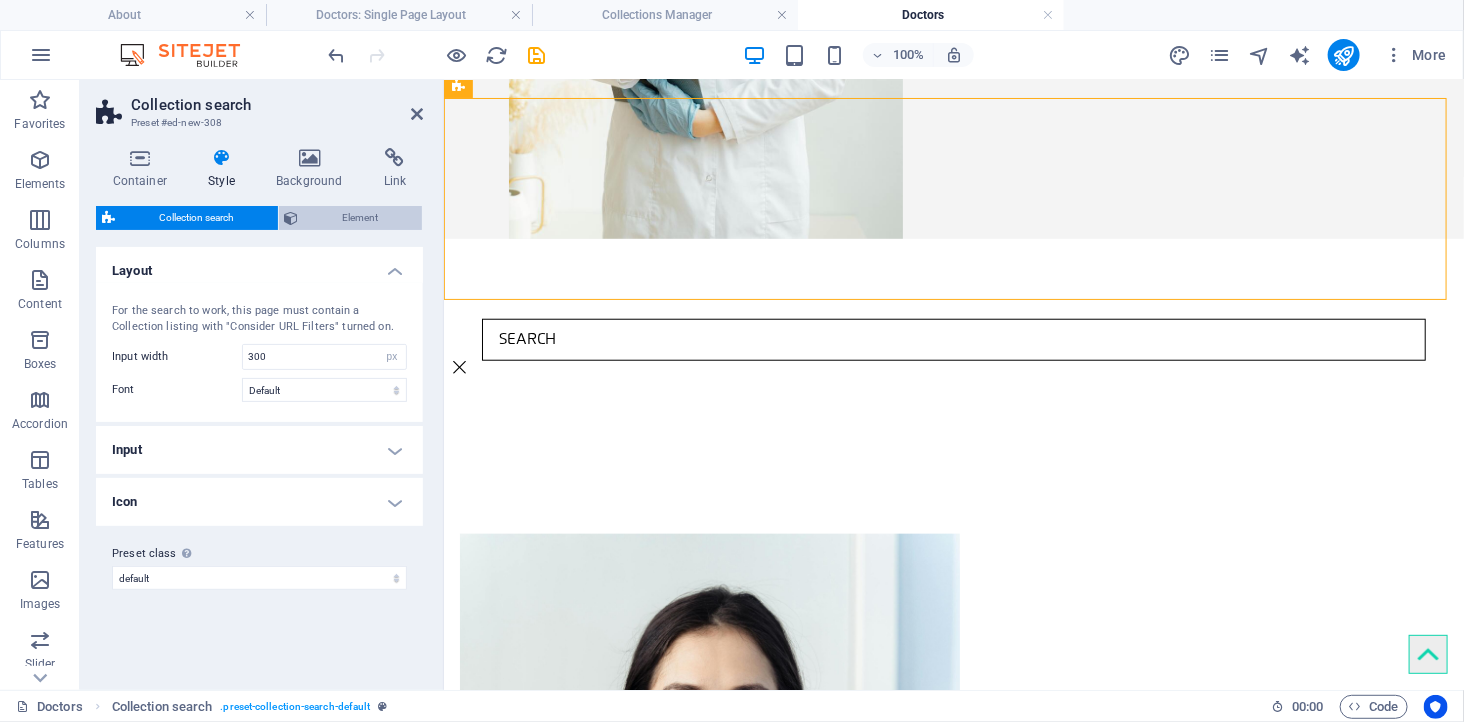 click on "Element" at bounding box center [361, 218] 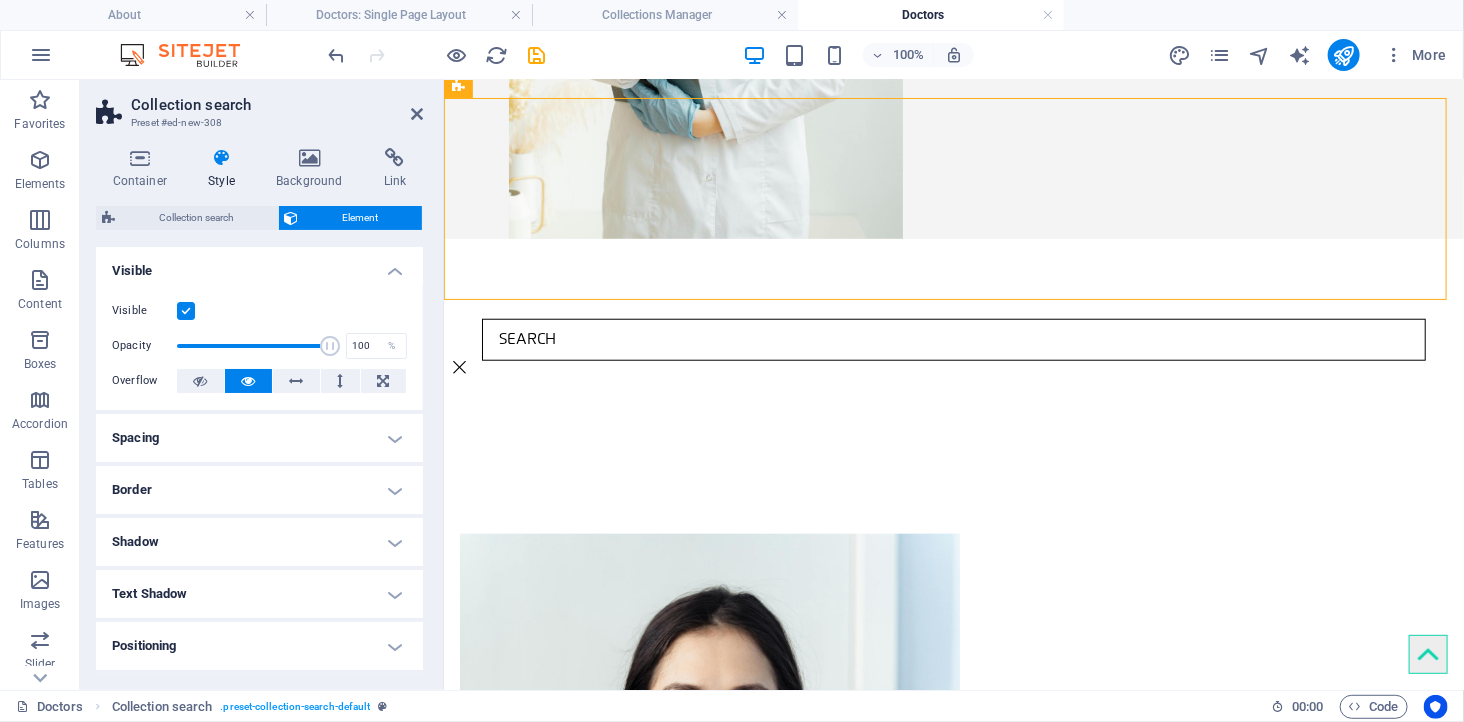 click on "Border" at bounding box center [259, 490] 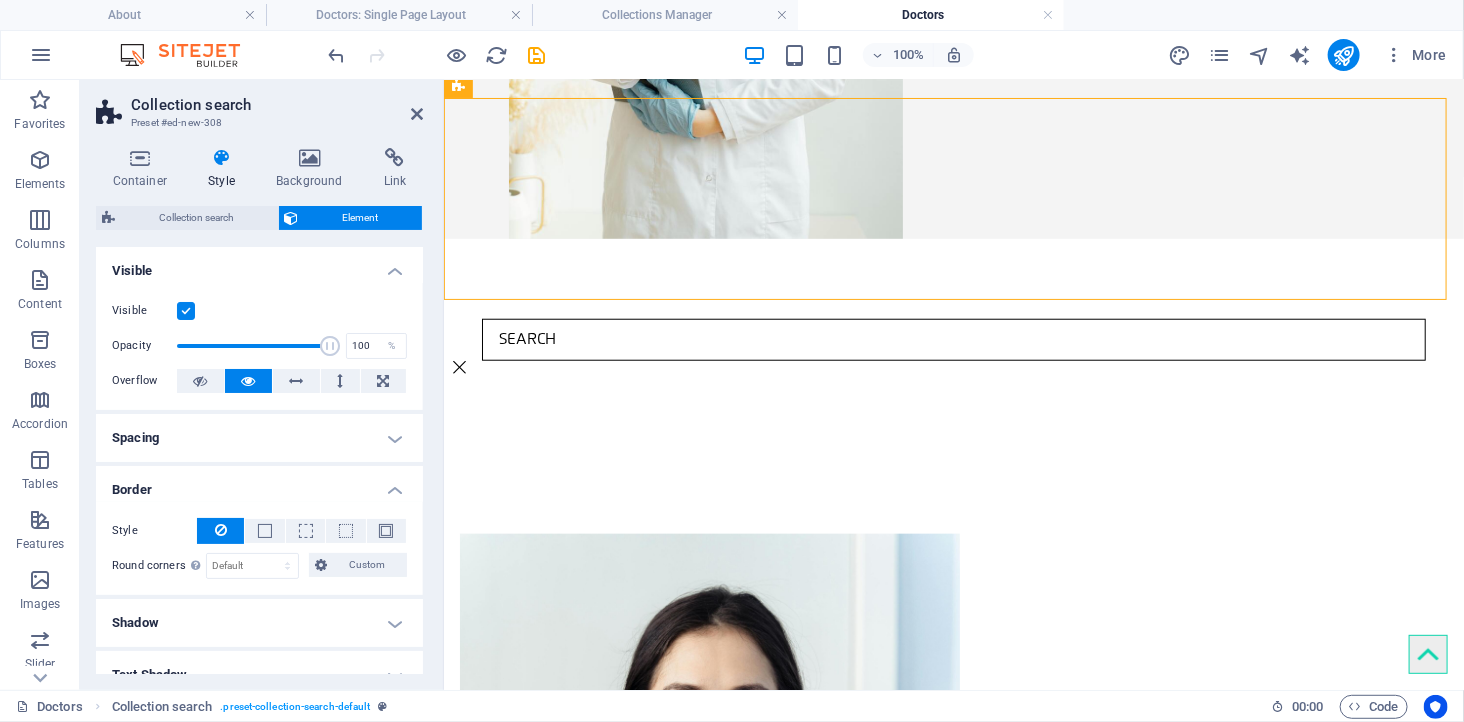 click on "Spacing" at bounding box center [259, 438] 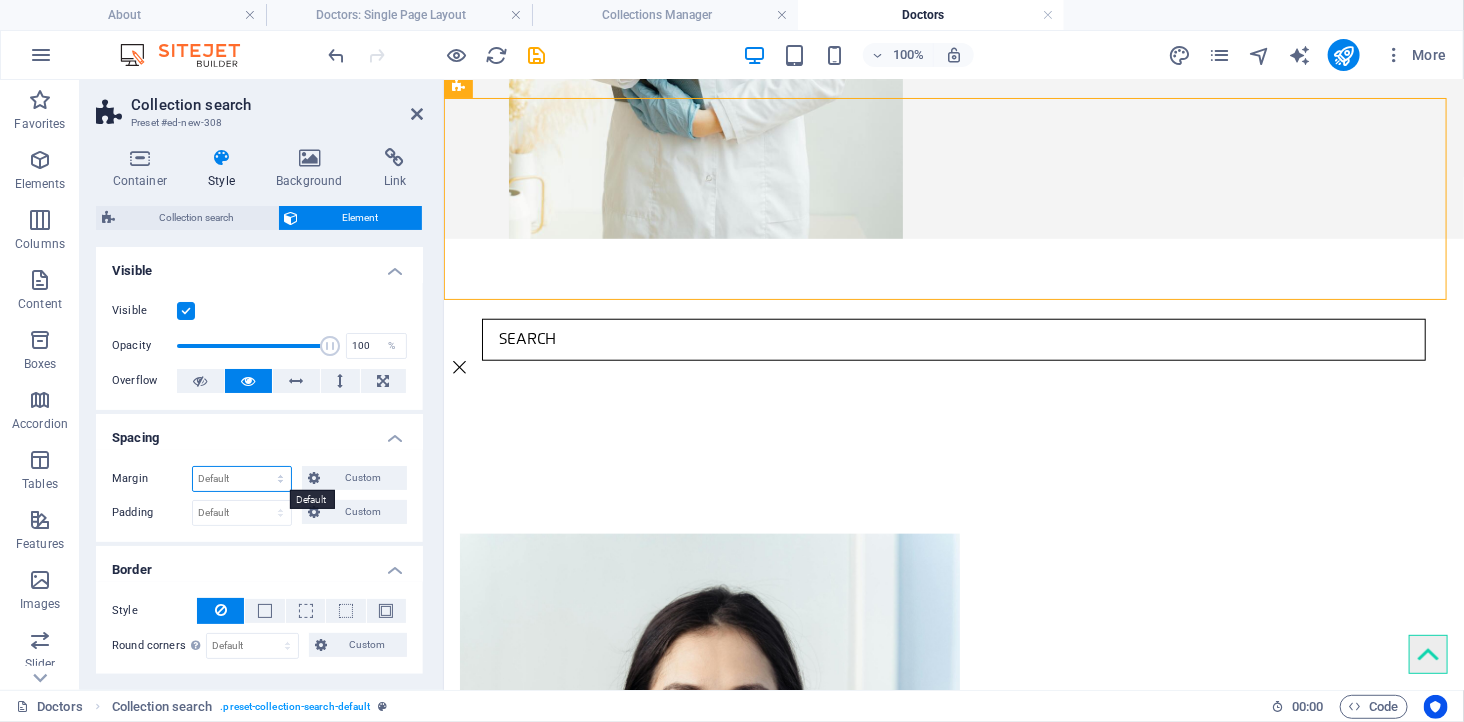 click on "Default auto px % rem vw vh Custom" at bounding box center (242, 479) 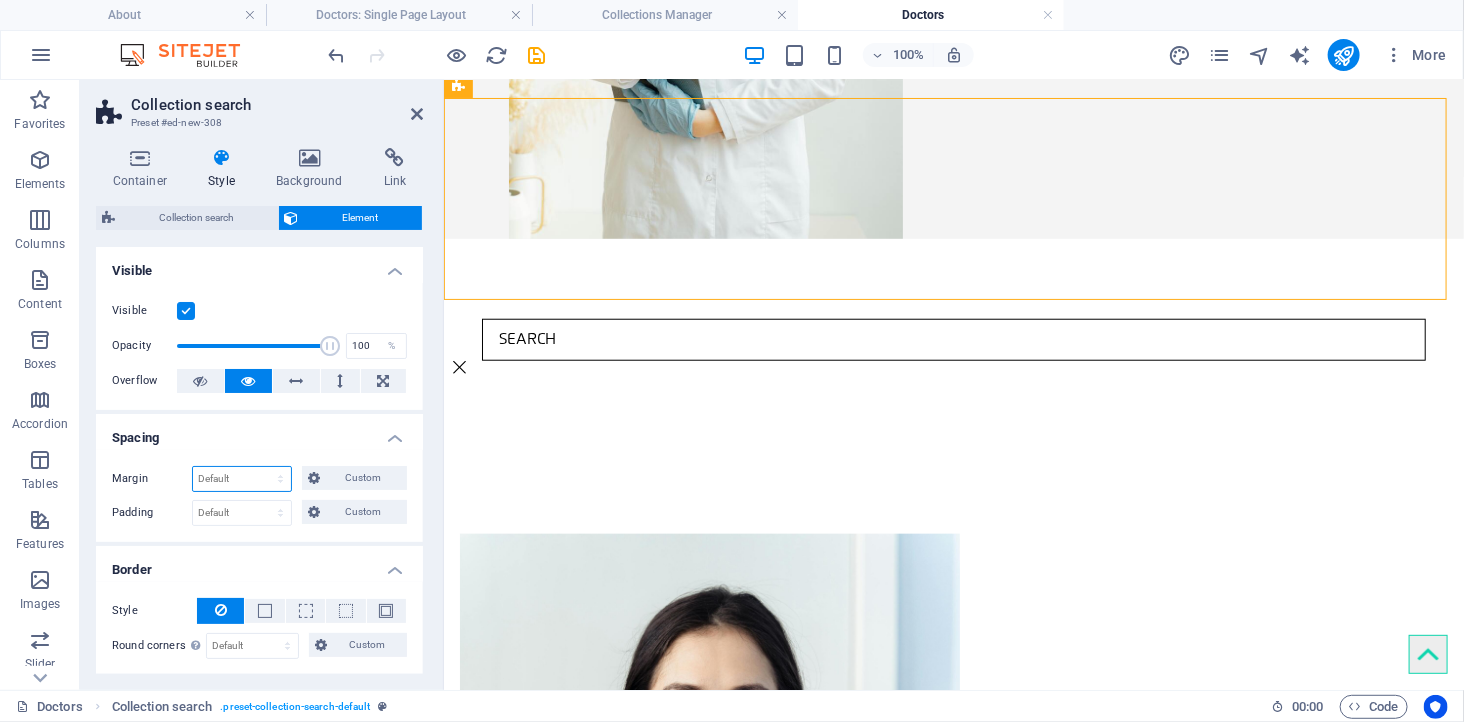 select on "px" 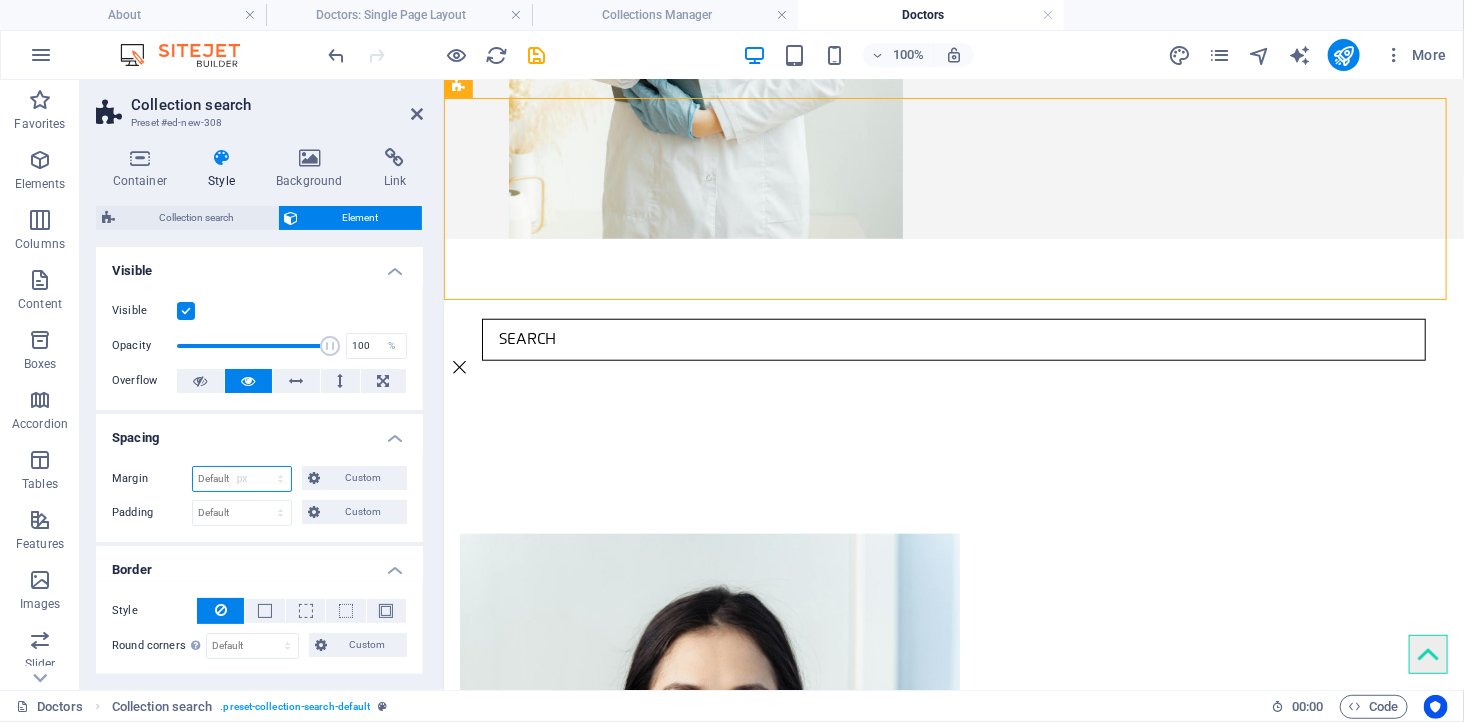 click on "Default auto px % rem vw vh Custom" at bounding box center [242, 479] 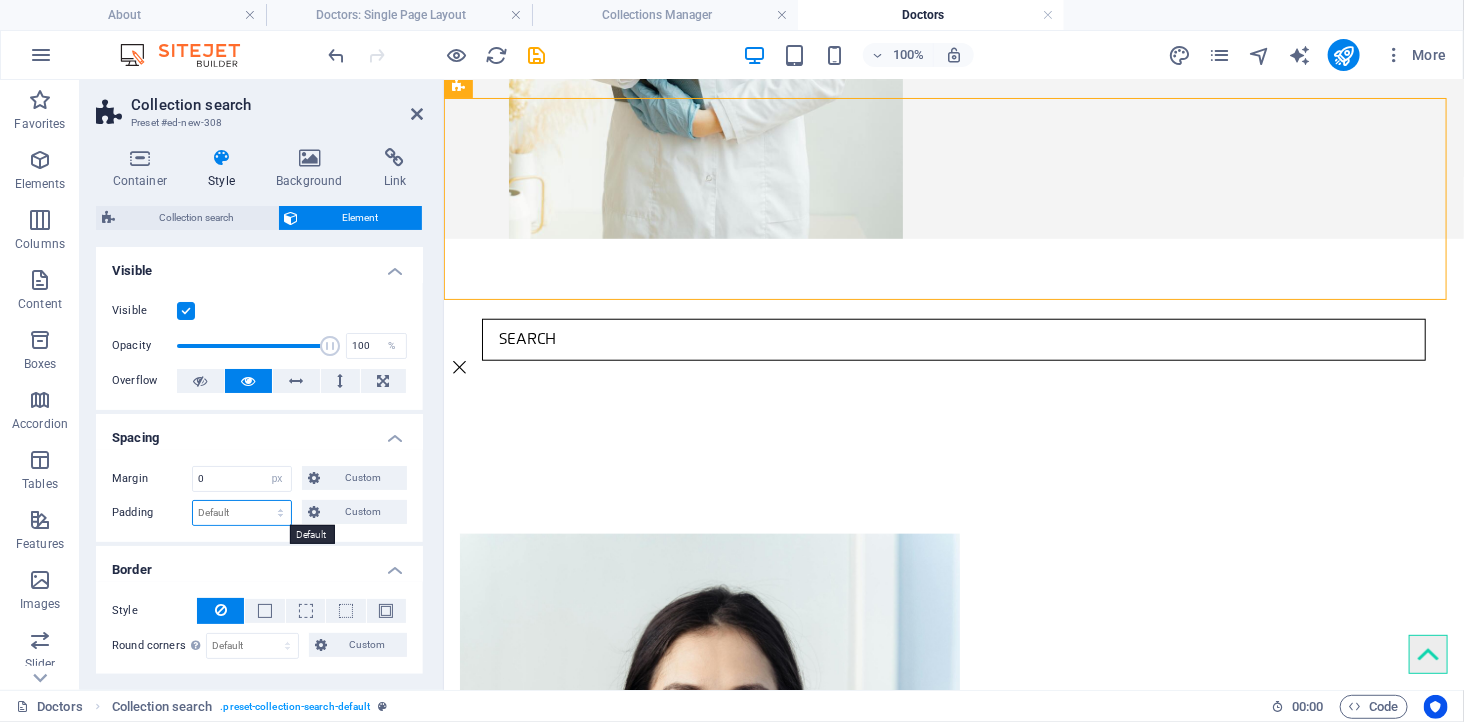 click on "Default px rem % vh vw Custom" at bounding box center (242, 513) 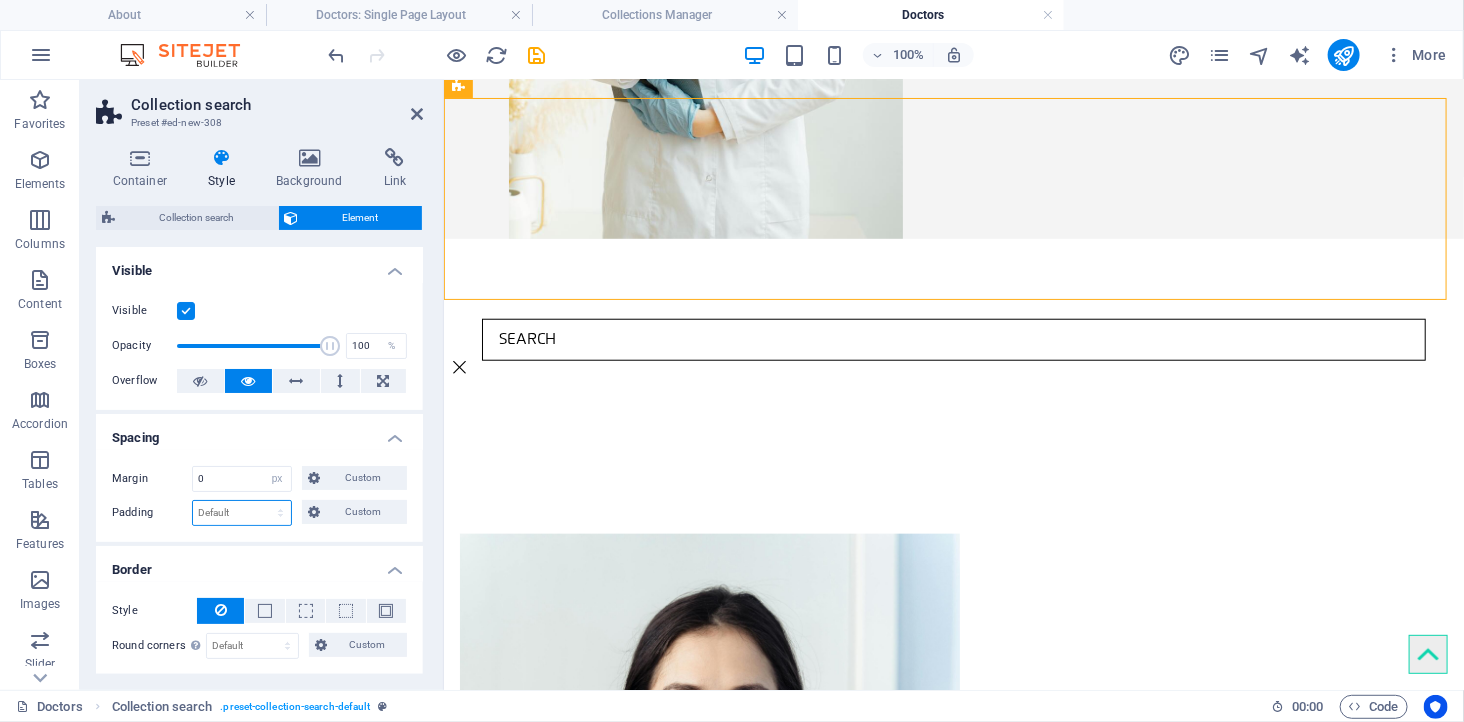 select on "px" 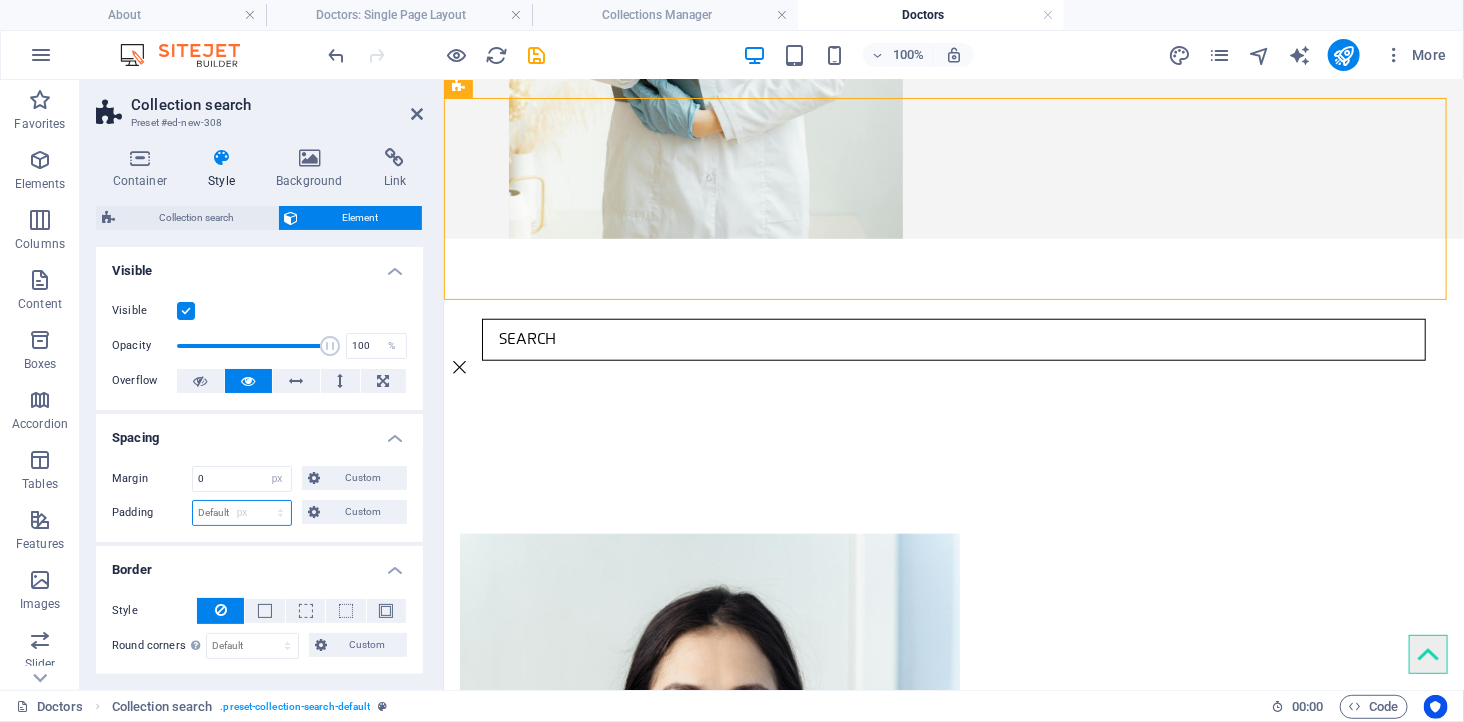 click on "Default px rem % vh vw Custom" at bounding box center (242, 513) 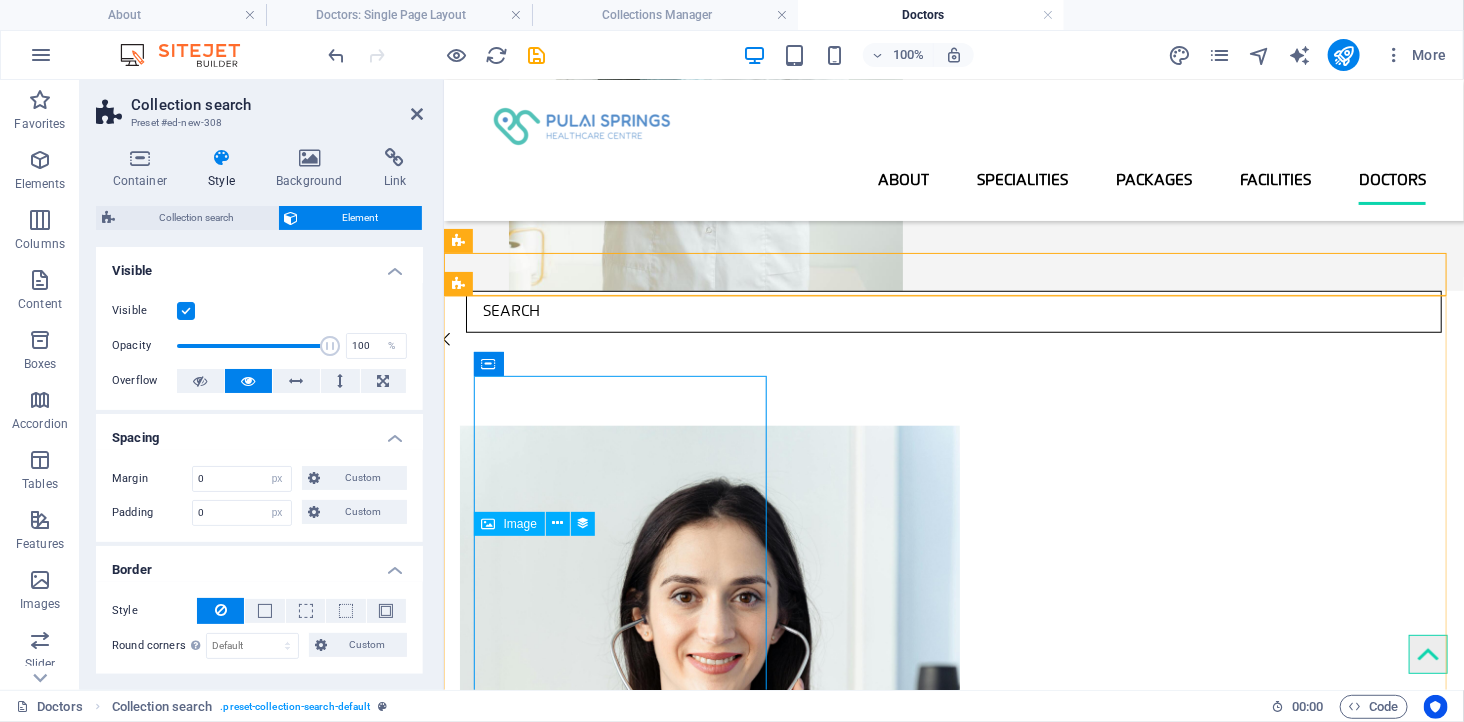 scroll, scrollTop: 444, scrollLeft: 0, axis: vertical 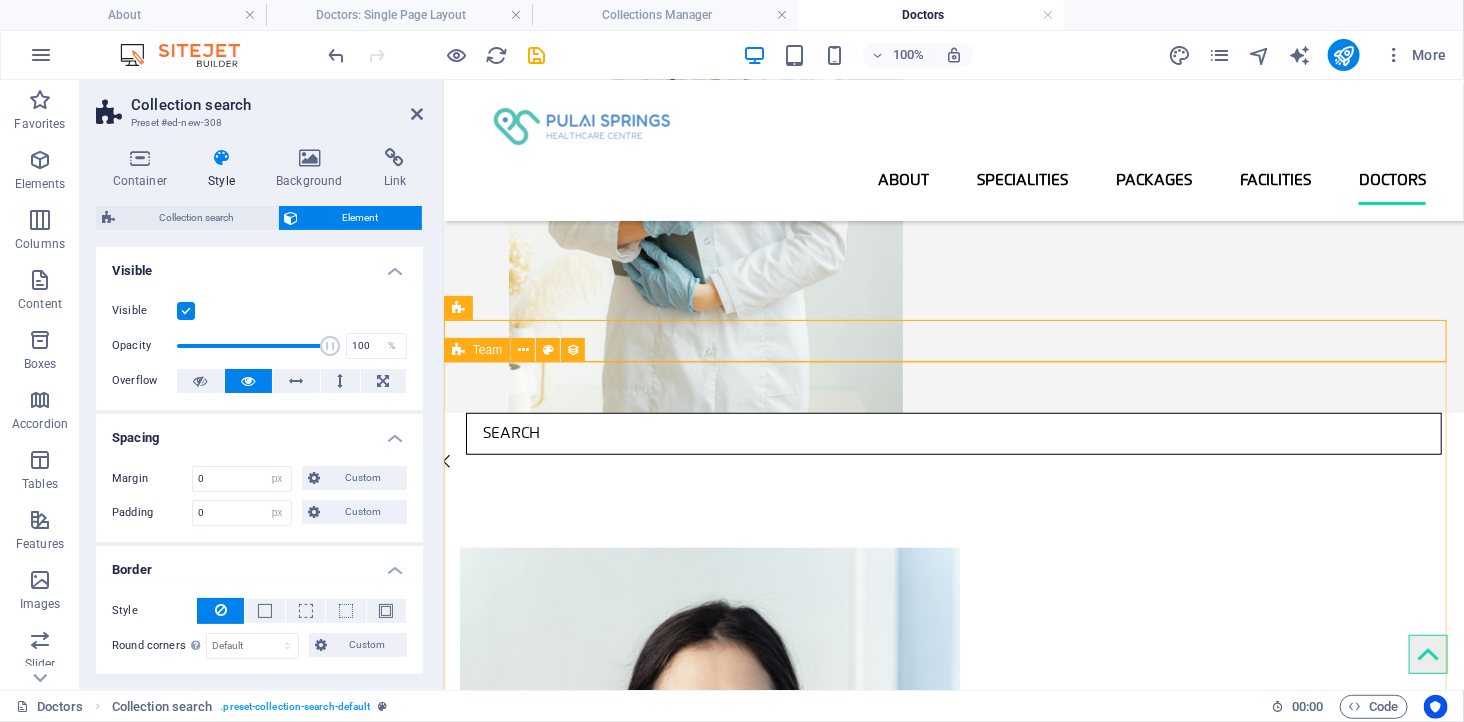 click on "Dr. [LAST] [LAST] Medical Officer | Community Health Advocate Dr. [LAST] [LAST] Medical Officer | Community Health Advocate Dr. [LAST] [LAST] Medical Officer | Community Health Advocate  Previous Next" at bounding box center [953, 1495] 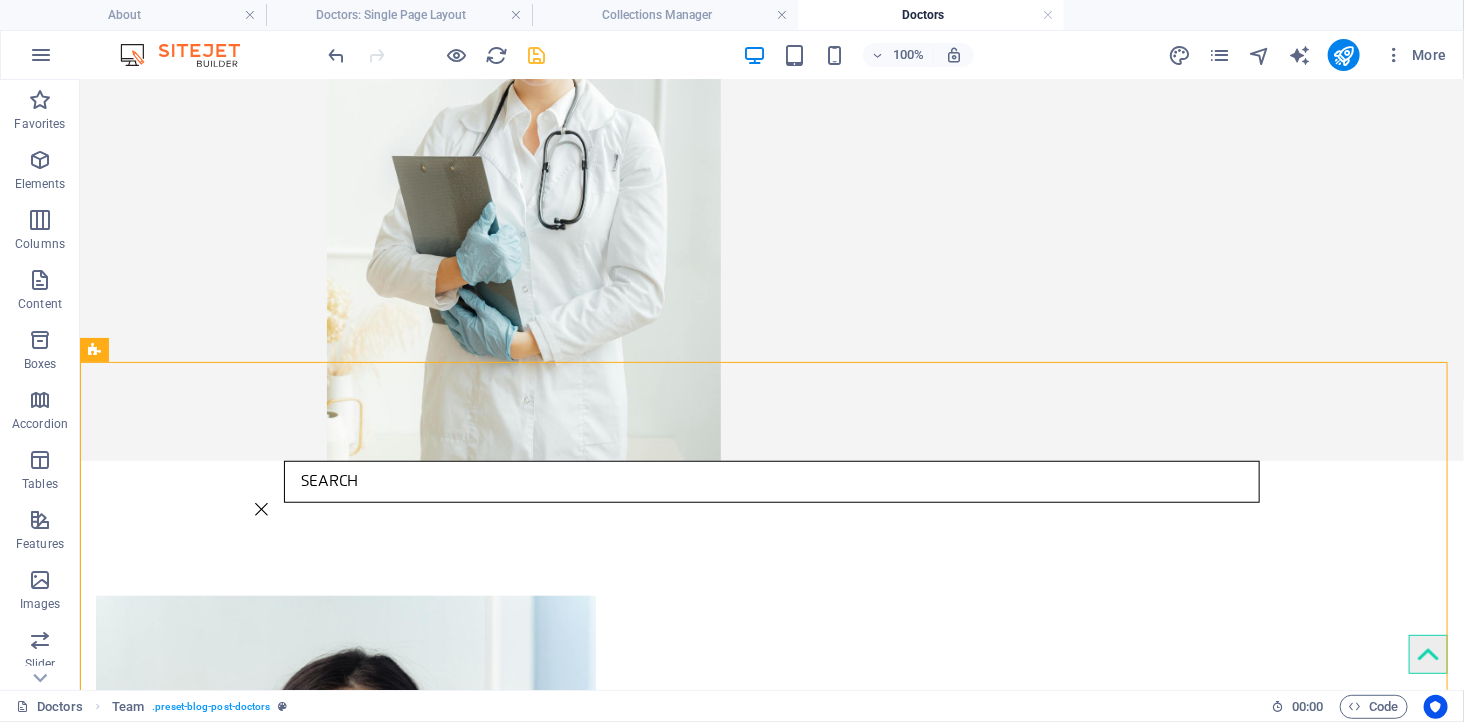 click at bounding box center (537, 55) 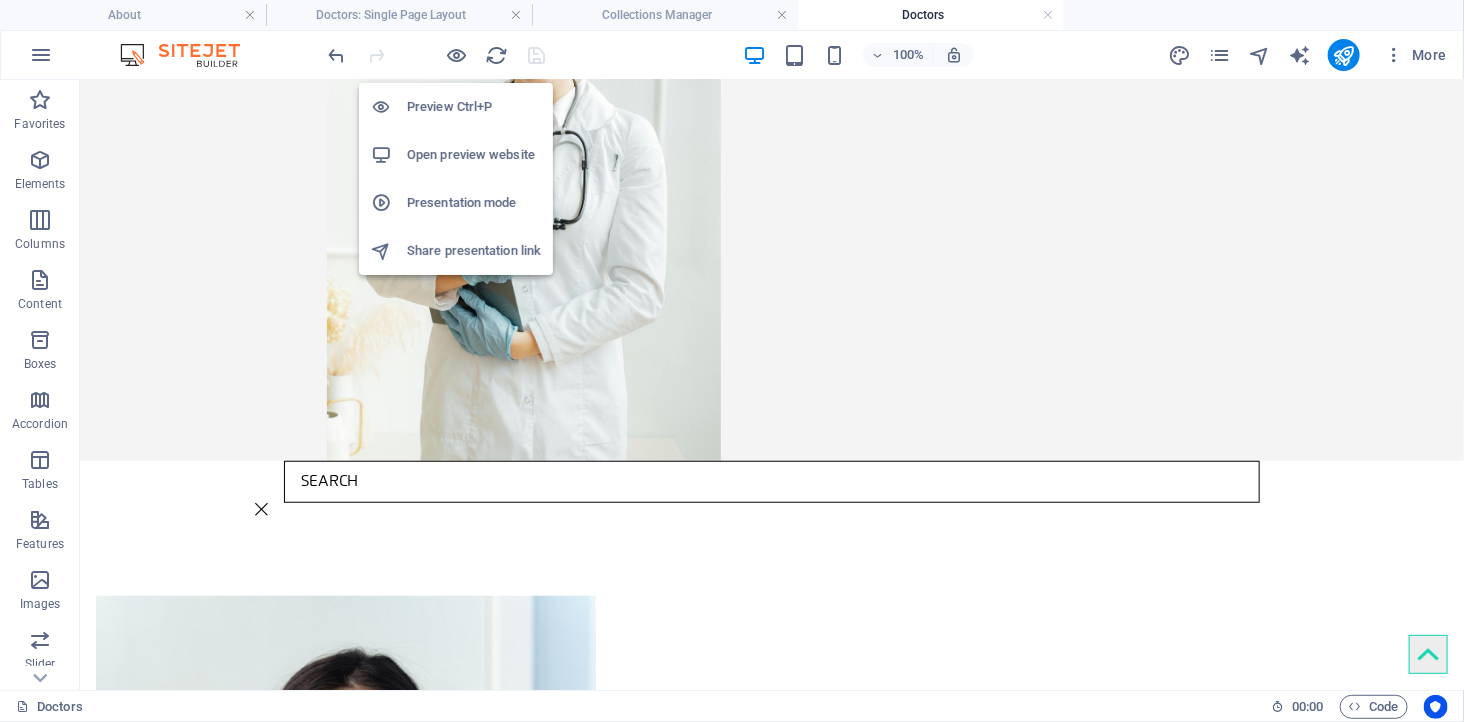click on "Open preview website" at bounding box center (474, 155) 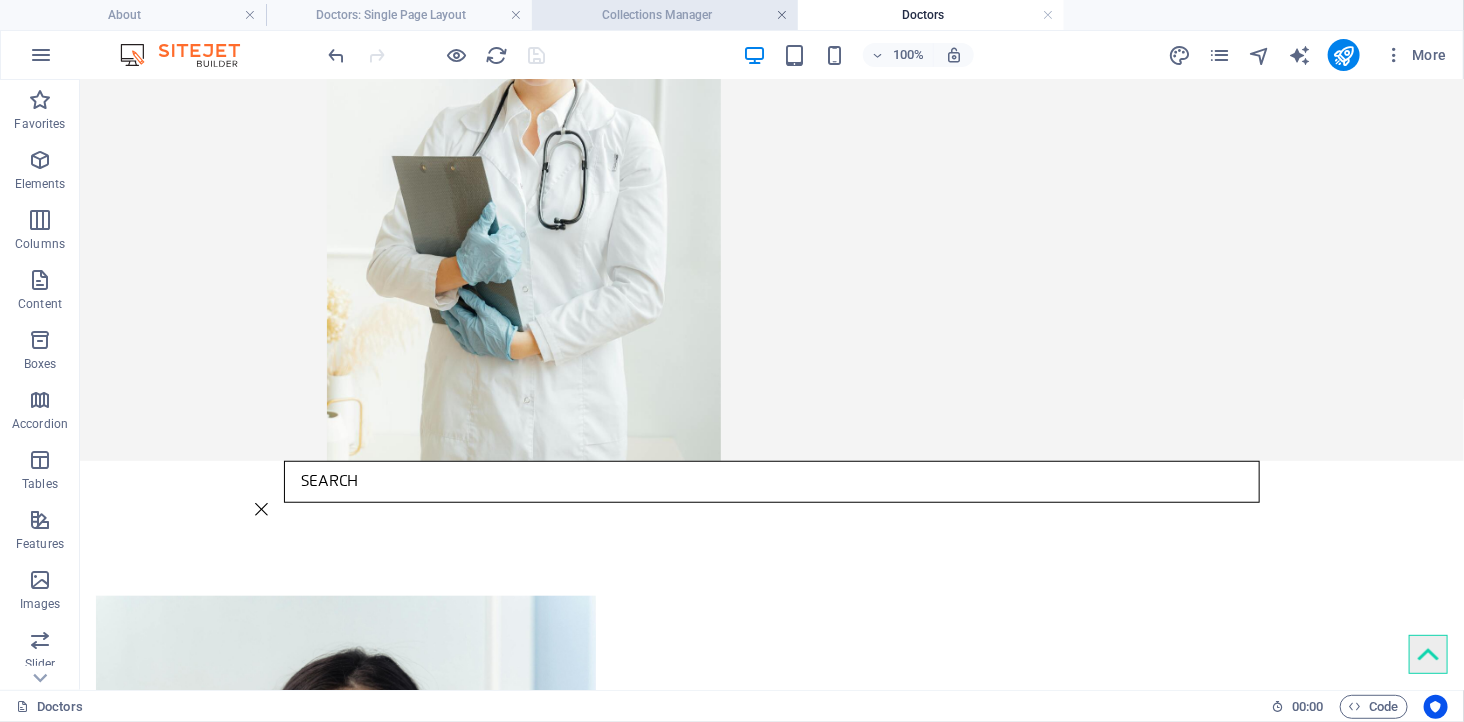 click at bounding box center (782, 15) 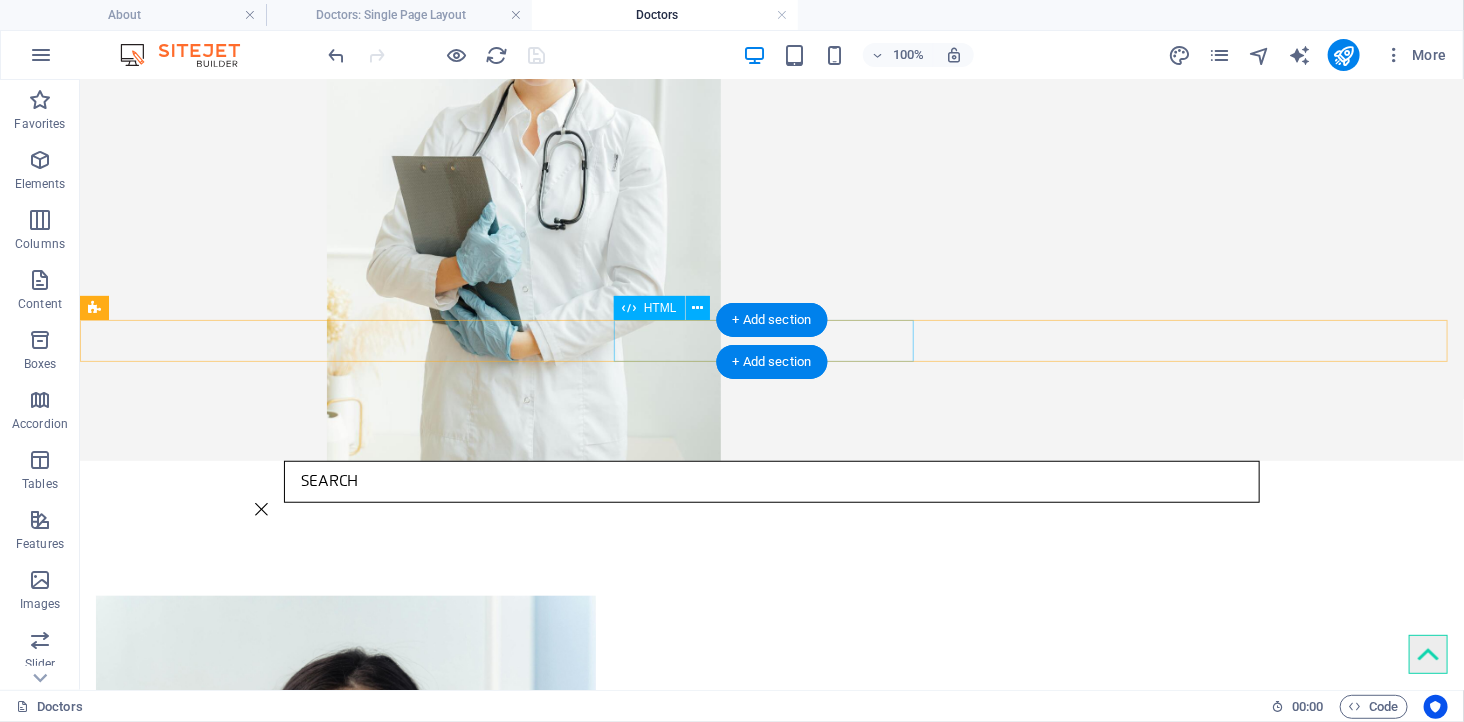 click at bounding box center (771, 481) 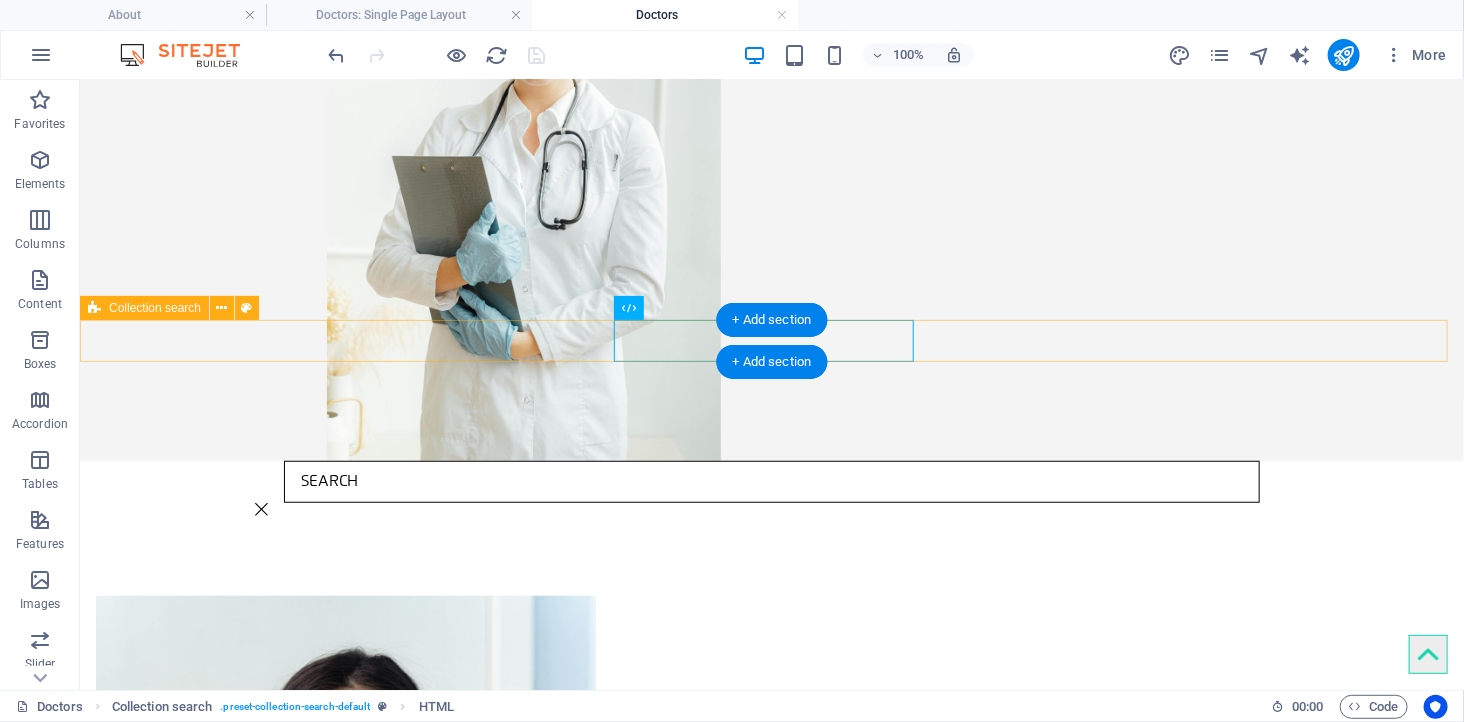 click at bounding box center (771, 487) 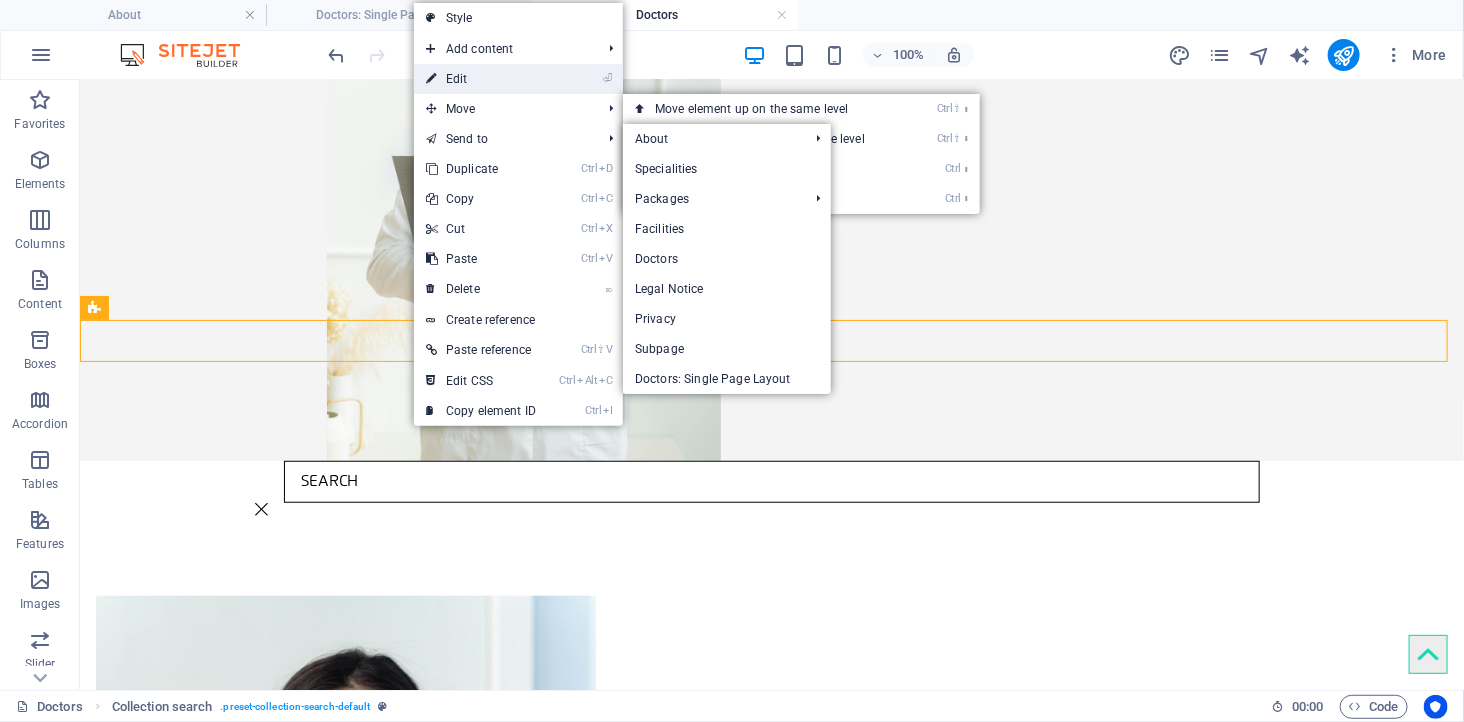 click on "⏎  Edit" at bounding box center [481, 79] 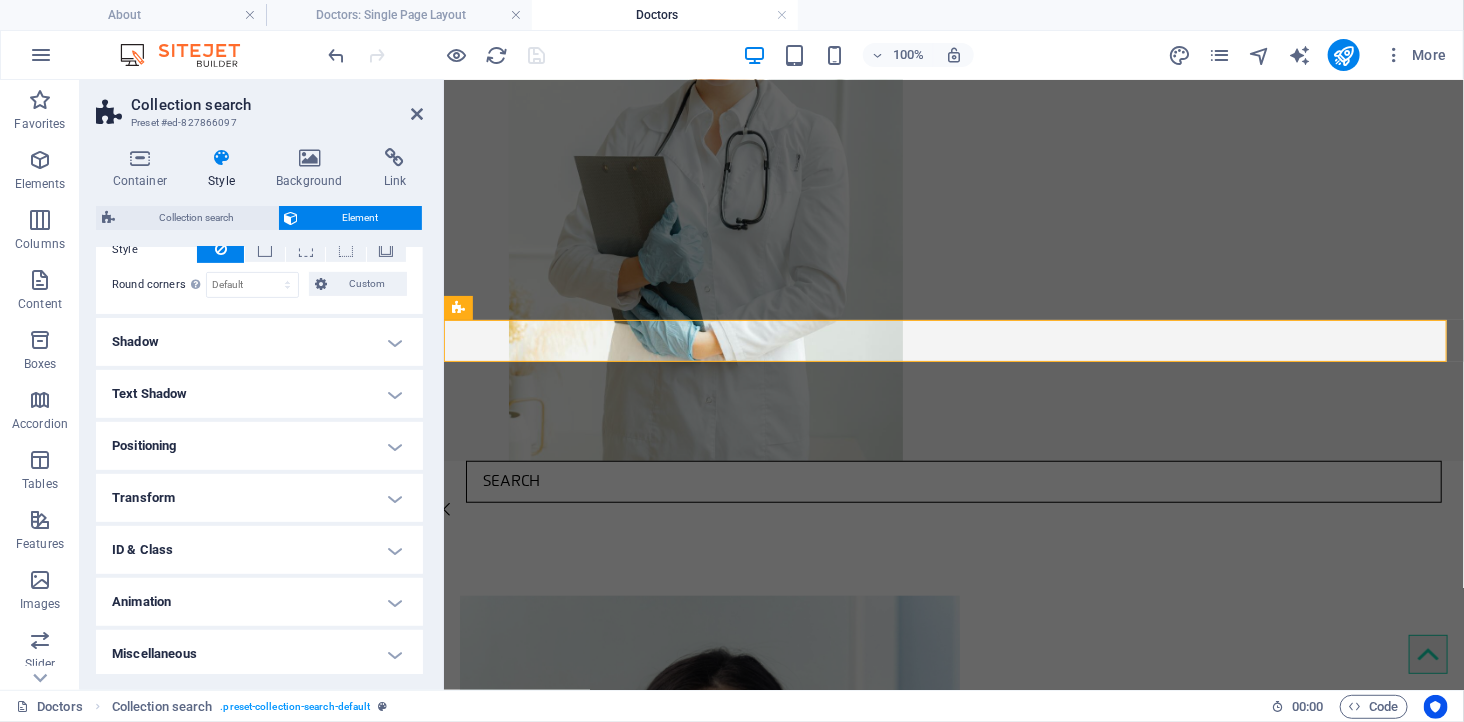 scroll, scrollTop: 363, scrollLeft: 0, axis: vertical 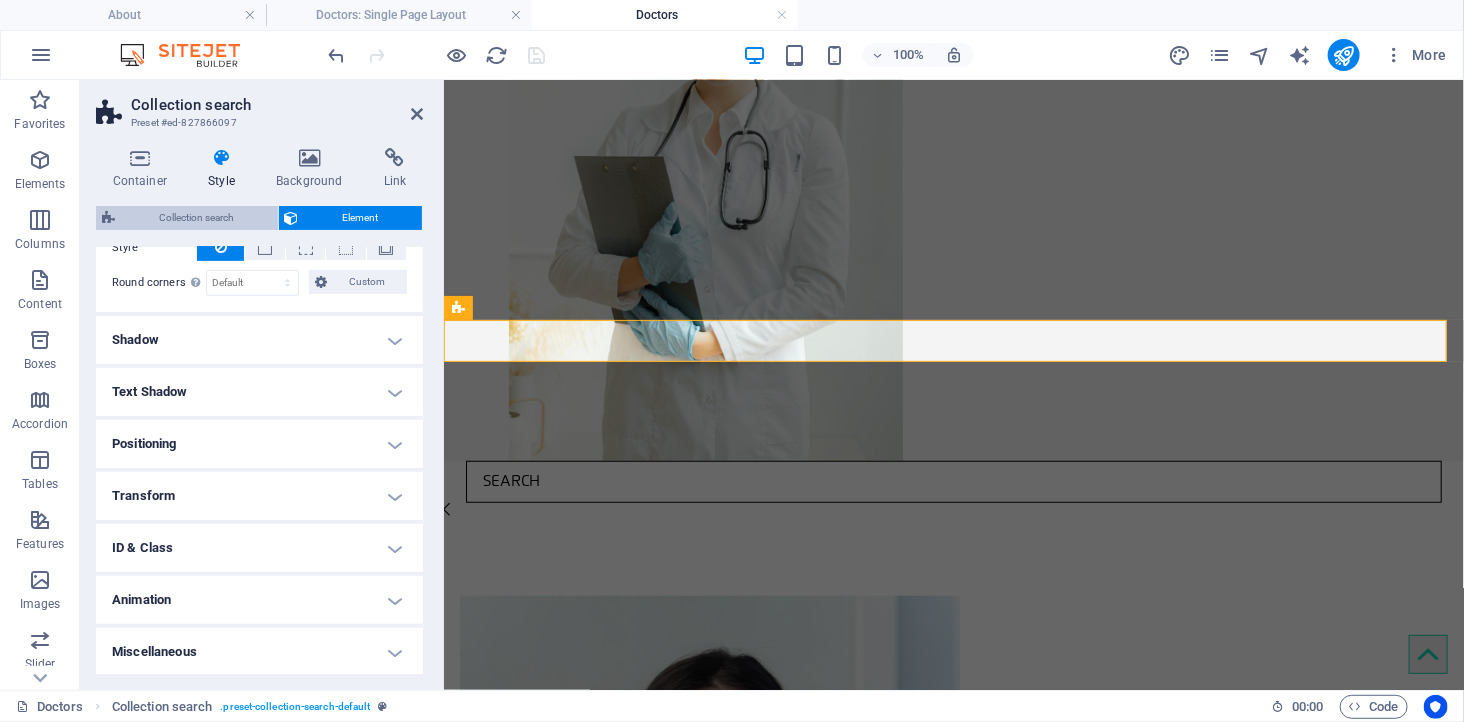 click on "Collection search" at bounding box center (196, 218) 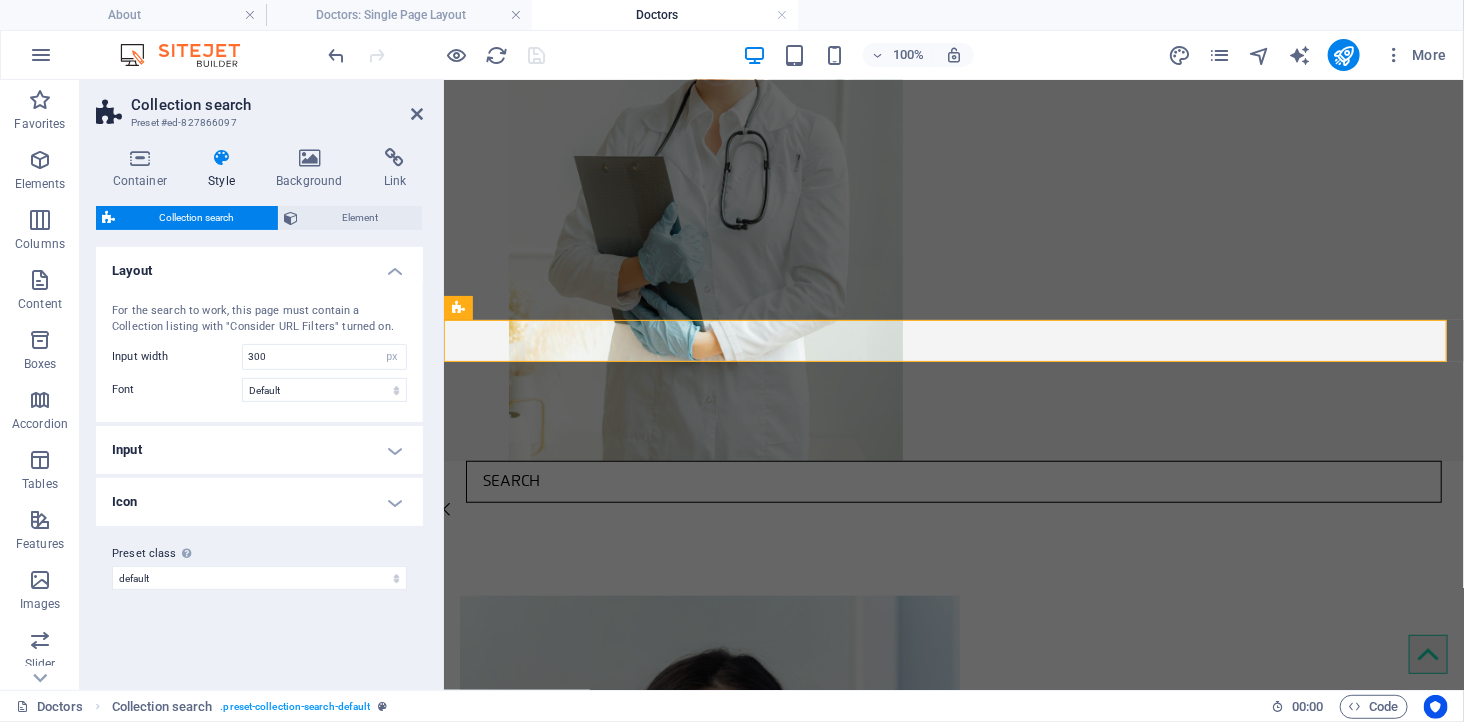 click on "Input" at bounding box center (259, 450) 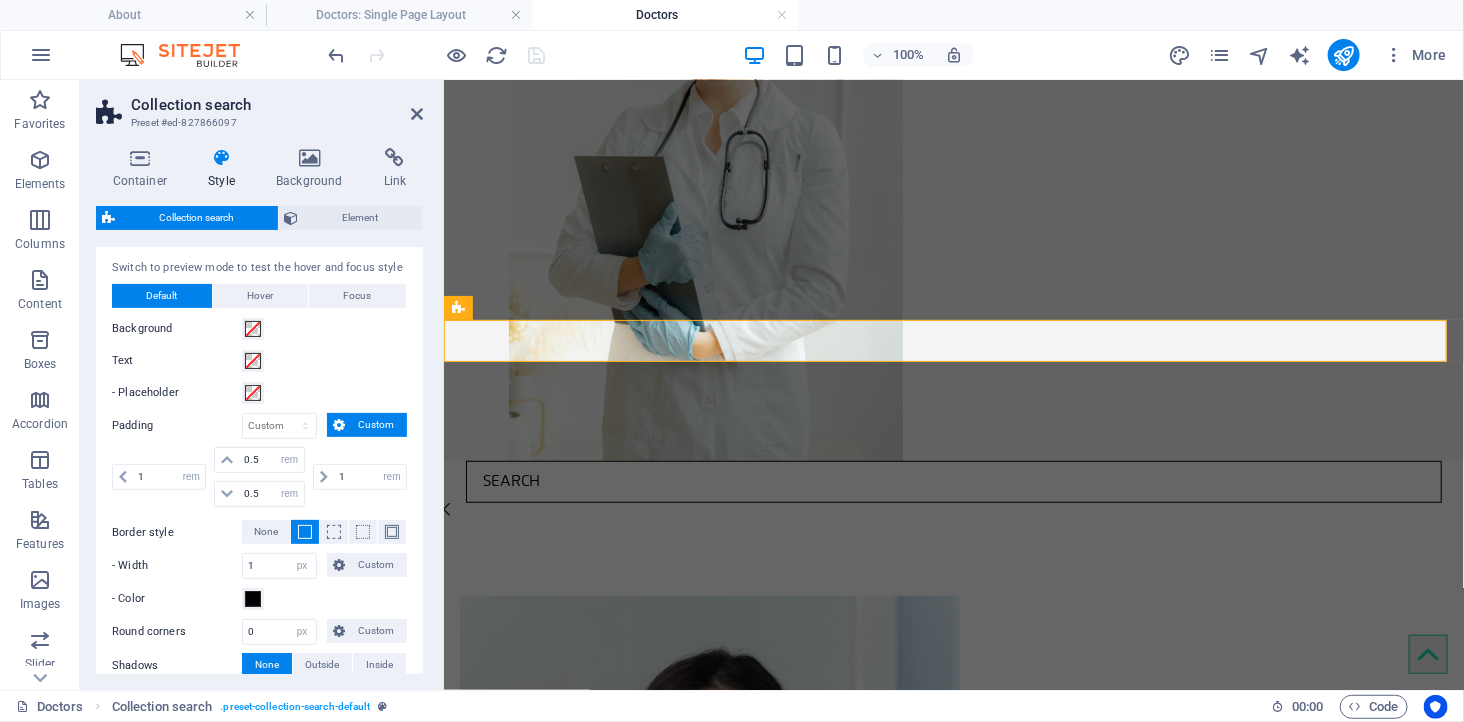scroll, scrollTop: 378, scrollLeft: 0, axis: vertical 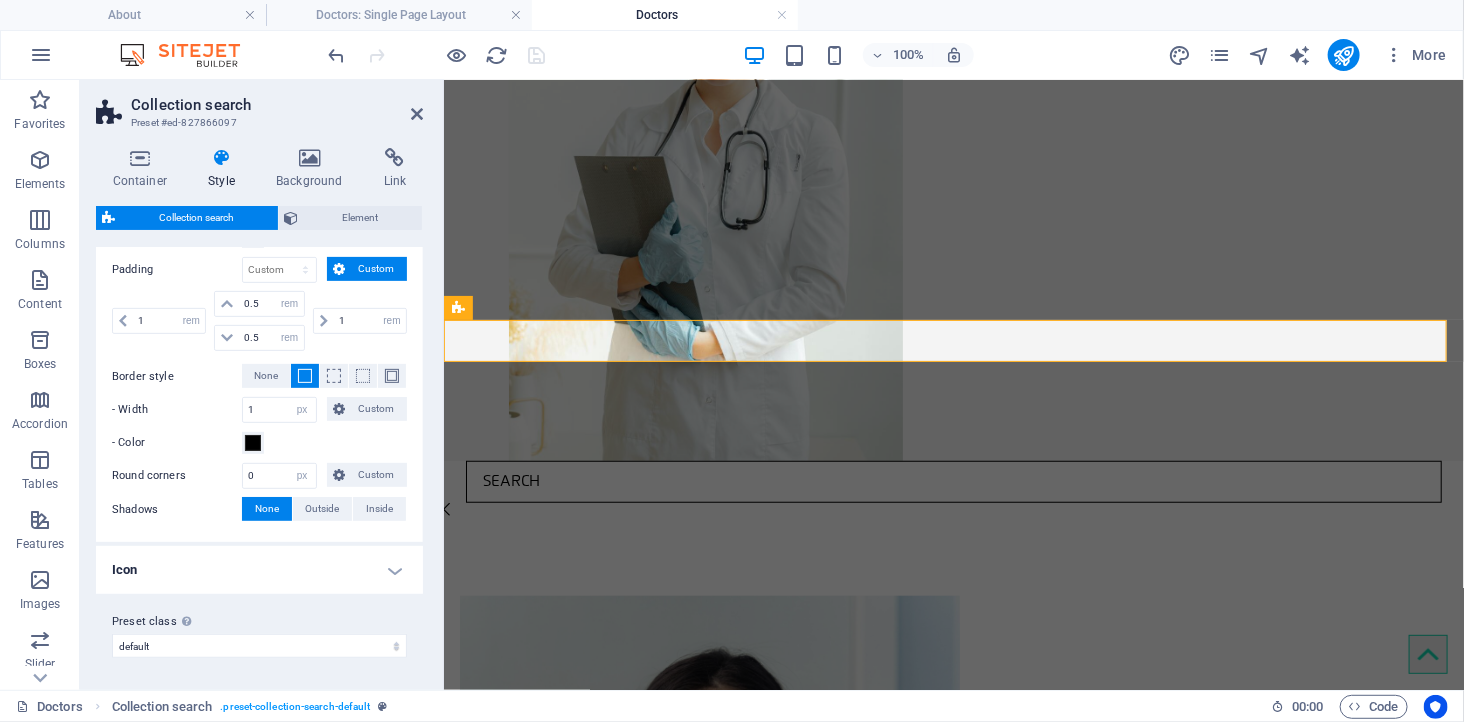 click on "Icon" at bounding box center [259, 570] 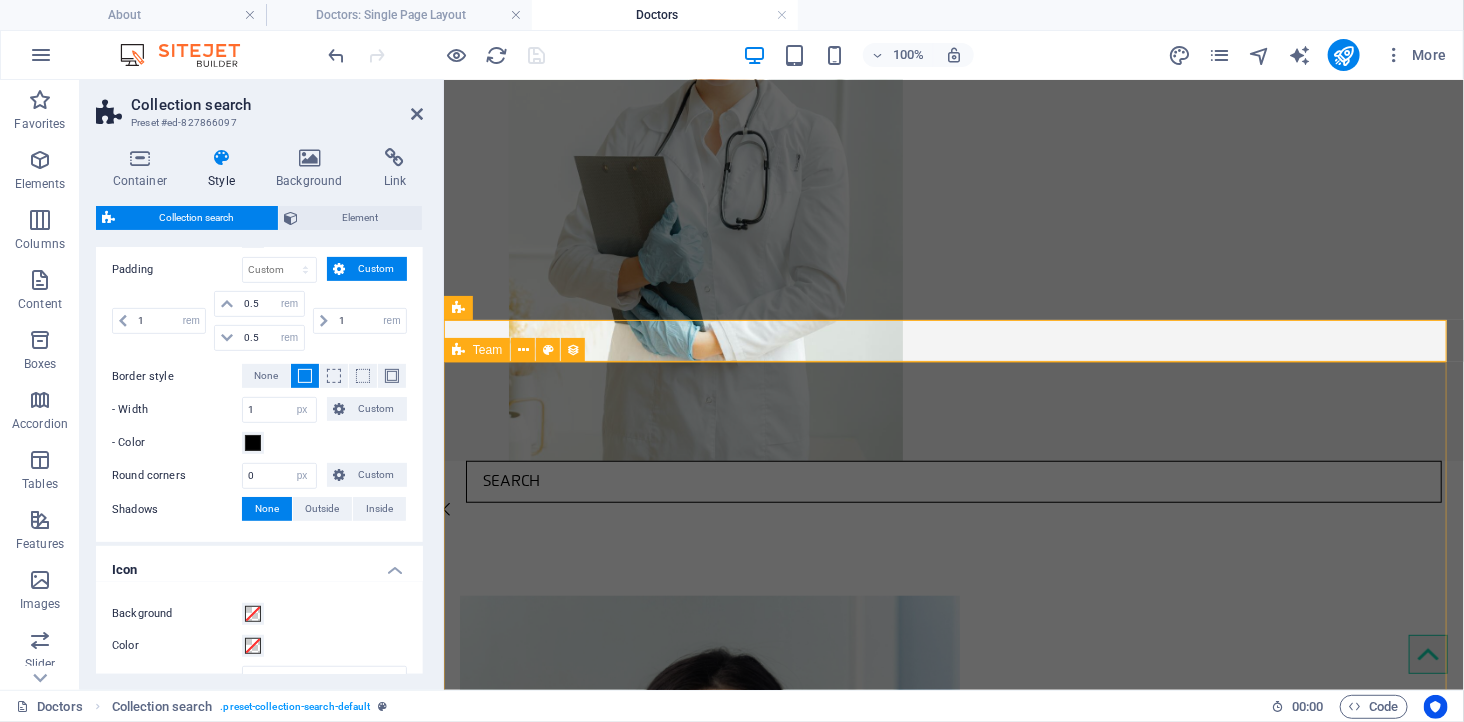 click on "Dr. [LAST] [LAST] Medical Officer | Community Health Advocate Dr. [LAST] [LAST] Medical Officer | Community Health Advocate Dr. [LAST] [LAST] Medical Officer | Community Health Advocate  Previous Next" at bounding box center (953, 1543) 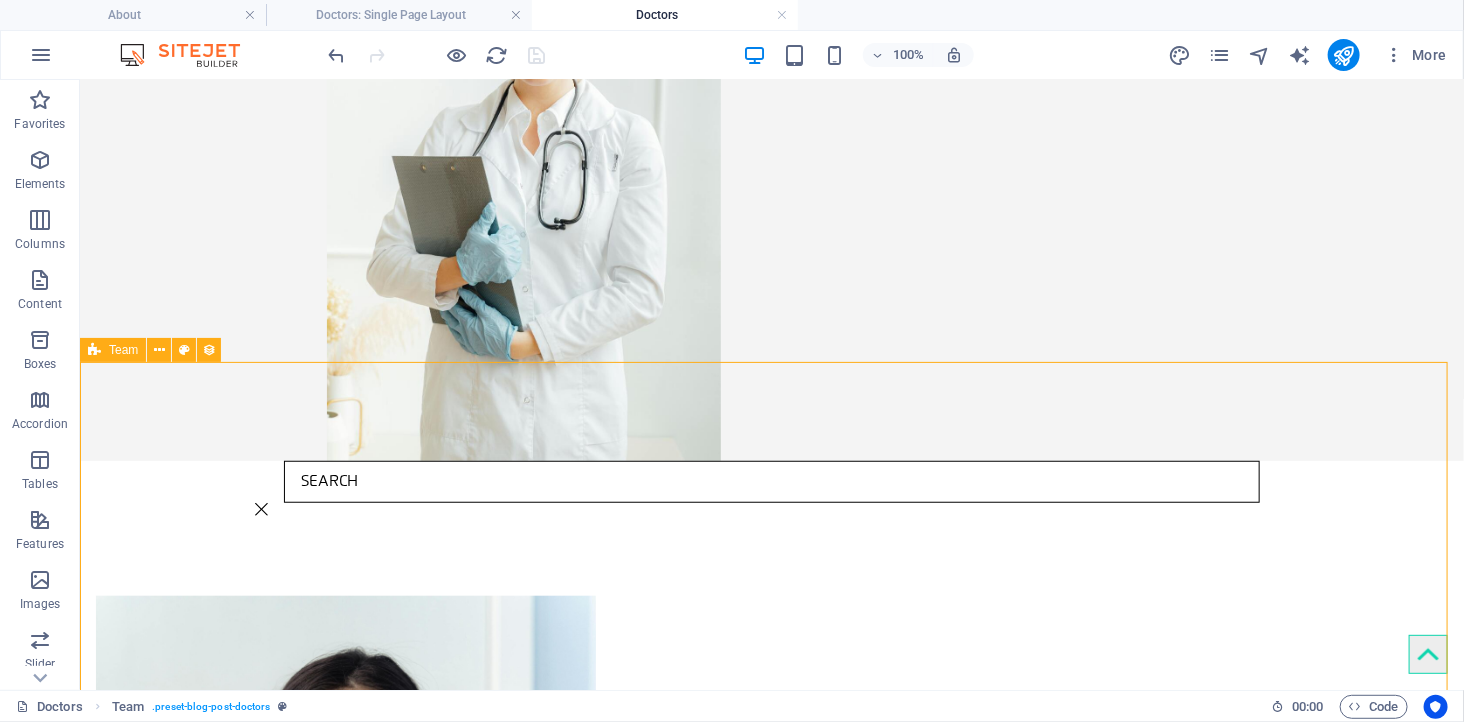 click on "Dr. [LAST] [LAST] Medical Officer | Community Health Advocate Dr. [LAST] [LAST] Medical Officer | Community Health Advocate Dr. [LAST] [LAST] Medical Officer | Community Health Advocate  Previous Next" at bounding box center [771, 1543] 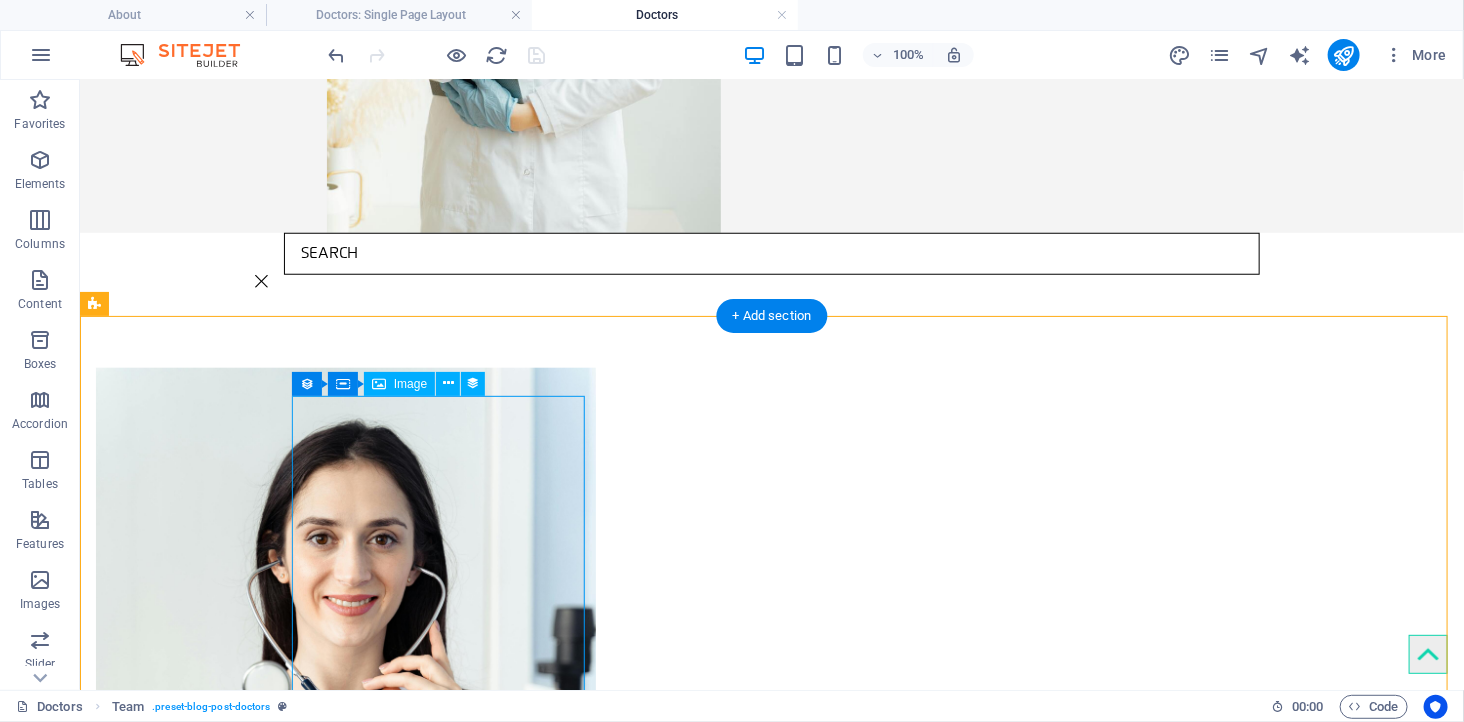 scroll, scrollTop: 888, scrollLeft: 0, axis: vertical 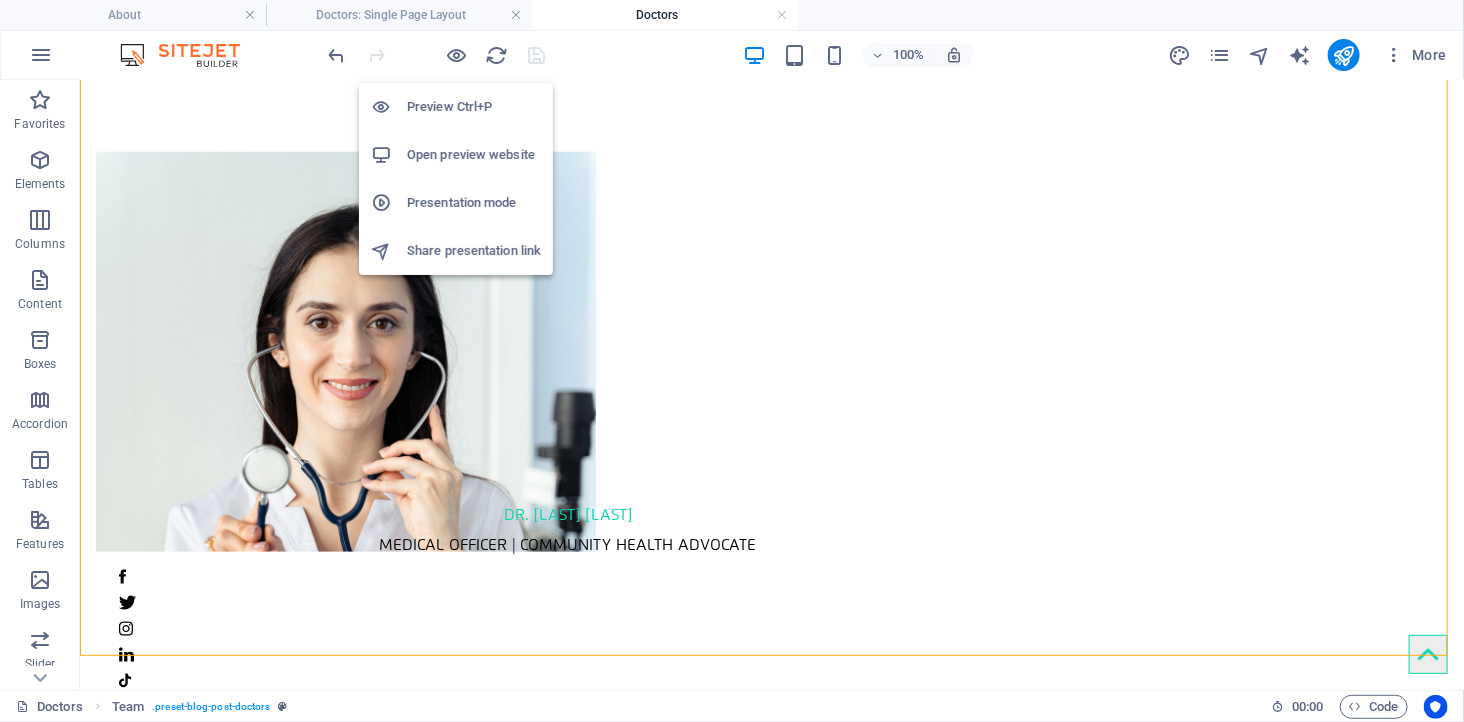 click on "Open preview website" at bounding box center [474, 155] 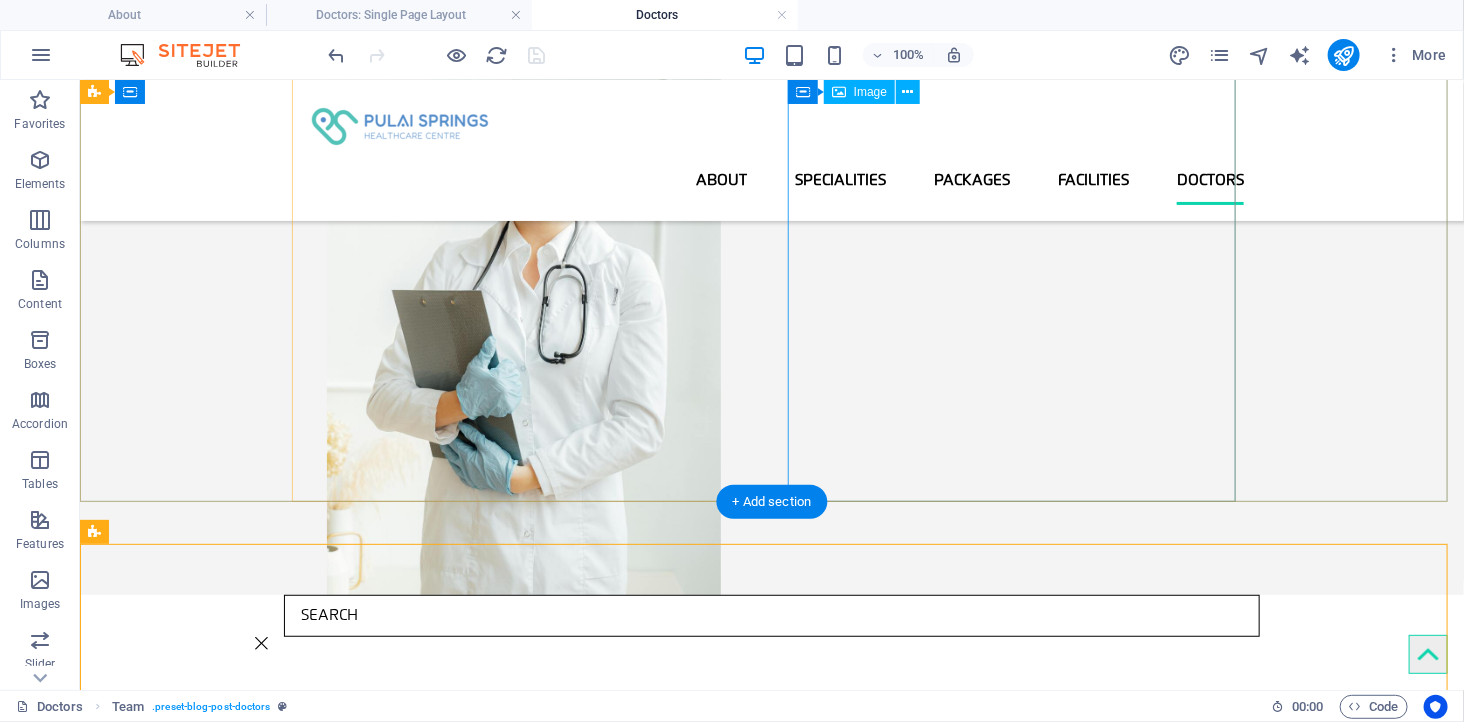 scroll, scrollTop: 111, scrollLeft: 0, axis: vertical 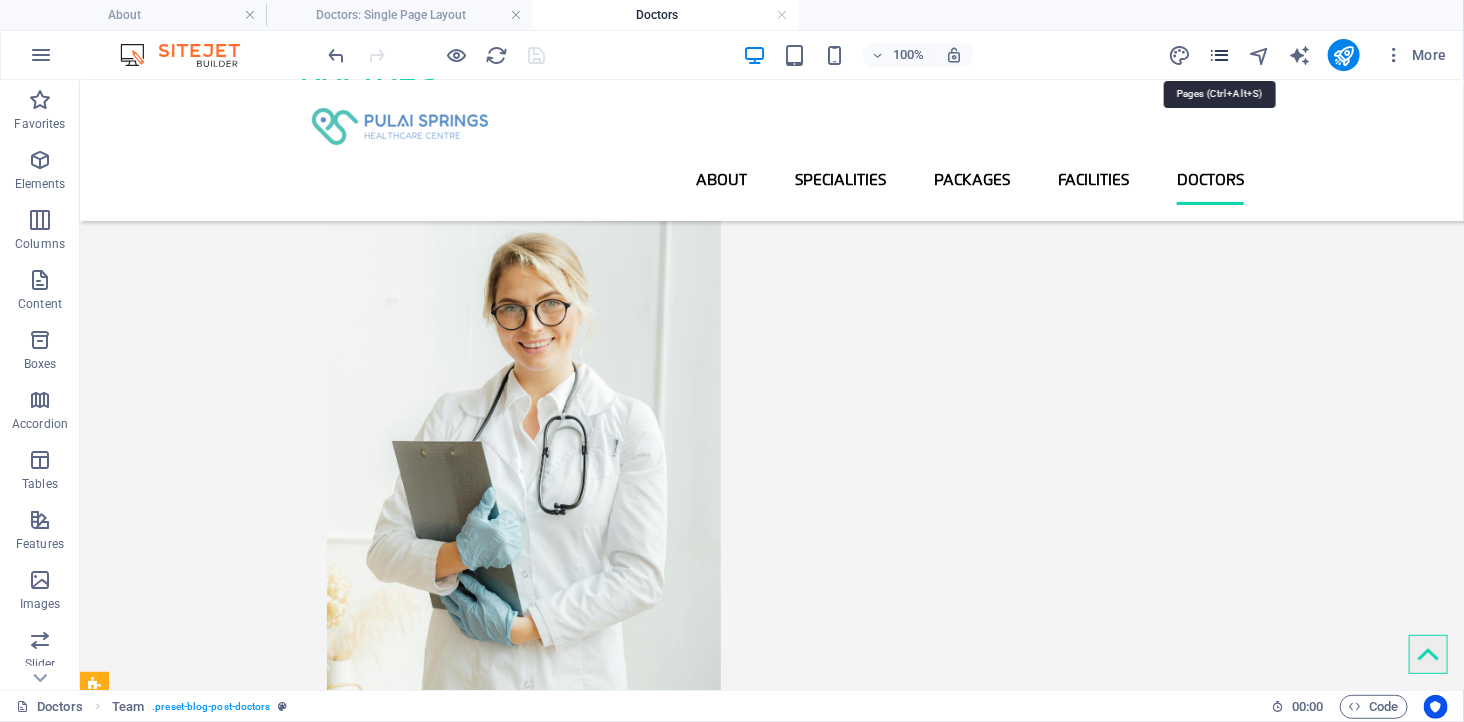 click at bounding box center [1219, 55] 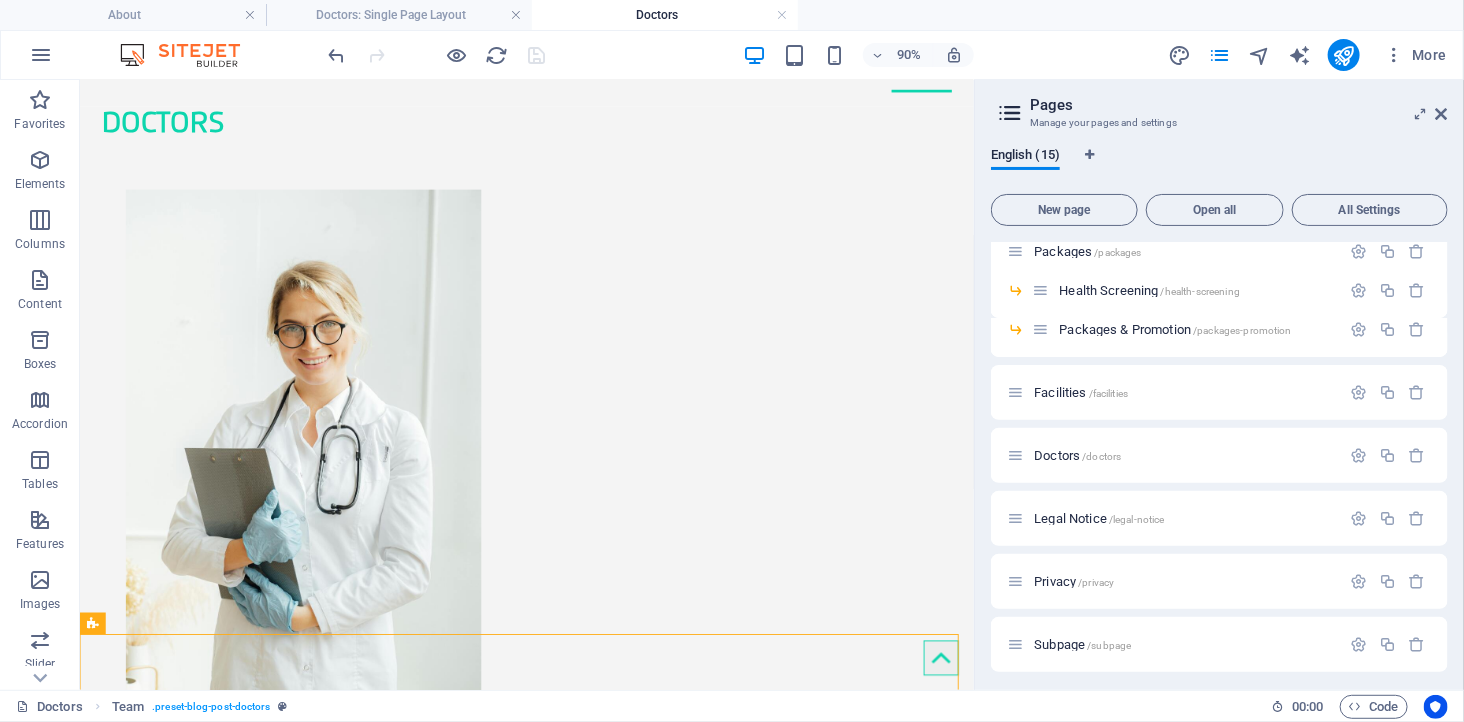 scroll, scrollTop: 367, scrollLeft: 0, axis: vertical 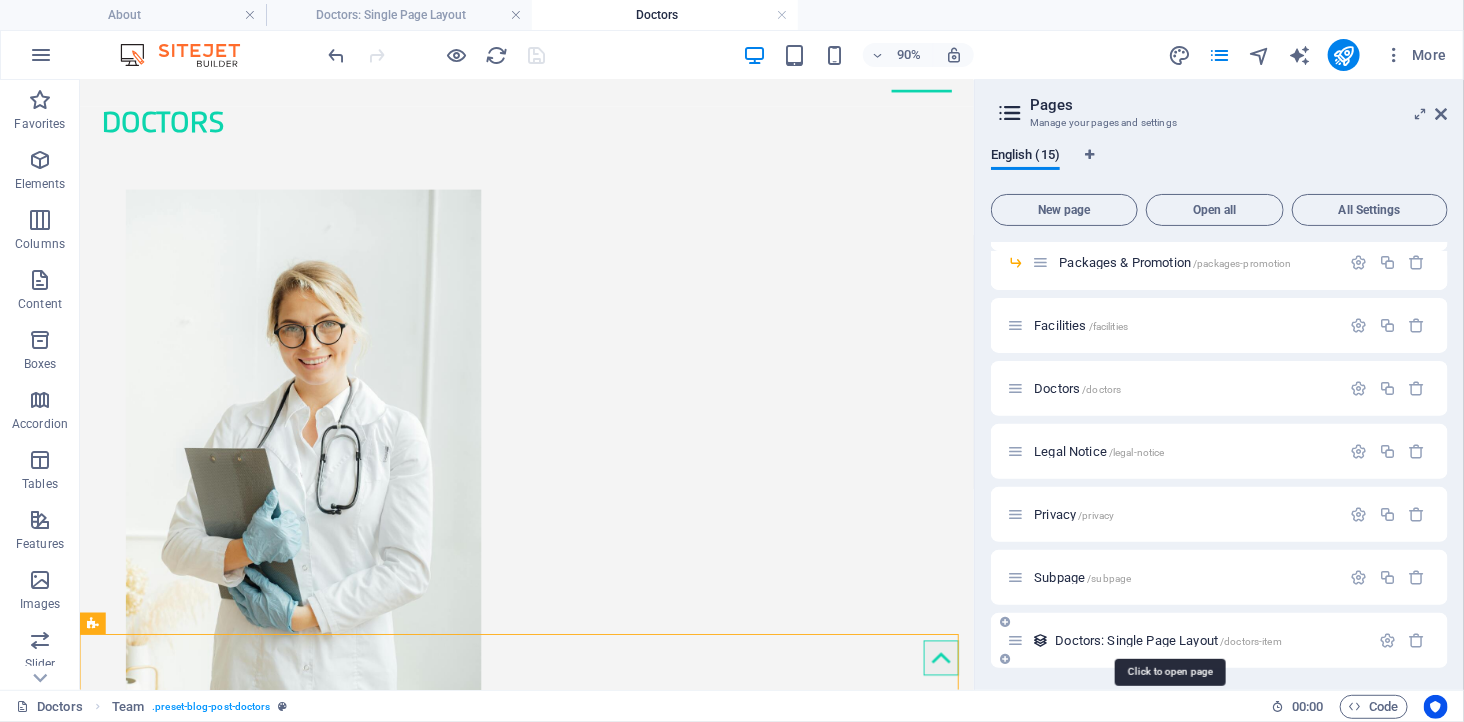 click on "Doctors: Single Page Layout /doctors-item" at bounding box center (1168, 640) 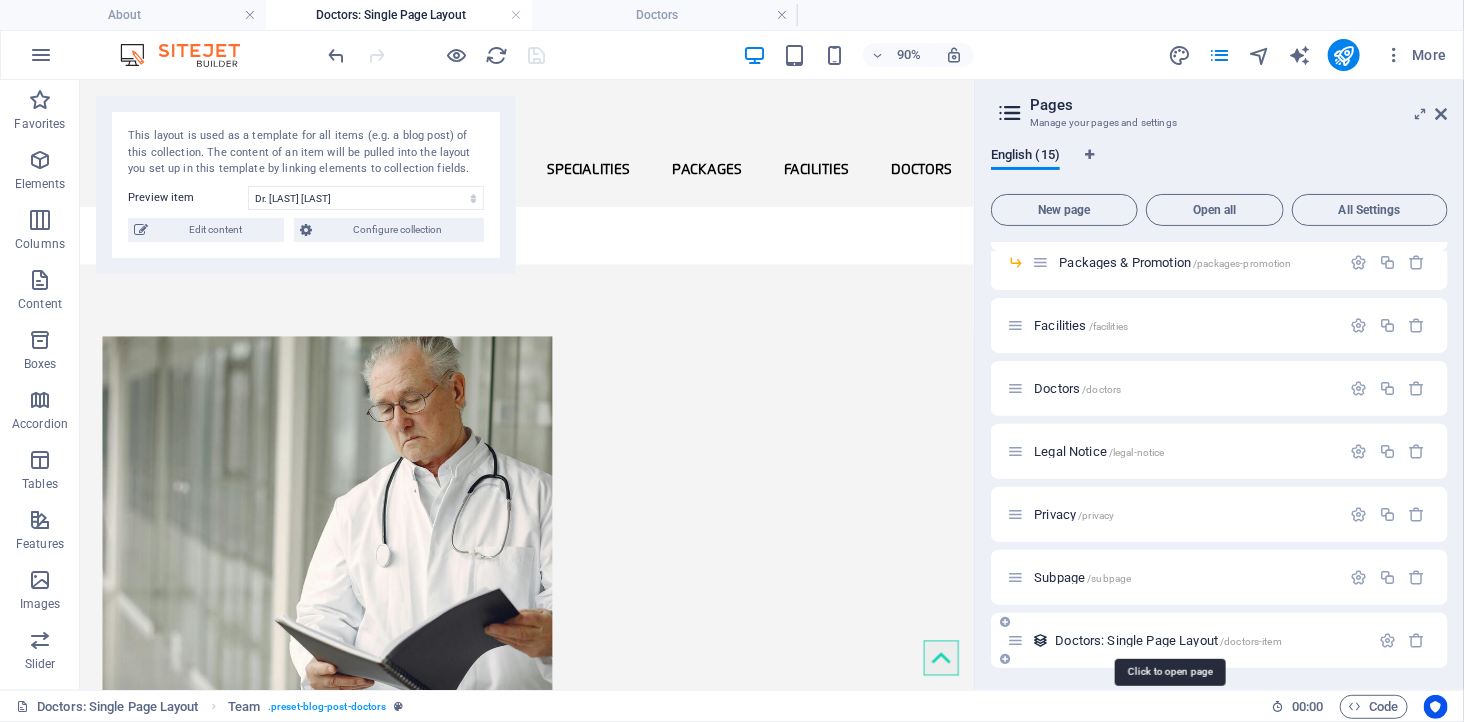 scroll, scrollTop: 0, scrollLeft: 0, axis: both 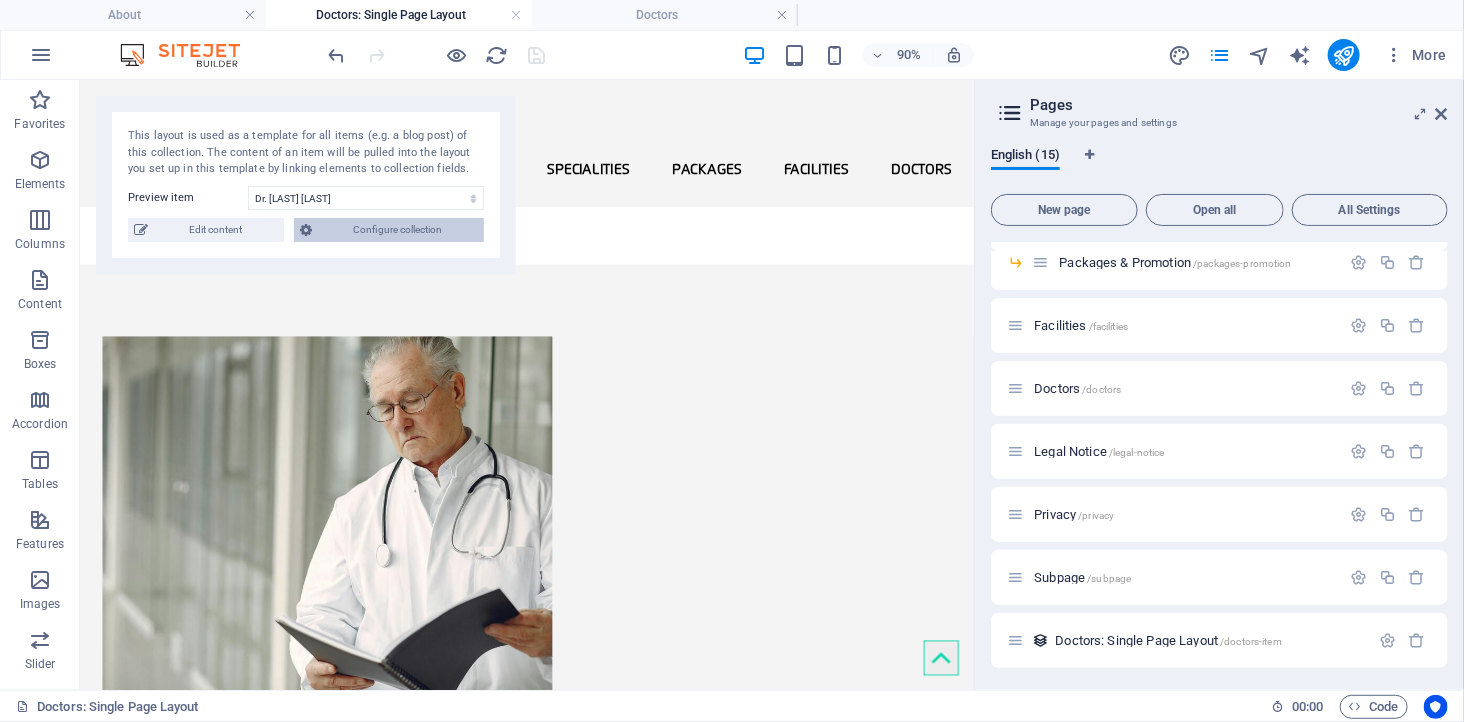 click on "Configure collection" at bounding box center (398, 230) 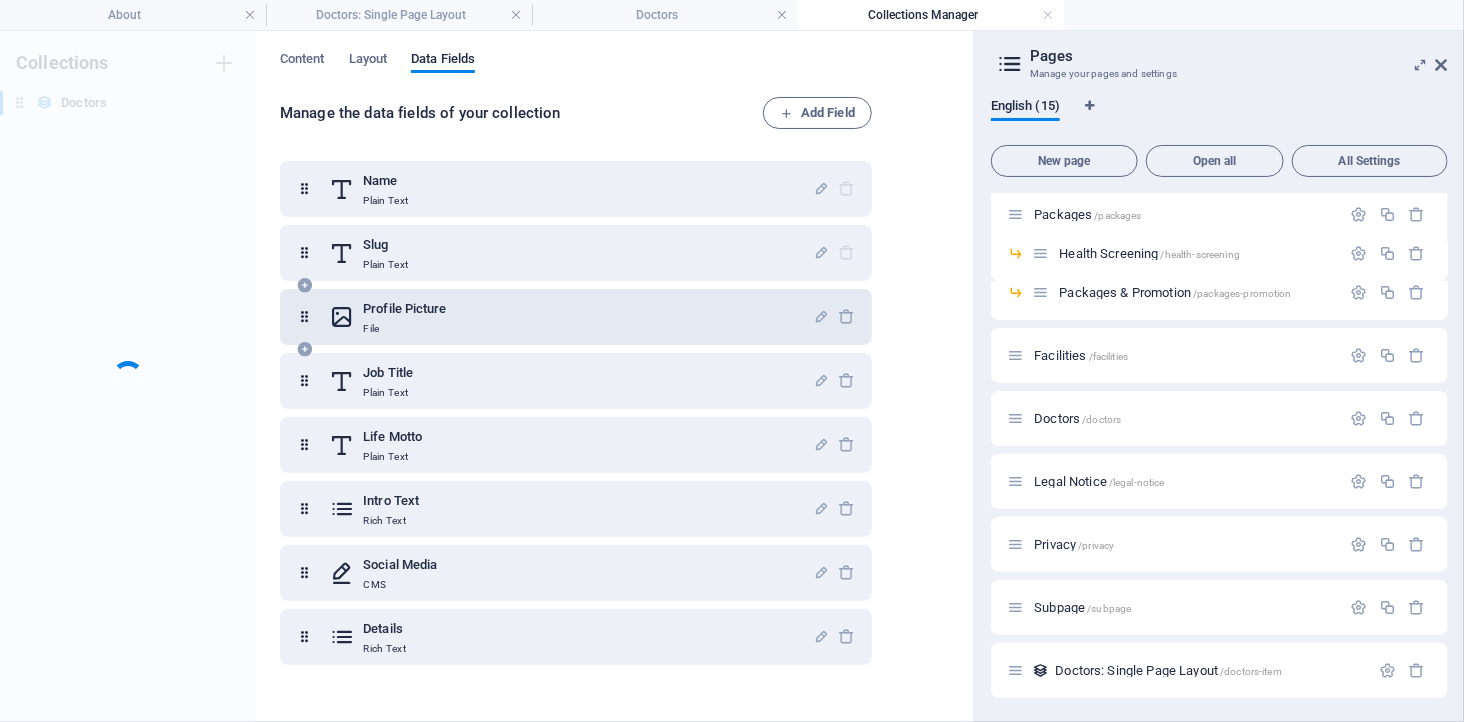 scroll, scrollTop: 286, scrollLeft: 0, axis: vertical 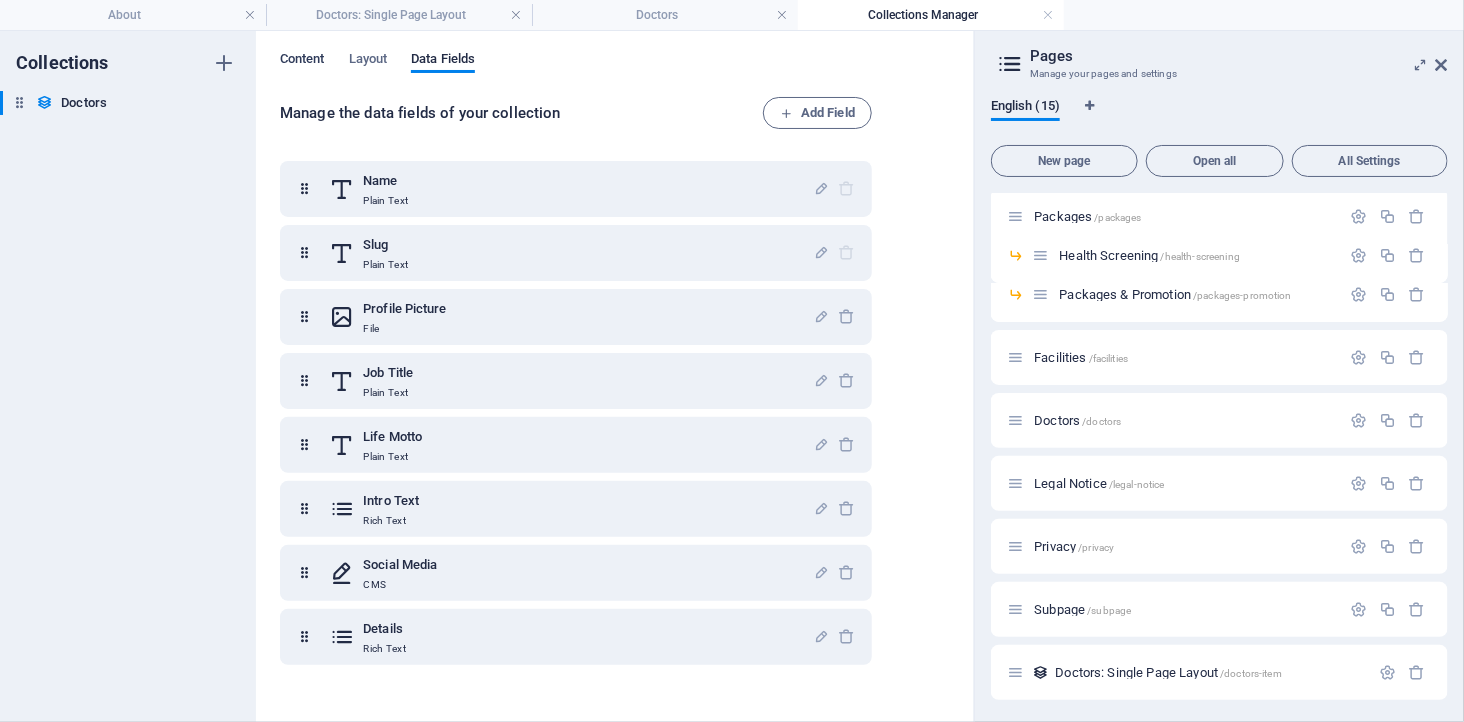 click on "Content" at bounding box center (302, 61) 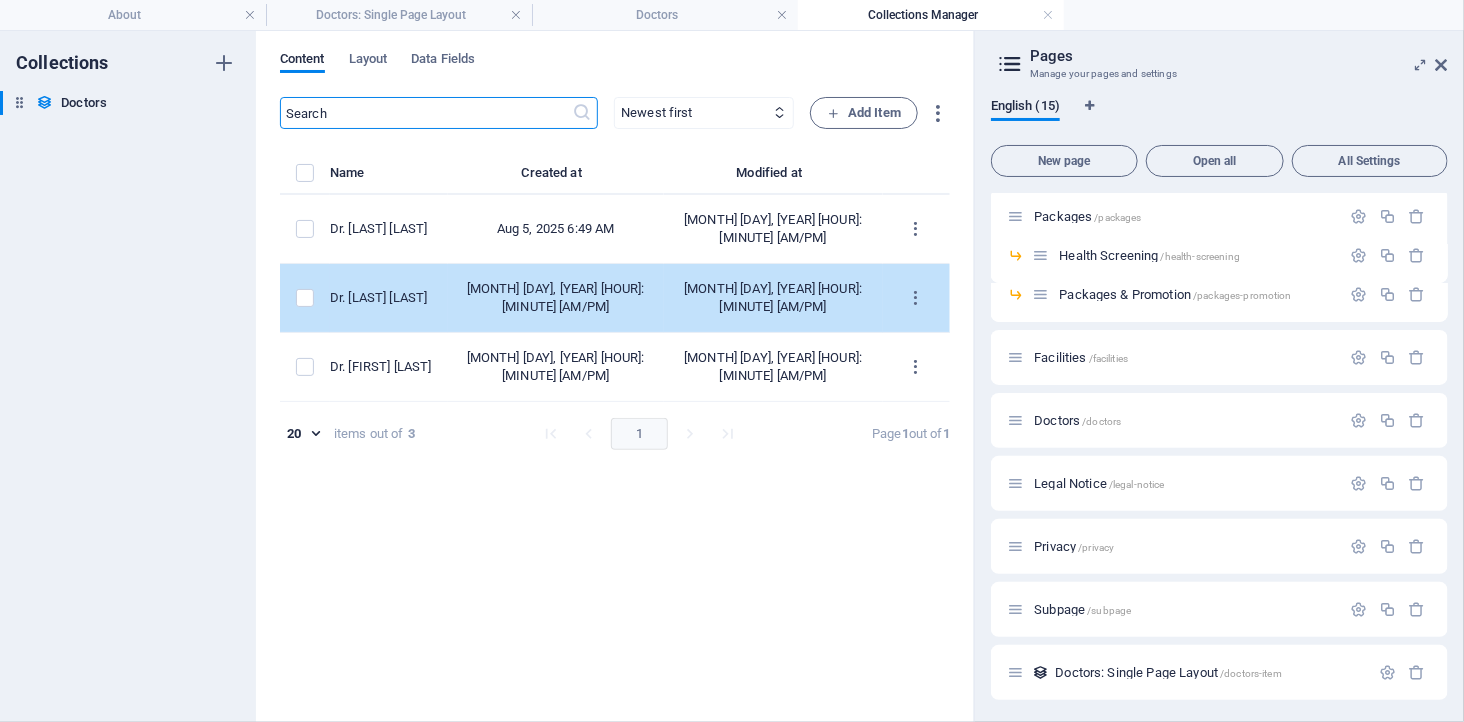 click on "Dr. [LAST] [LAST]" at bounding box center (381, 298) 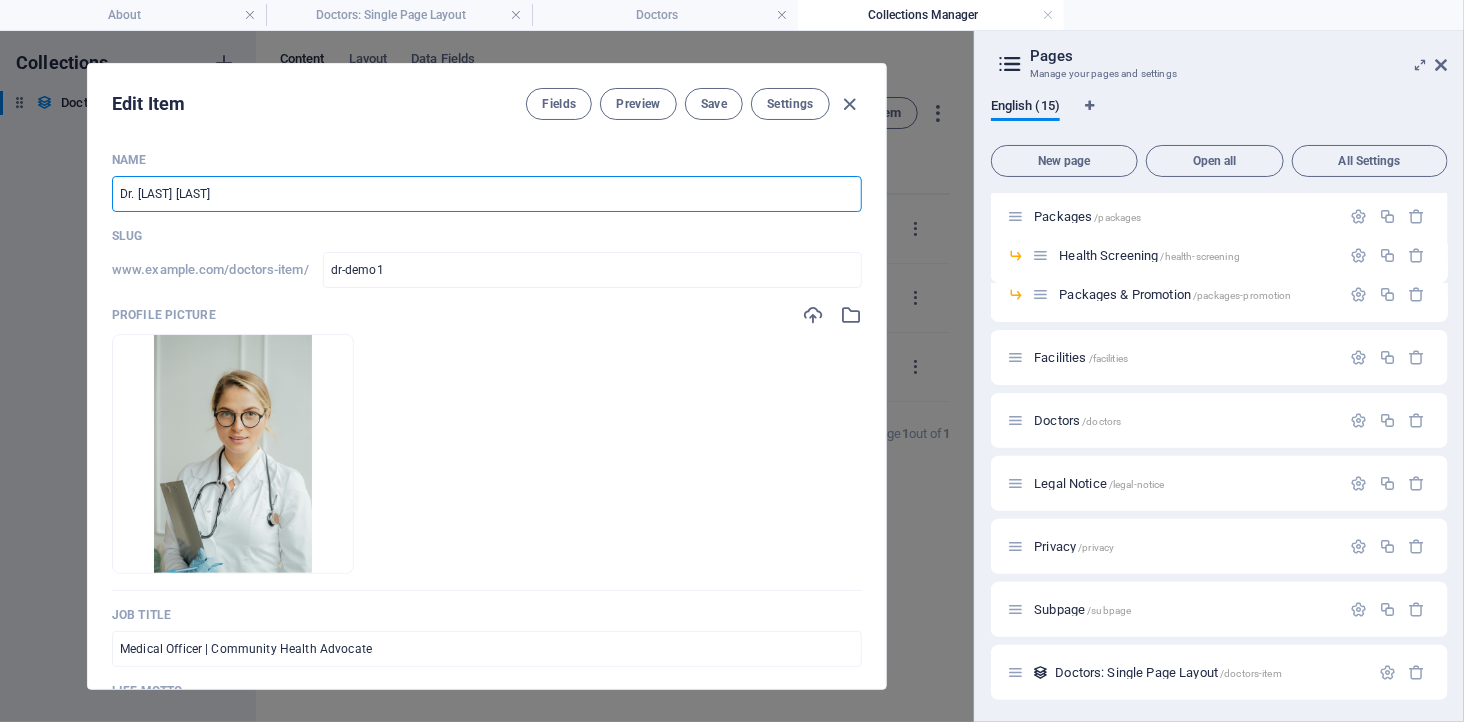 drag, startPoint x: 140, startPoint y: 190, endPoint x: 213, endPoint y: 186, distance: 73.109505 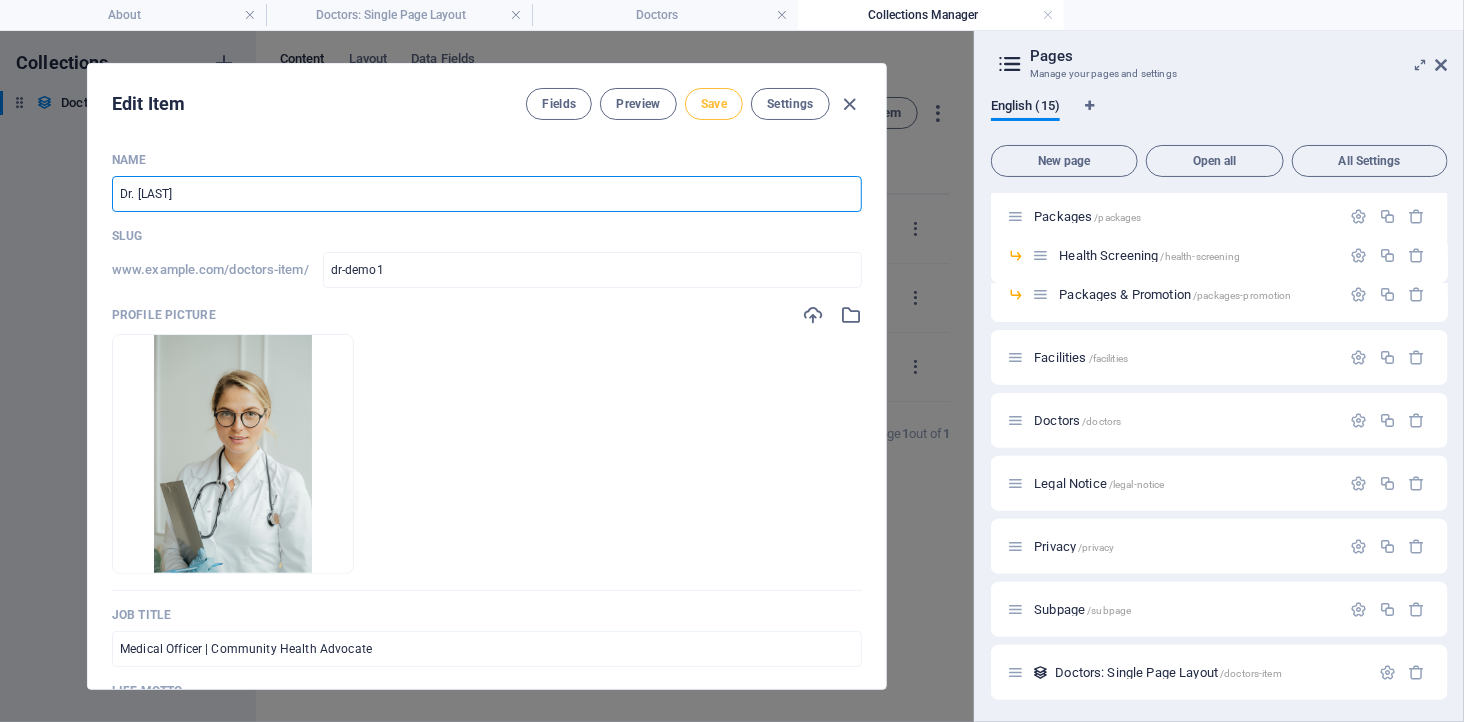 click on "Save" at bounding box center (714, 104) 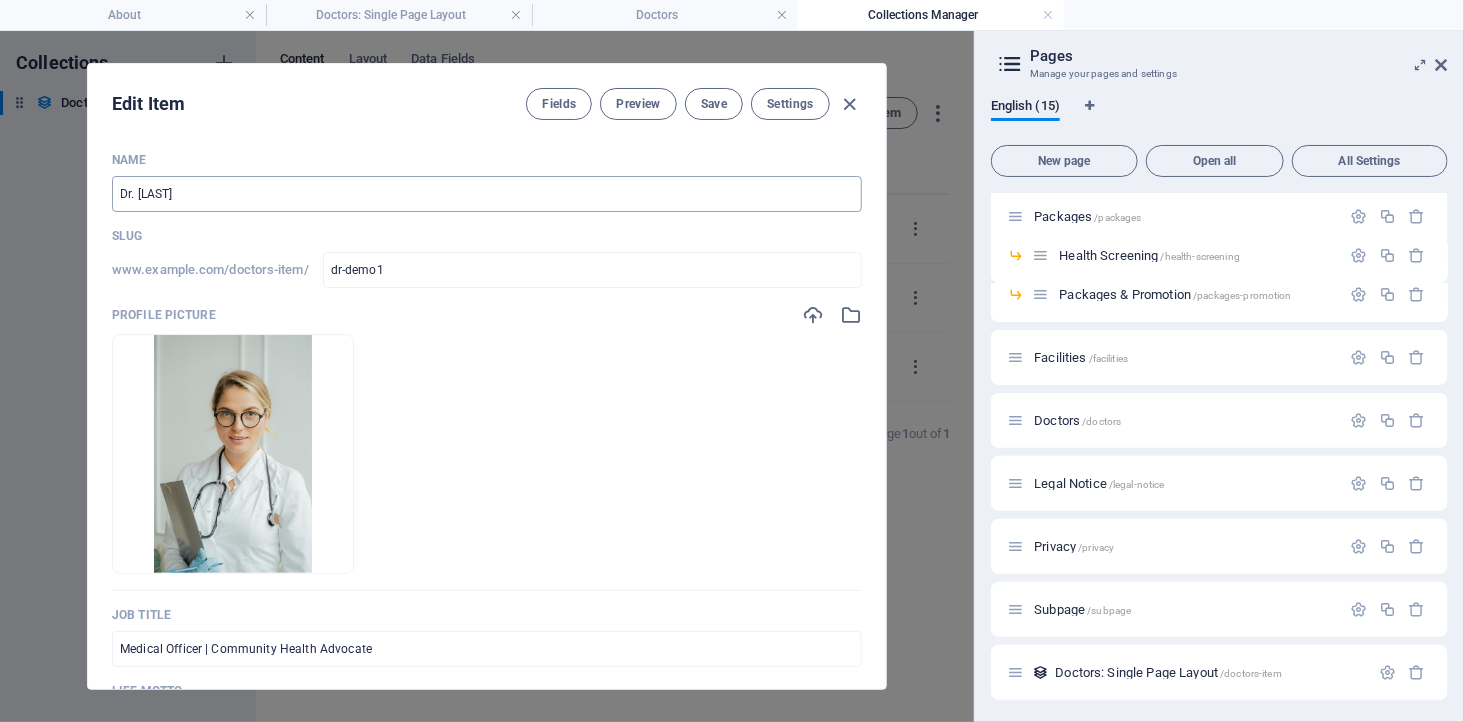click on "Dr. [LAST]" at bounding box center (487, 194) 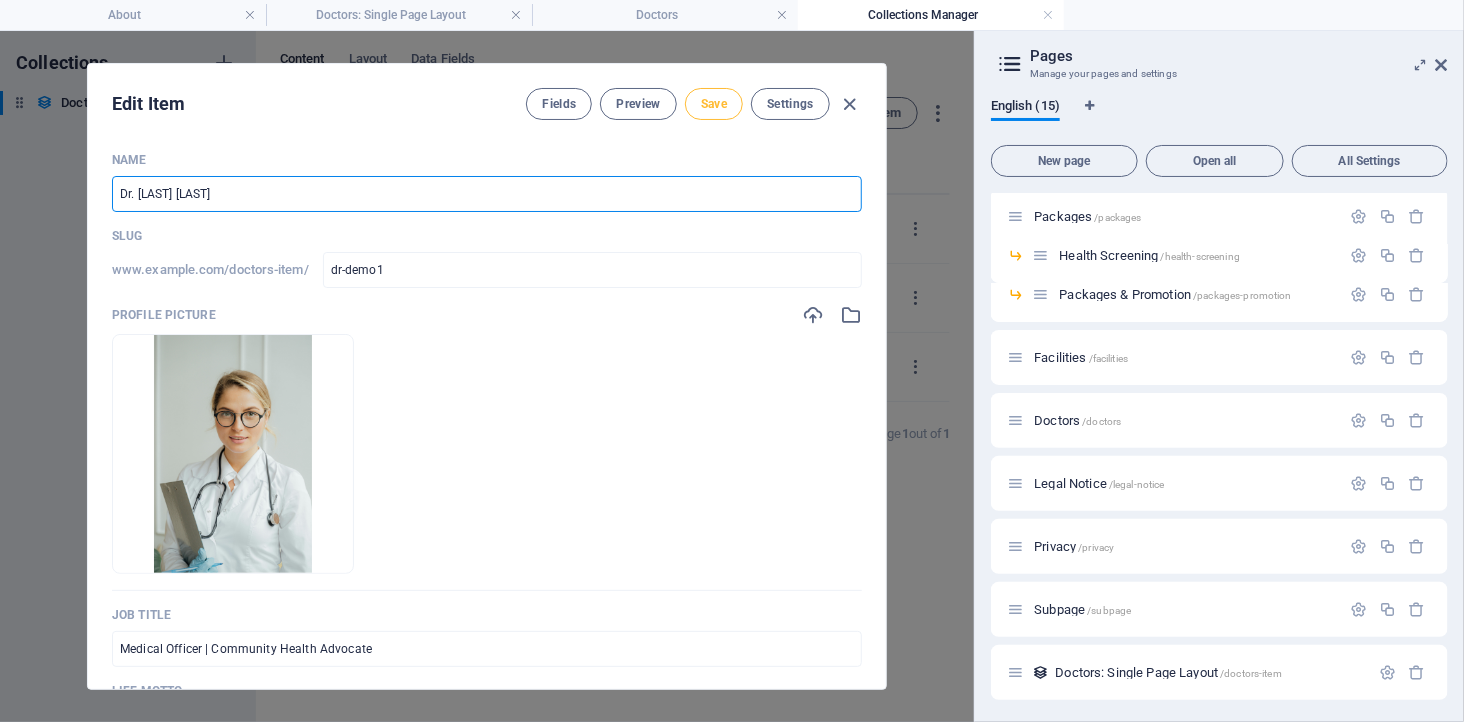 type on "Dr. [LAST] [LAST]" 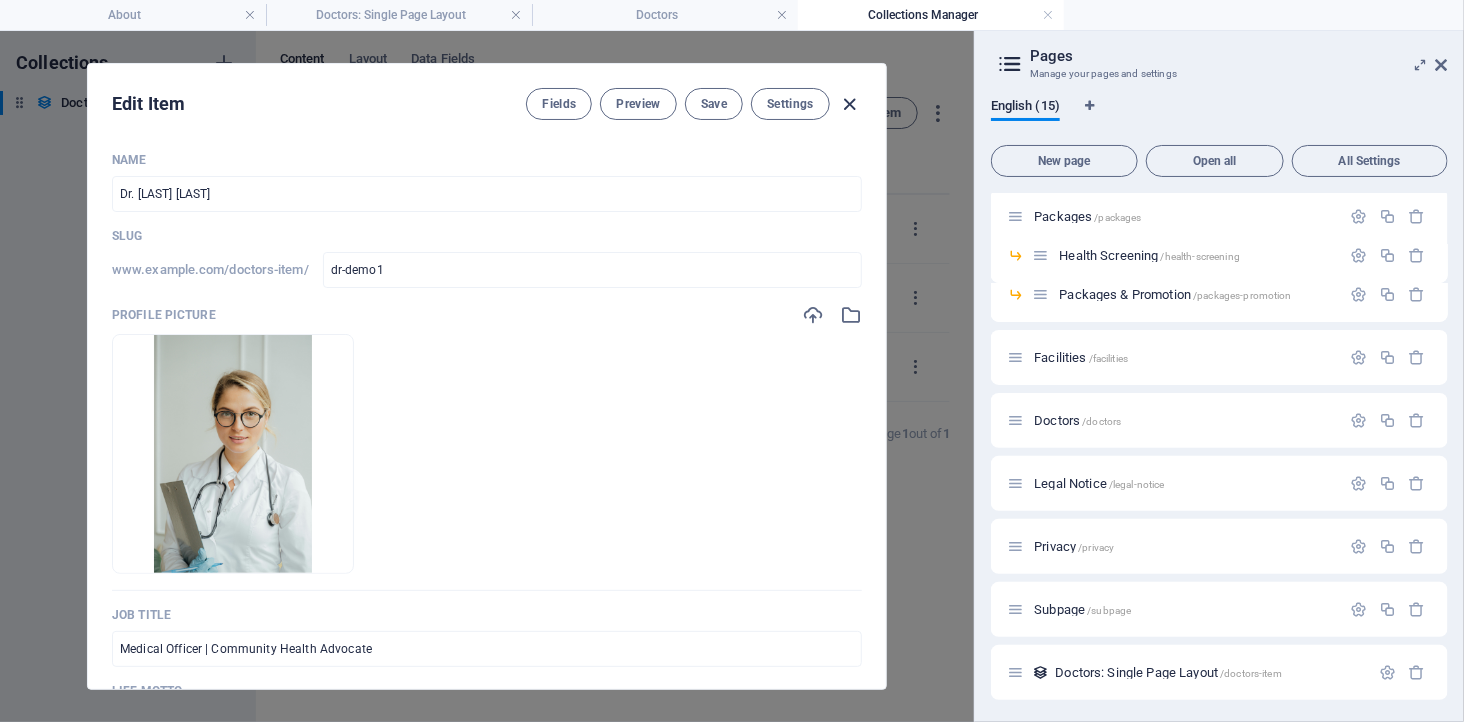 click at bounding box center (850, 104) 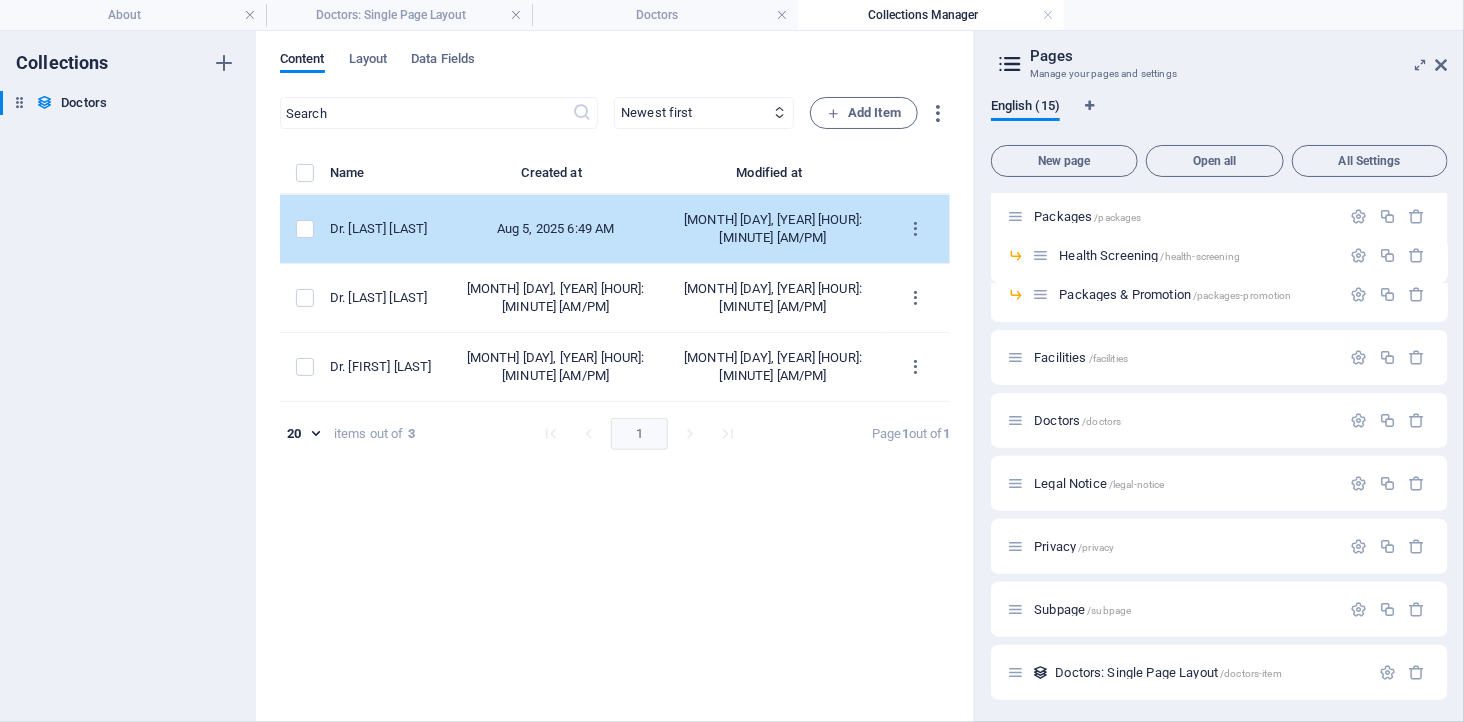 click on "Dr. [LAST] [LAST]" at bounding box center (381, 229) 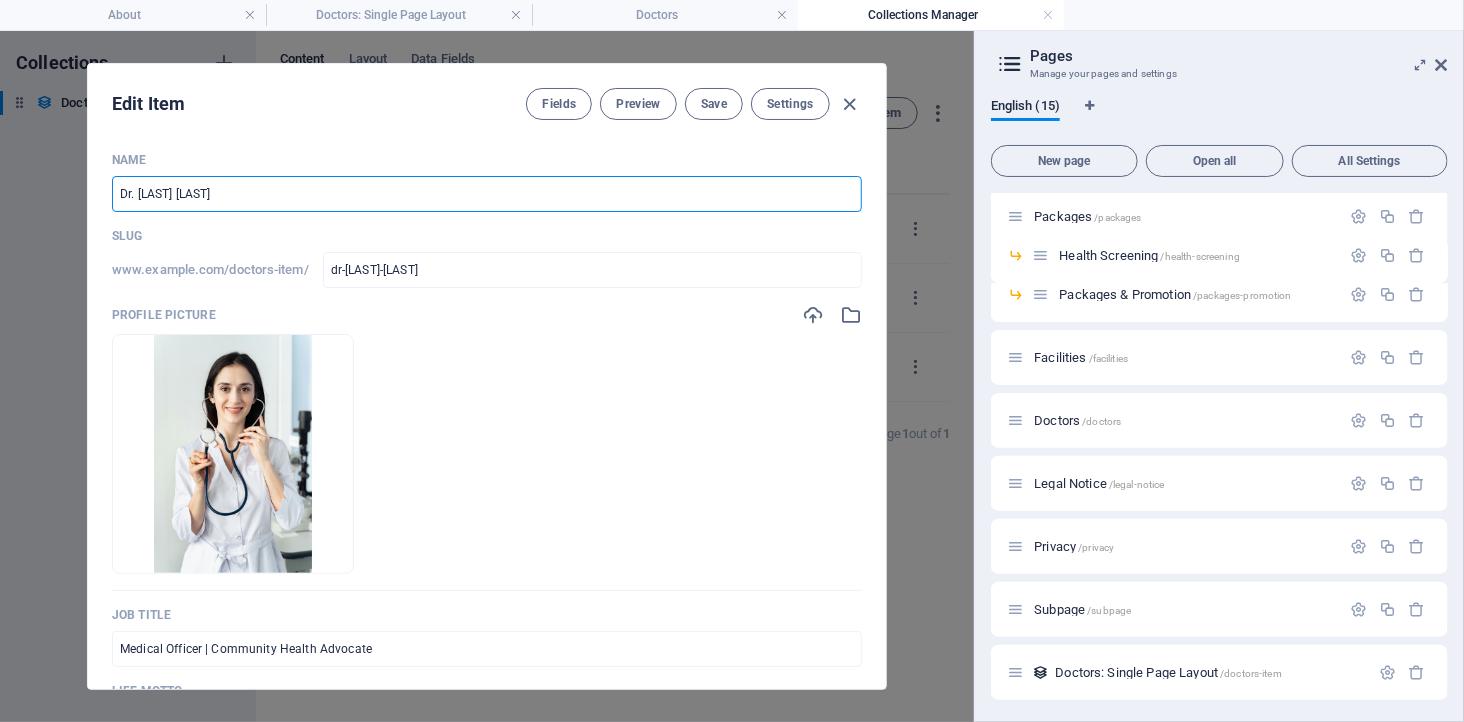 drag, startPoint x: 137, startPoint y: 190, endPoint x: 192, endPoint y: 188, distance: 55.03635 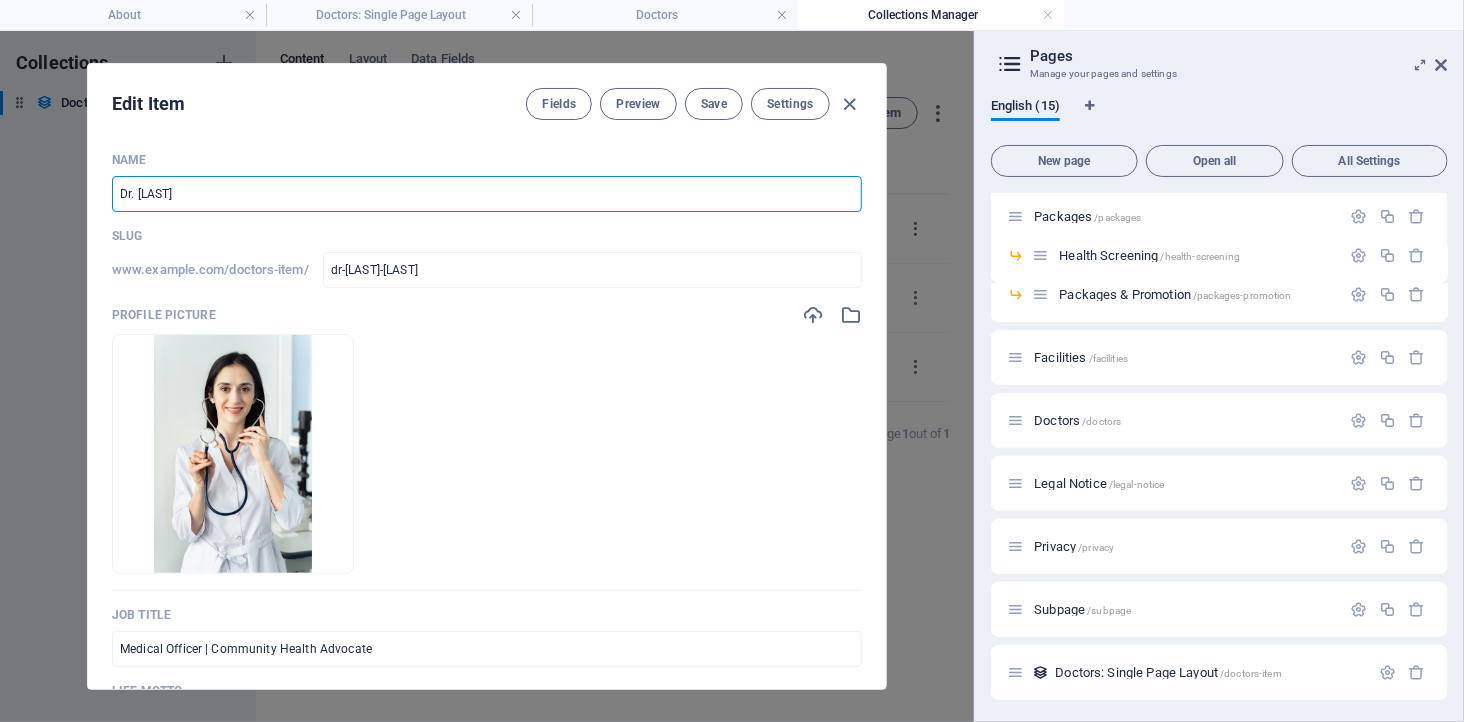 type on "dr-[LAST]" 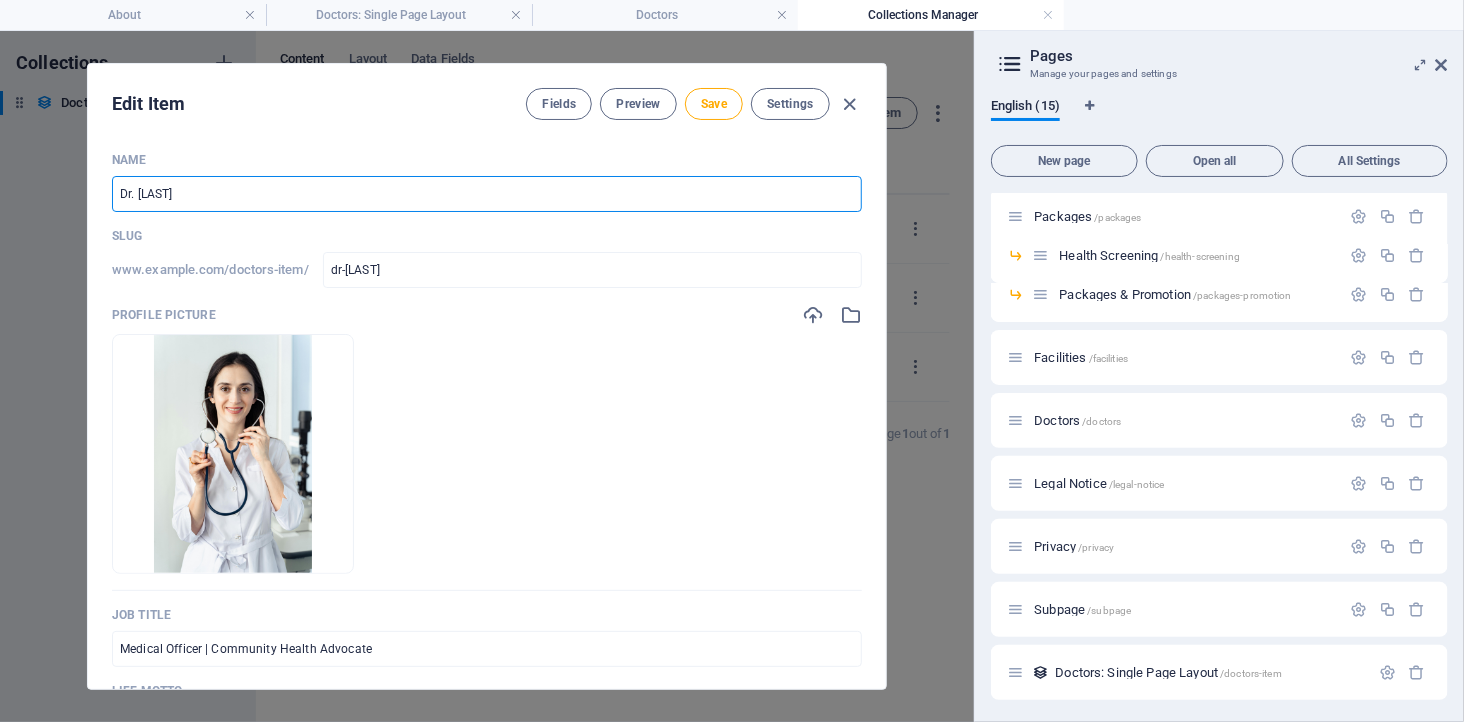 type on "Dr. [LAST]" 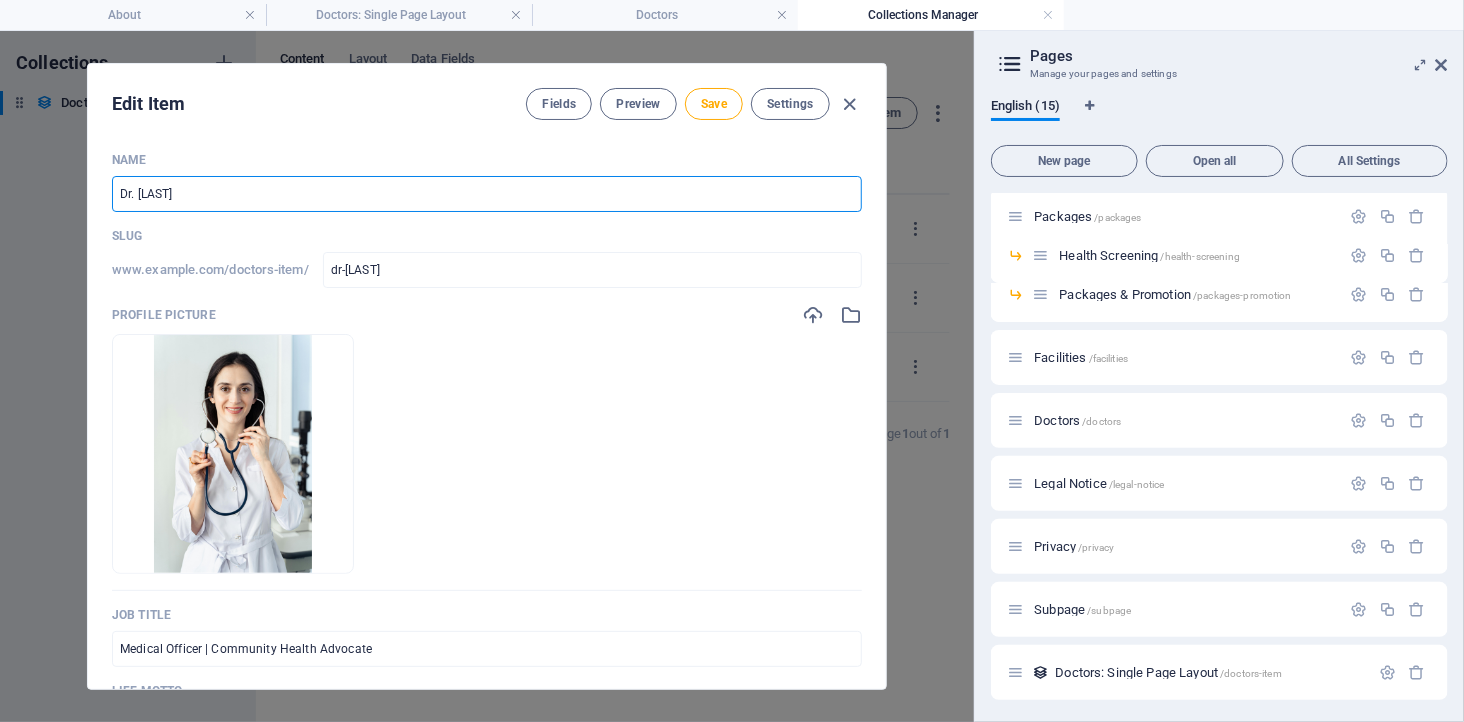 type on "Dr. [LAST]" 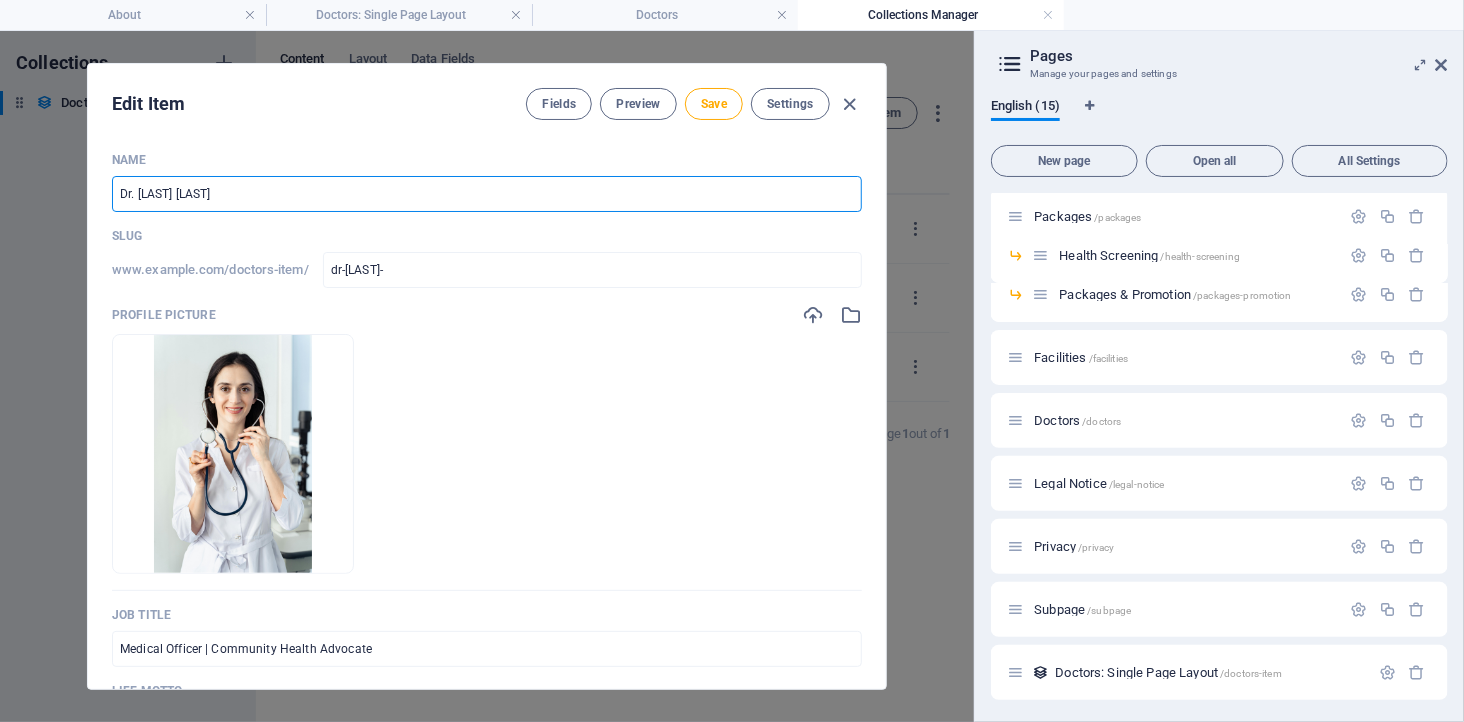 type on "Dr. [LAST] [LAST]" 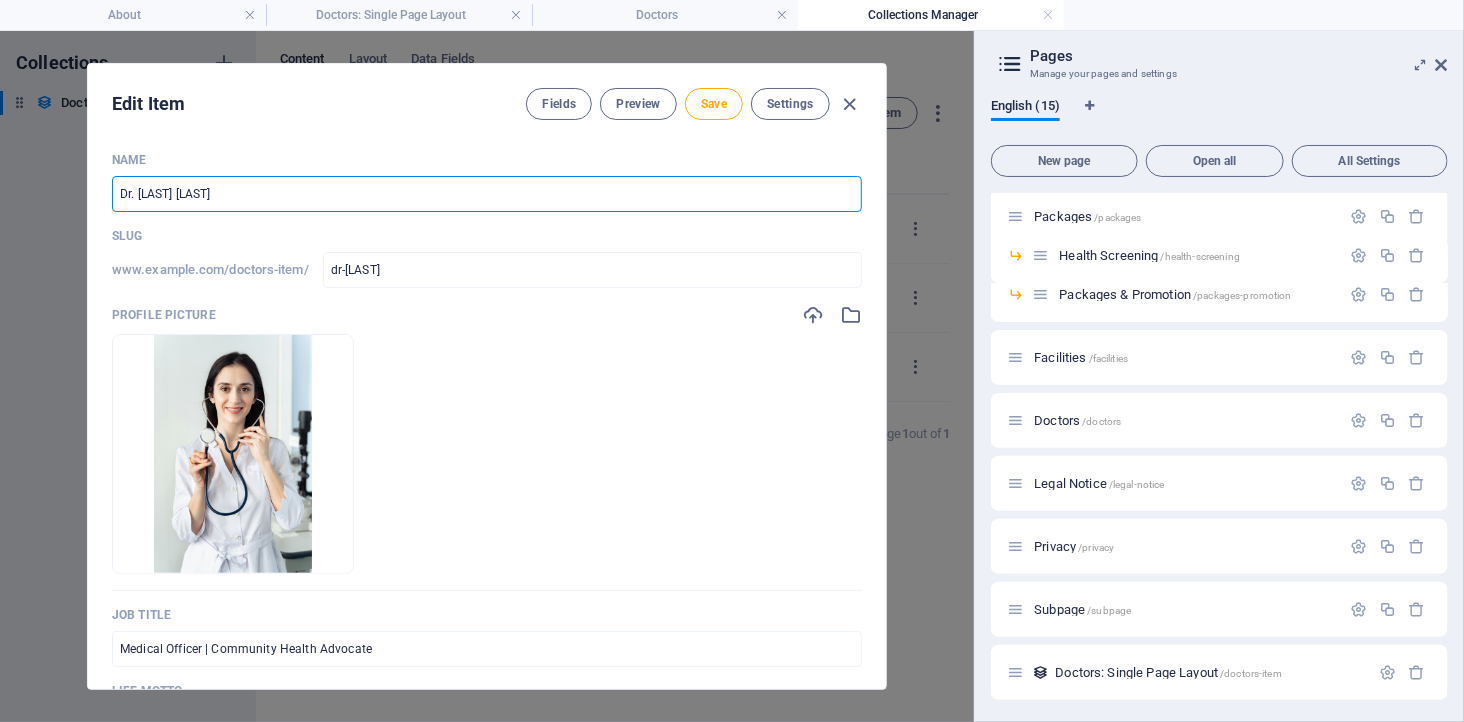 type on "Dr. [LAST]" 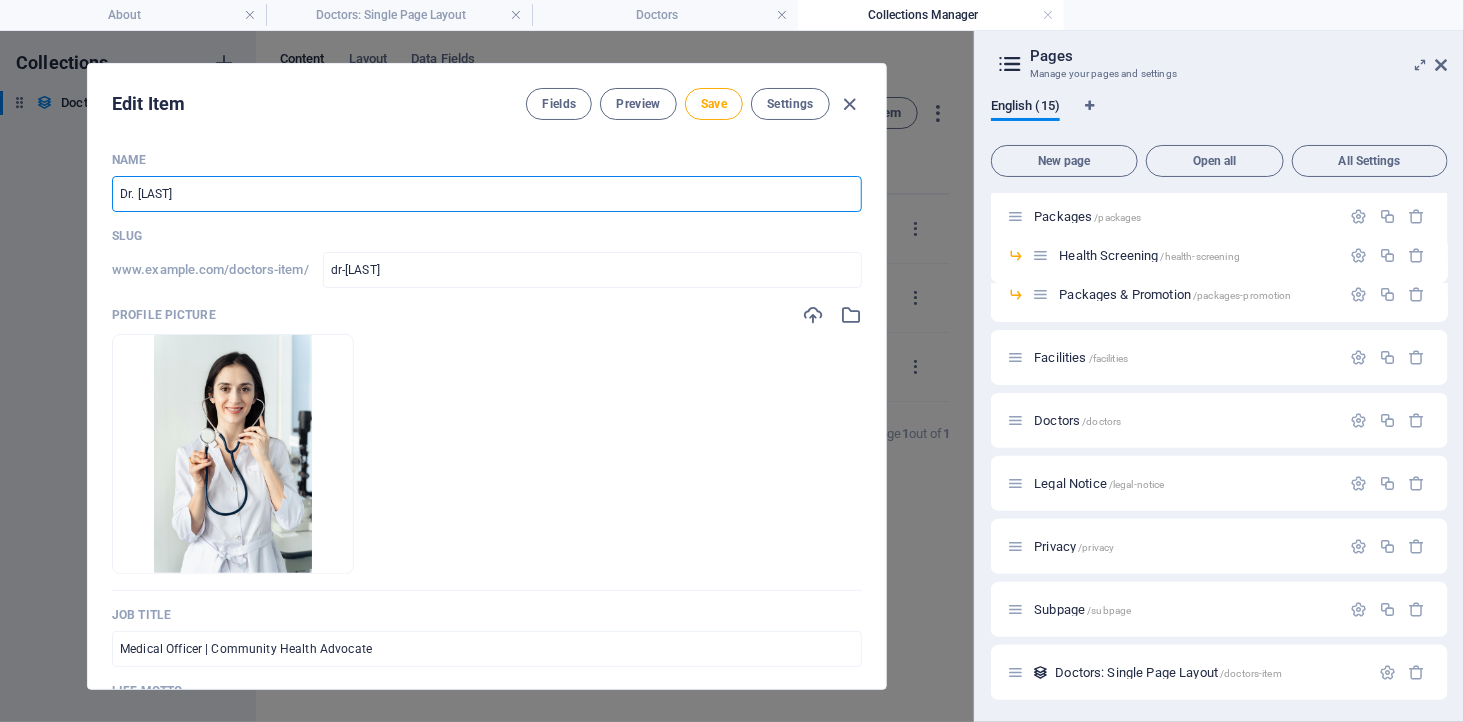 type on "Dr. [LAST] [LAST]" 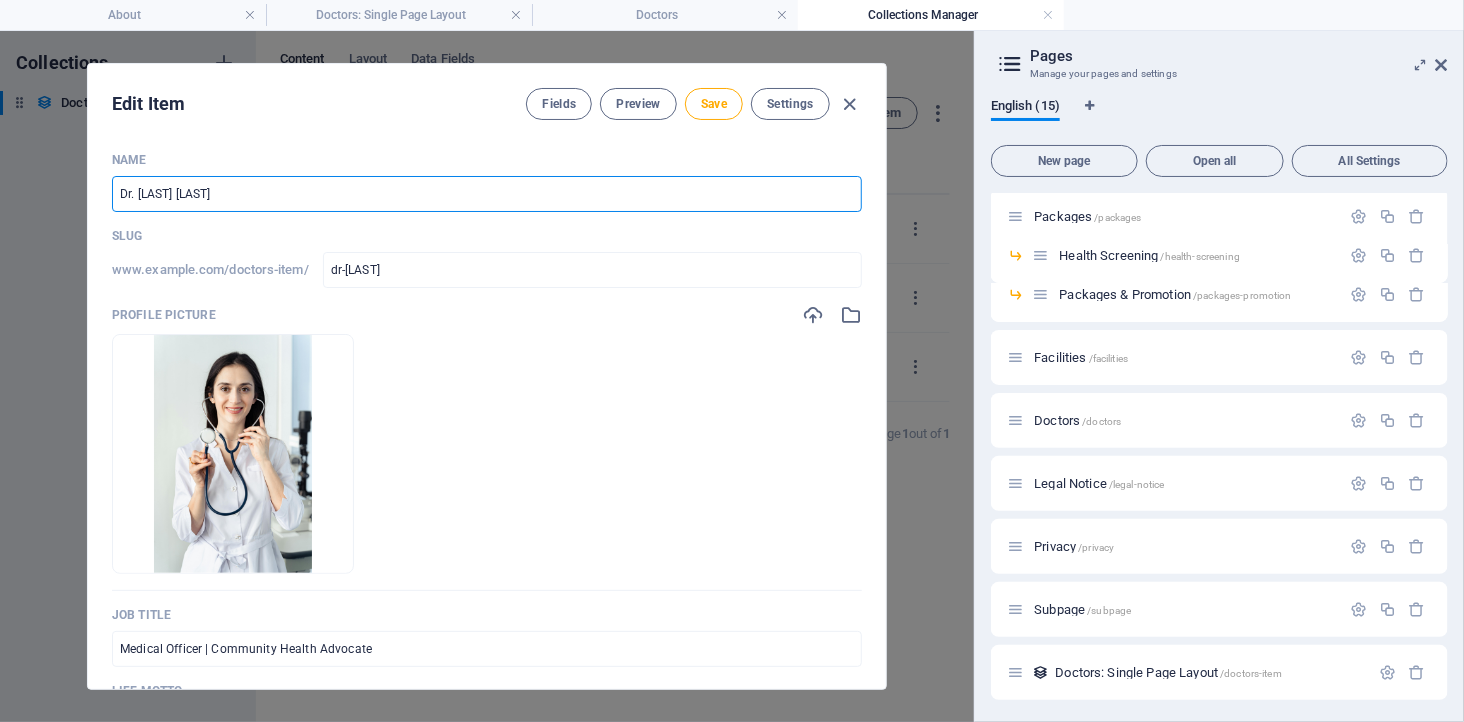 type on "Dr. [LAST] [LAST]" 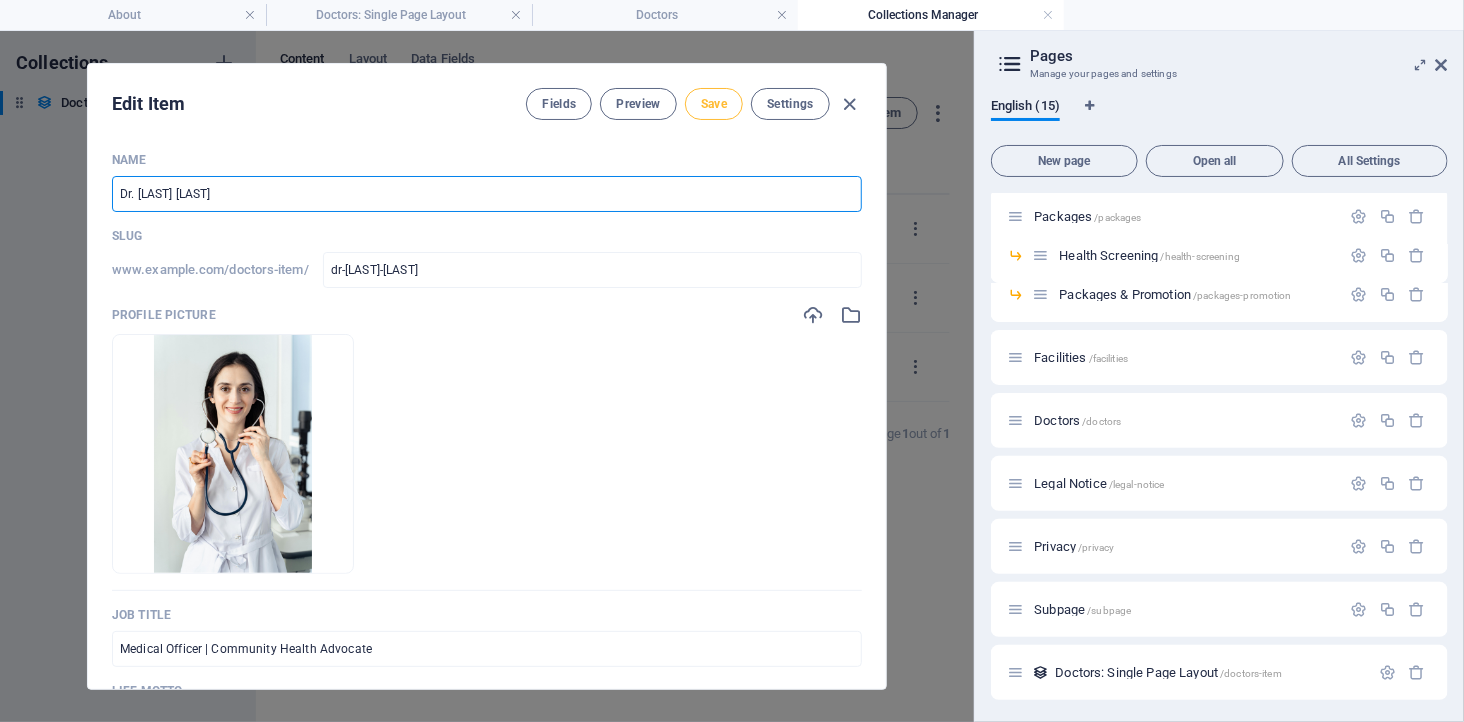 type on "Dr. [LAST] [LAST]" 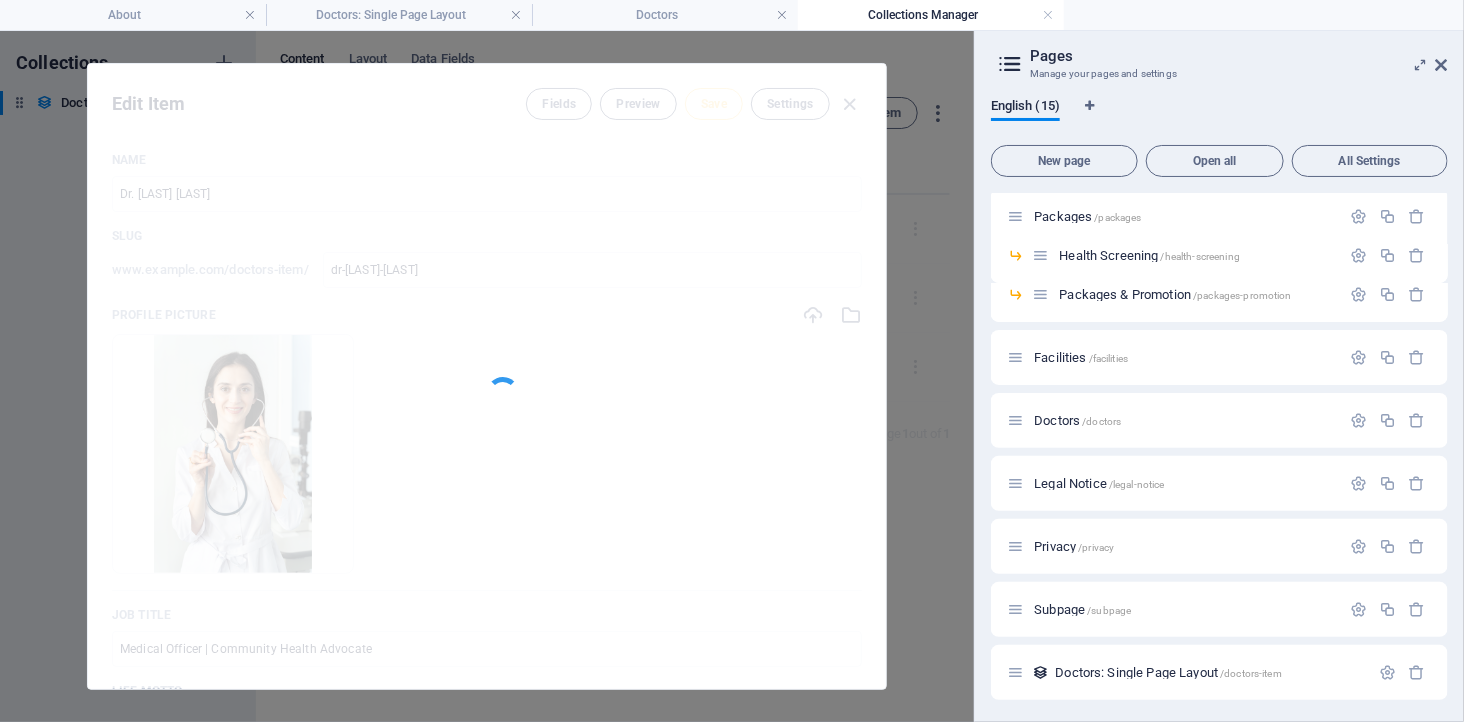 type on "dr-[LAST]-[LAST]" 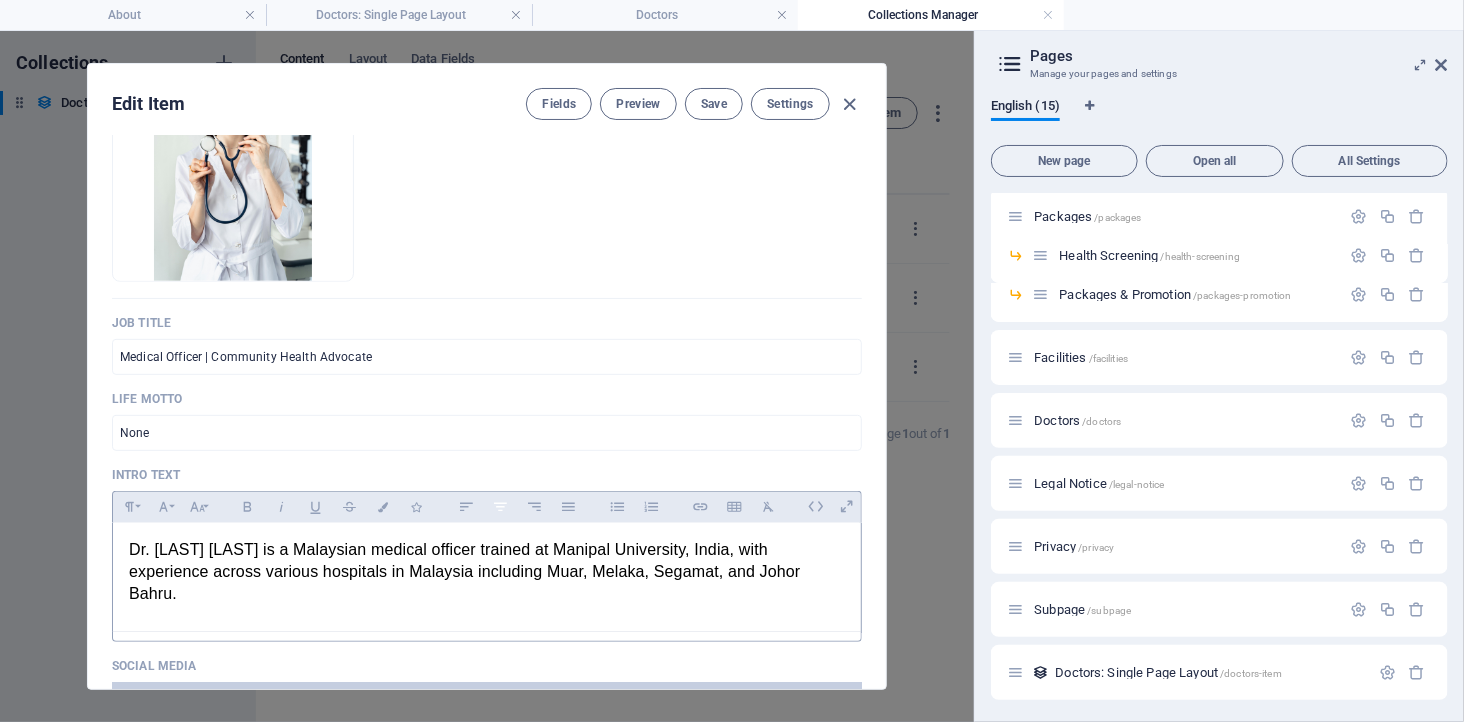 scroll, scrollTop: 333, scrollLeft: 0, axis: vertical 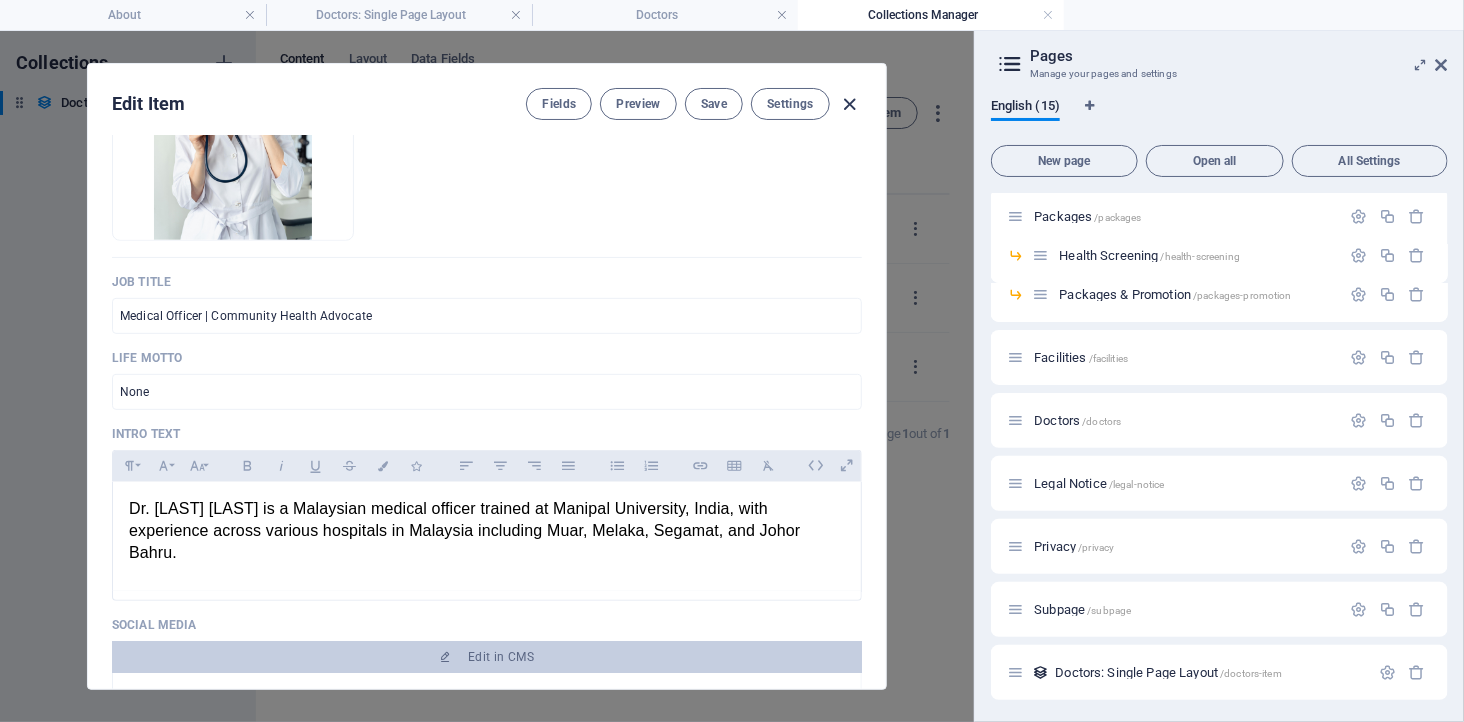 click at bounding box center [850, 104] 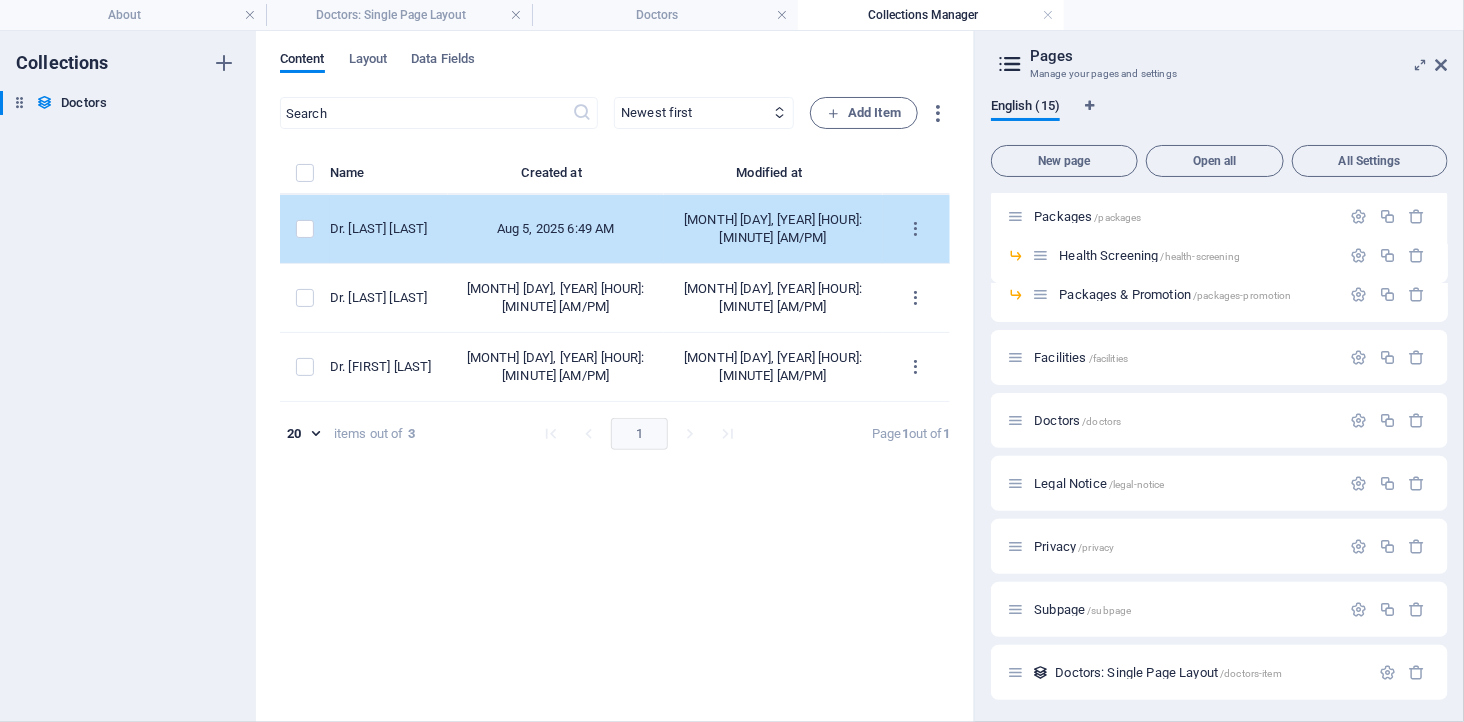 click on "Aug 5, 2025 6:49 AM" at bounding box center [556, 229] 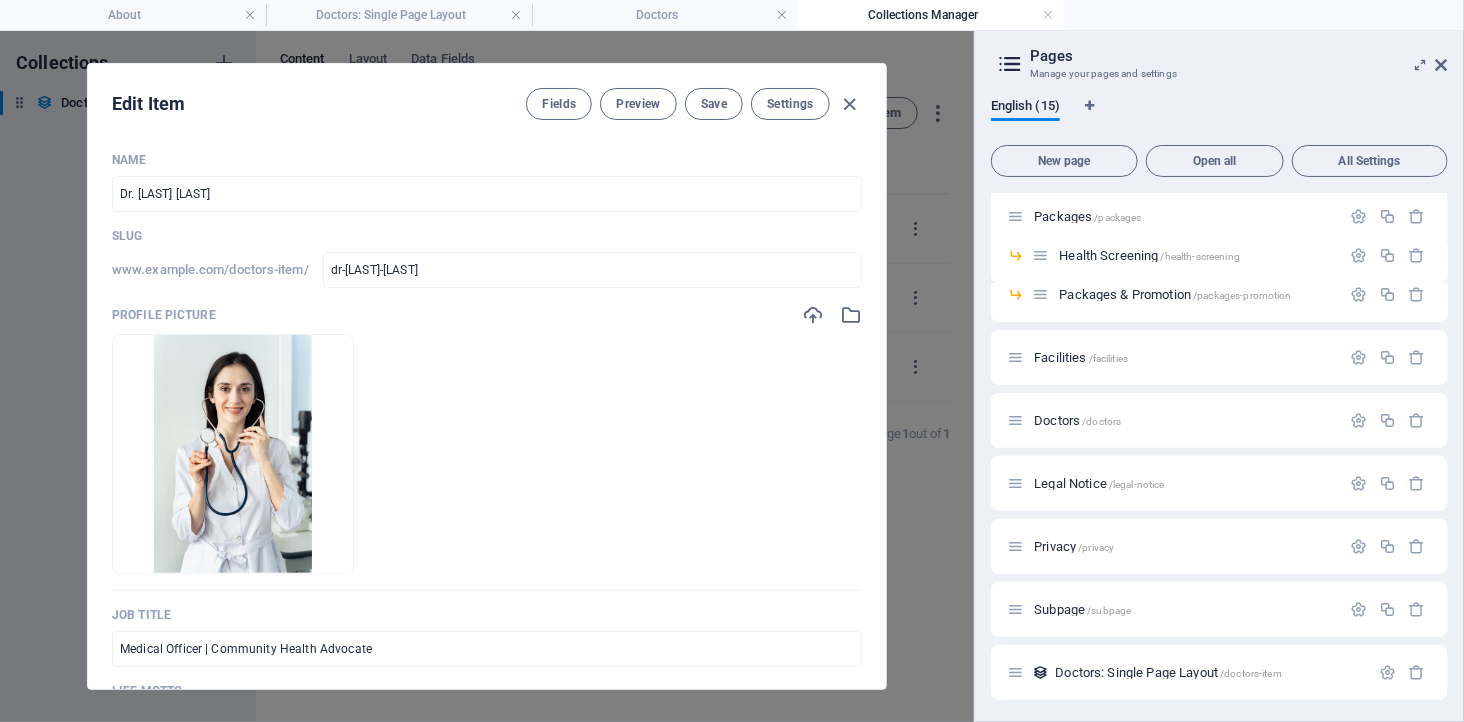 scroll, scrollTop: 333, scrollLeft: 0, axis: vertical 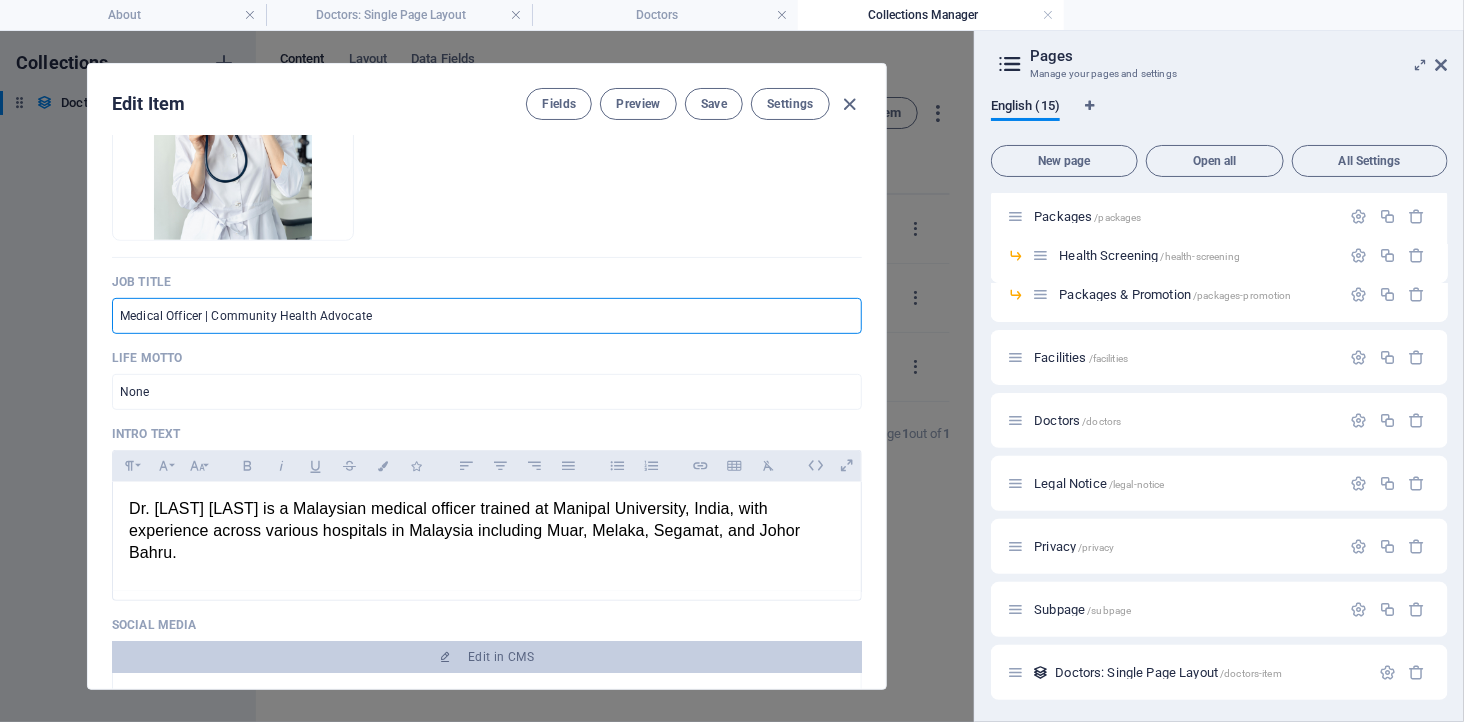 drag, startPoint x: 201, startPoint y: 316, endPoint x: 136, endPoint y: 314, distance: 65.03076 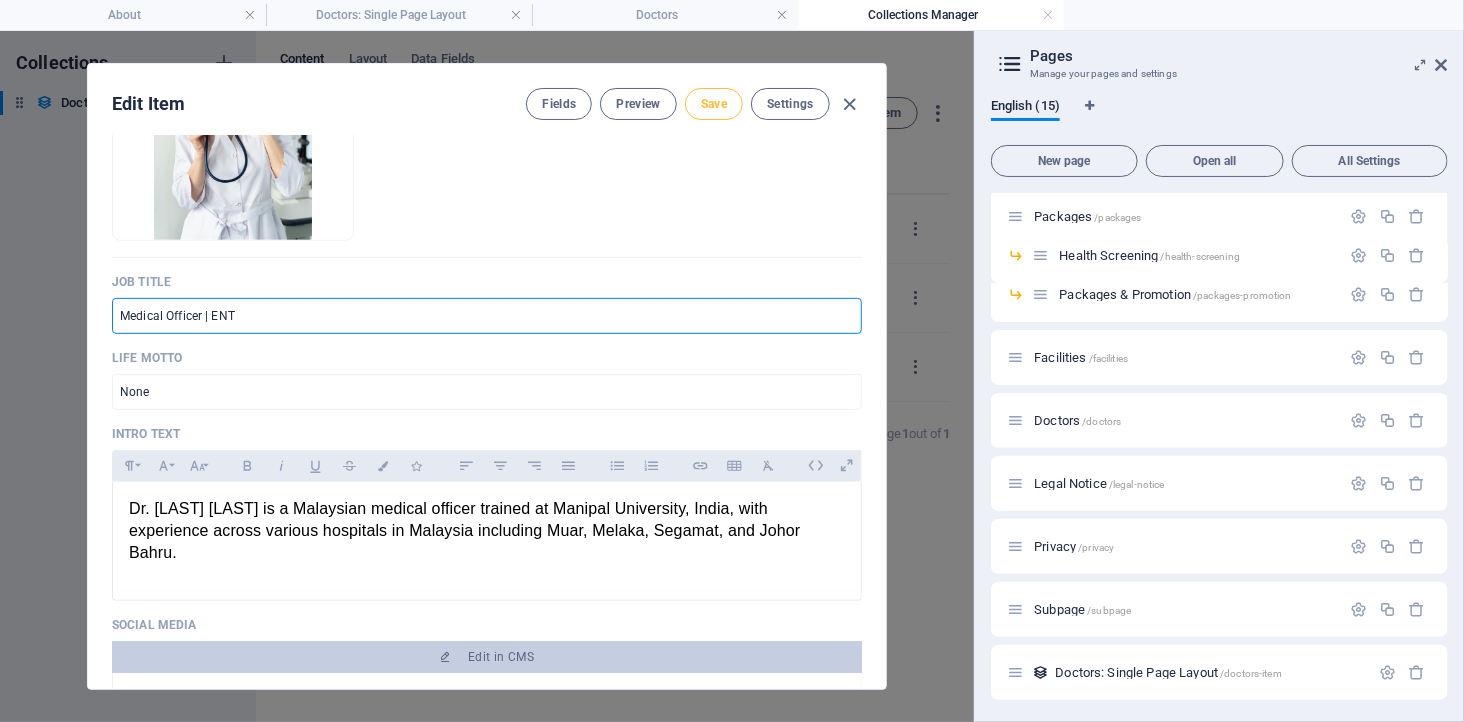 click on "Save" at bounding box center (714, 104) 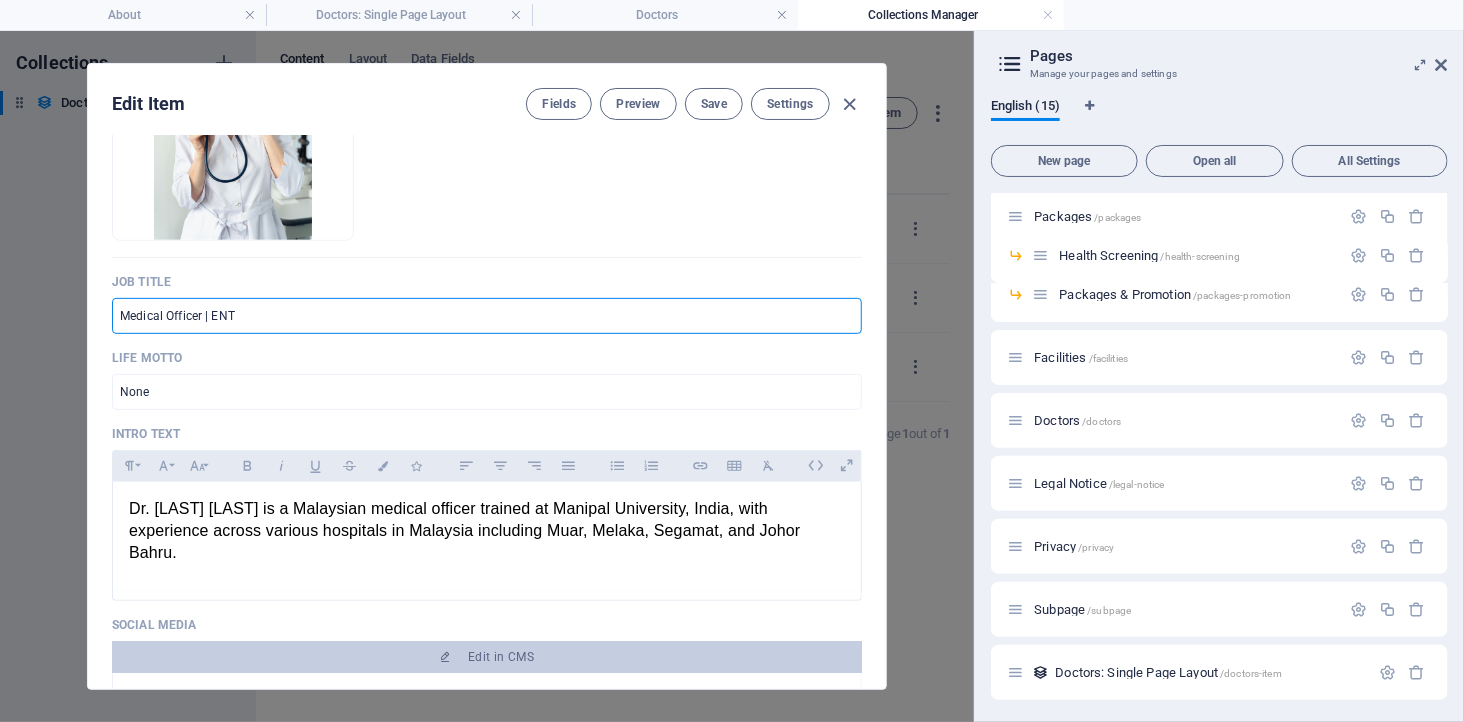 click on "Medical Officer | ENT" at bounding box center (487, 316) 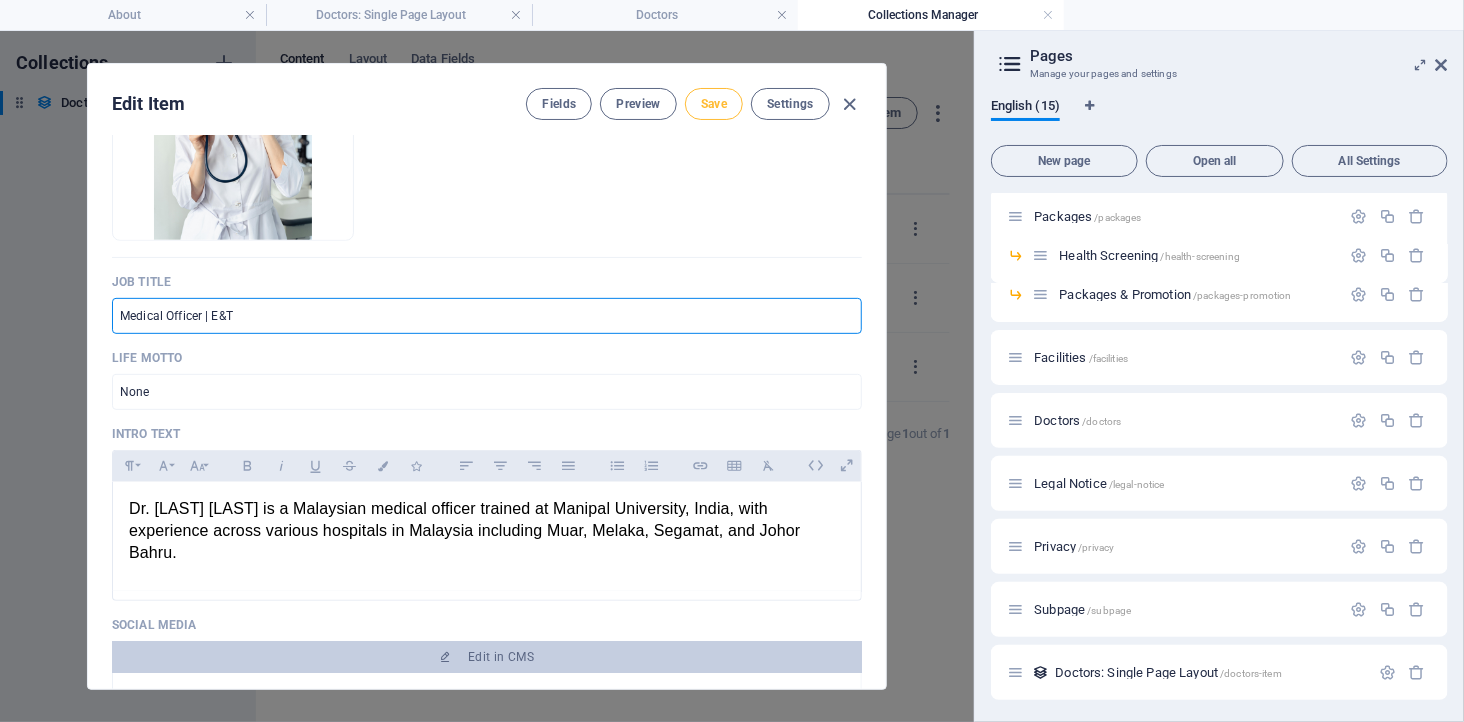 type on "Medical Officer | E&T" 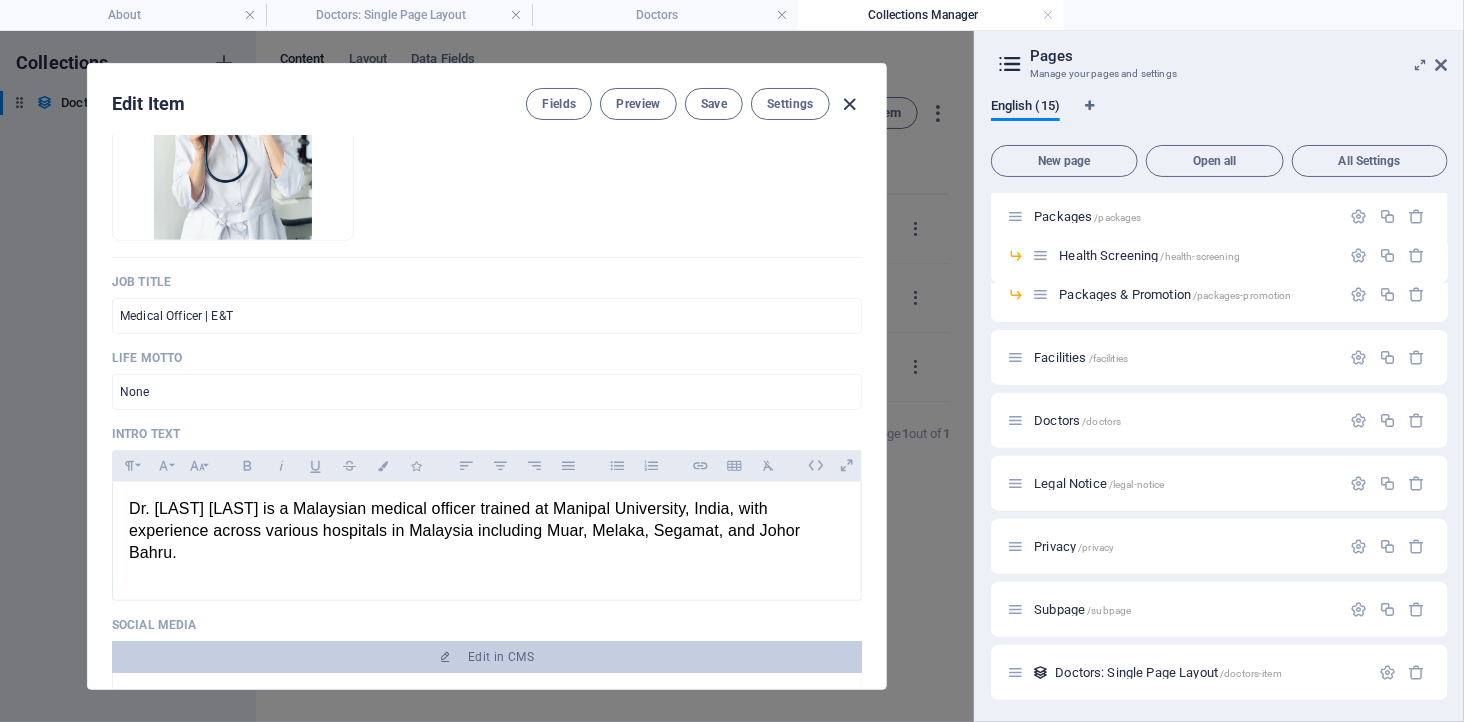 drag, startPoint x: 848, startPoint y: 105, endPoint x: 838, endPoint y: 115, distance: 14.142136 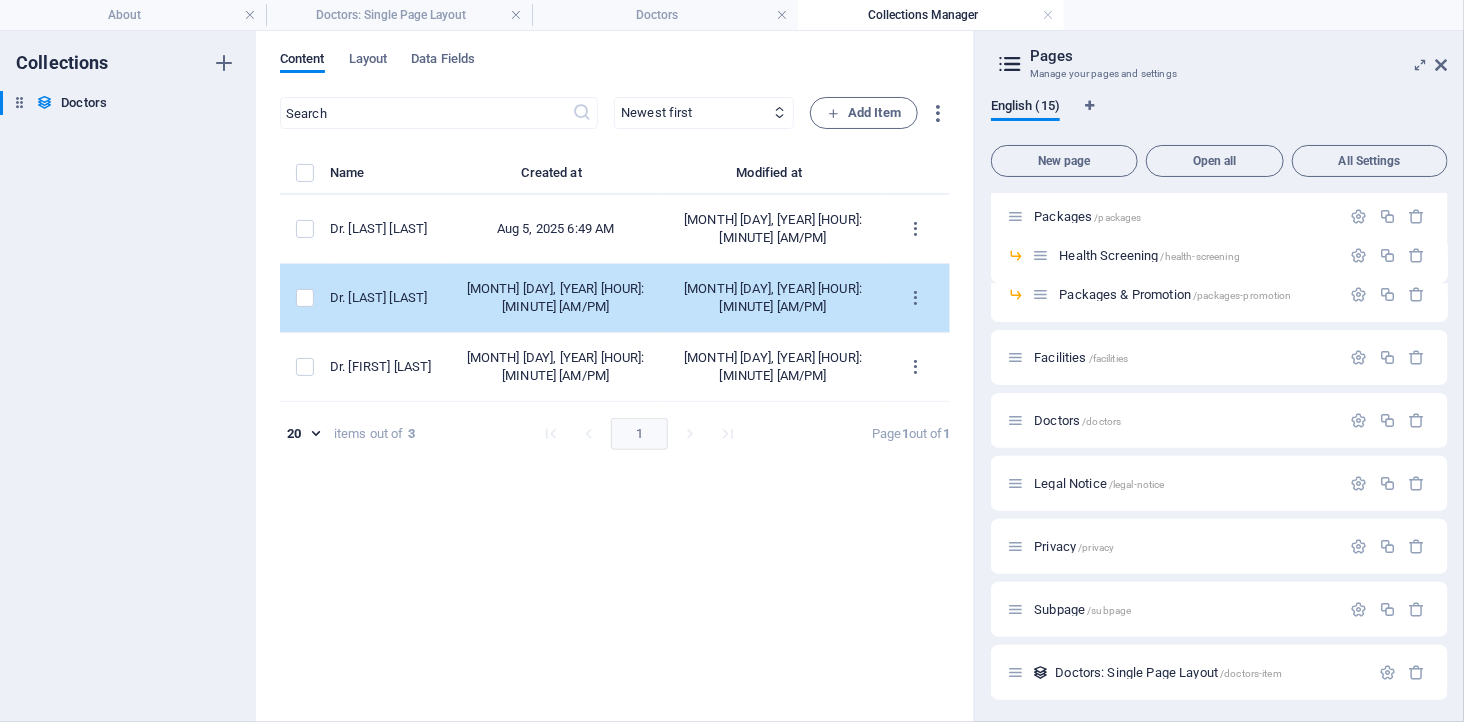 click on "Dr. [LAST] [LAST]" at bounding box center (381, 298) 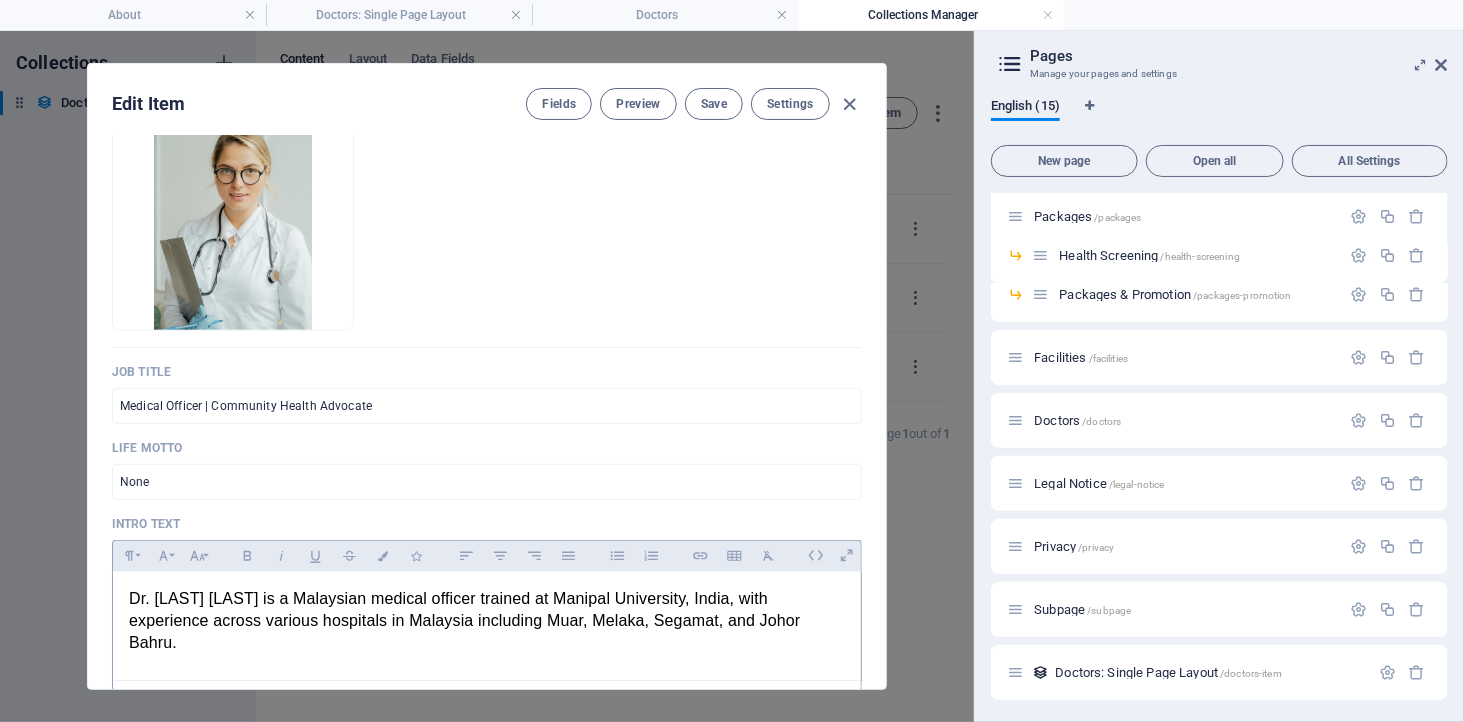 scroll, scrollTop: 444, scrollLeft: 0, axis: vertical 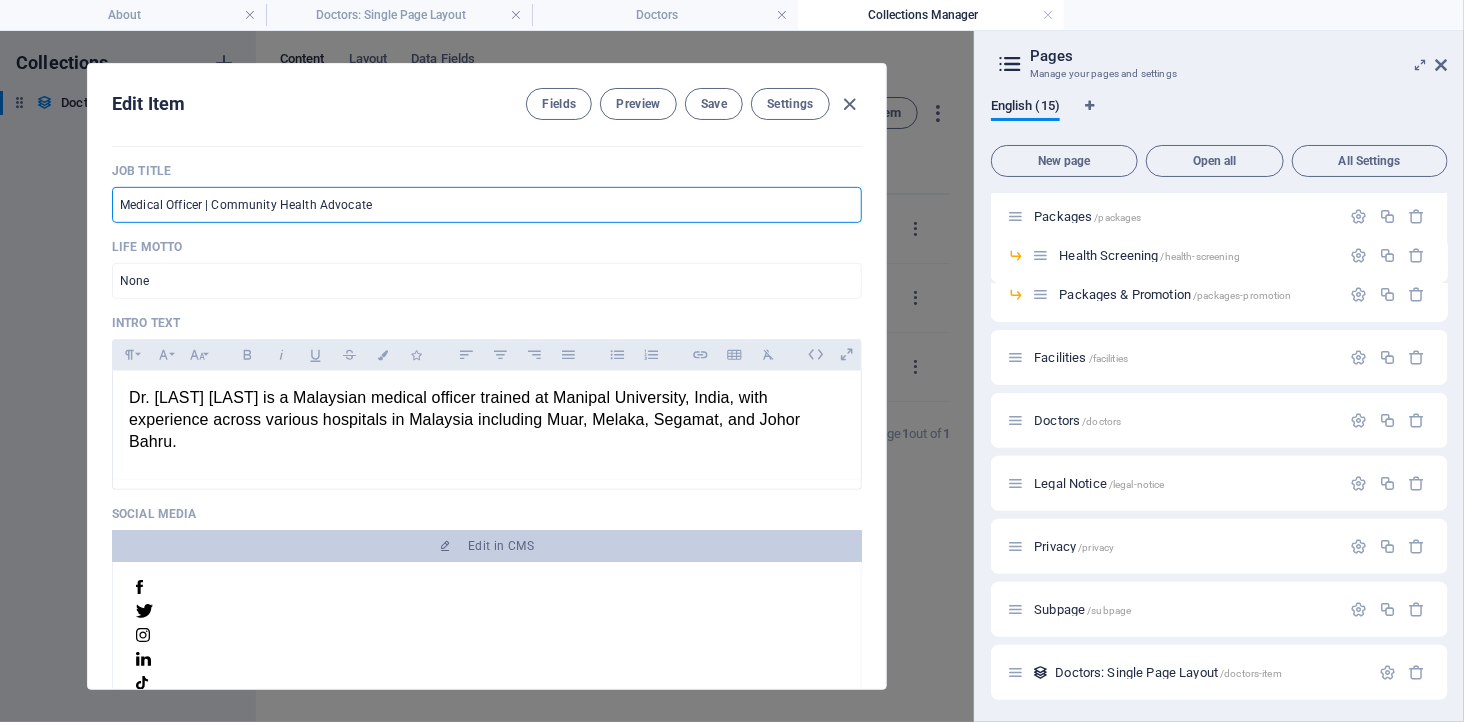 drag, startPoint x: 216, startPoint y: 208, endPoint x: 418, endPoint y: 195, distance: 202.41788 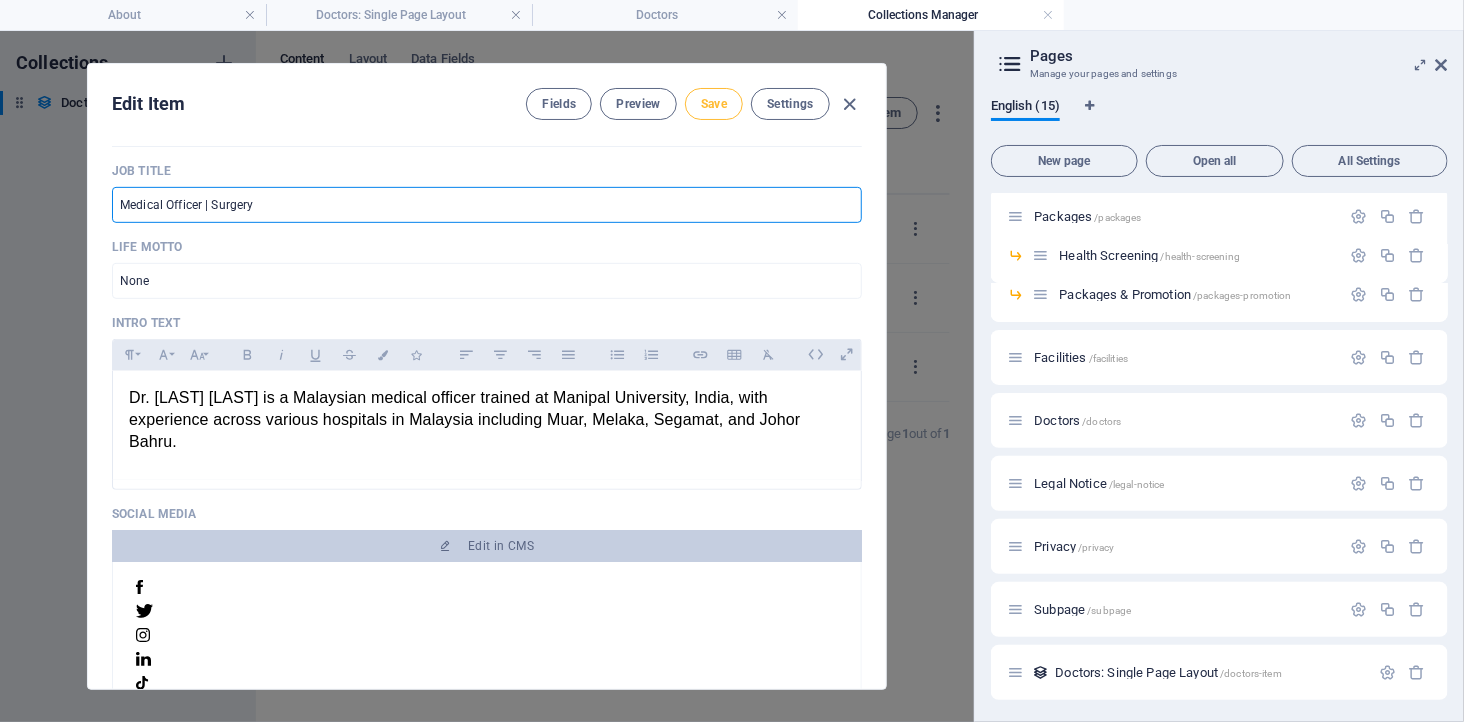 type on "Medical Officer | Surgery" 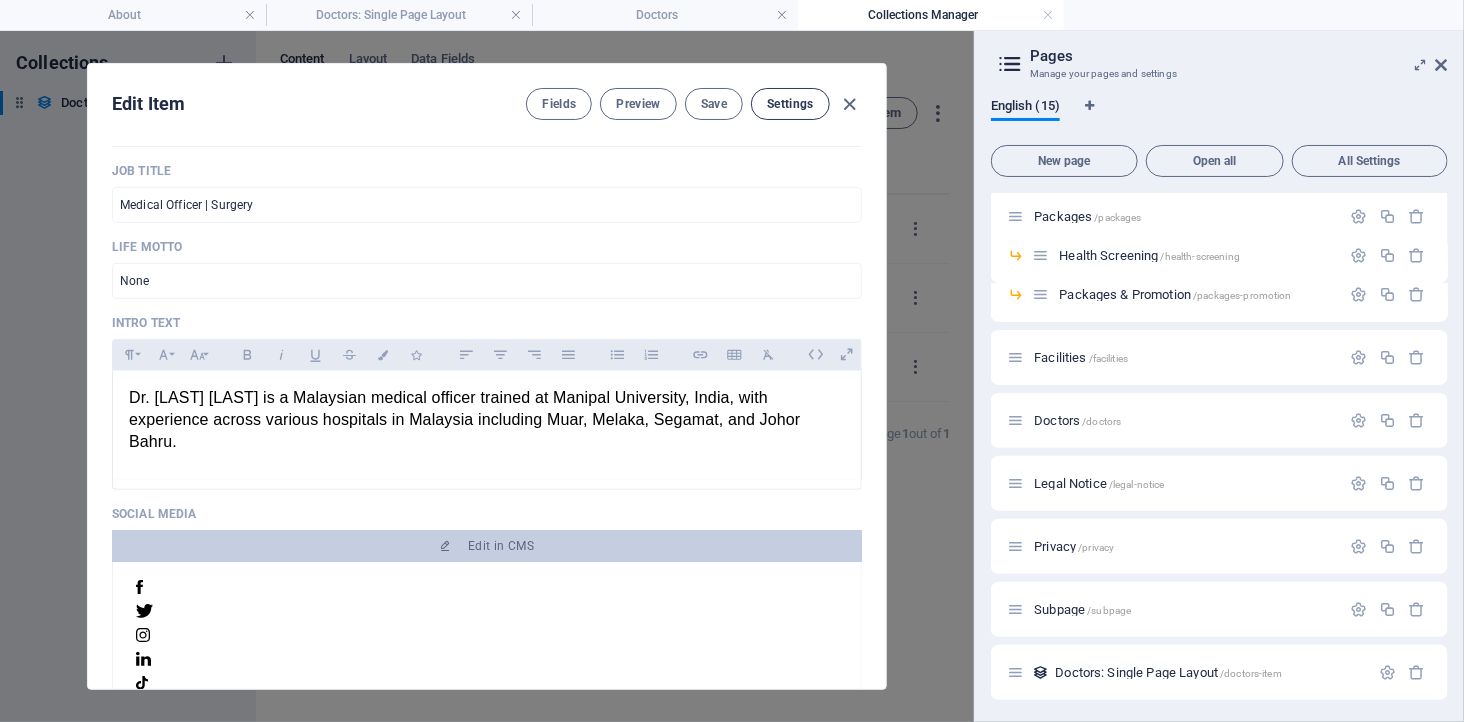 drag, startPoint x: 847, startPoint y: 101, endPoint x: 798, endPoint y: 90, distance: 50.219517 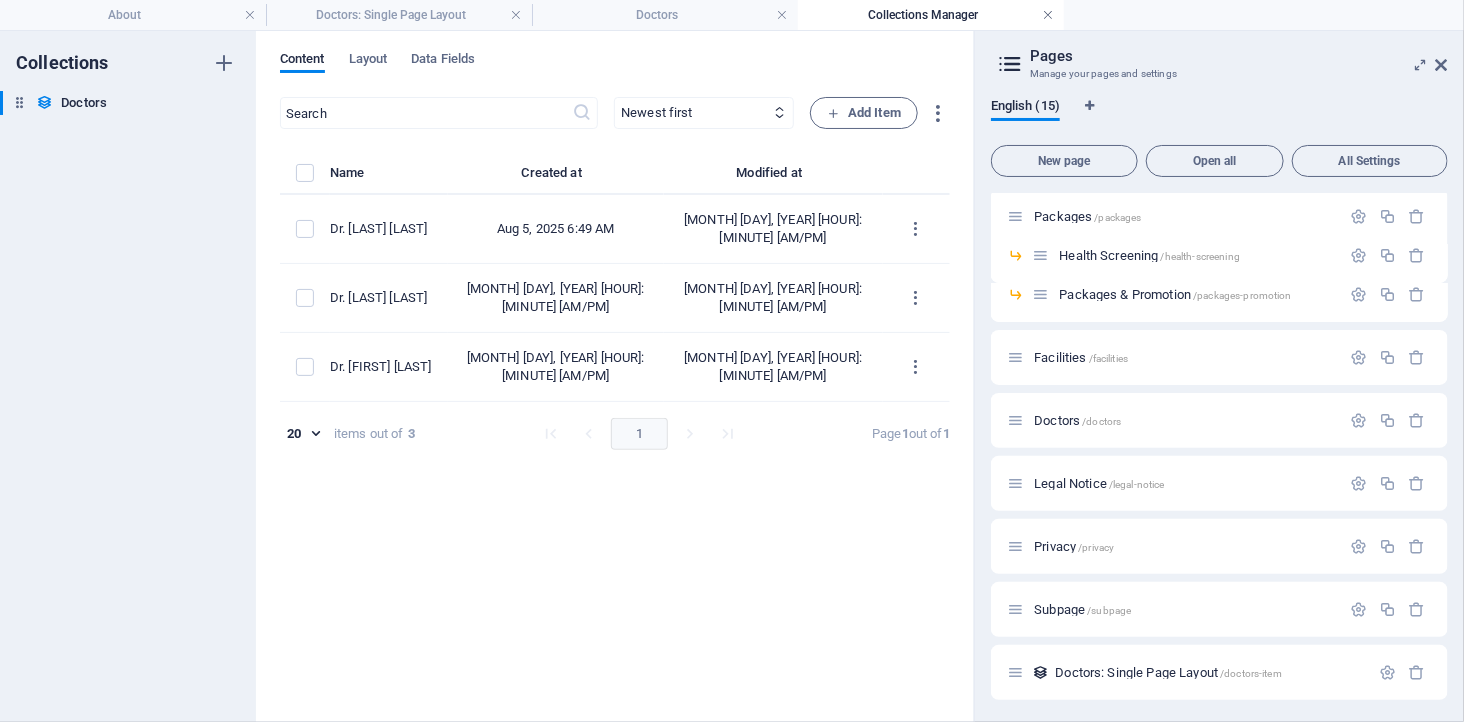 click at bounding box center (1048, 15) 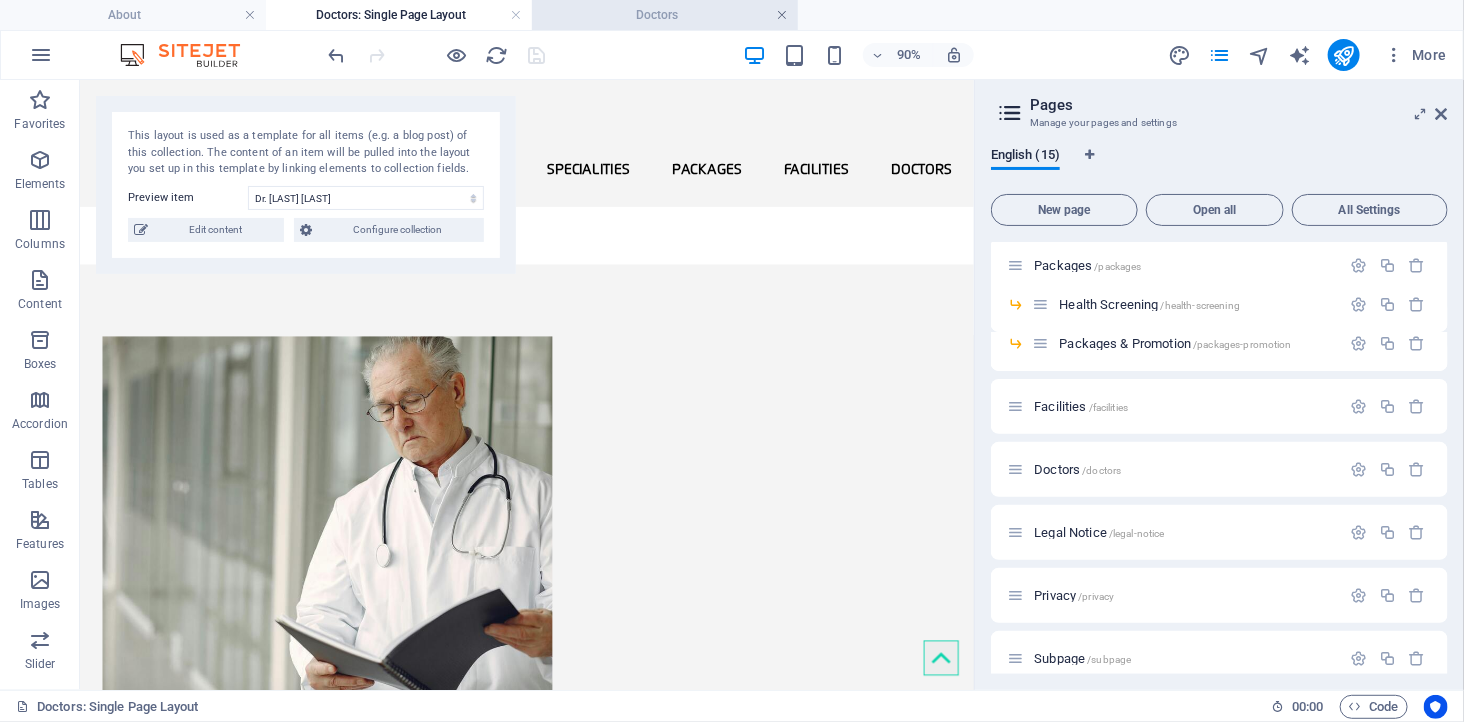 click at bounding box center (782, 15) 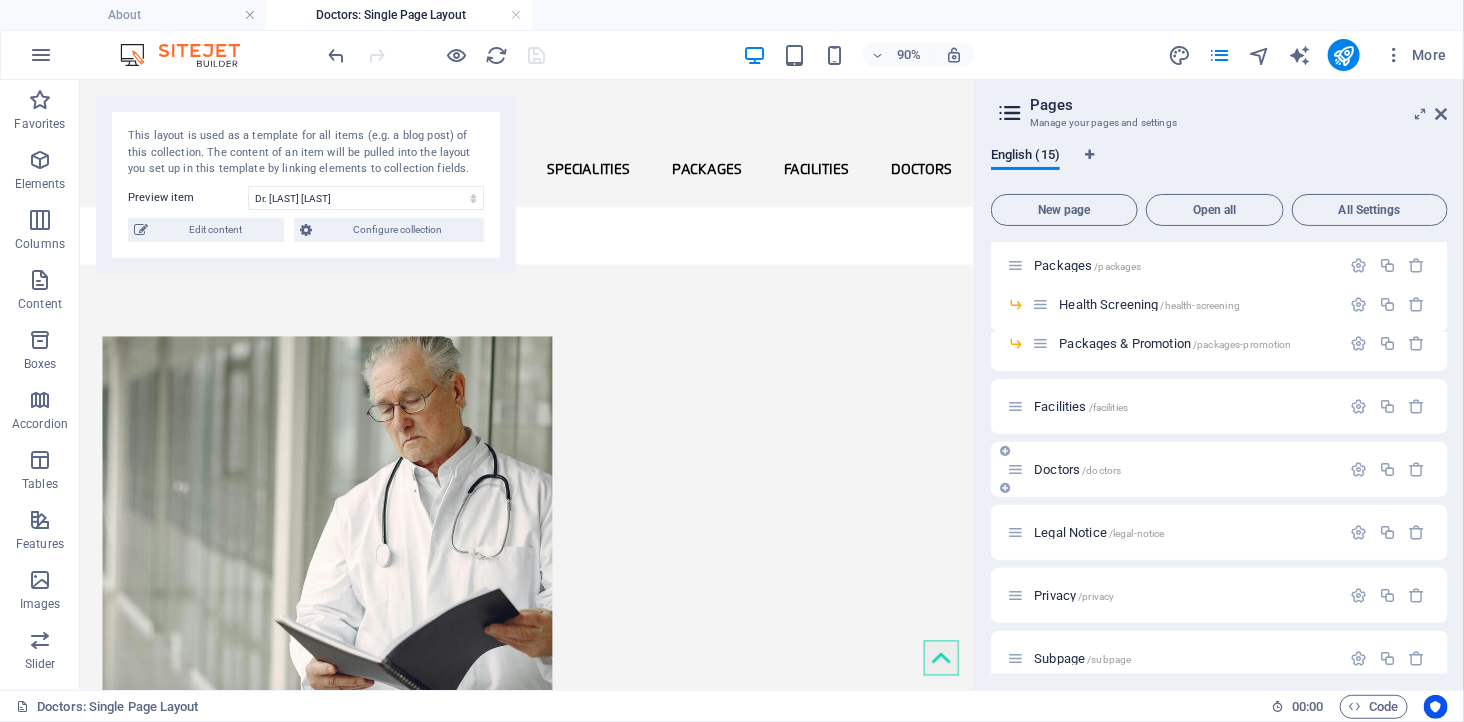 click on "Doctors /doctors" at bounding box center (1077, 469) 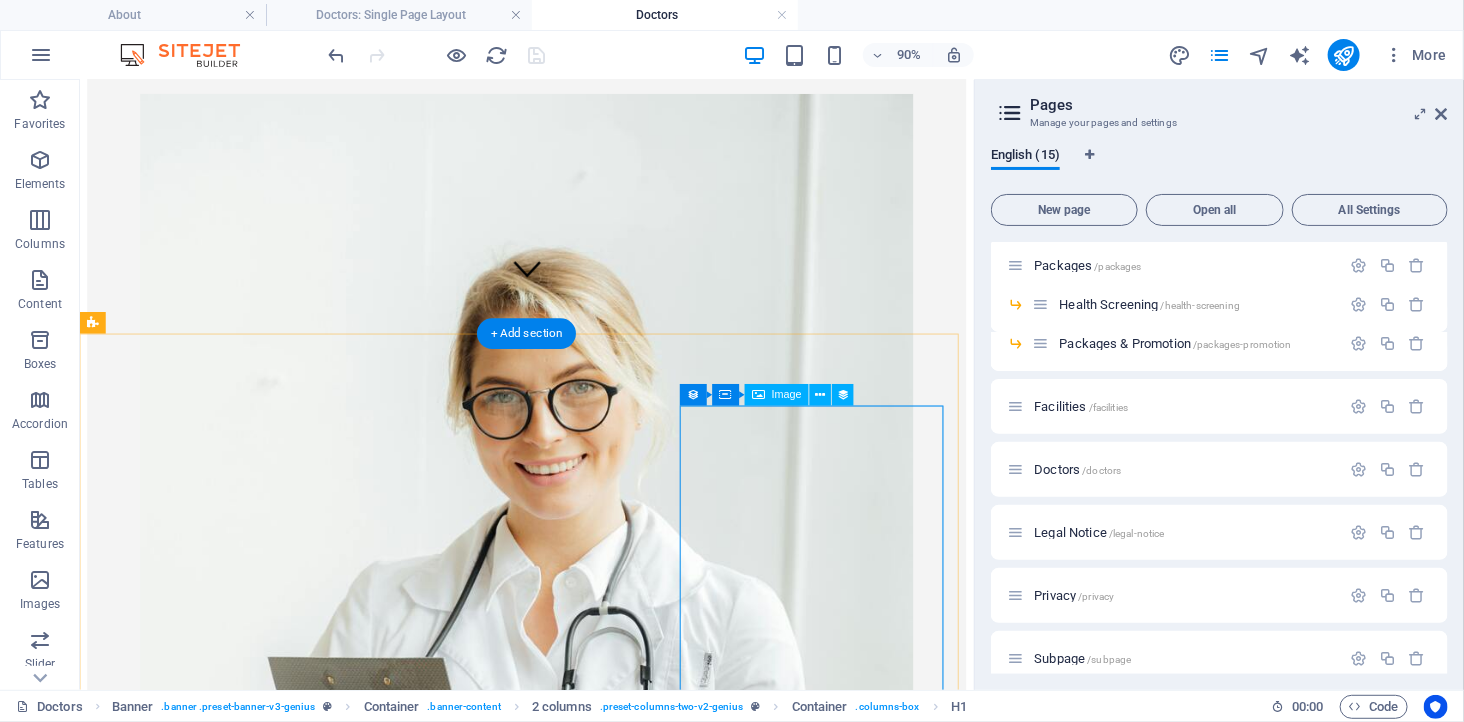 scroll, scrollTop: 444, scrollLeft: 0, axis: vertical 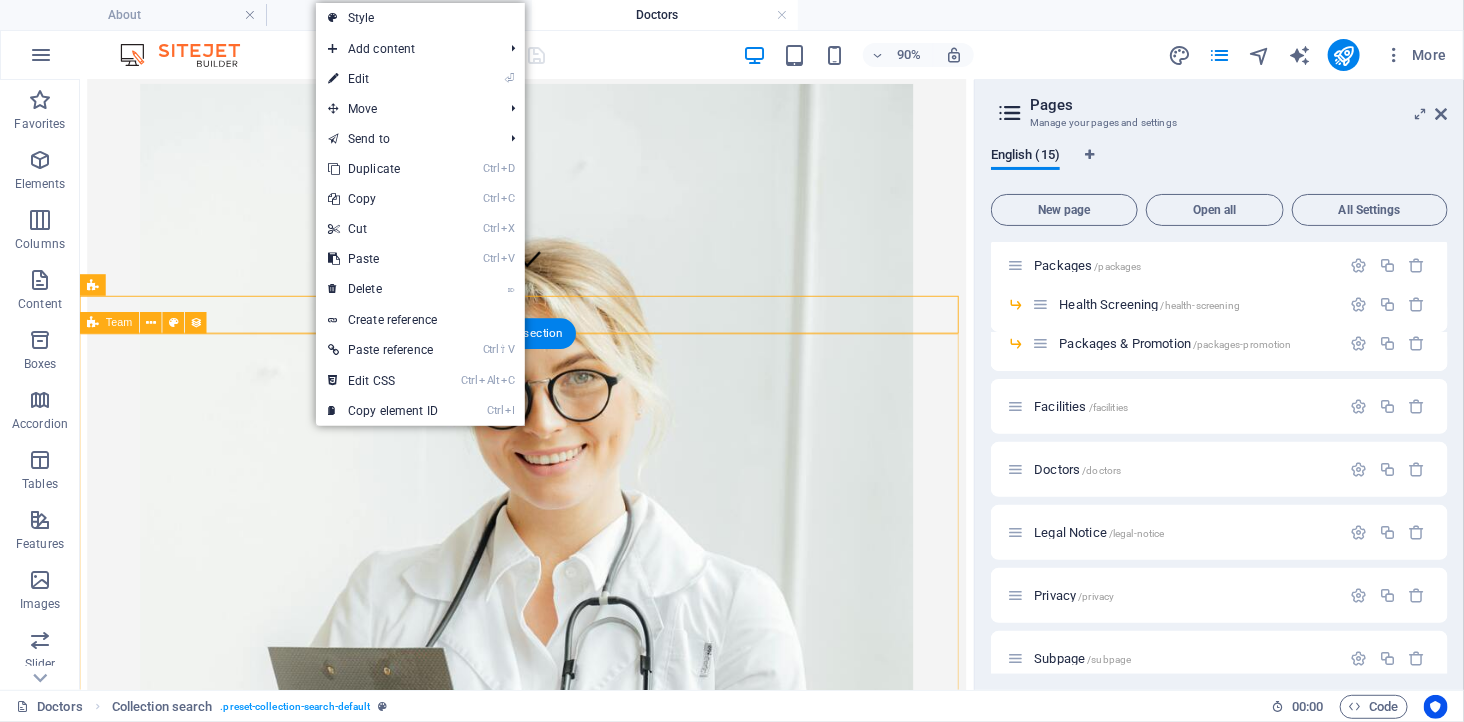 click on "Dr. [LAST] [LAST] Medical Officer | E&T Dr. [LAST] [LAST] Medical Officer | Surgery Dr. [LAST] [LAST] Medical Officer | Community Health Advocate  Previous Next" at bounding box center (575, 3346) 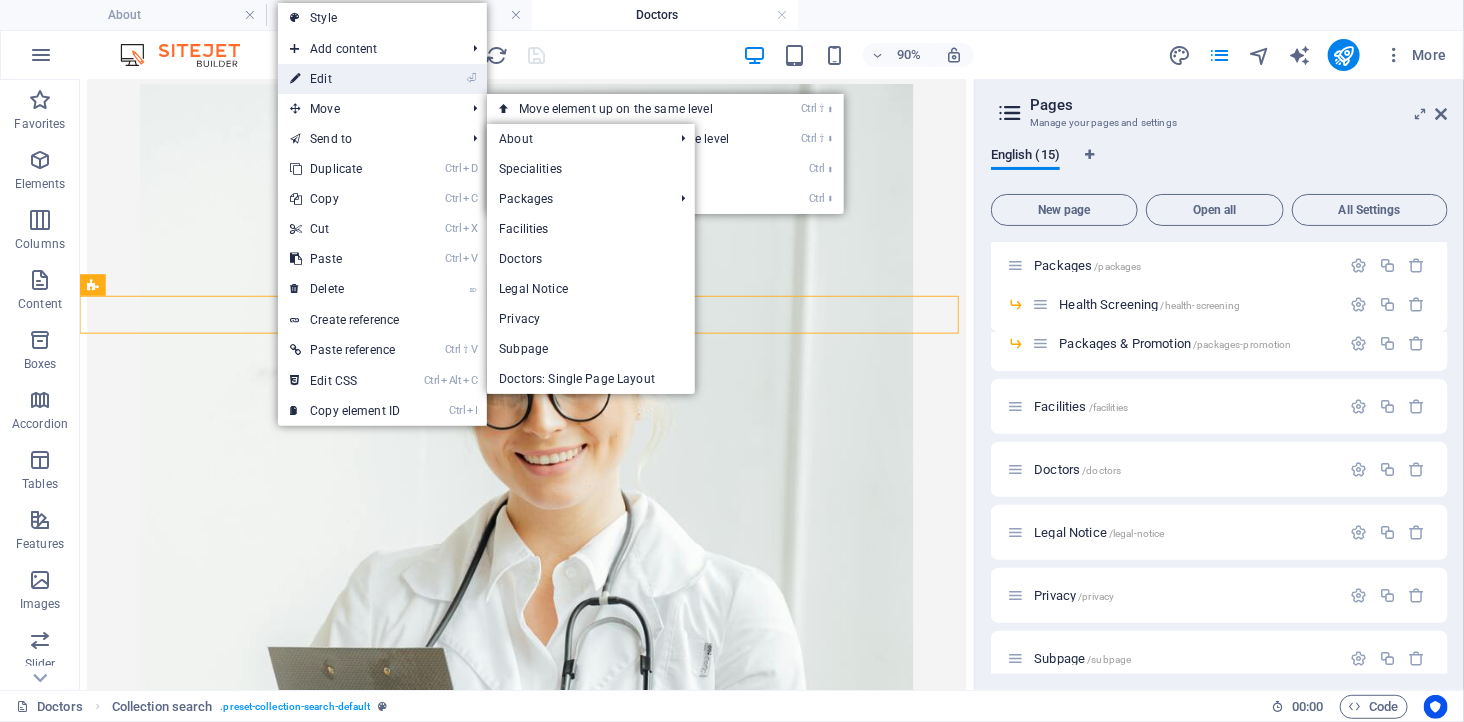 click on "⏎  Edit" at bounding box center (345, 79) 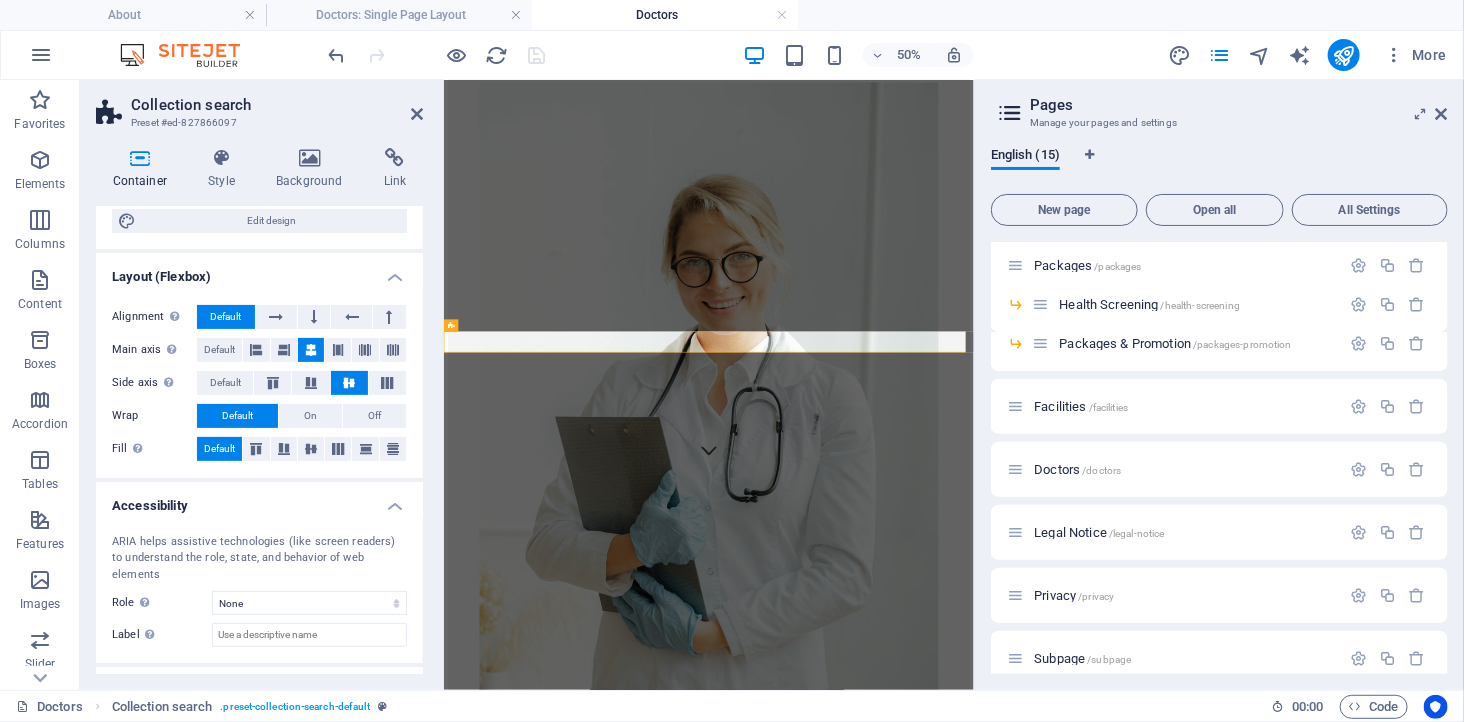 scroll, scrollTop: 0, scrollLeft: 0, axis: both 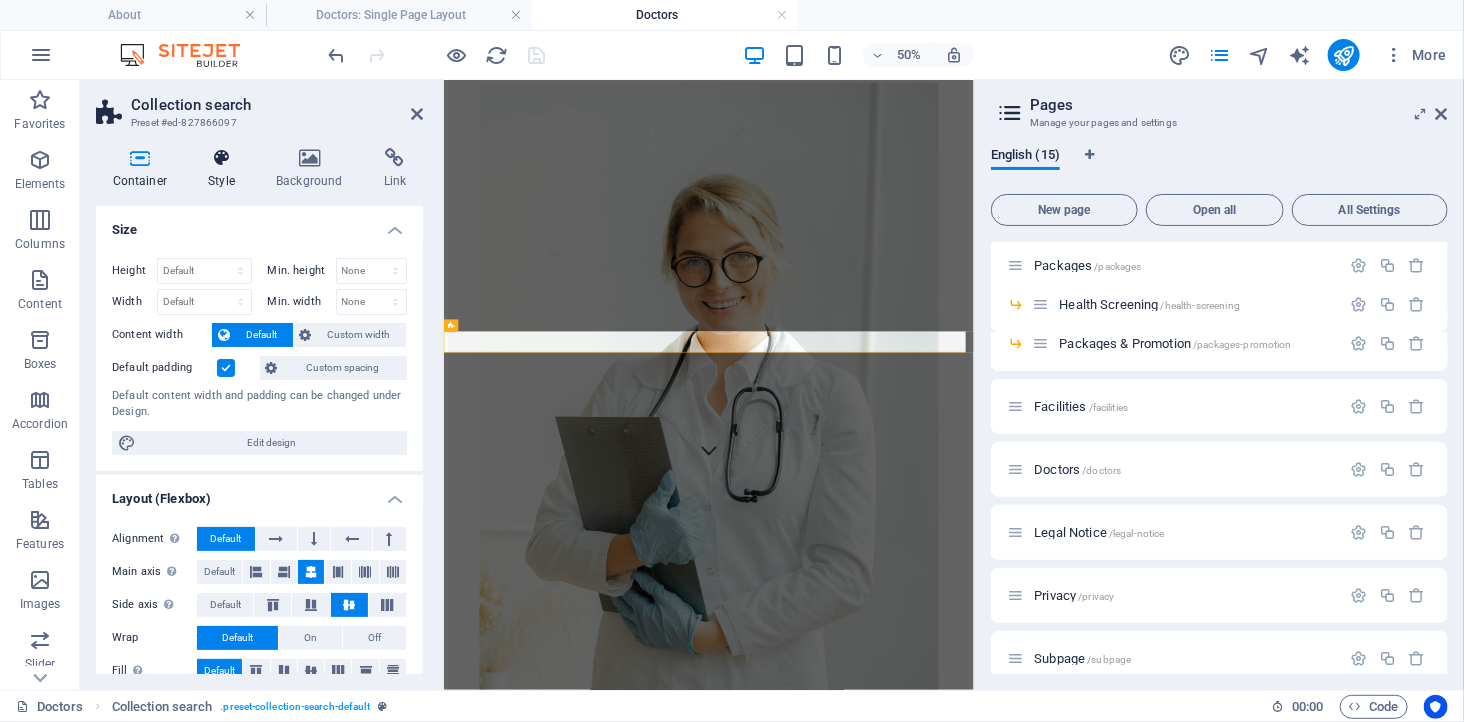 click at bounding box center (222, 158) 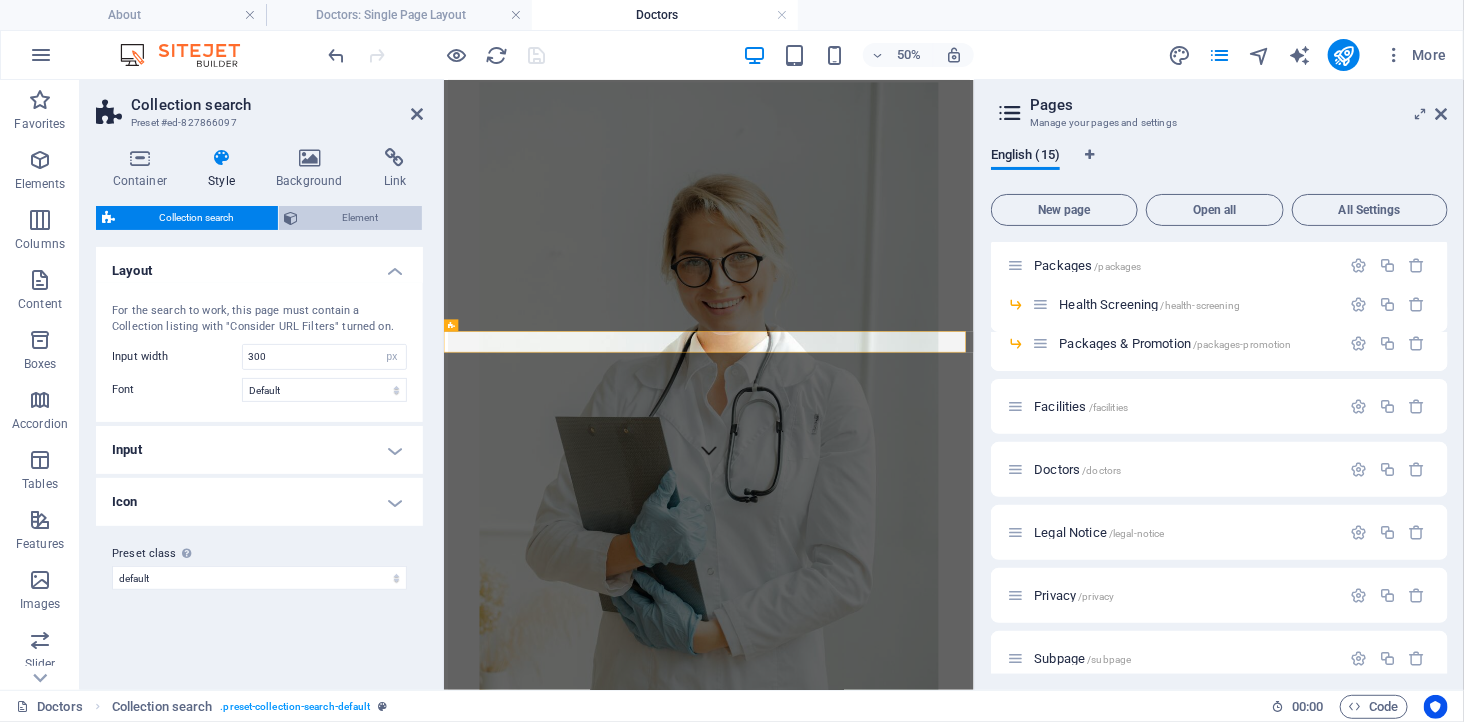 click on "Element" at bounding box center [361, 218] 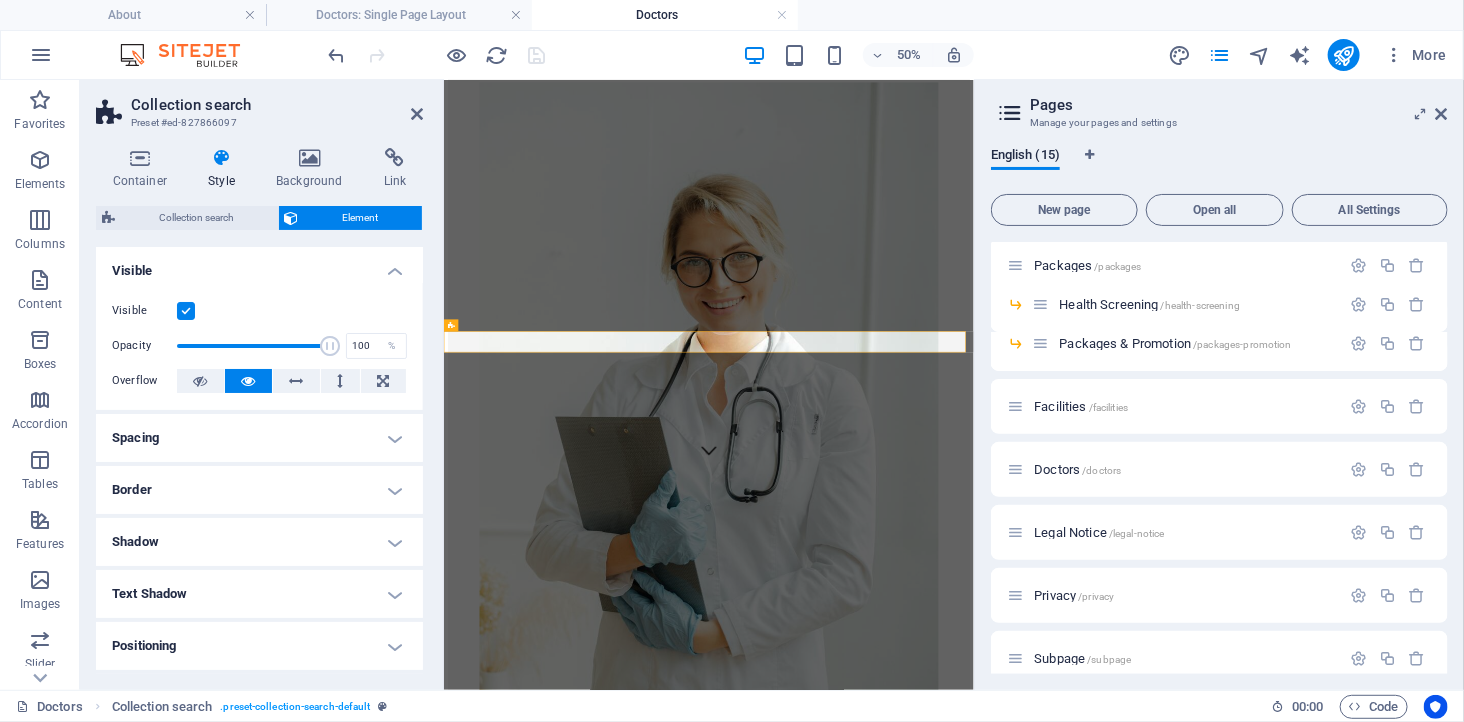 click on "Spacing" at bounding box center [259, 438] 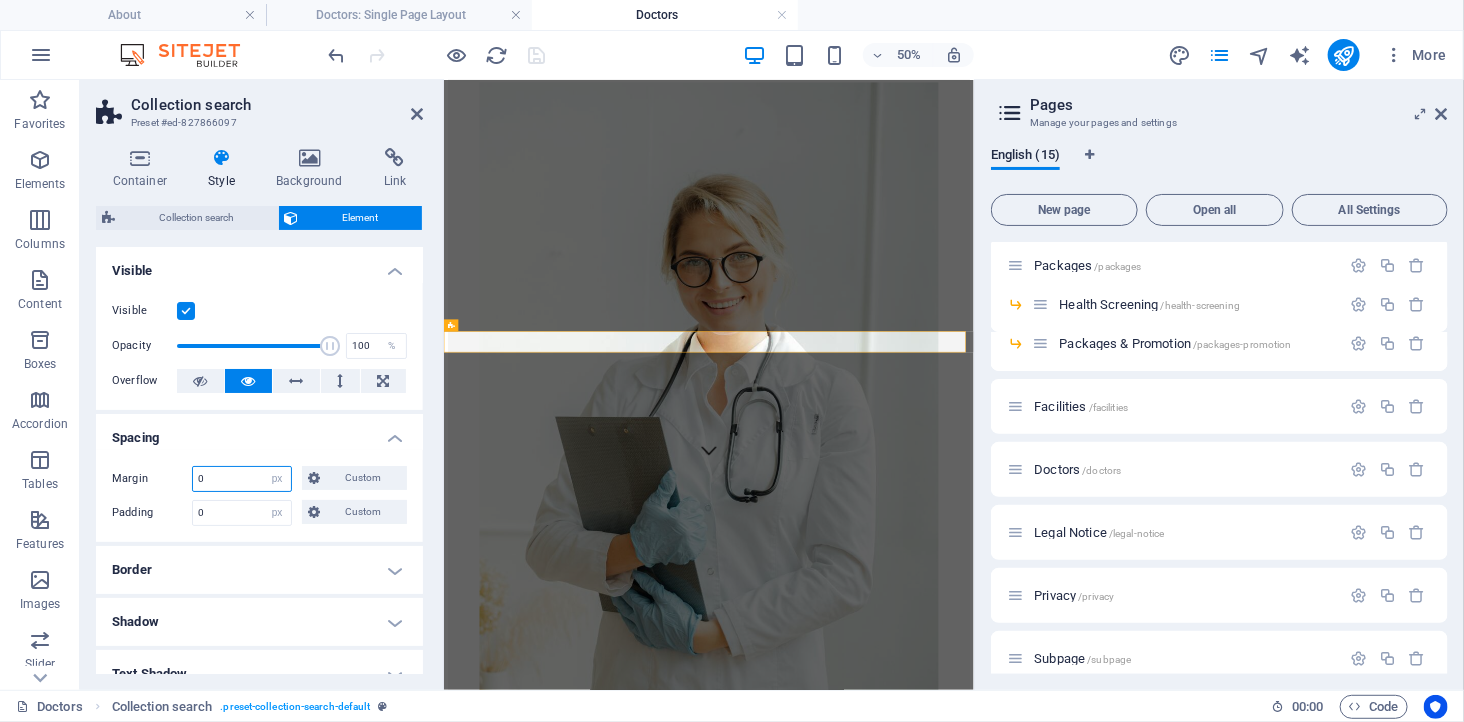 drag, startPoint x: 205, startPoint y: 483, endPoint x: 192, endPoint y: 483, distance: 13 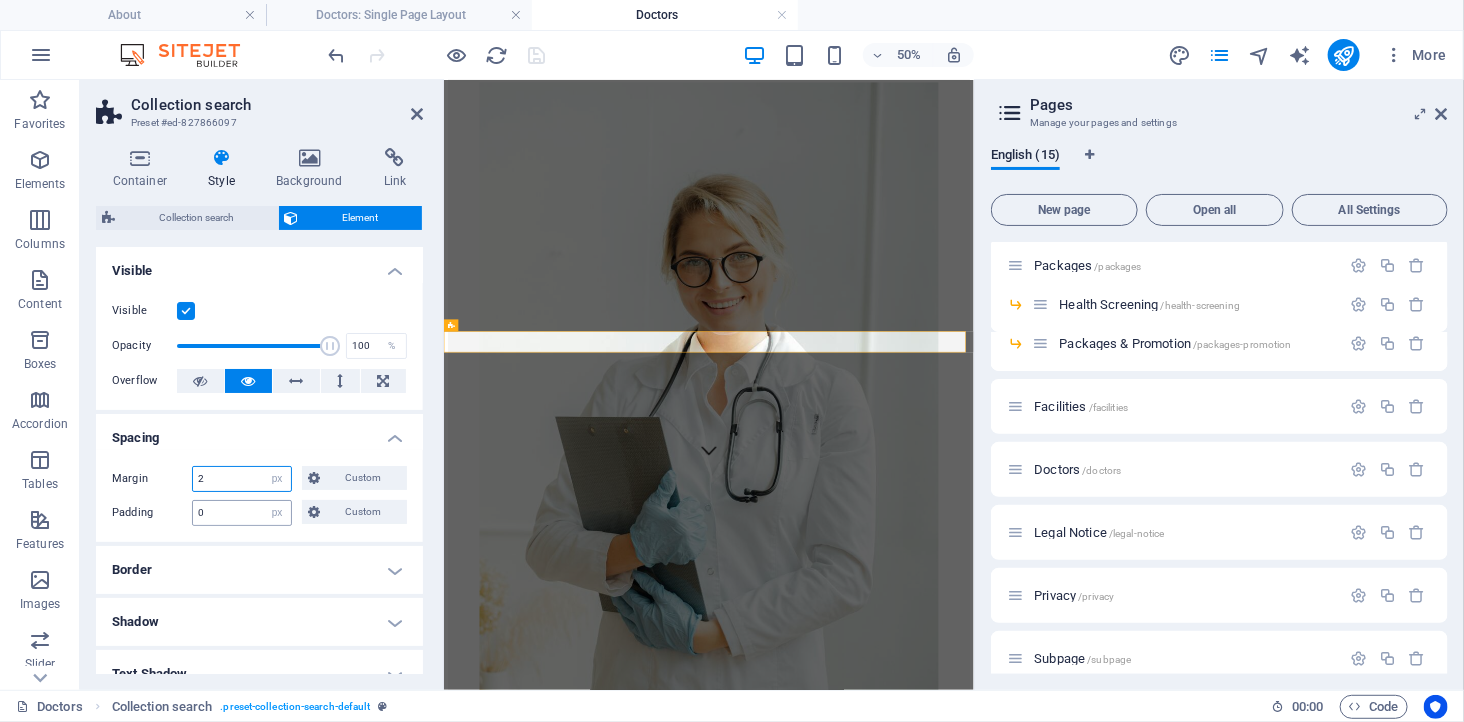 type on "2" 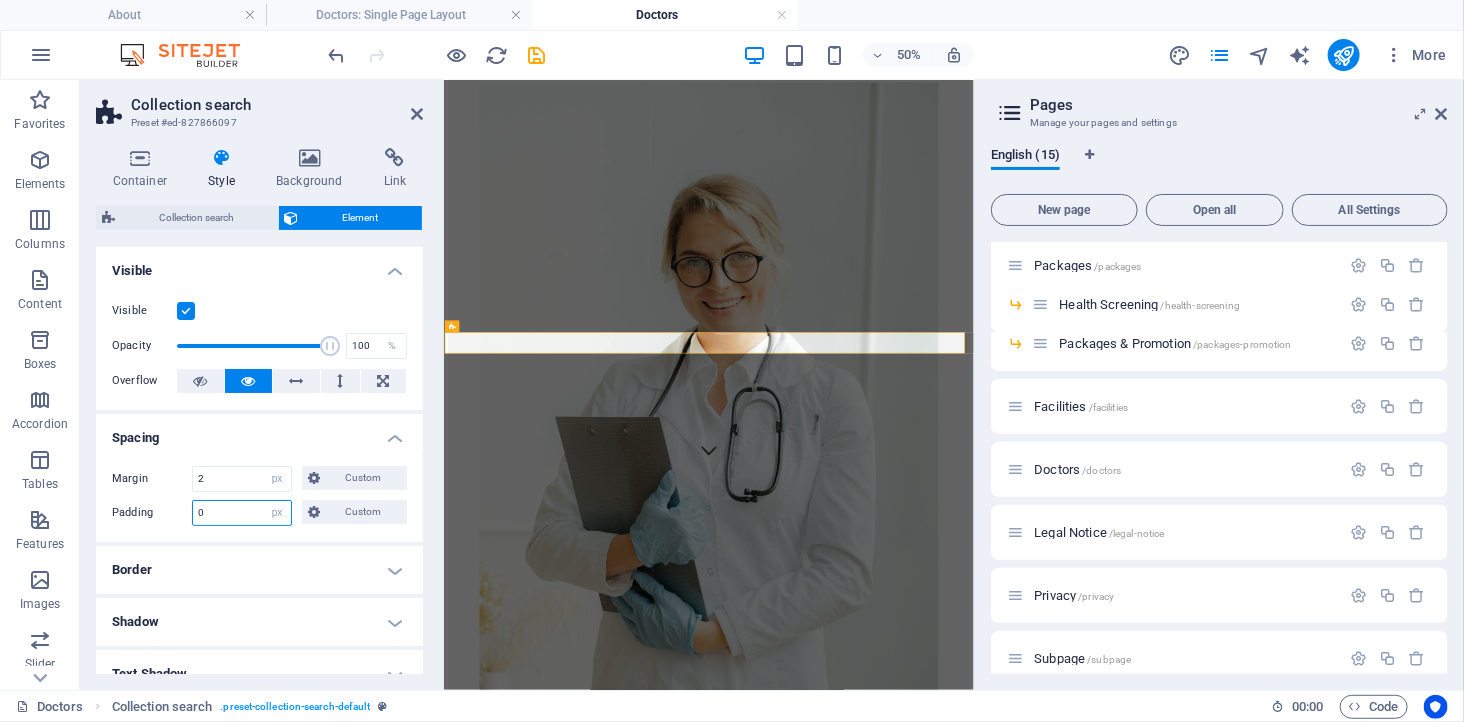 drag, startPoint x: 212, startPoint y: 513, endPoint x: 162, endPoint y: 508, distance: 50.24938 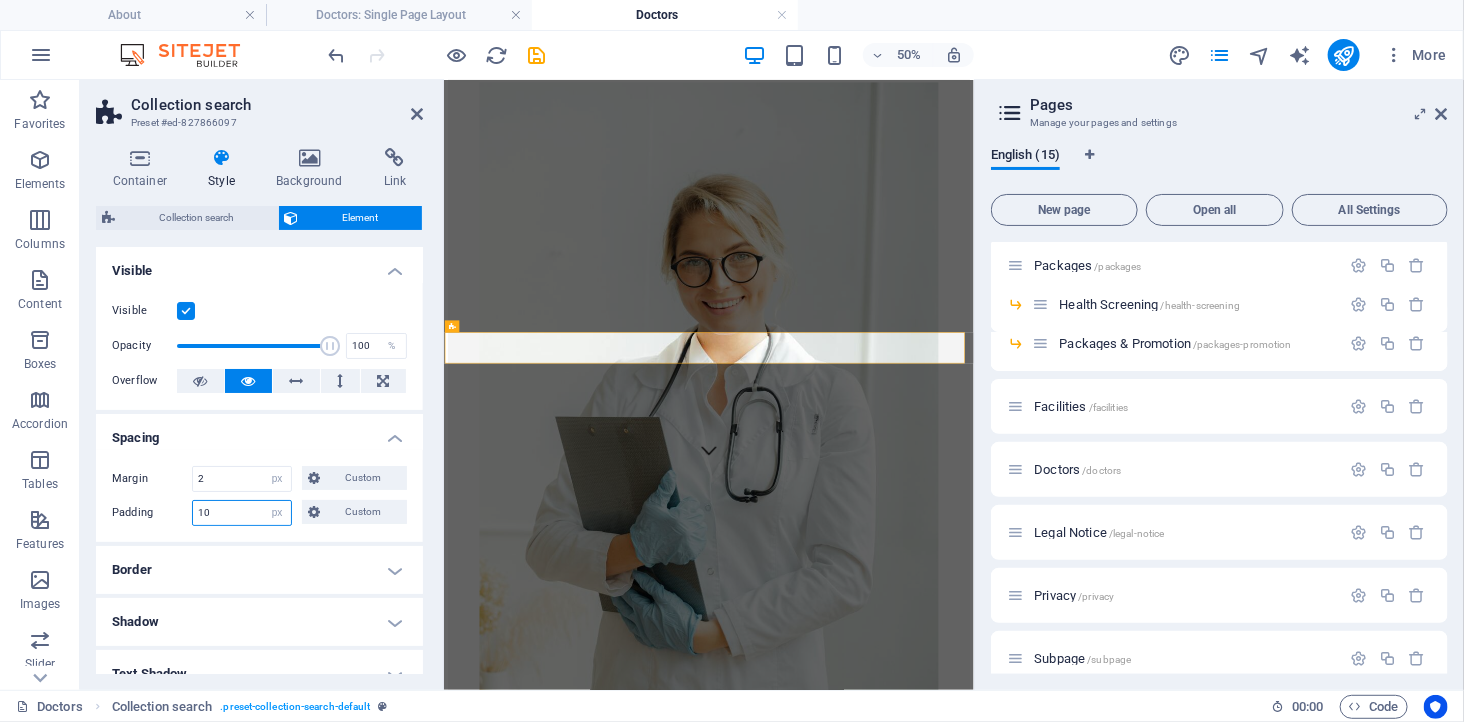 type on "10" 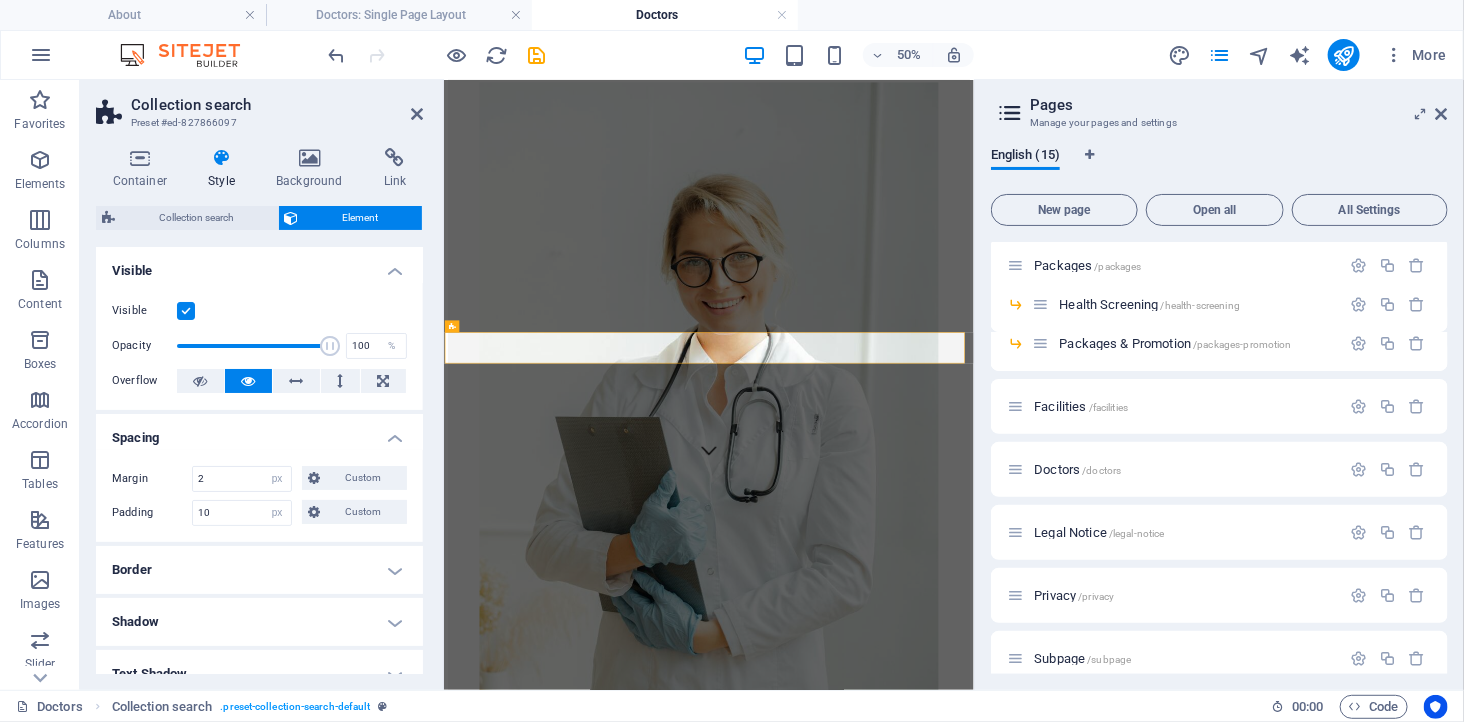 click on "Padding" at bounding box center (152, 513) 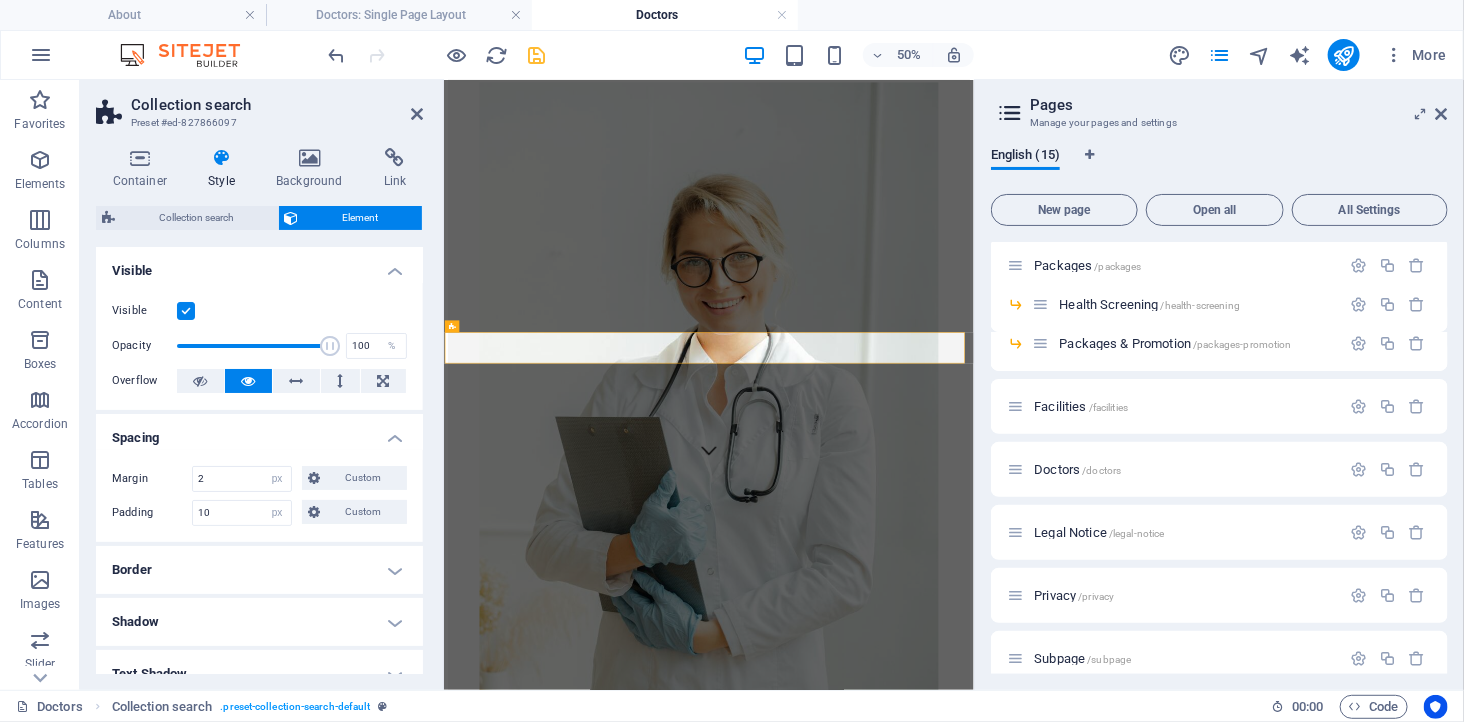 click at bounding box center (537, 55) 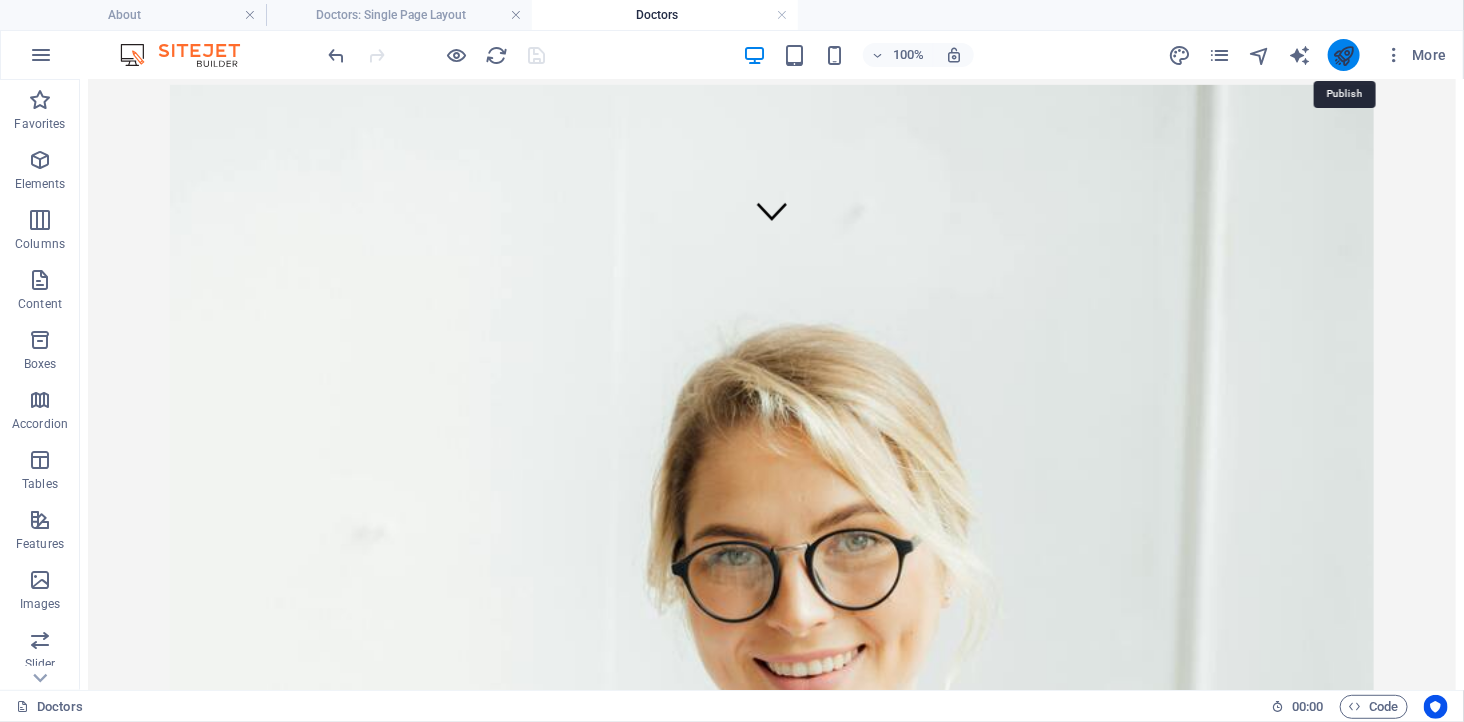 click at bounding box center [1343, 55] 